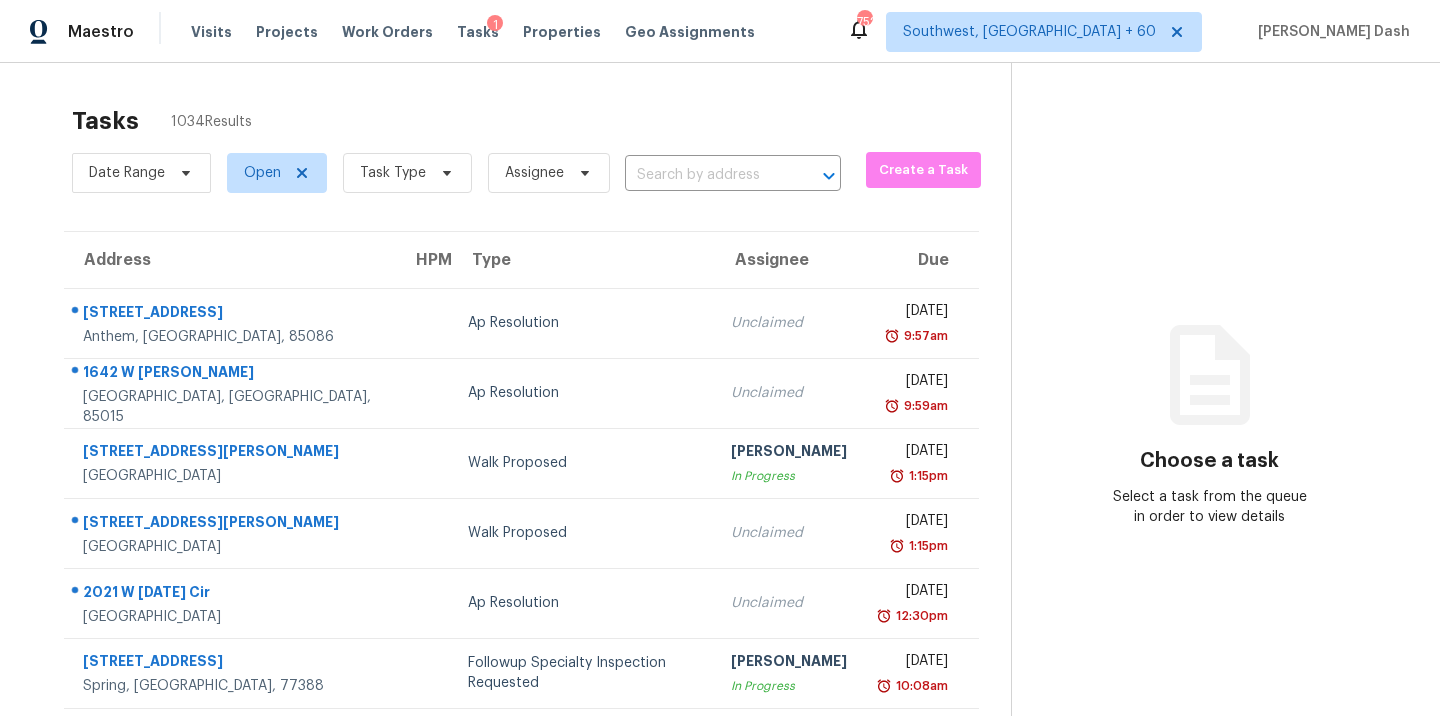 scroll, scrollTop: 0, scrollLeft: 0, axis: both 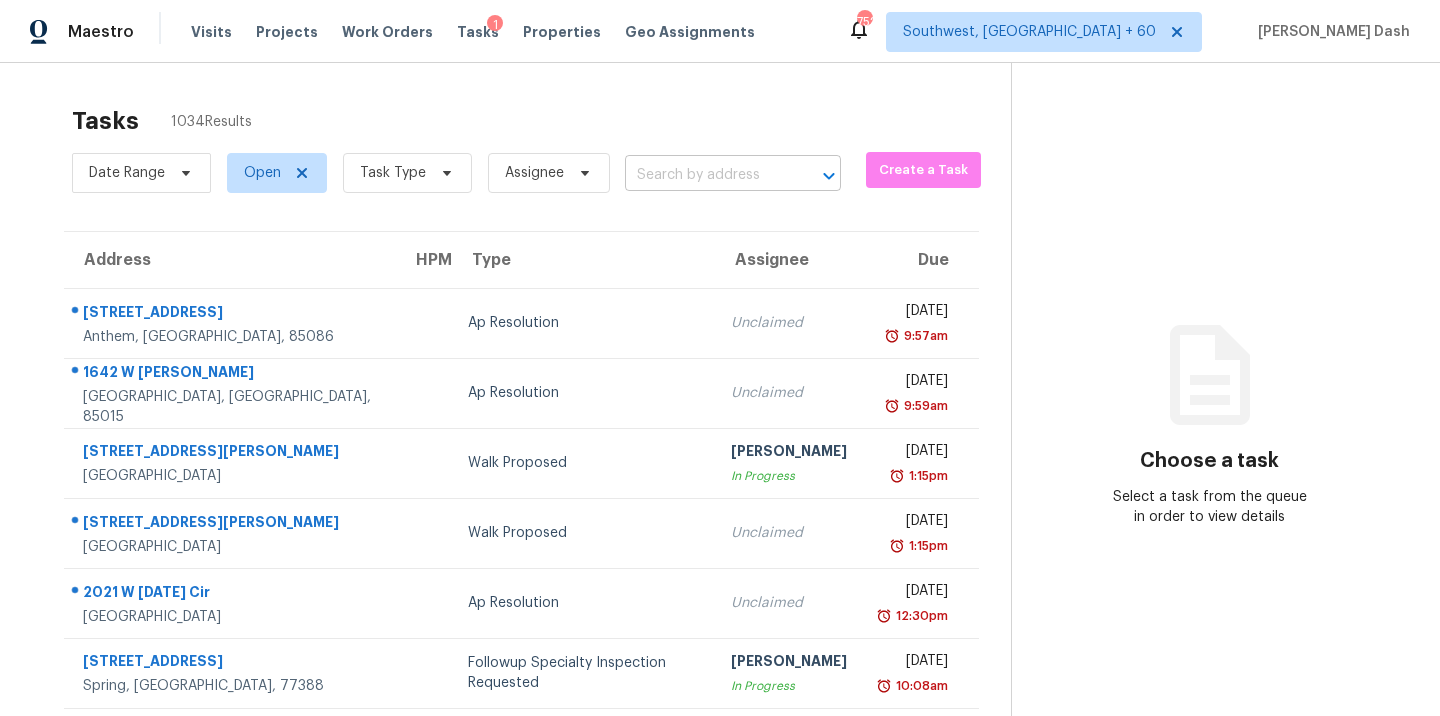click at bounding box center (705, 175) 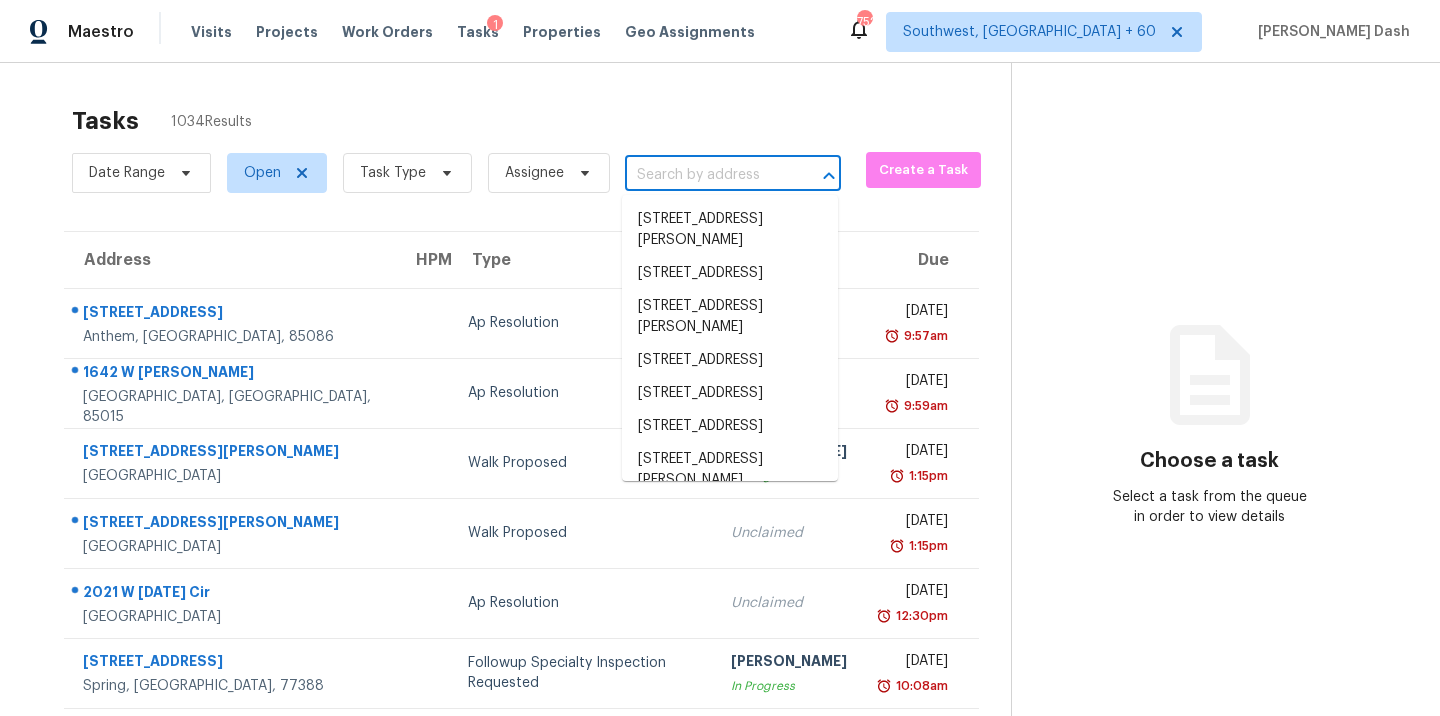paste on "[STREET_ADDRESS]" 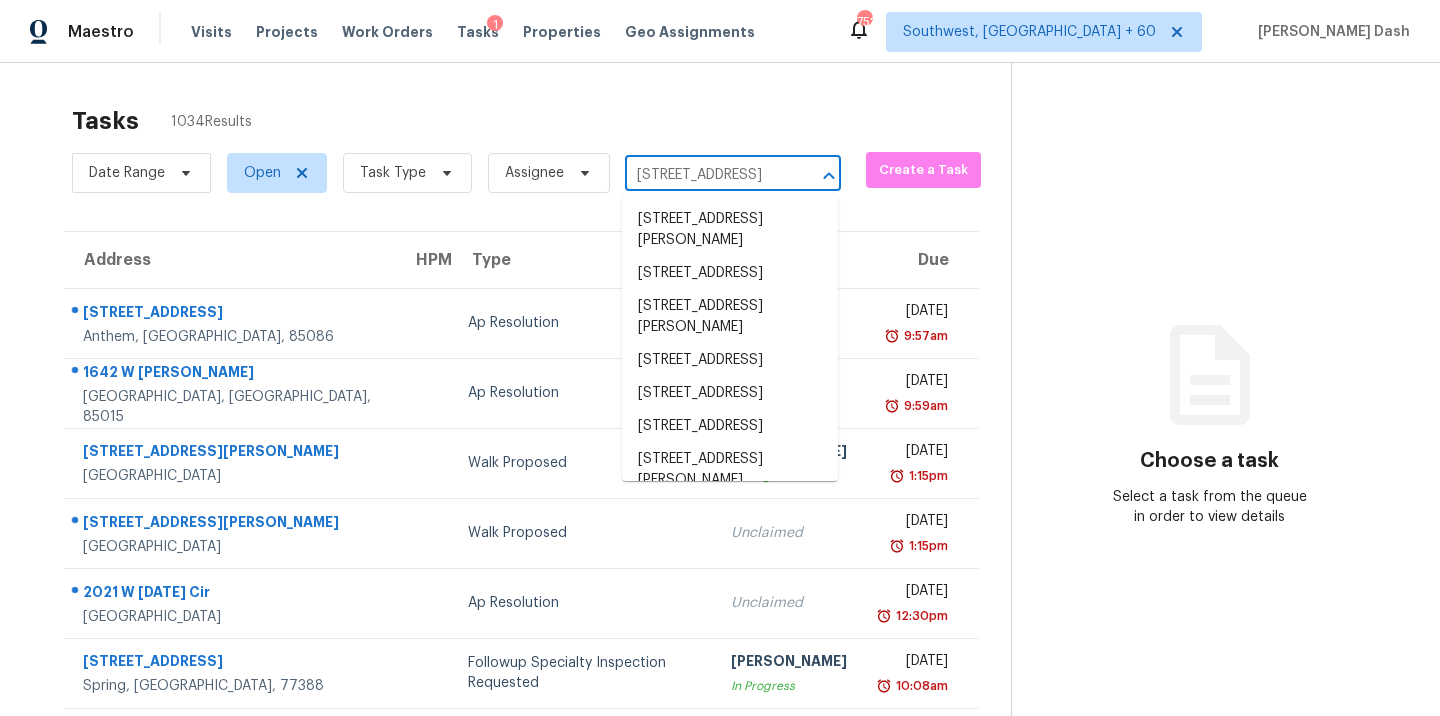 scroll, scrollTop: 0, scrollLeft: 132, axis: horizontal 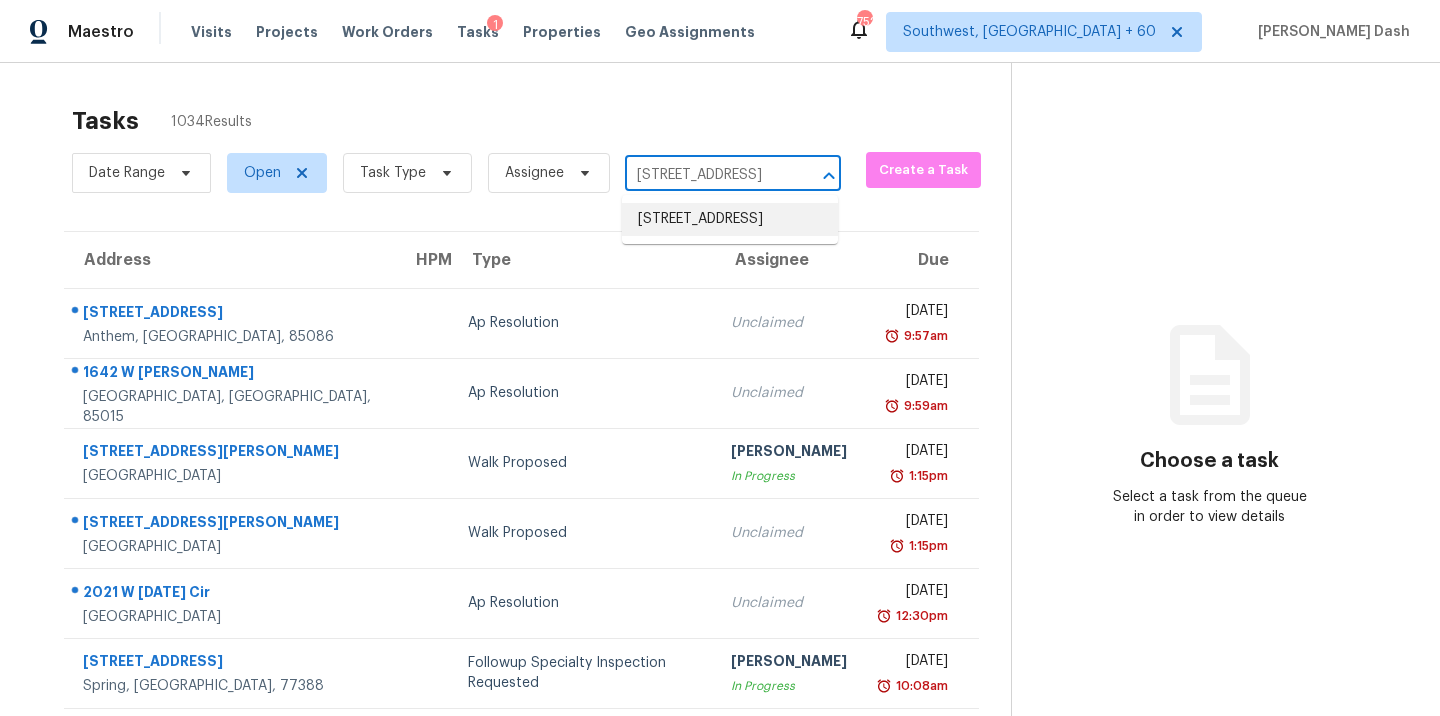 click on "[STREET_ADDRESS]" at bounding box center (730, 219) 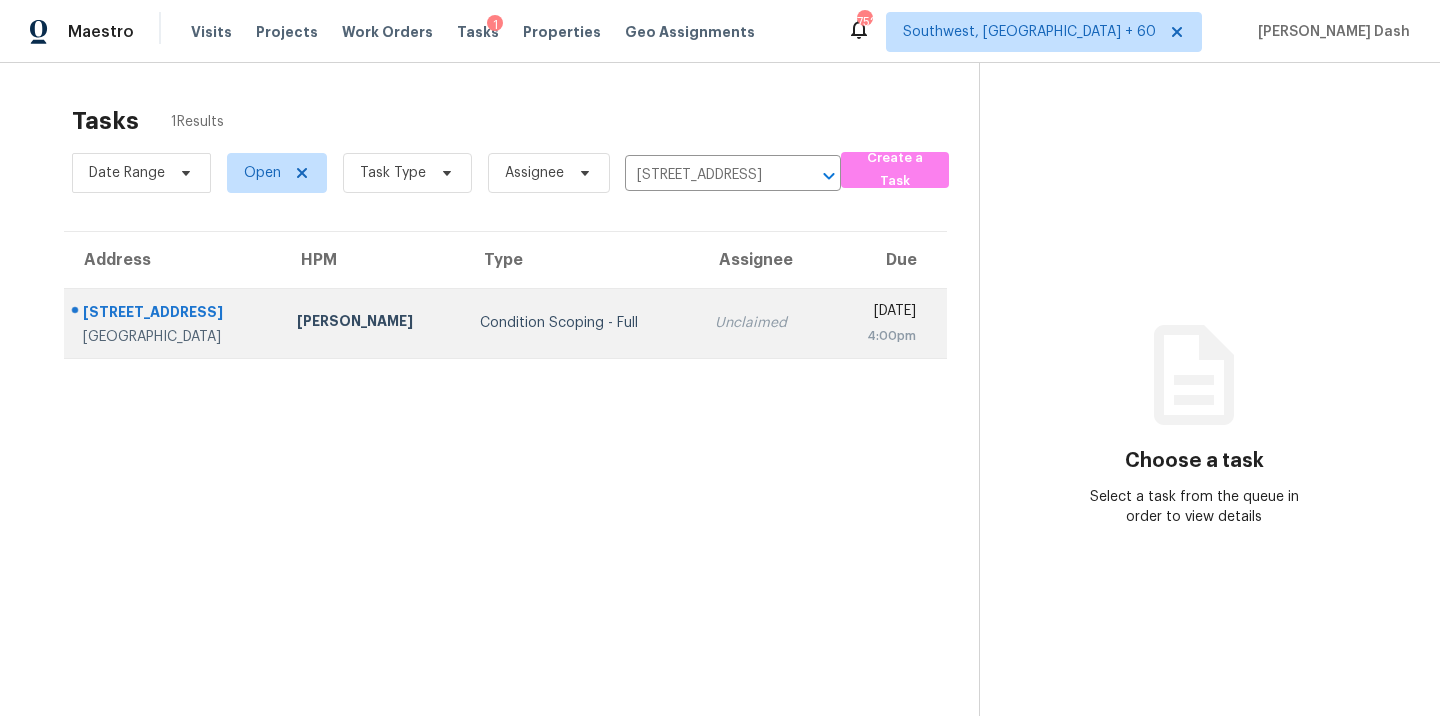click on "Condition Scoping - Full" at bounding box center [581, 323] 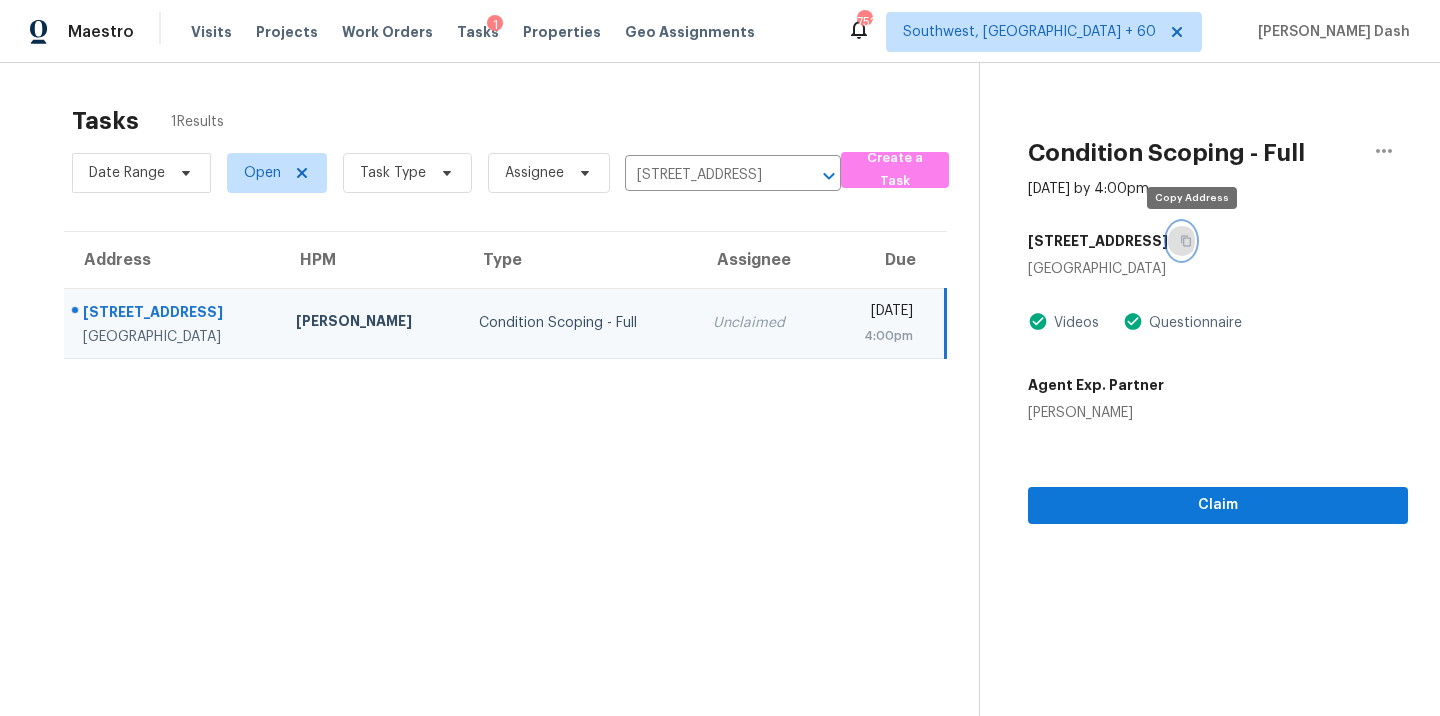 click at bounding box center [1181, 241] 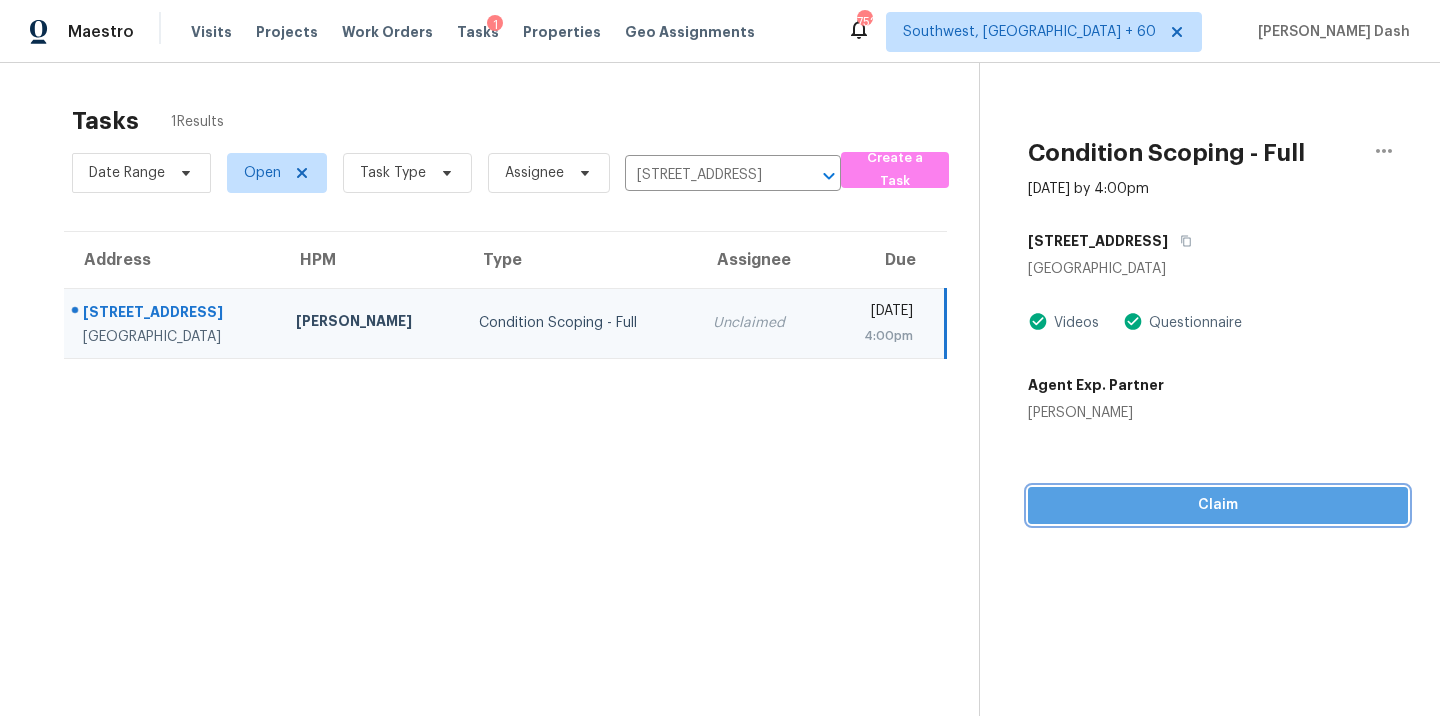 click on "Claim" at bounding box center [1218, 505] 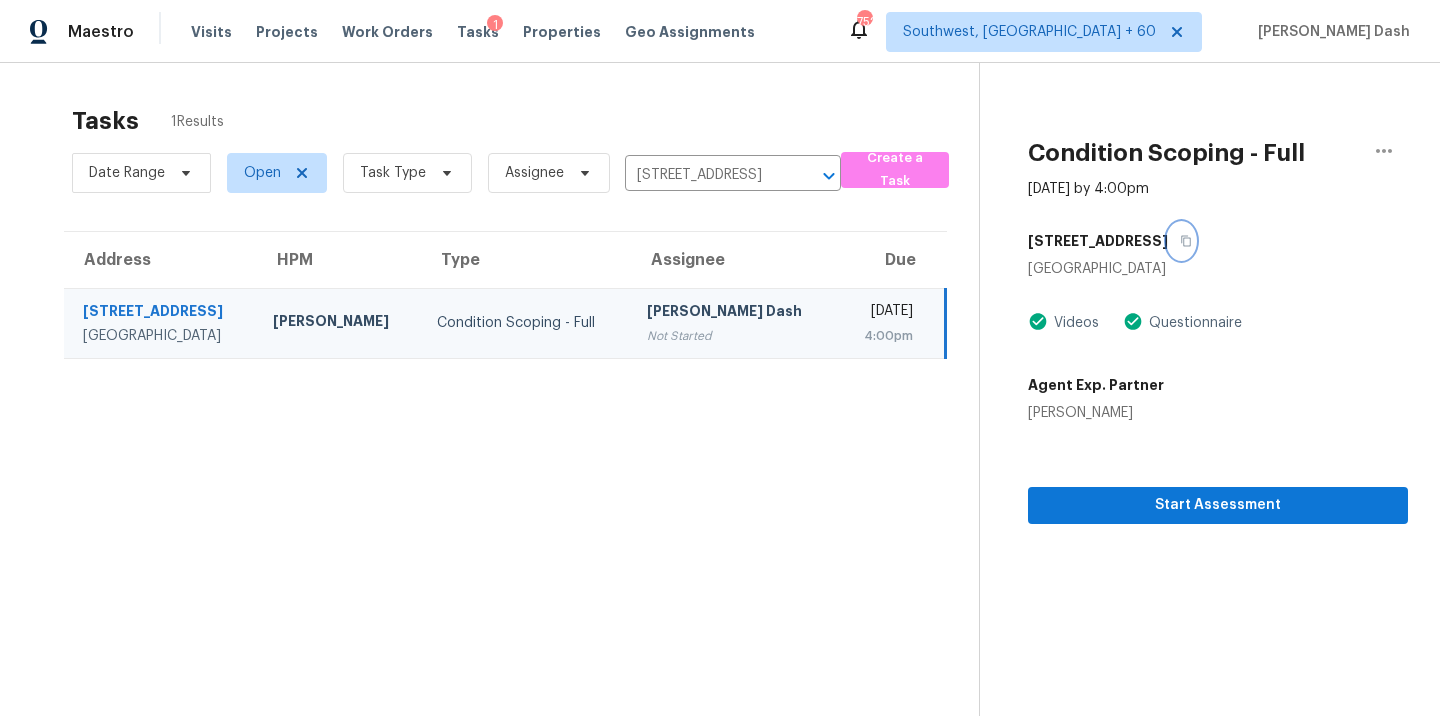 click at bounding box center (1181, 241) 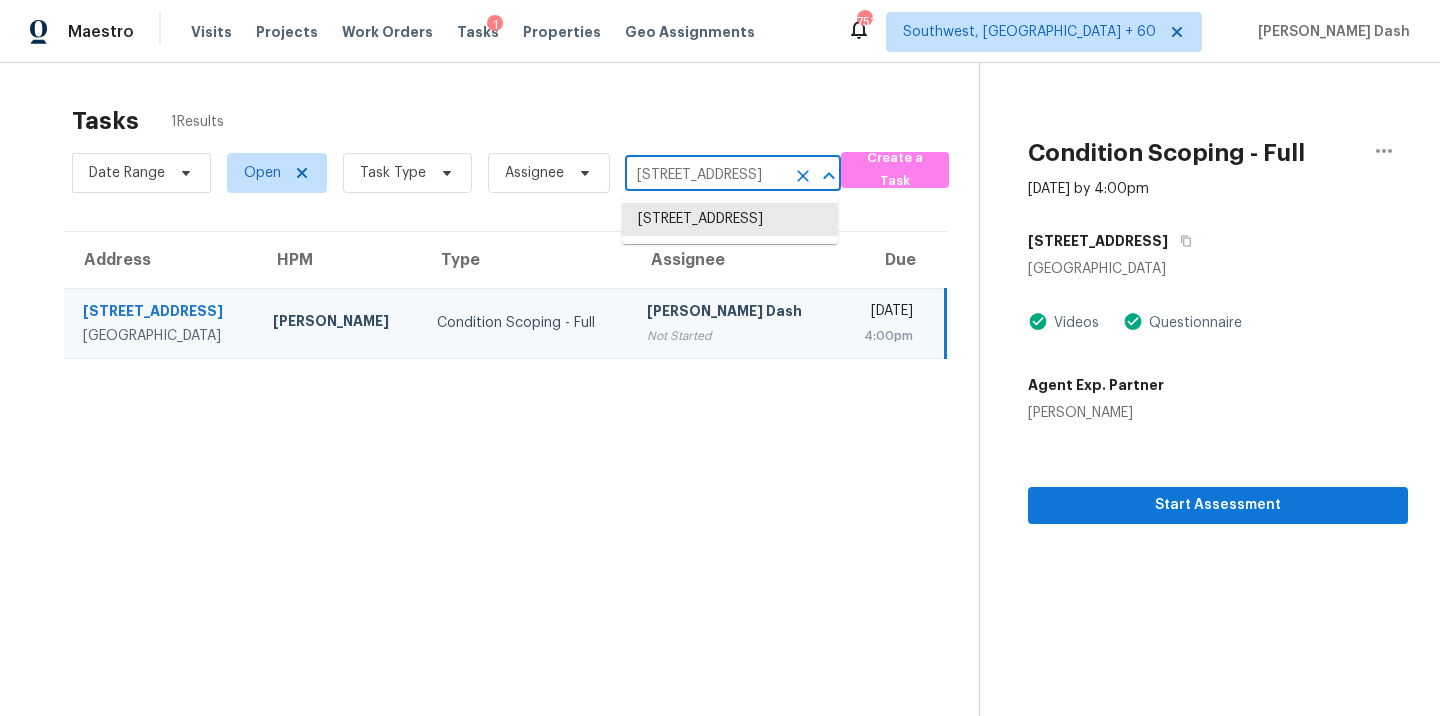 click on "[STREET_ADDRESS]" at bounding box center [705, 175] 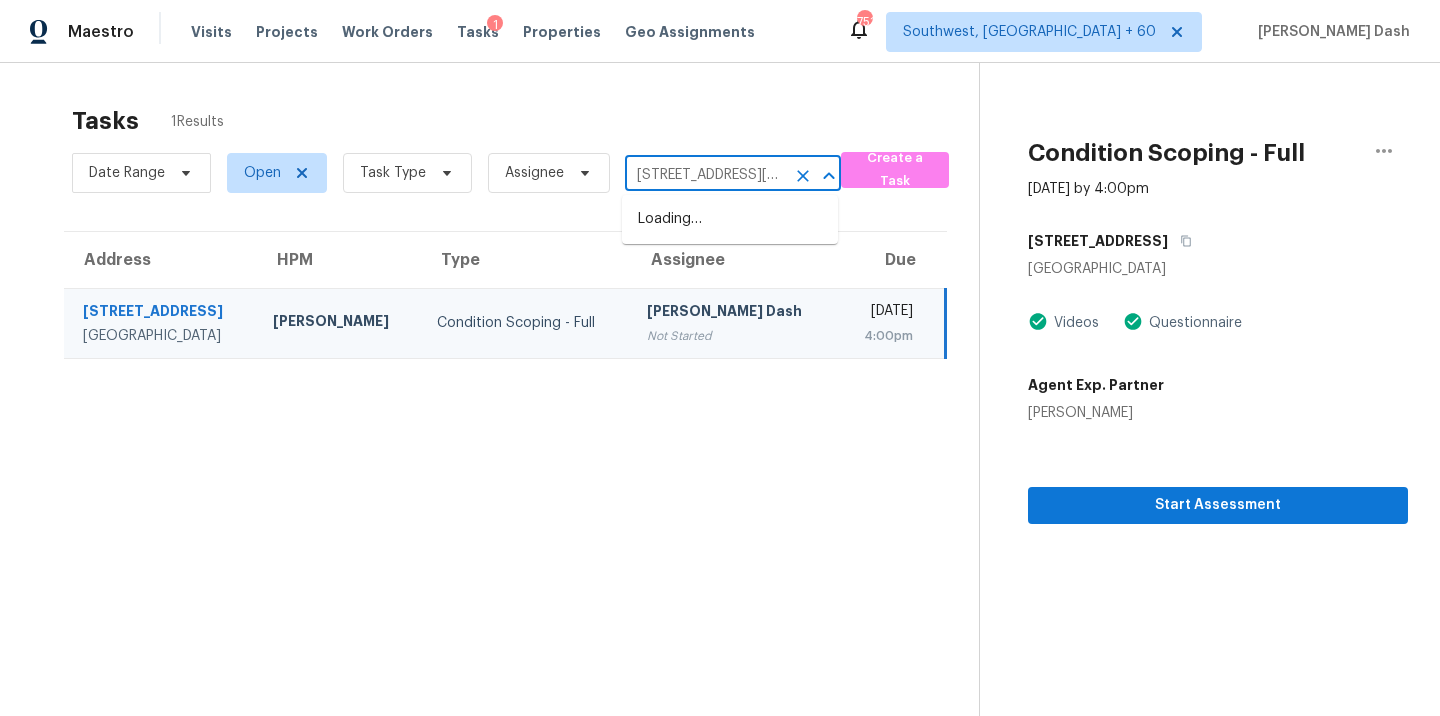 scroll, scrollTop: 0, scrollLeft: 78, axis: horizontal 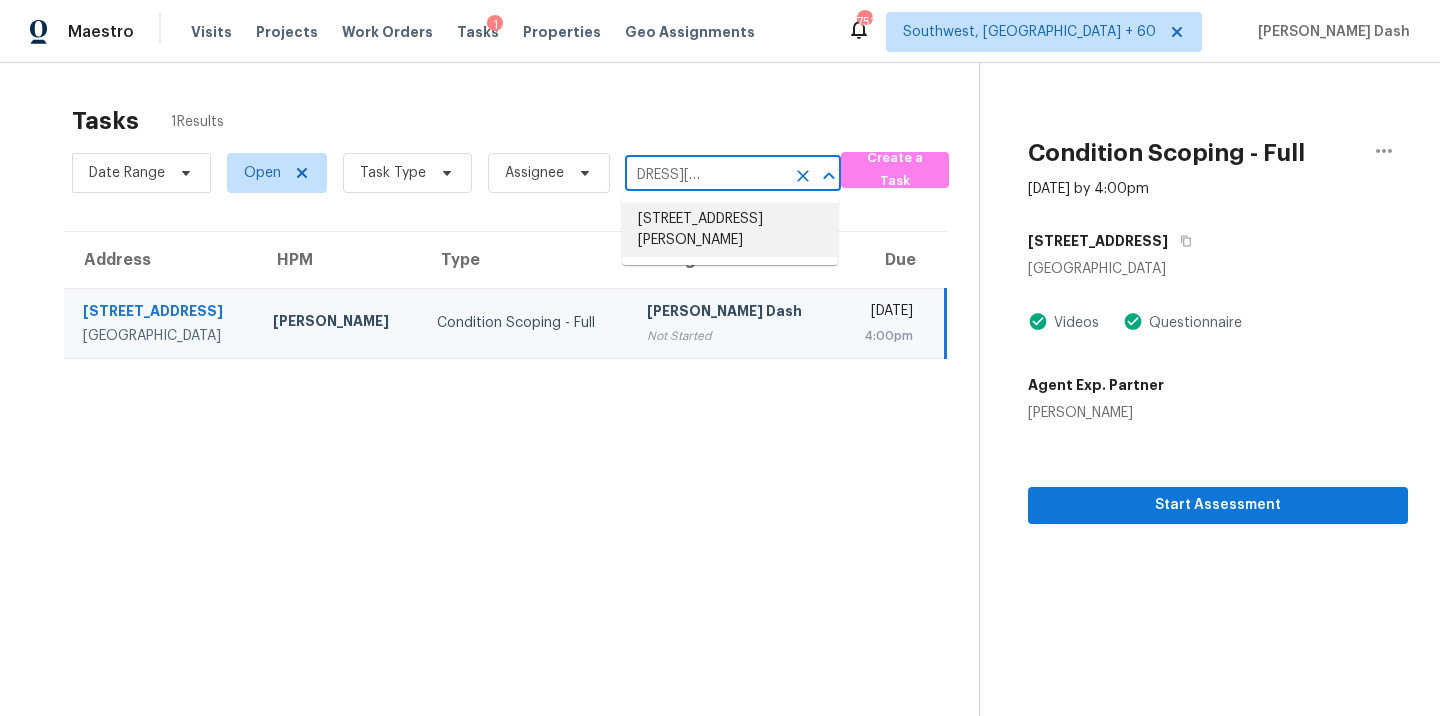 click on "[STREET_ADDRESS][PERSON_NAME]" at bounding box center (730, 230) 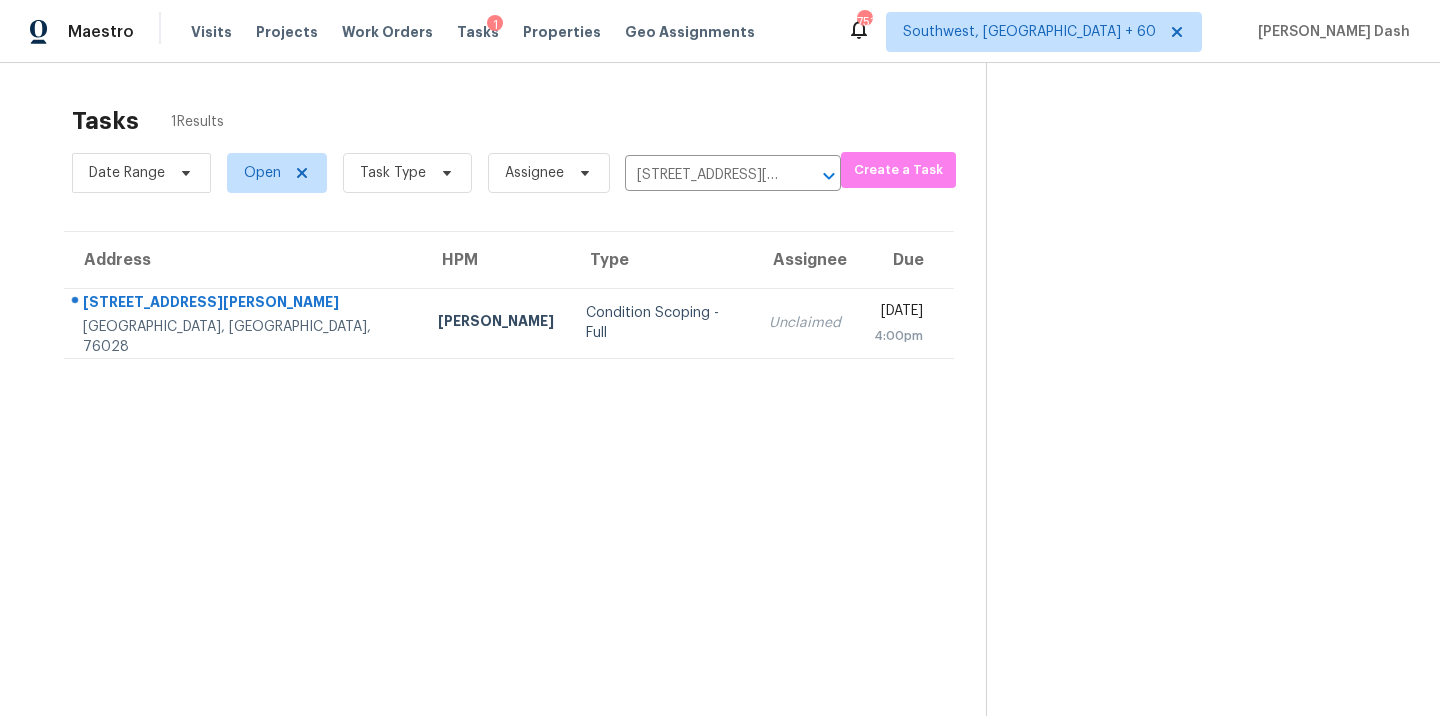 click on "Condition Scoping - Full" at bounding box center [661, 323] 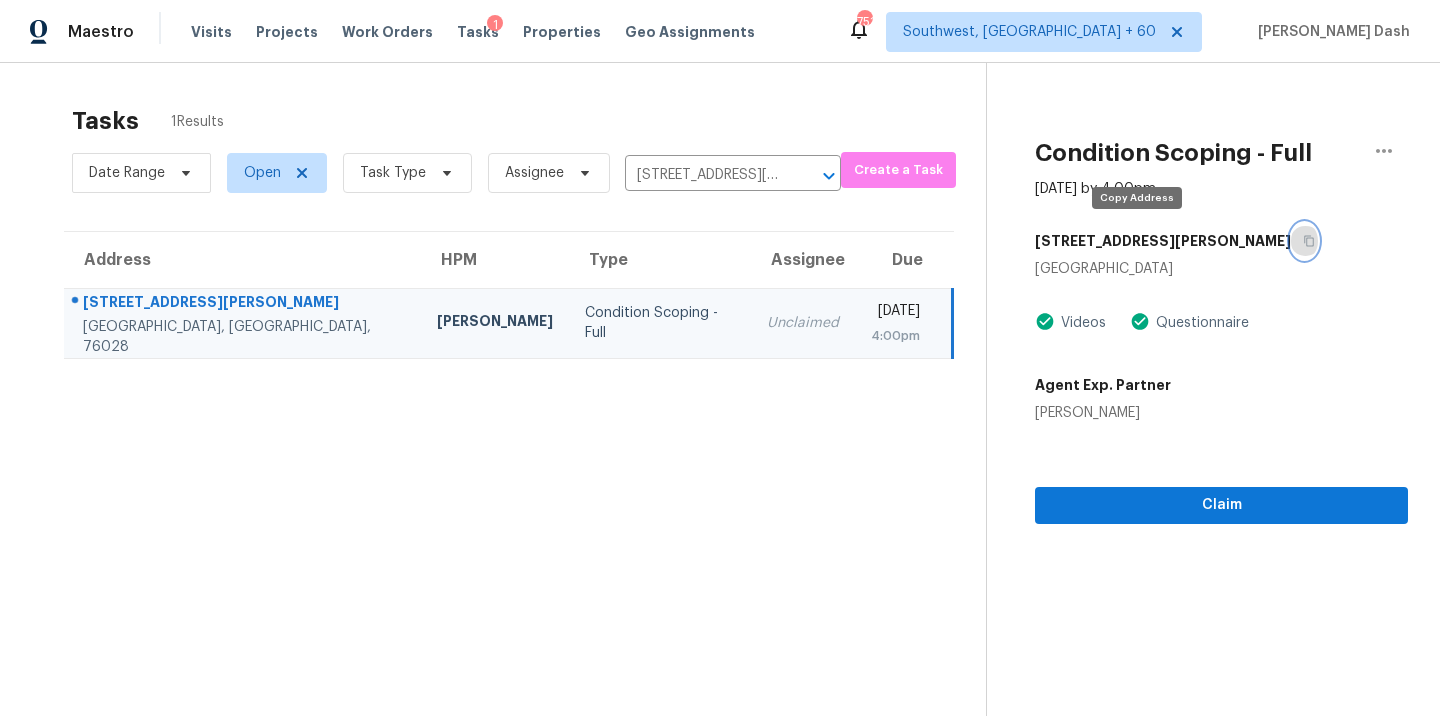 click 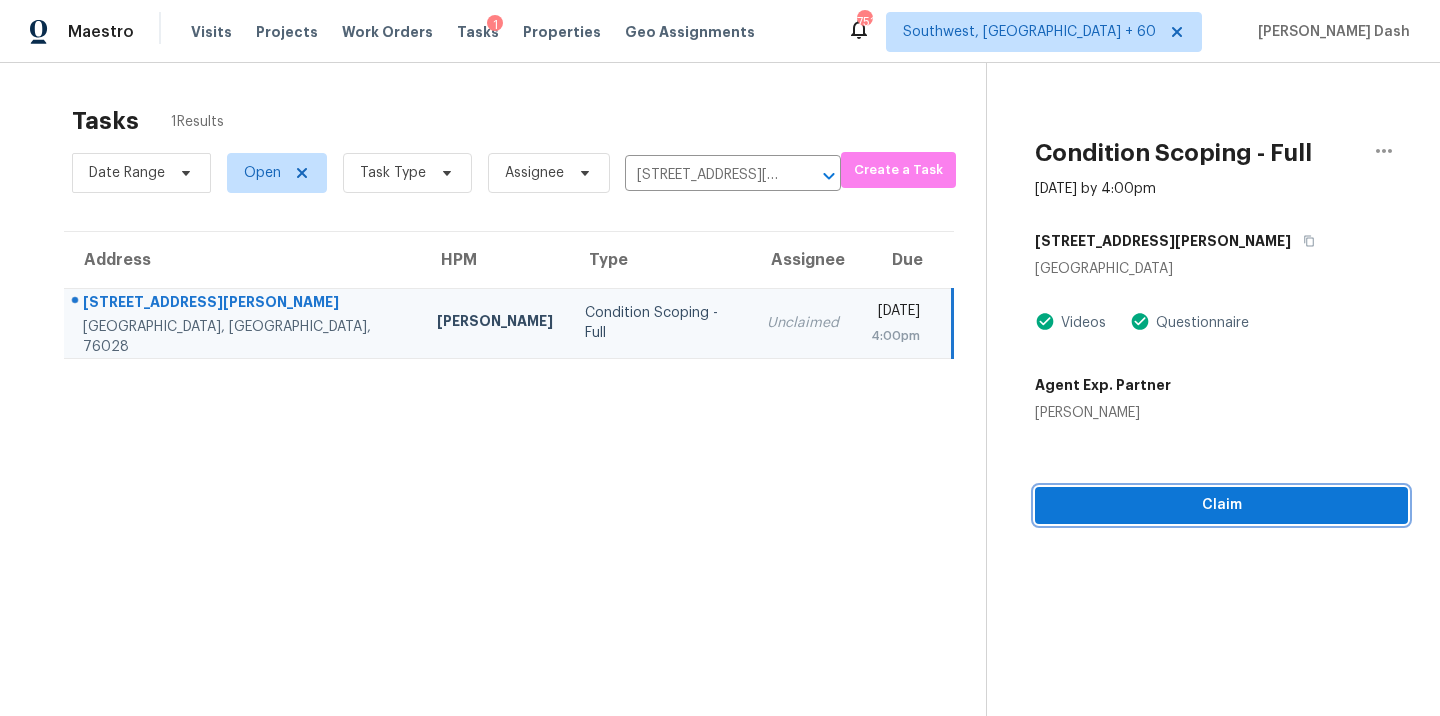 click on "Claim" at bounding box center (1221, 505) 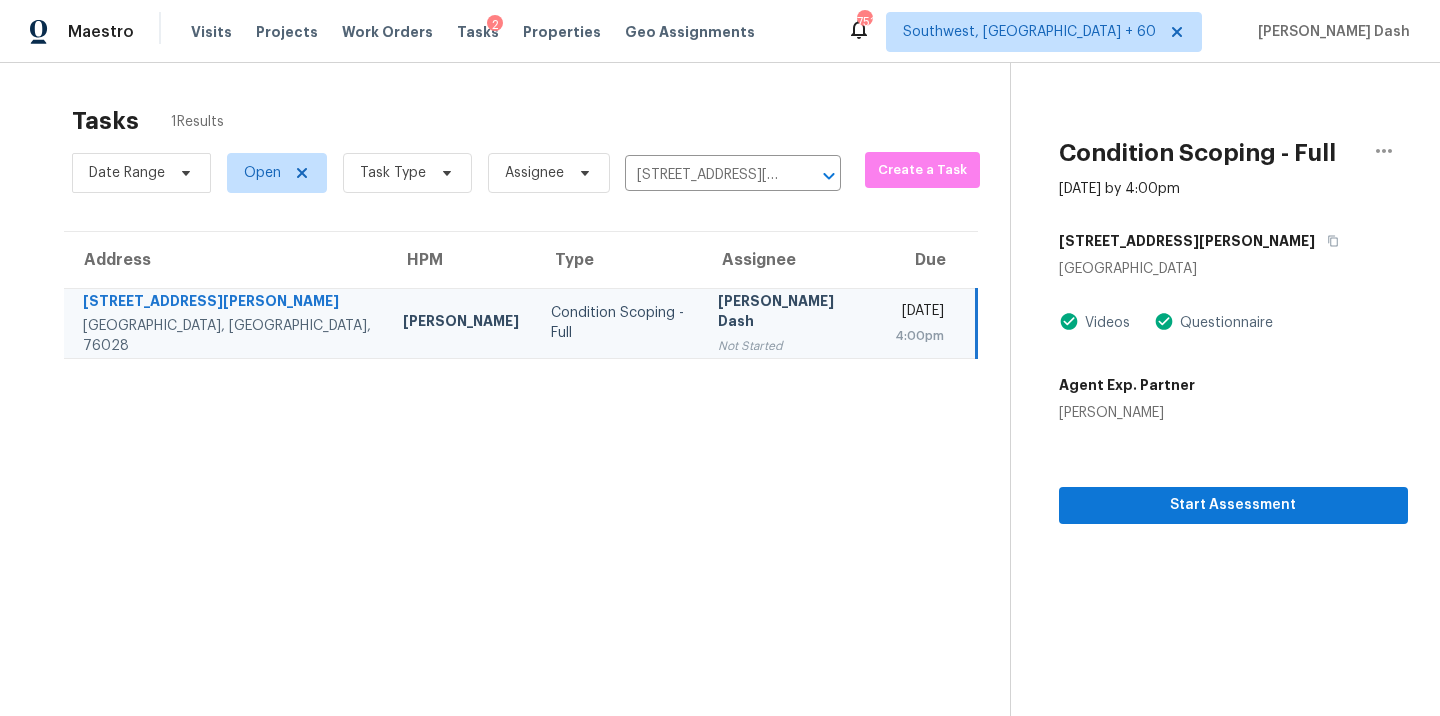 click on "Date Range Open Task Type Assignee [STREET_ADDRESS][PERSON_NAME] ​" at bounding box center [456, 173] 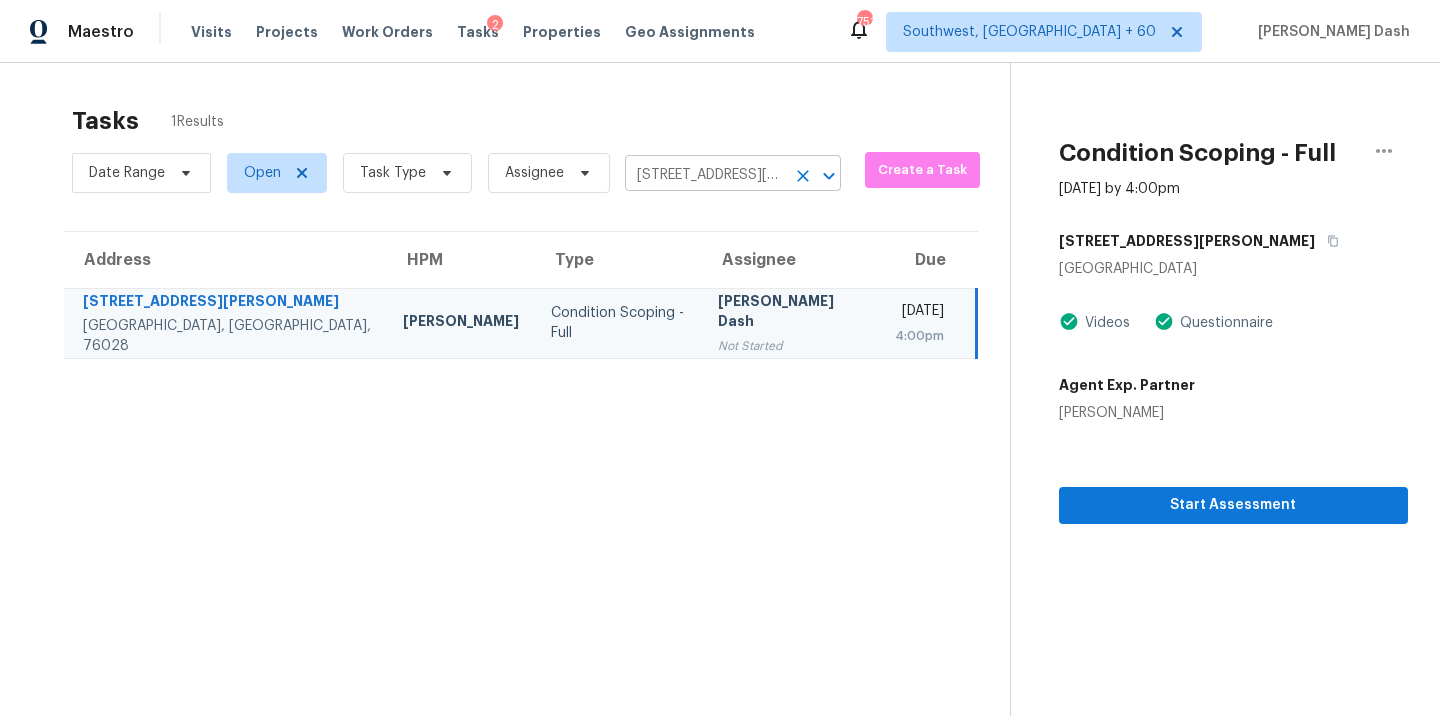 click on "[STREET_ADDRESS][PERSON_NAME]" at bounding box center [705, 175] 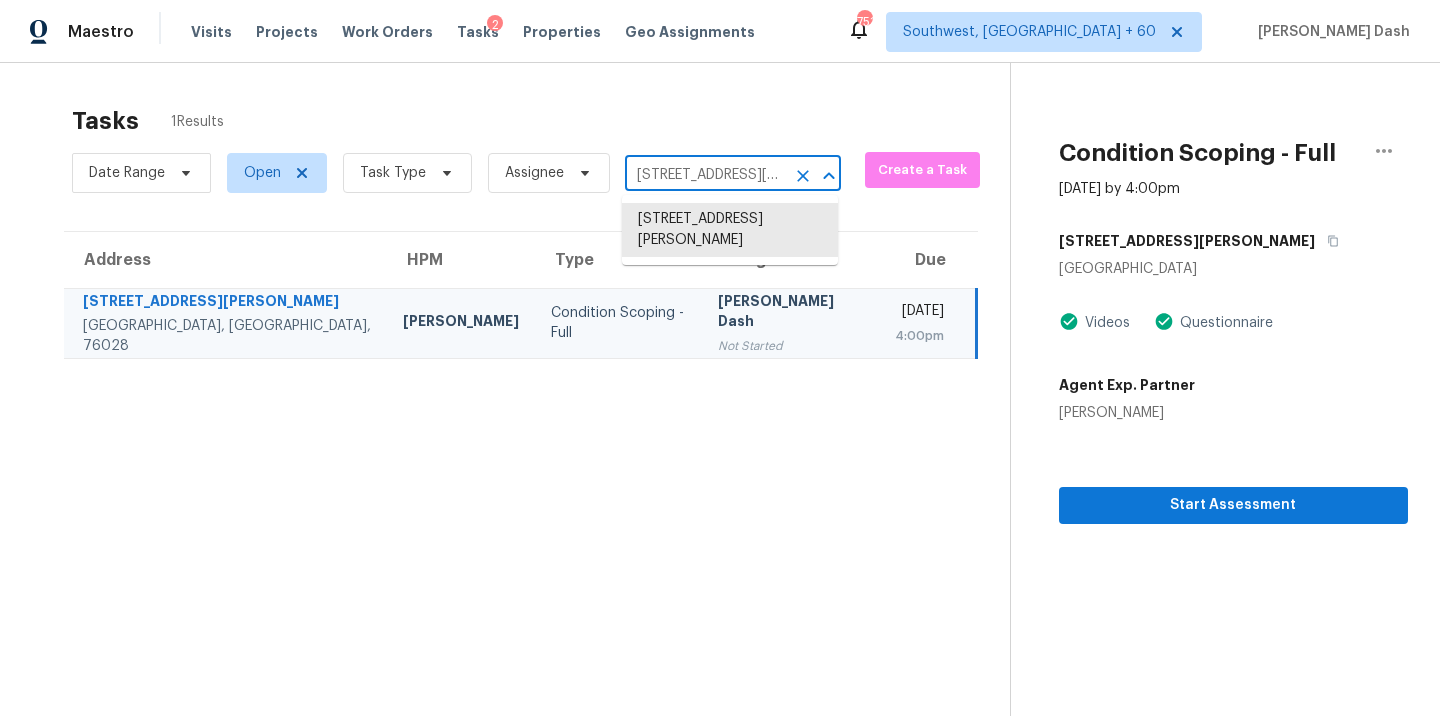 type on "v" 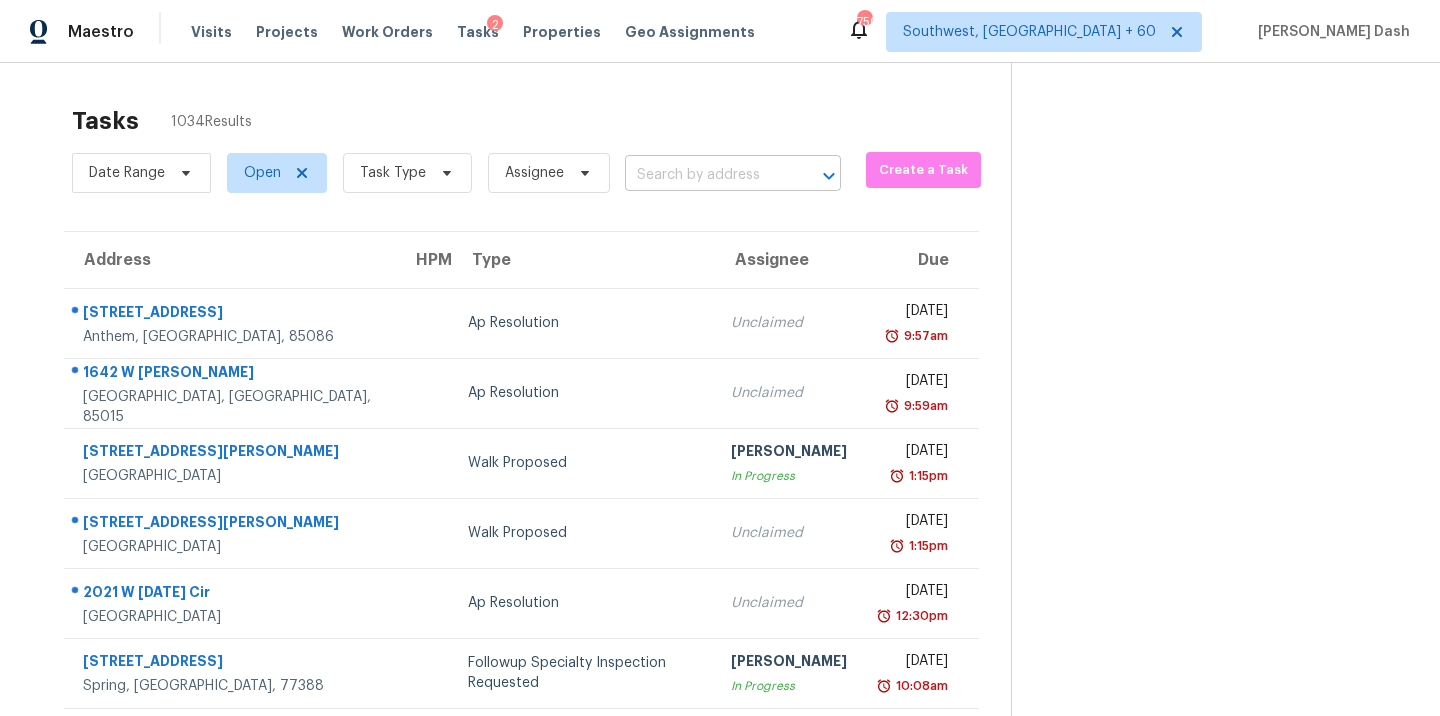 click at bounding box center (705, 175) 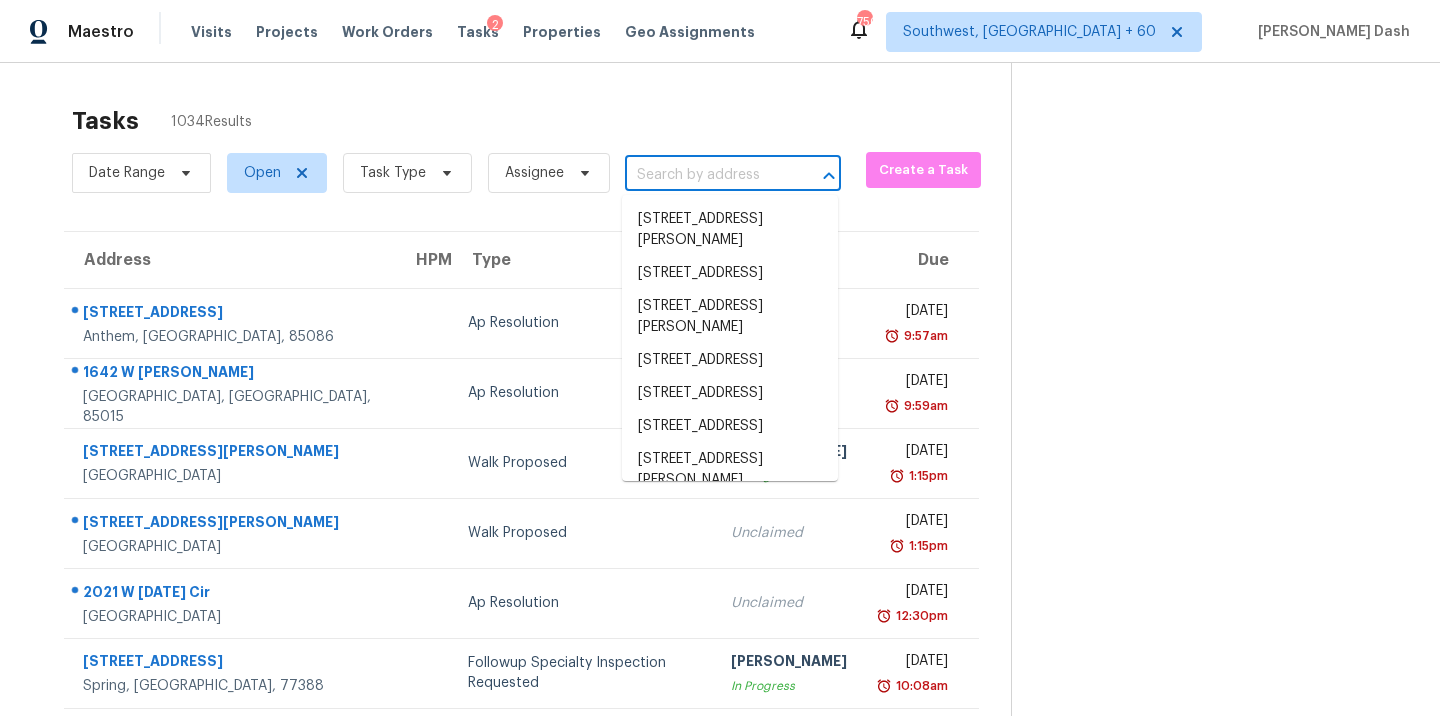 paste on "[STREET_ADDRESS][PERSON_NAME]" 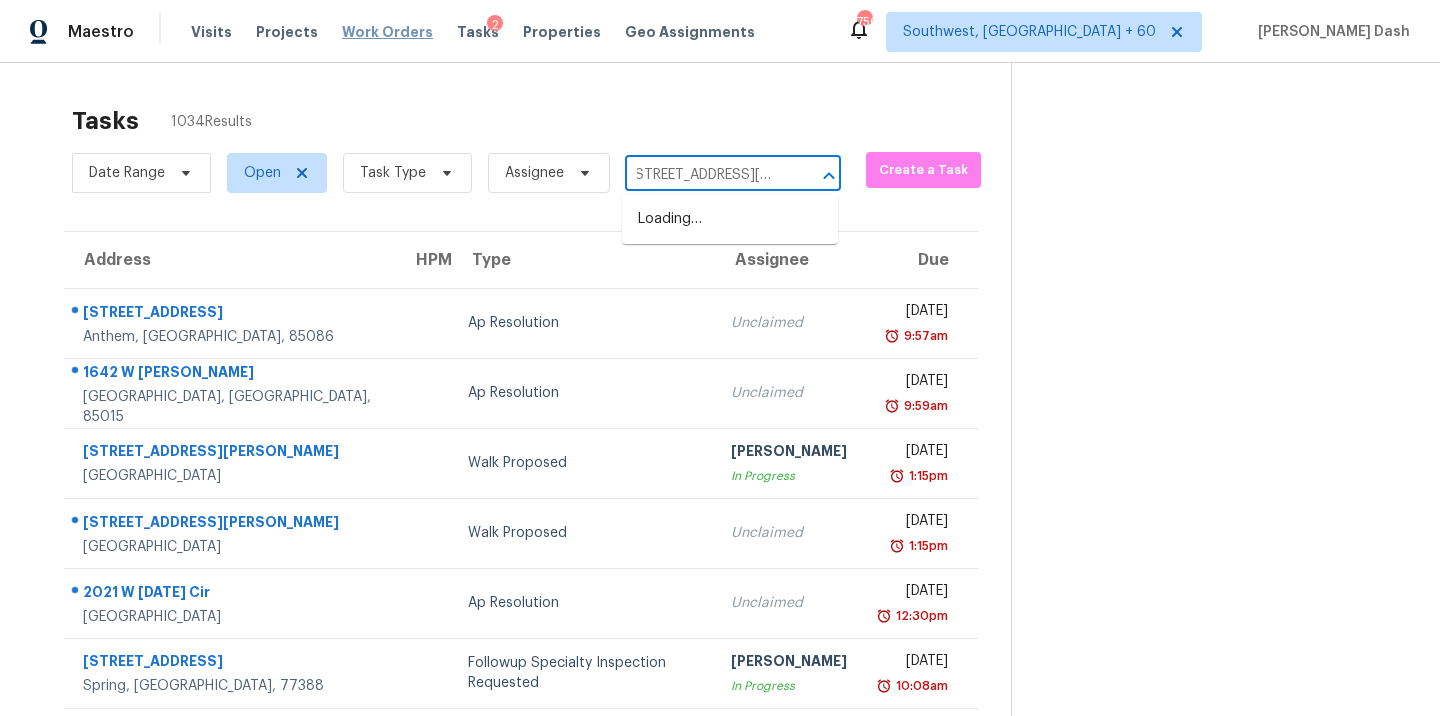 scroll, scrollTop: 0, scrollLeft: 0, axis: both 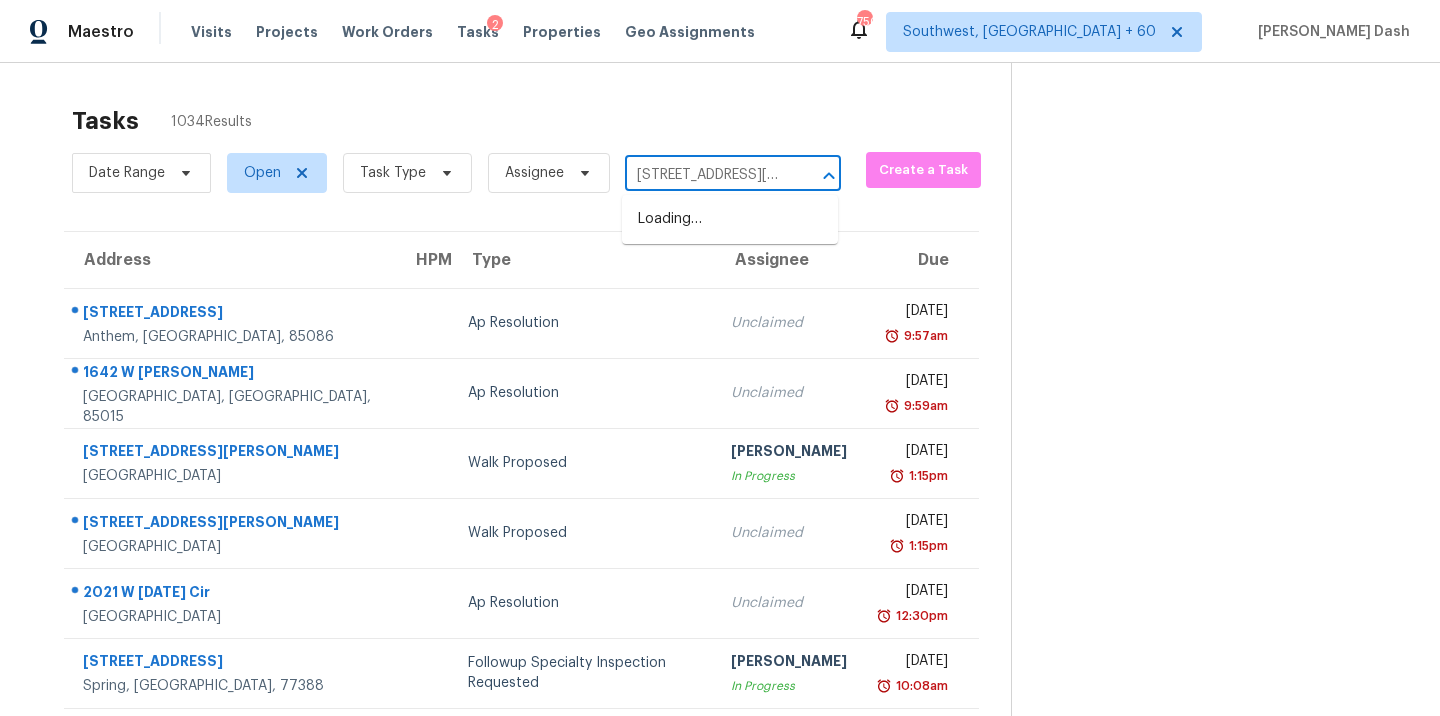 type on "[STREET_ADDRESS][PERSON_NAME]" 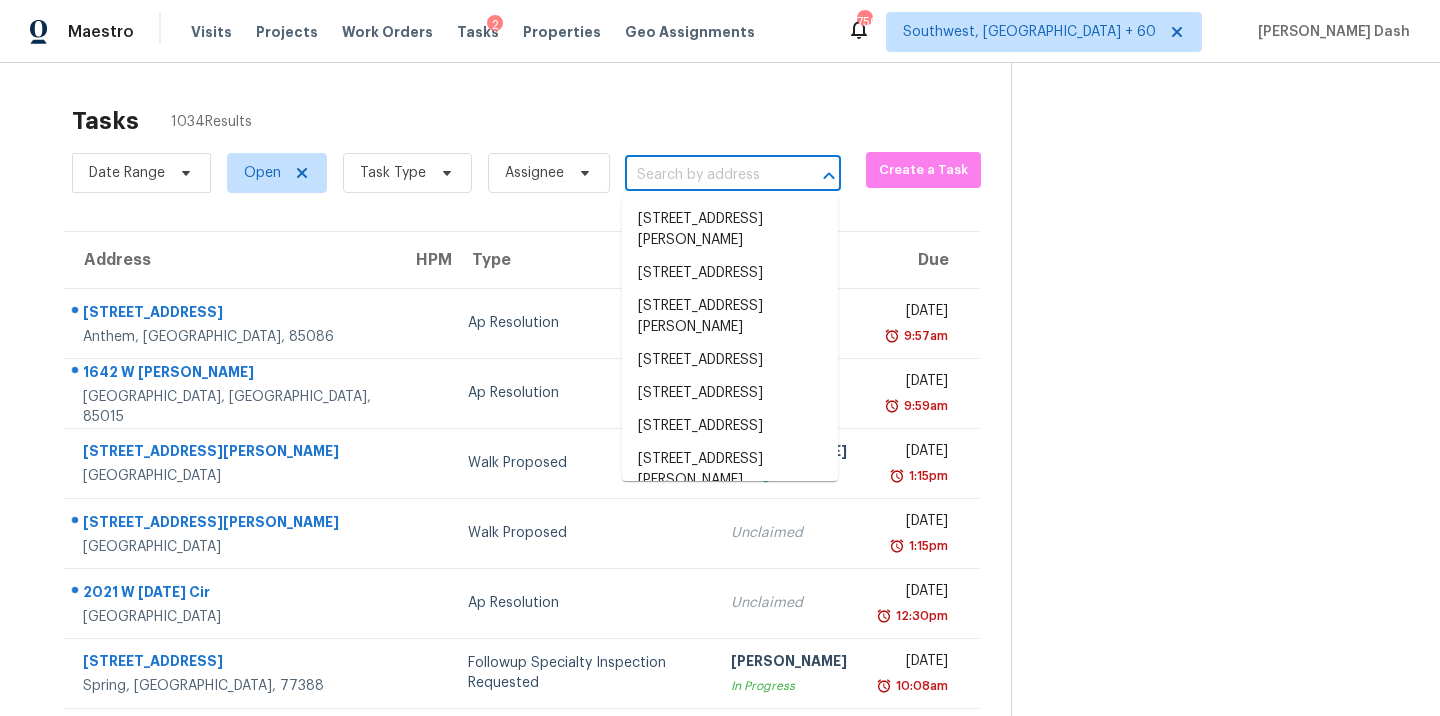 paste on "[STREET_ADDRESS][PERSON_NAME]" 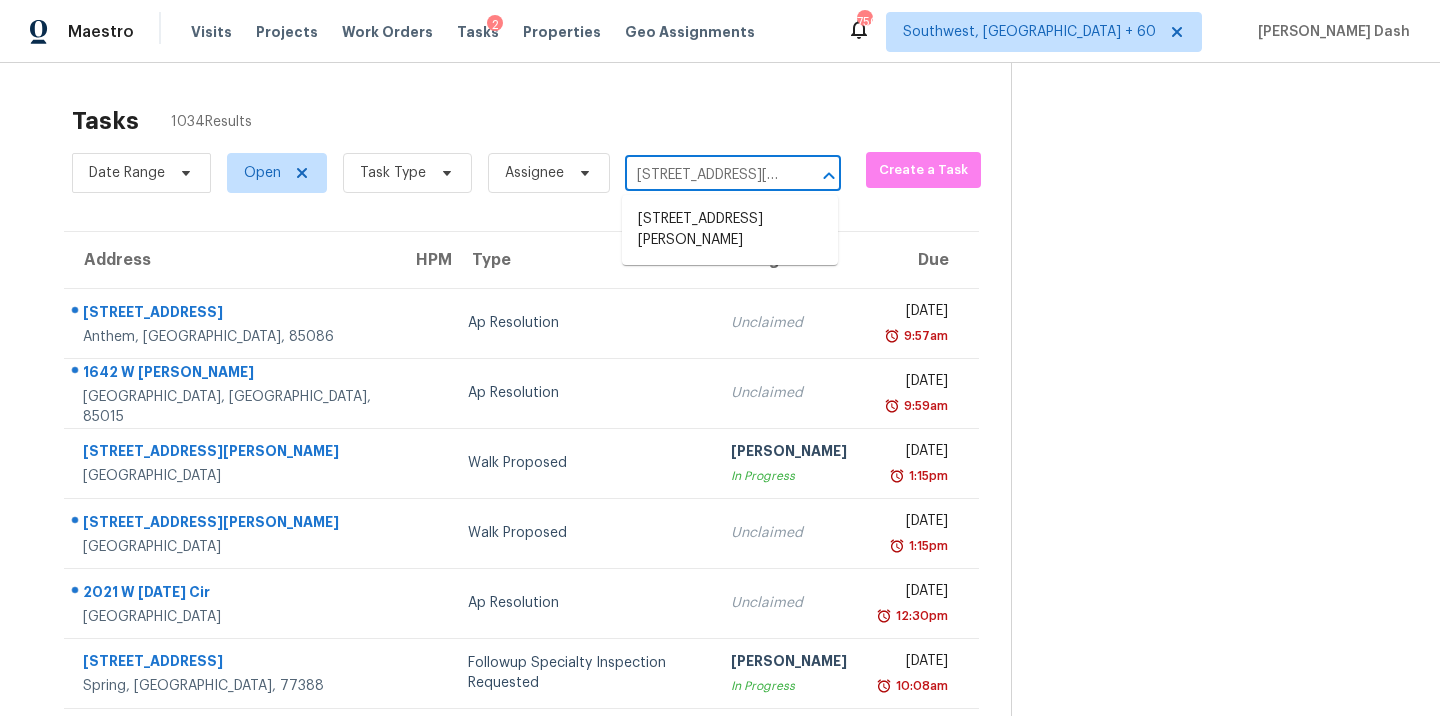 scroll, scrollTop: 0, scrollLeft: 78, axis: horizontal 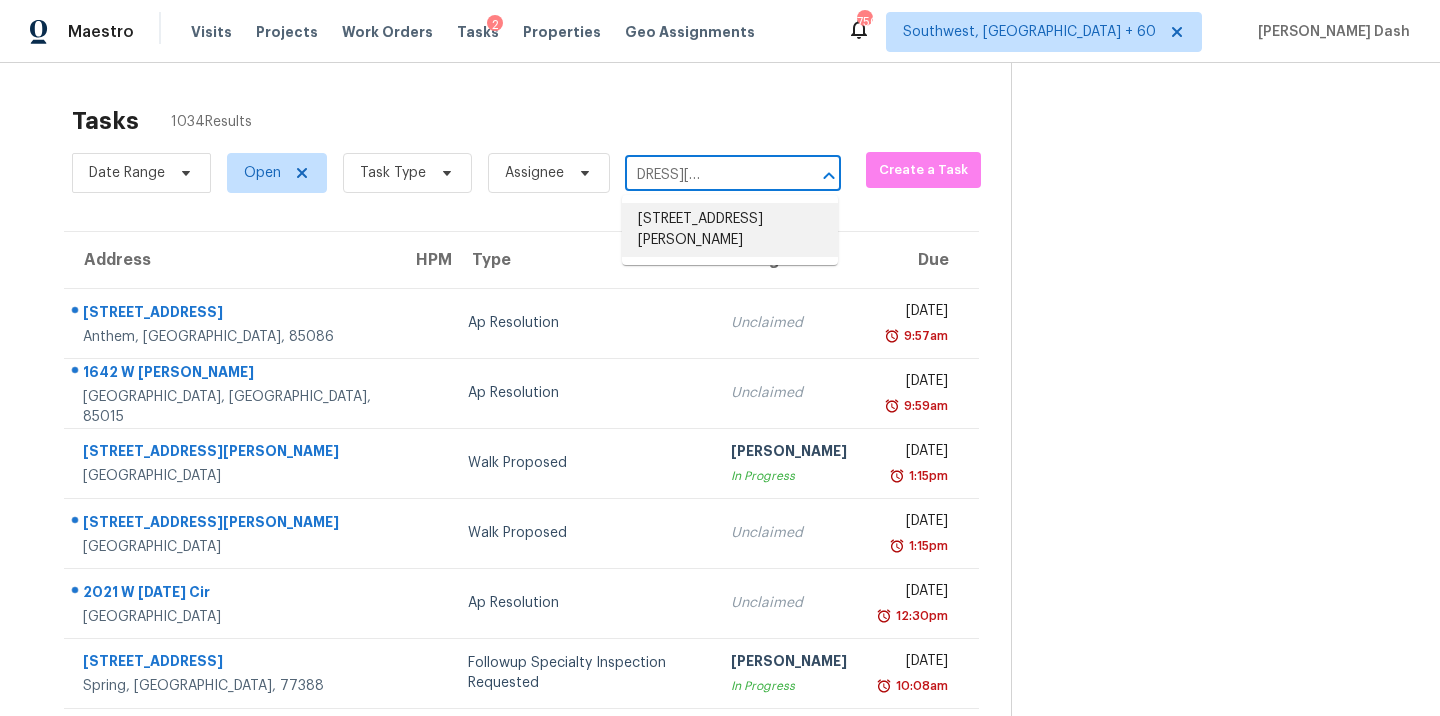 click on "[STREET_ADDRESS][PERSON_NAME]" at bounding box center (730, 230) 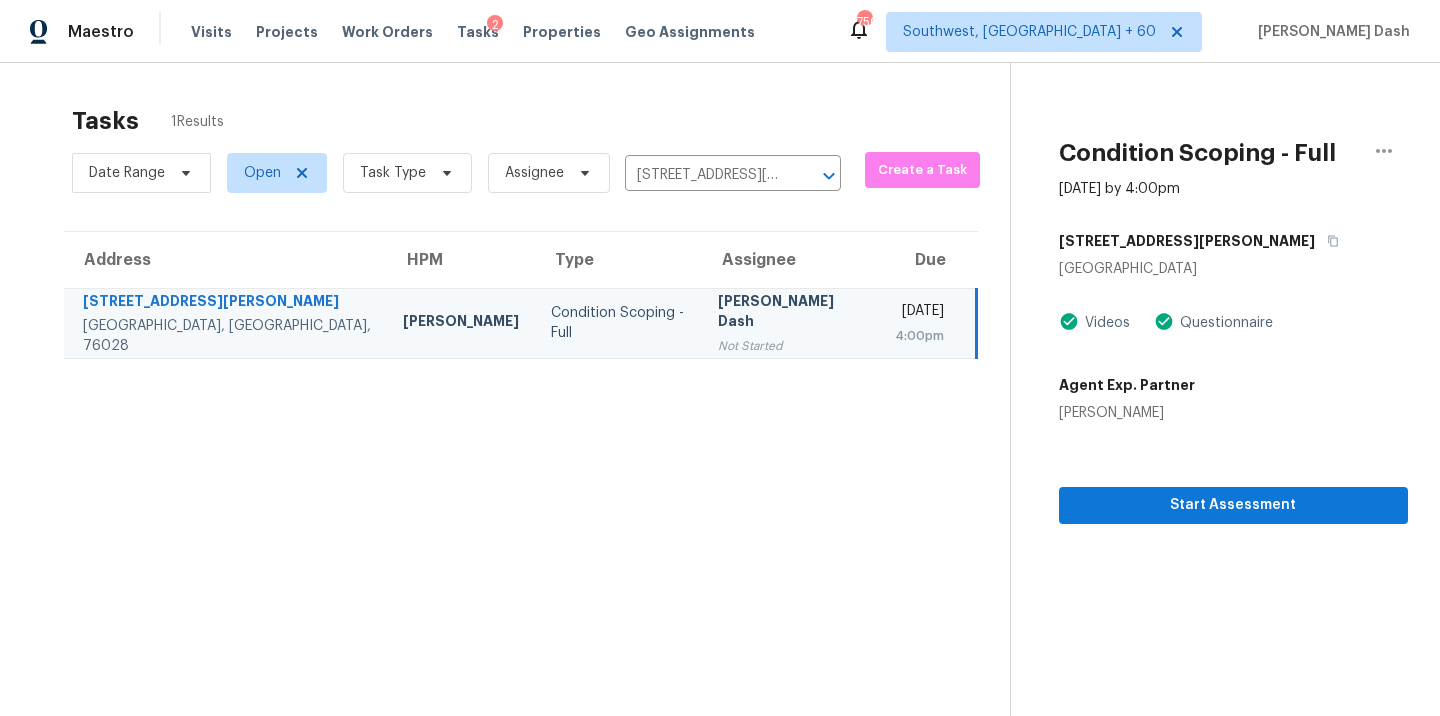 click on "Condition Scoping - Full" at bounding box center (618, 323) 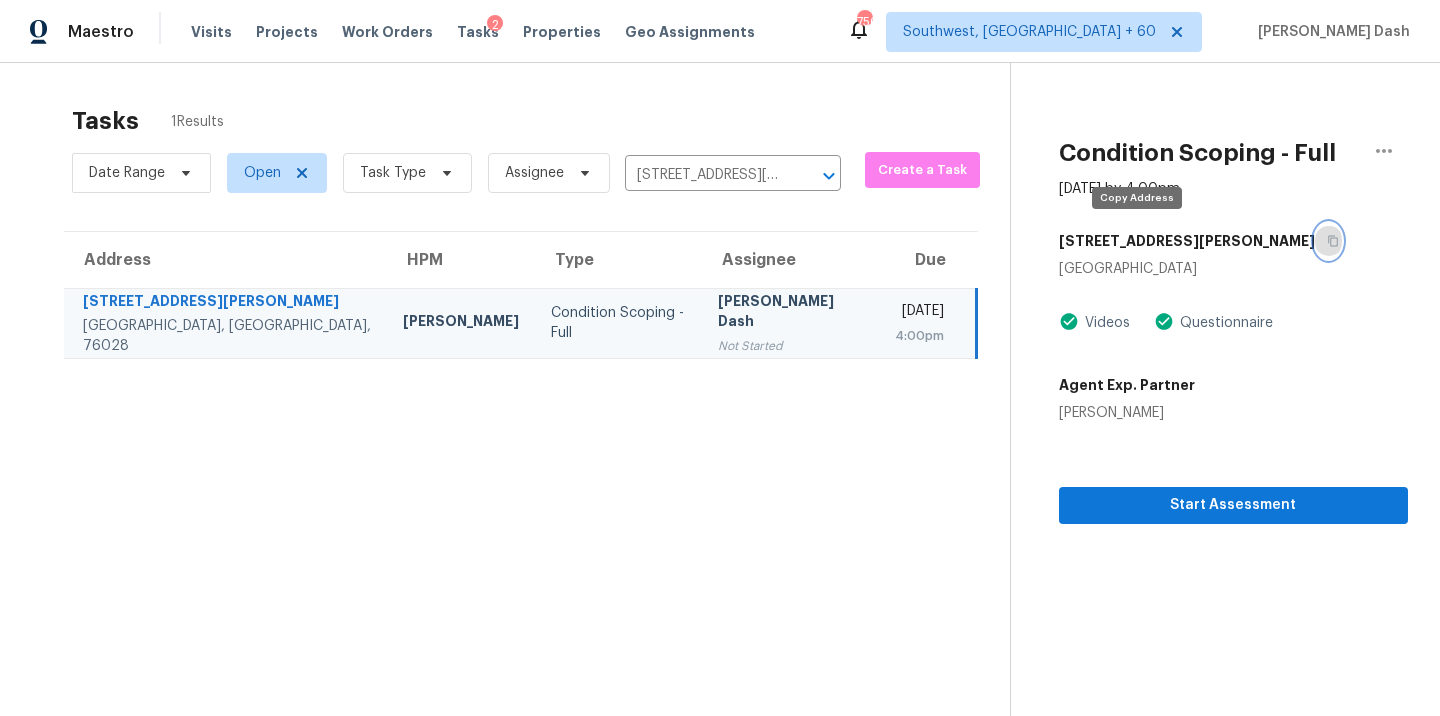 click 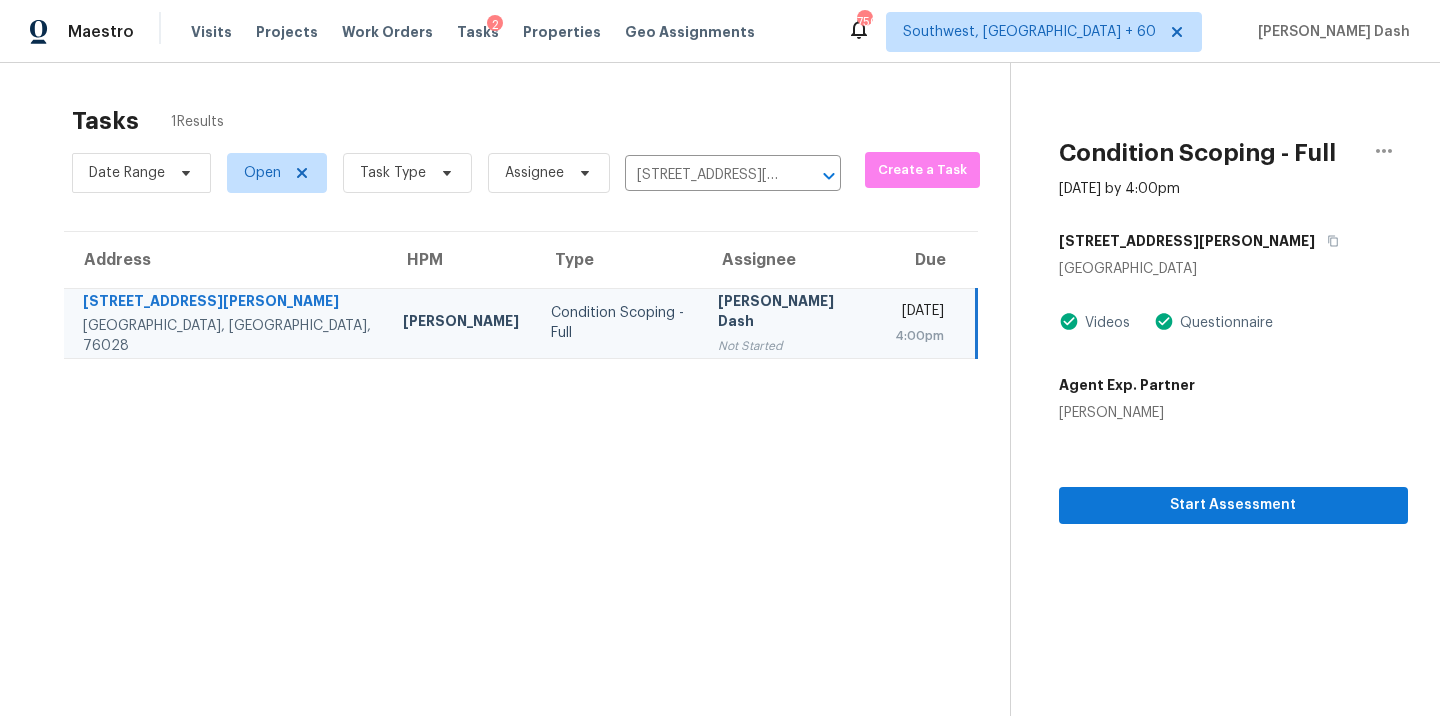 click on "Date Range Open Task Type Assignee [STREET_ADDRESS][PERSON_NAME] ​" at bounding box center (456, 173) 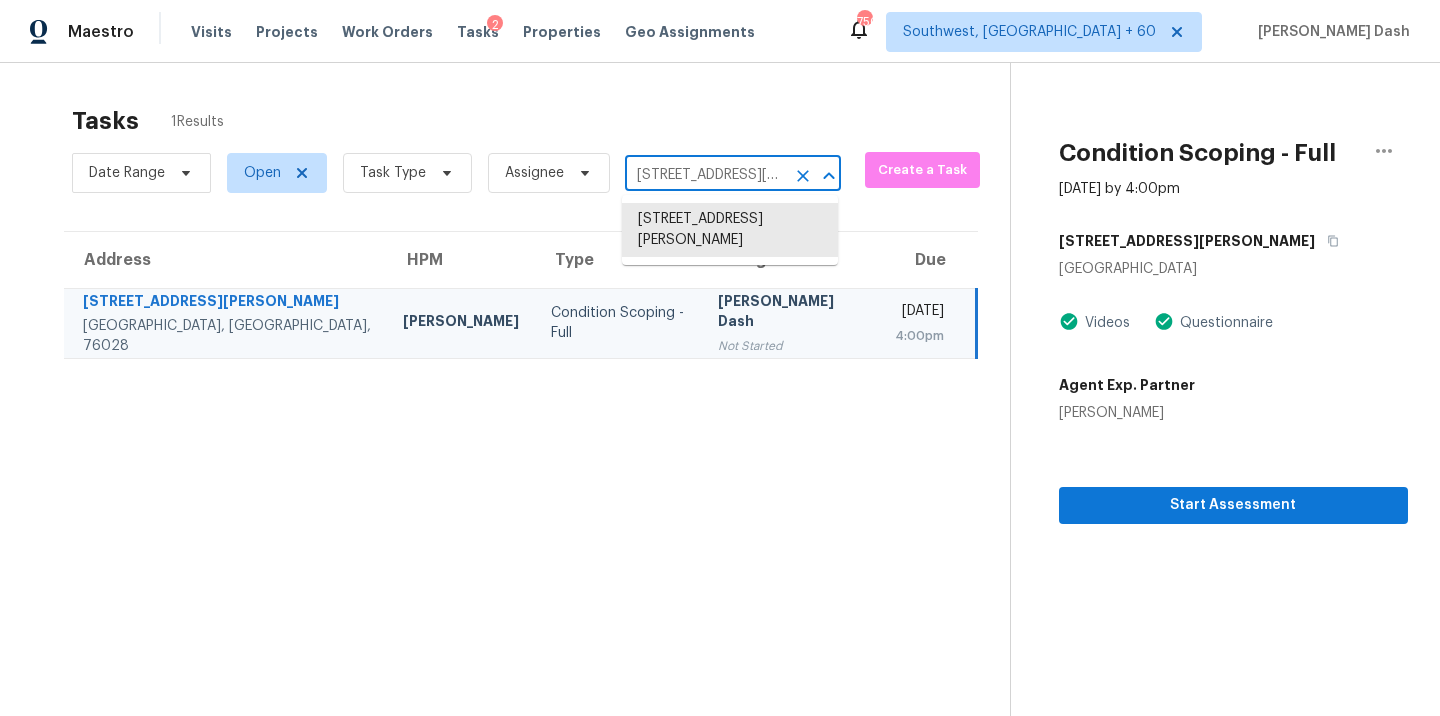 click on "[STREET_ADDRESS][PERSON_NAME]" at bounding box center (705, 175) 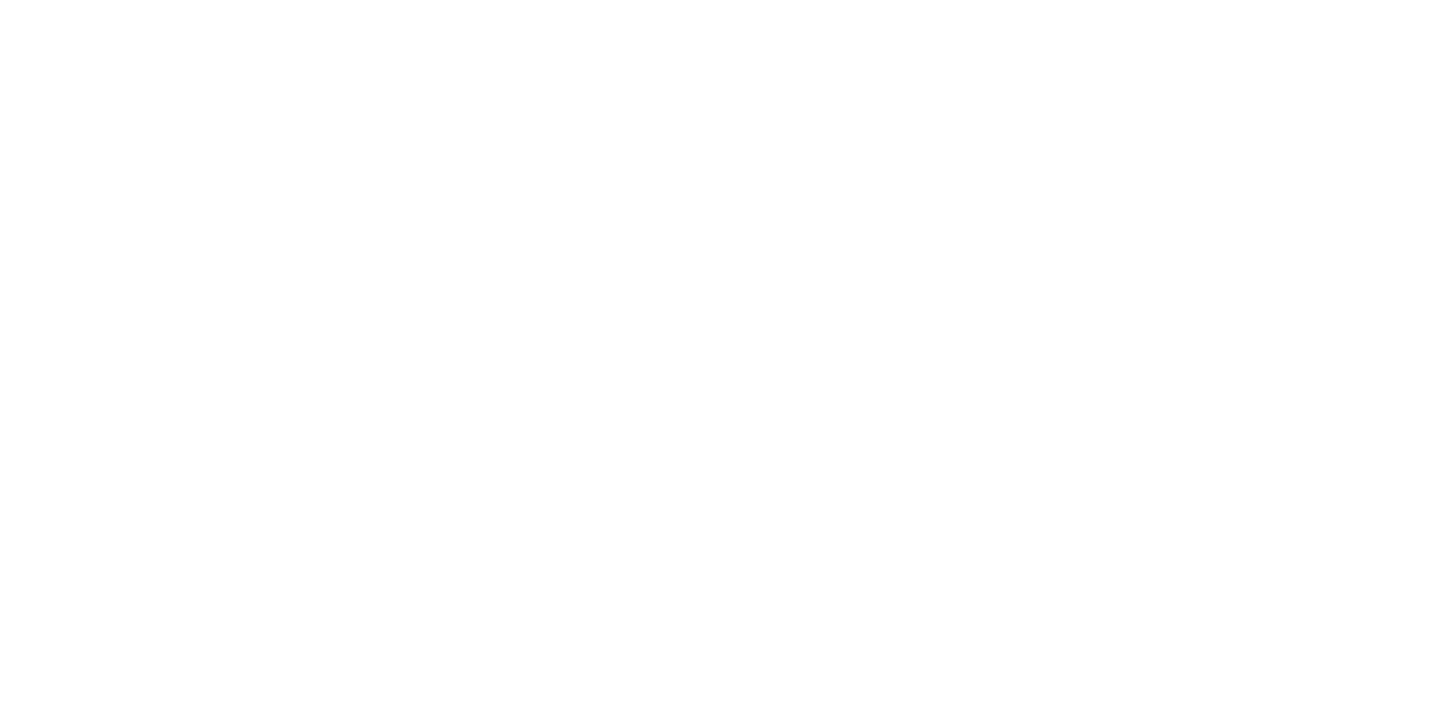 scroll, scrollTop: 0, scrollLeft: 0, axis: both 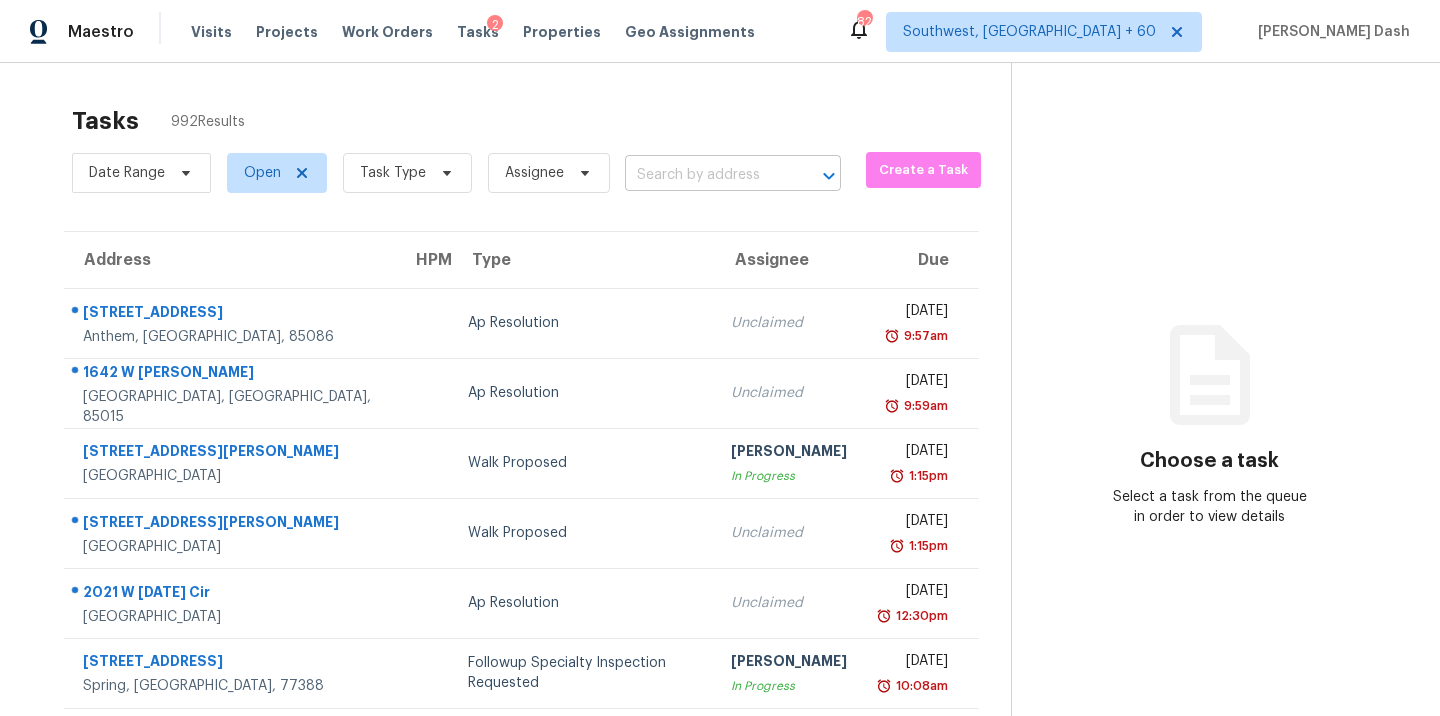 click at bounding box center [705, 175] 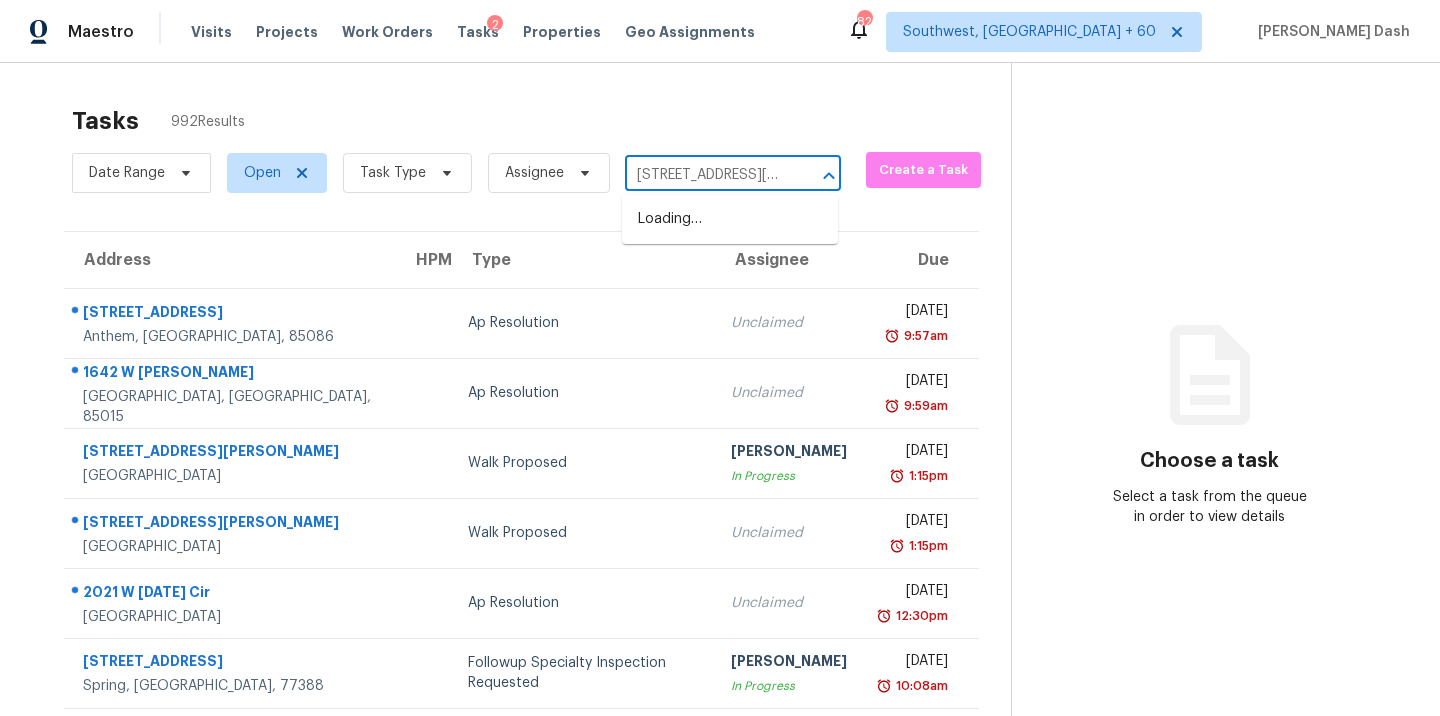 scroll, scrollTop: 0, scrollLeft: 80, axis: horizontal 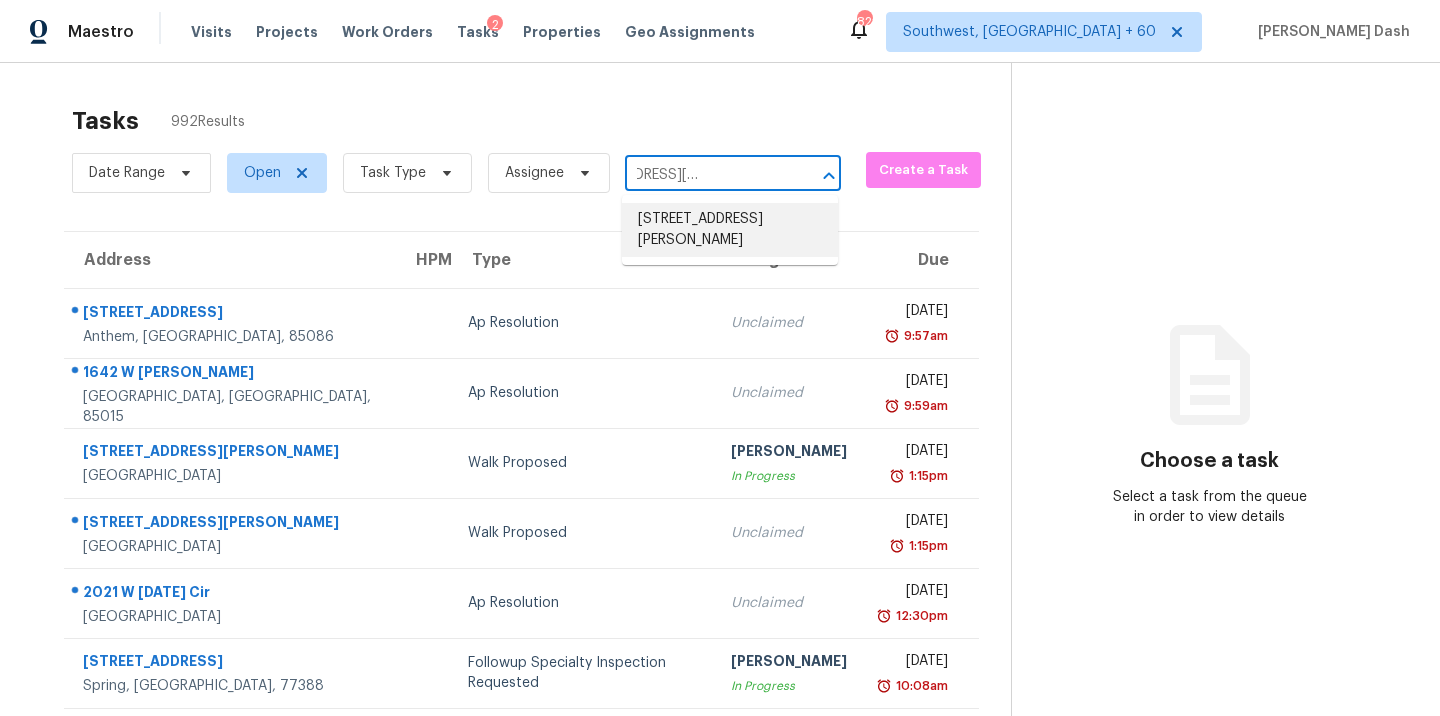 click on "2977 Marjorie Ave, Dallas, TX 75216" at bounding box center [730, 230] 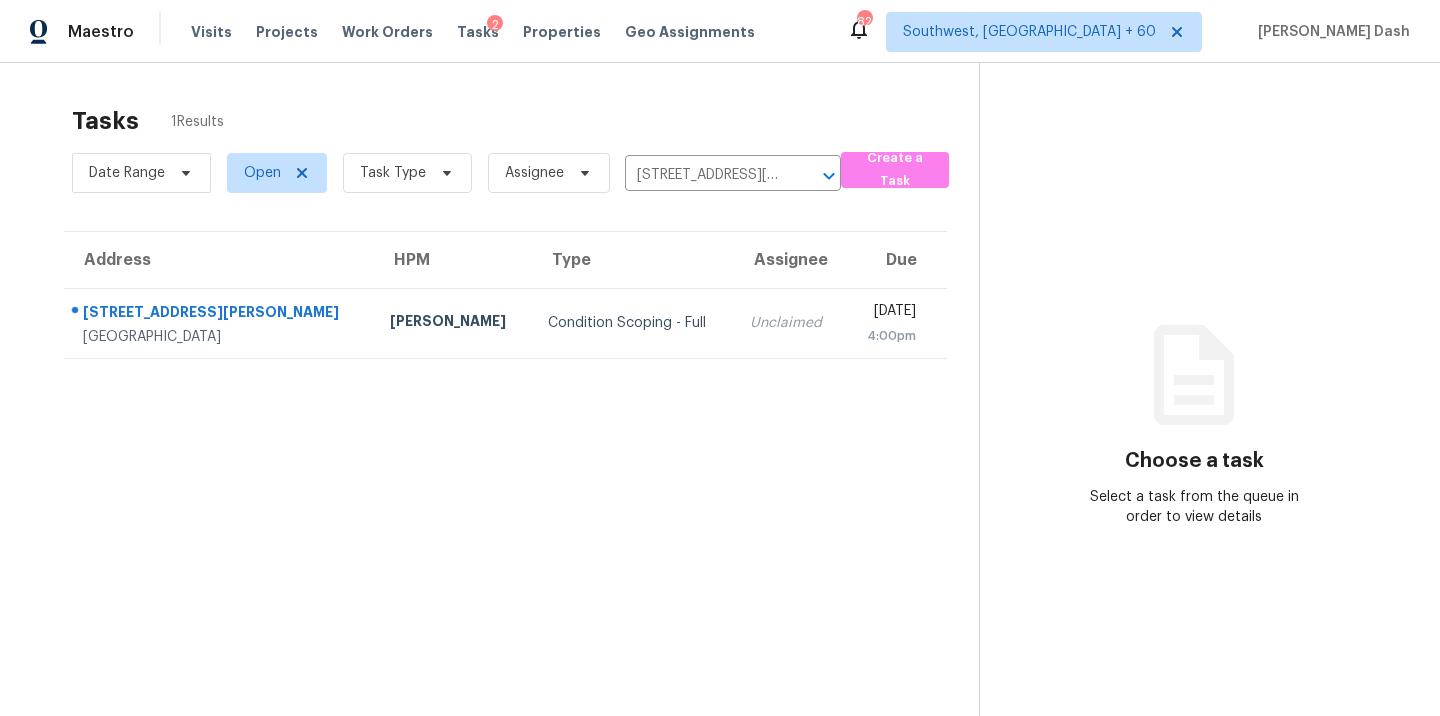 click on "Condition Scoping - Full" at bounding box center [633, 323] 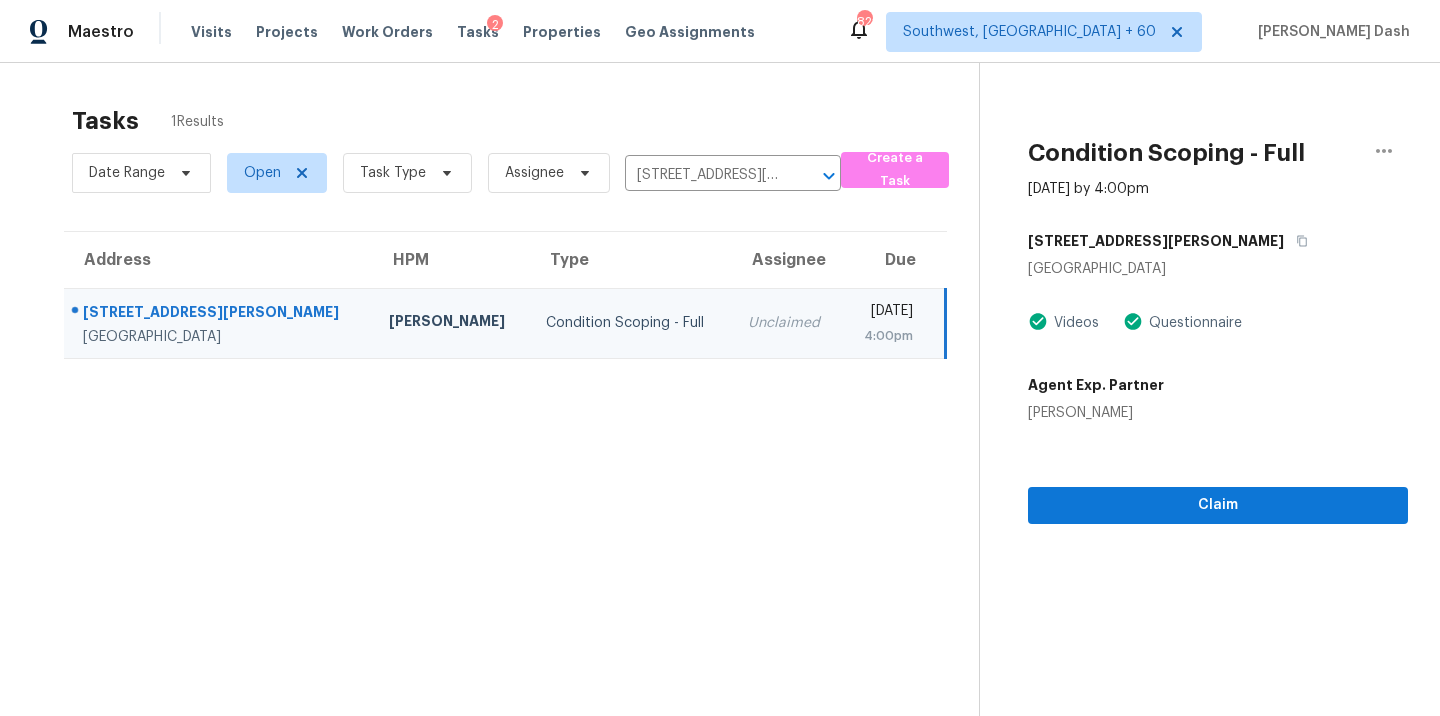 click on "2977 Marjorie Ave" at bounding box center [1218, 241] 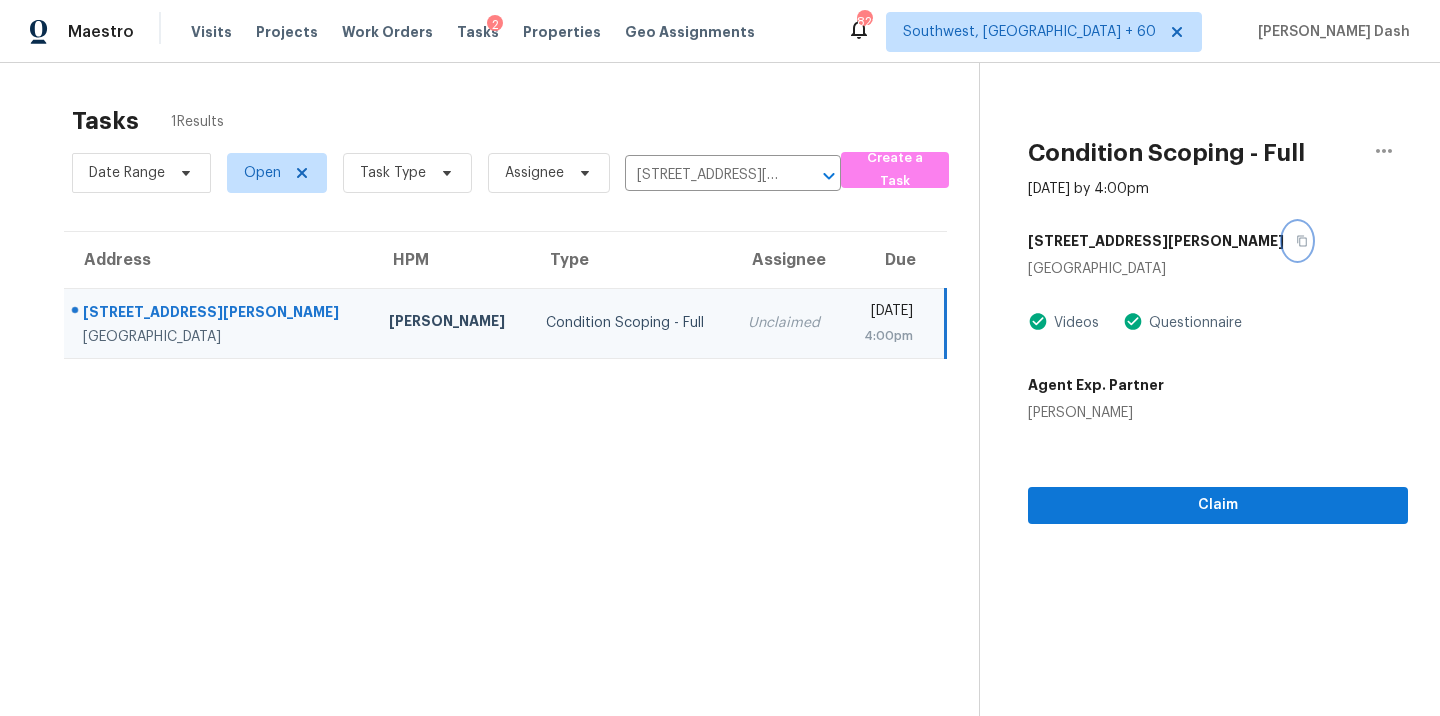 drag, startPoint x: 1168, startPoint y: 245, endPoint x: 1179, endPoint y: 500, distance: 255.23715 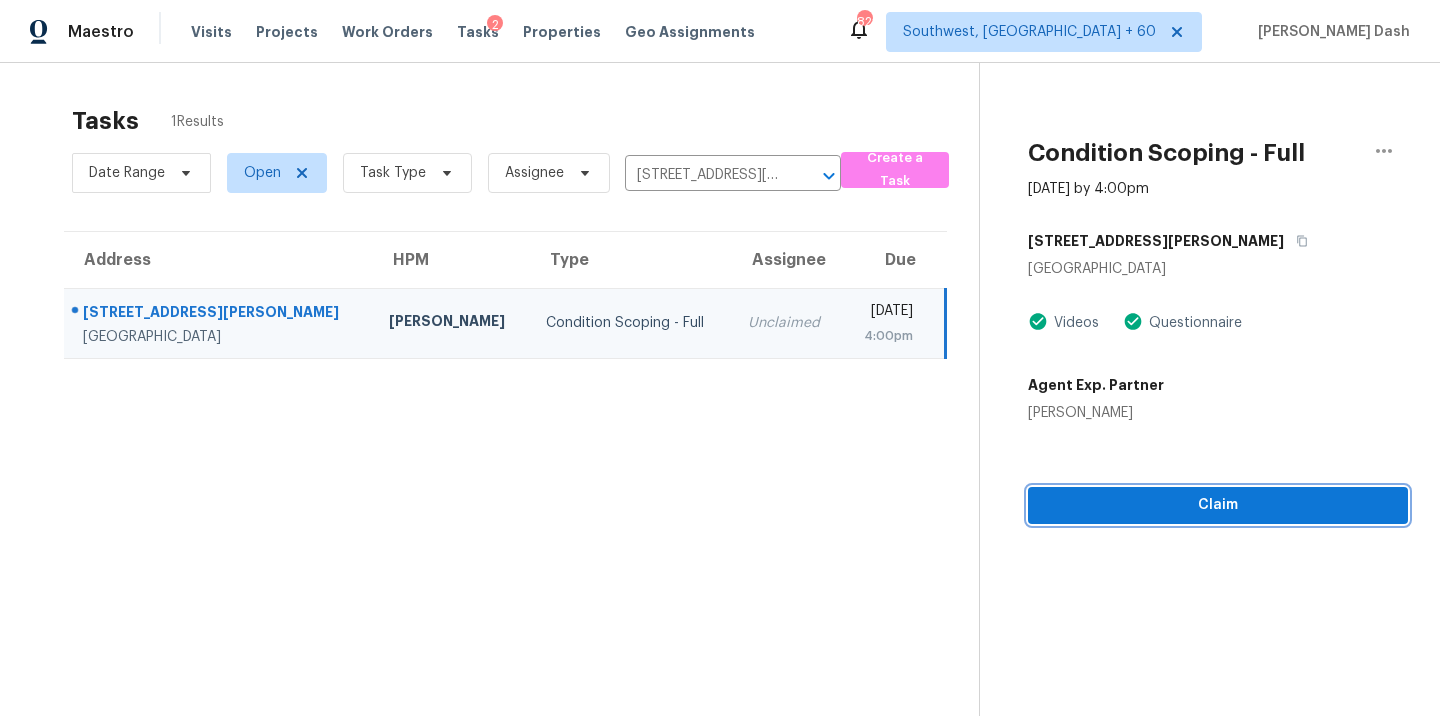 click on "Claim" at bounding box center (1218, 505) 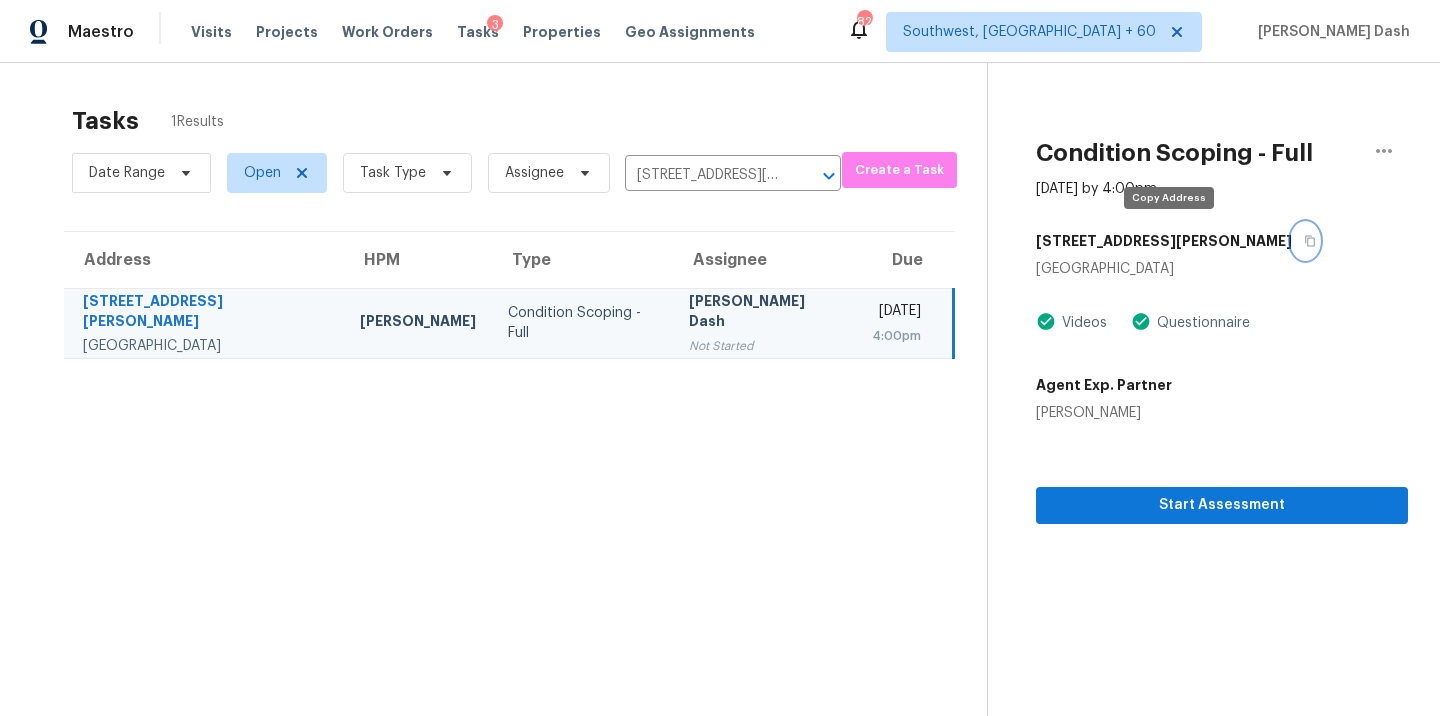 click 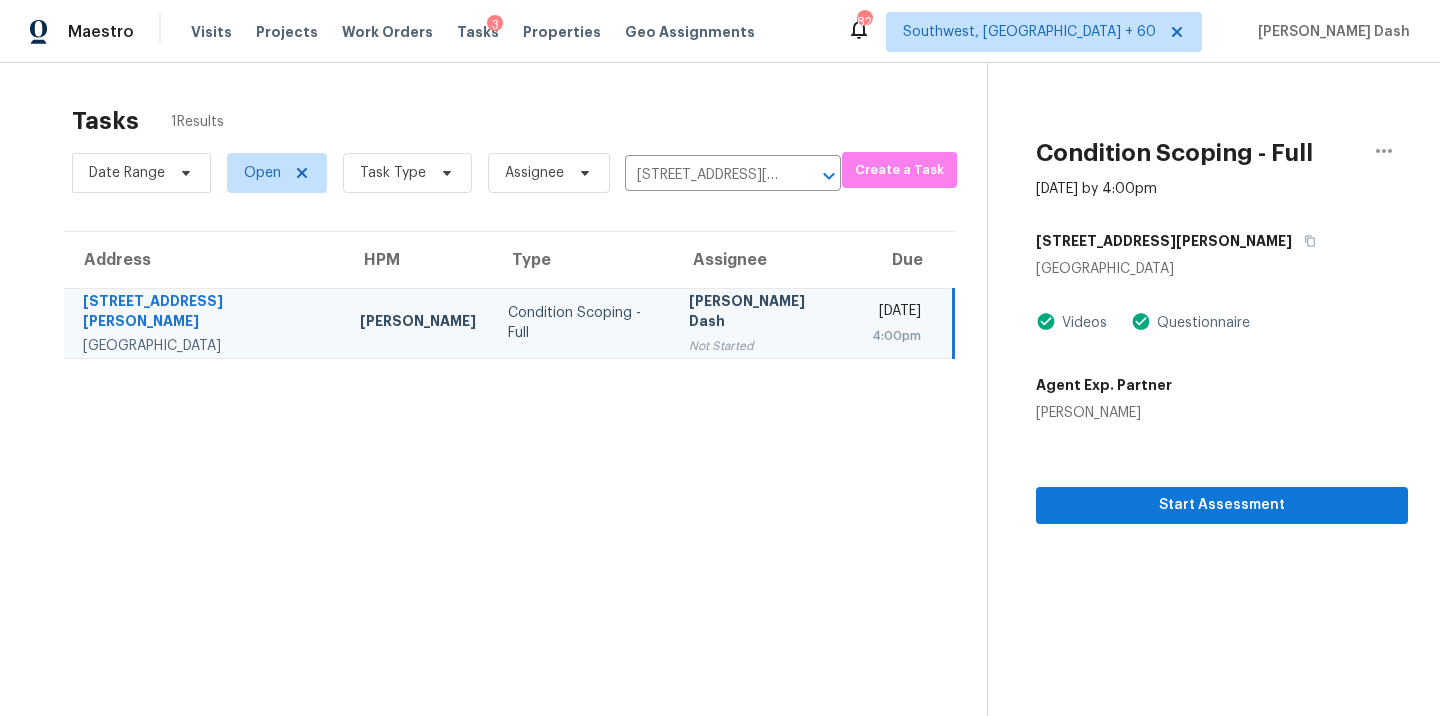 click on "Date Range Open Task Type Assignee 2977 Marjorie Ave, Dallas, TX 75216 ​" at bounding box center [456, 173] 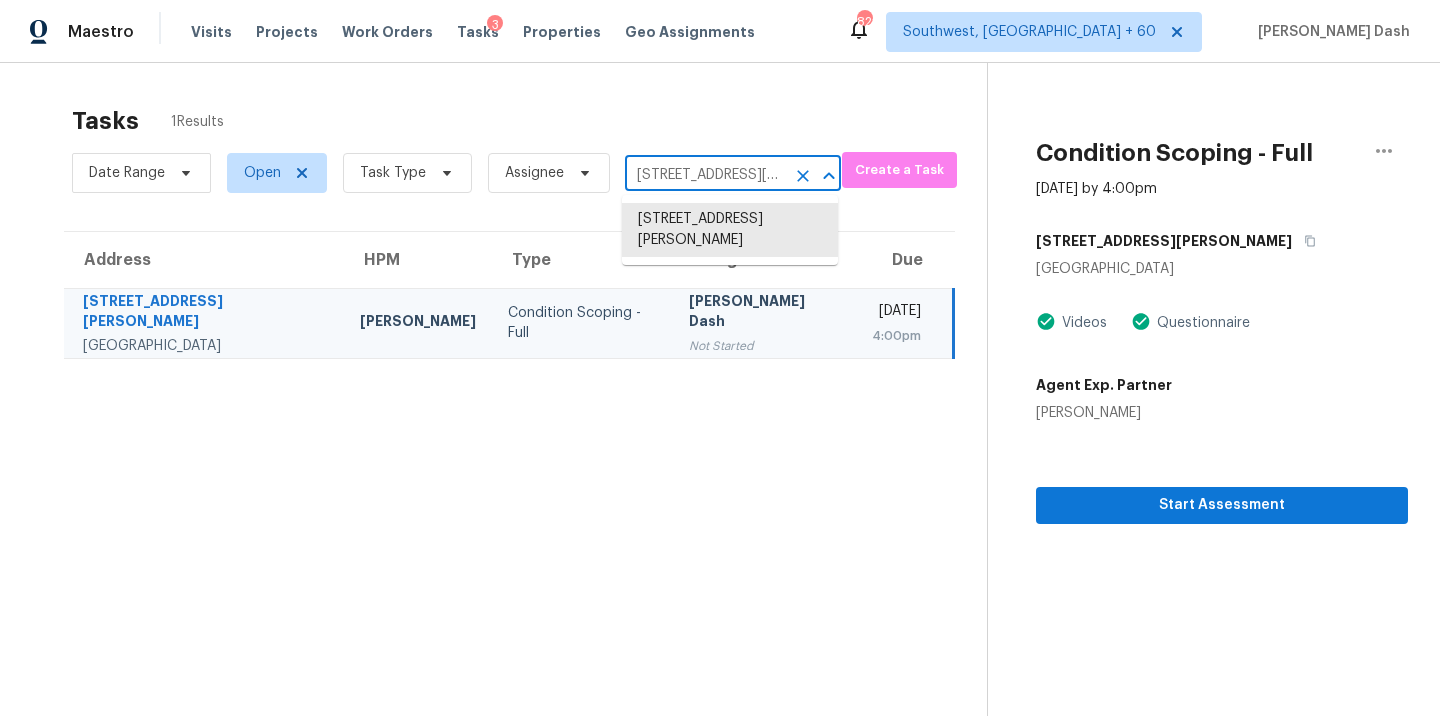 click on "[STREET_ADDRESS][PERSON_NAME]" at bounding box center (705, 175) 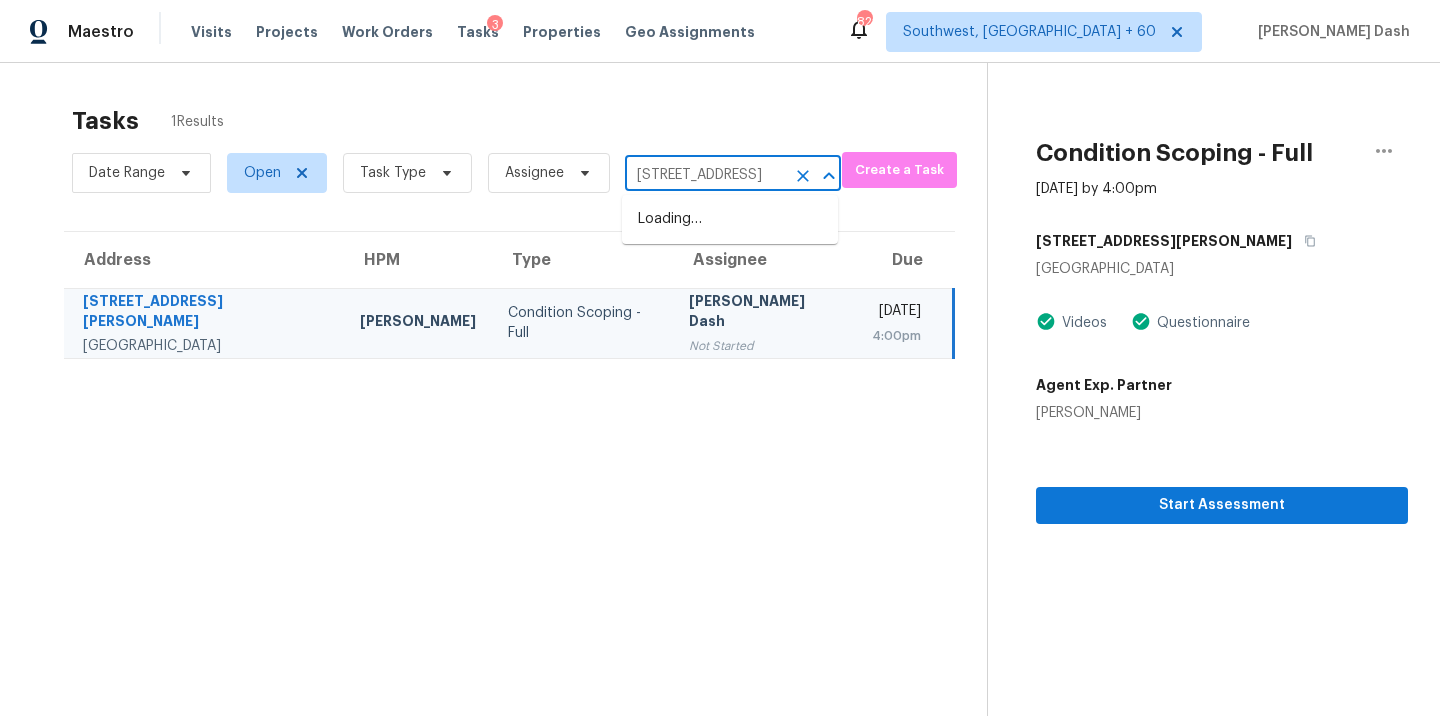 scroll, scrollTop: 0, scrollLeft: 92, axis: horizontal 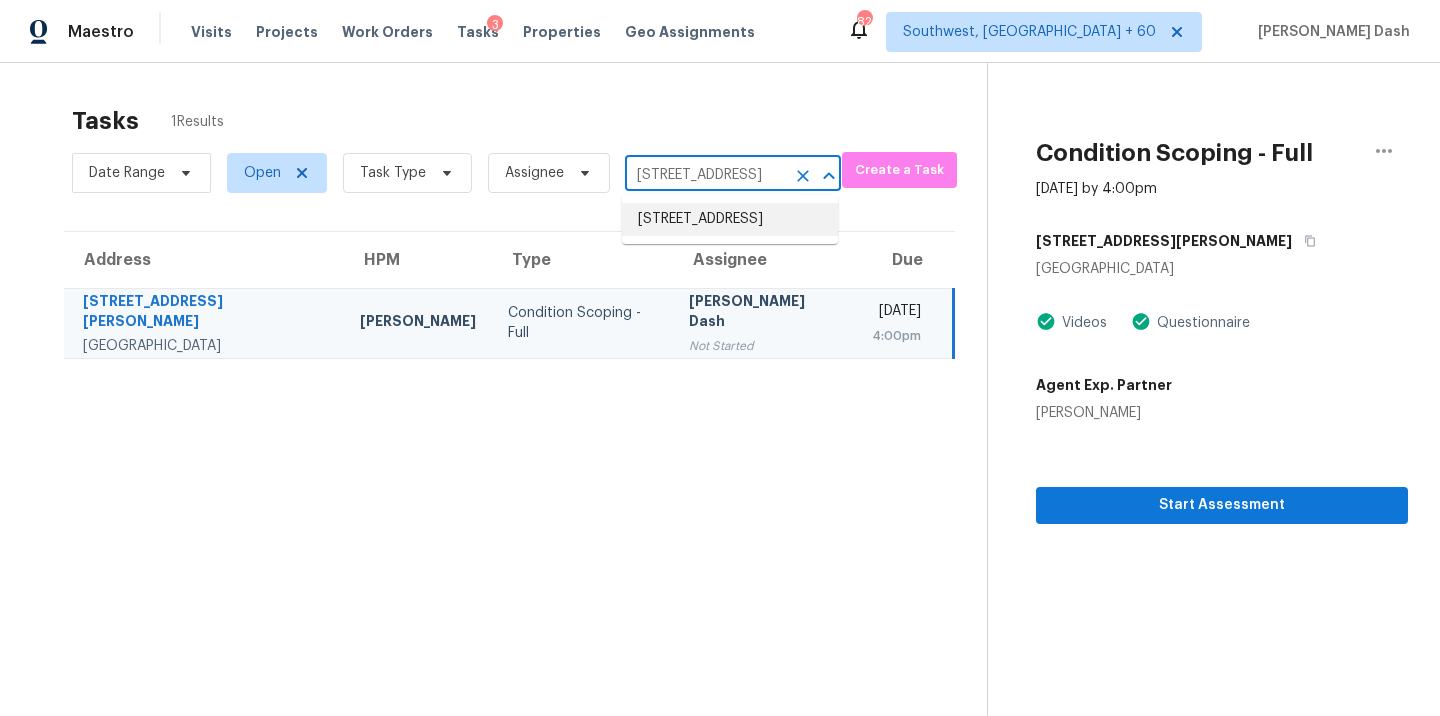 click on "7317 Colonial Dr, Fountain, CO 80817" at bounding box center [730, 219] 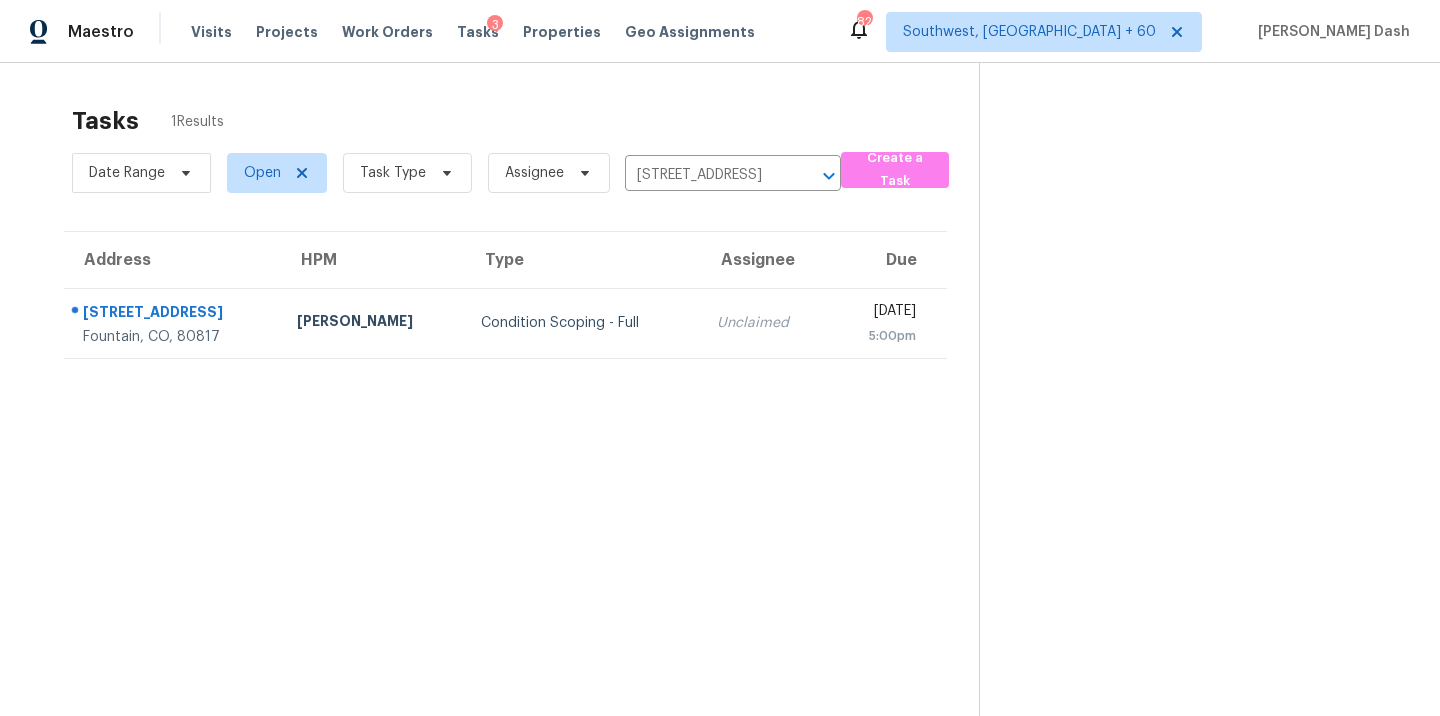 click on "Condition Scoping - Full" at bounding box center [583, 323] 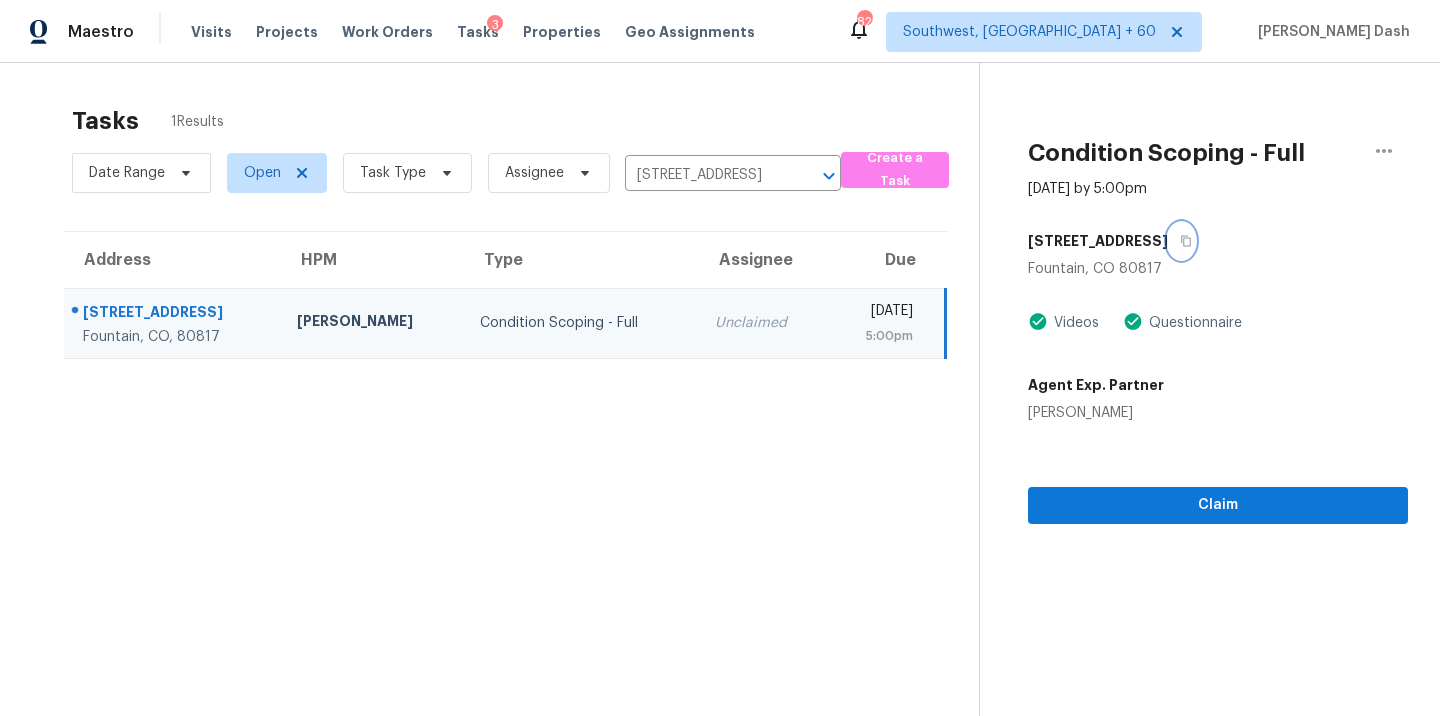 click at bounding box center (1181, 241) 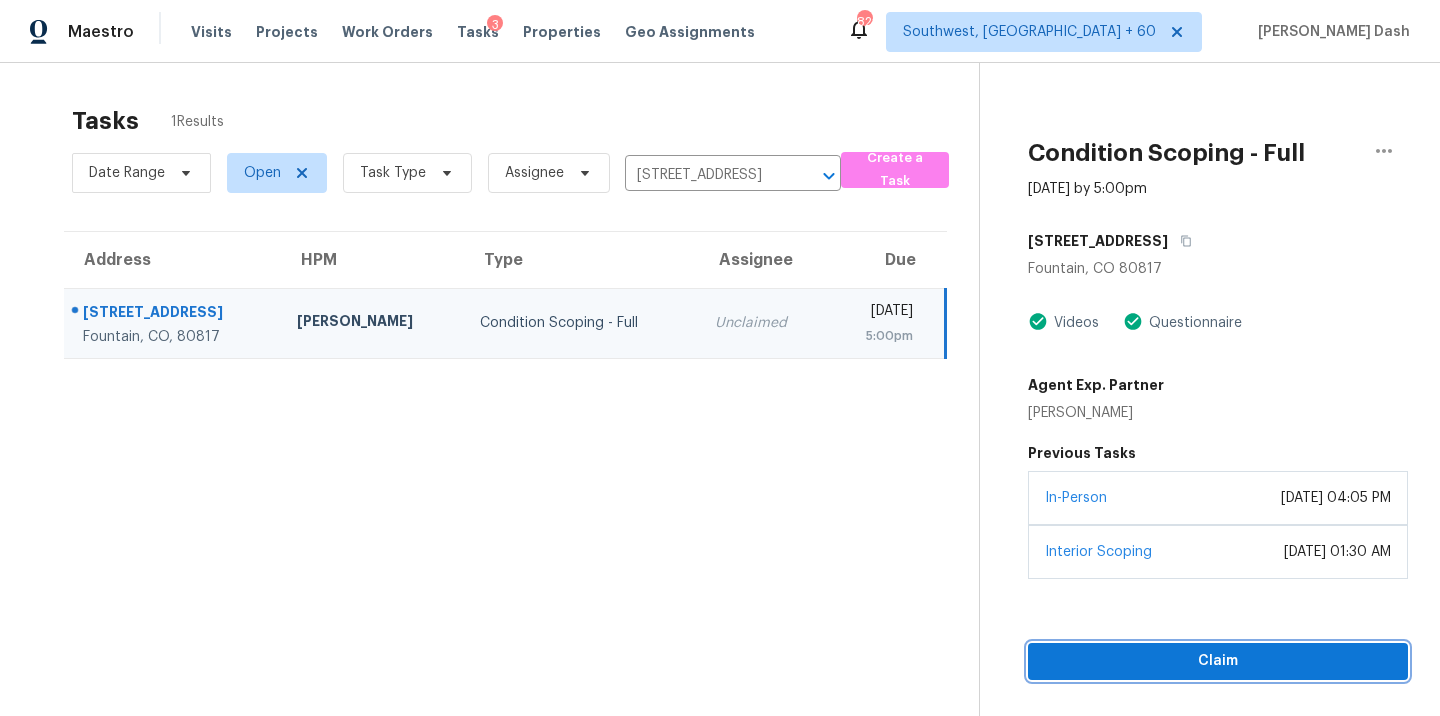 click on "Claim" at bounding box center (1218, 661) 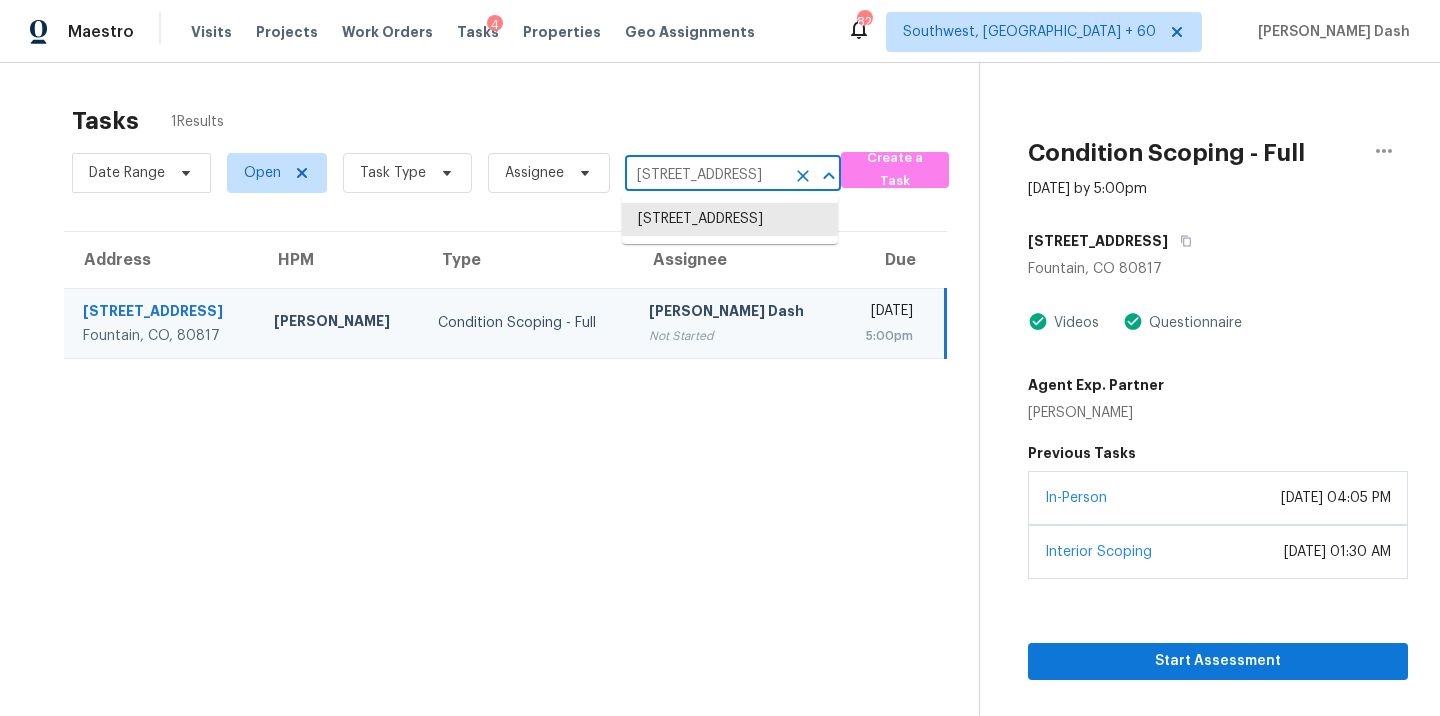 click on "7317 Colonial Dr, Fountain, CO 80817" at bounding box center (705, 175) 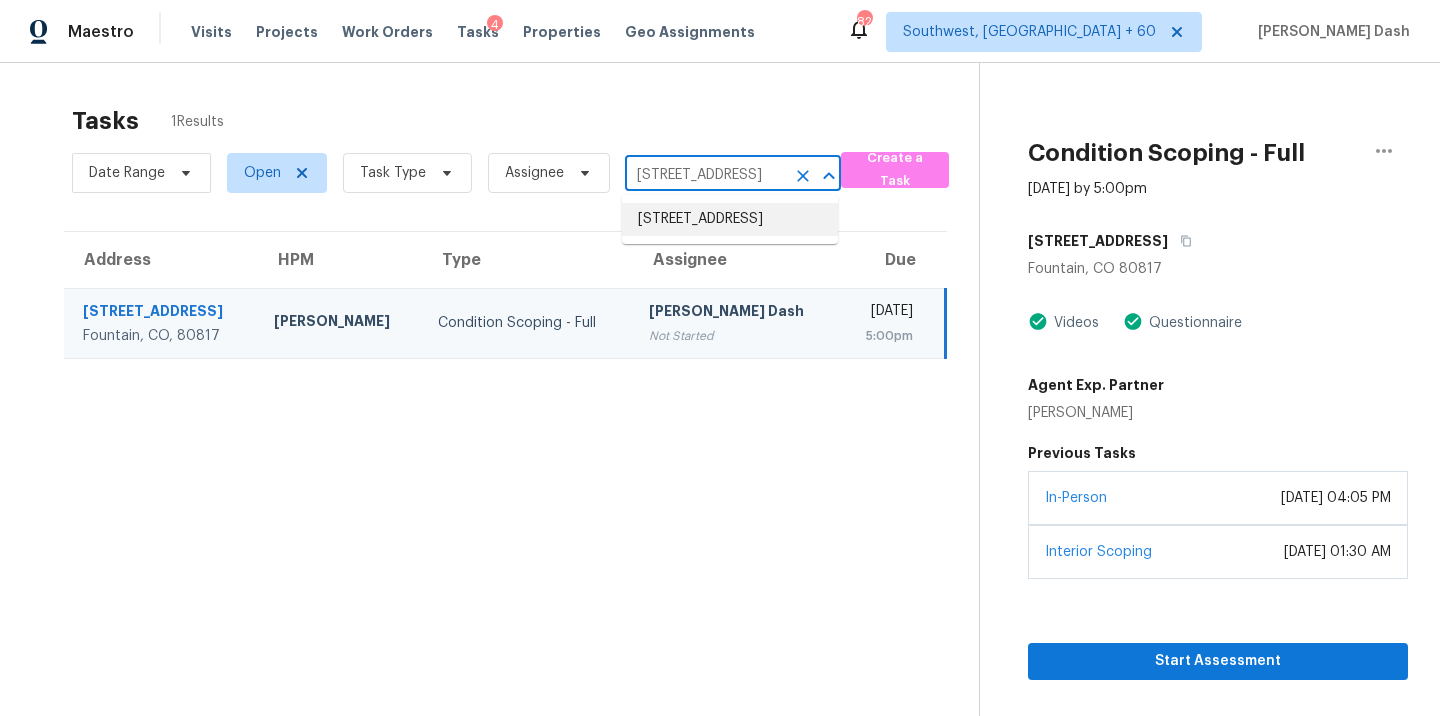 click on "5117 Park Place Dr, Dallas, NC 28034" at bounding box center (730, 219) 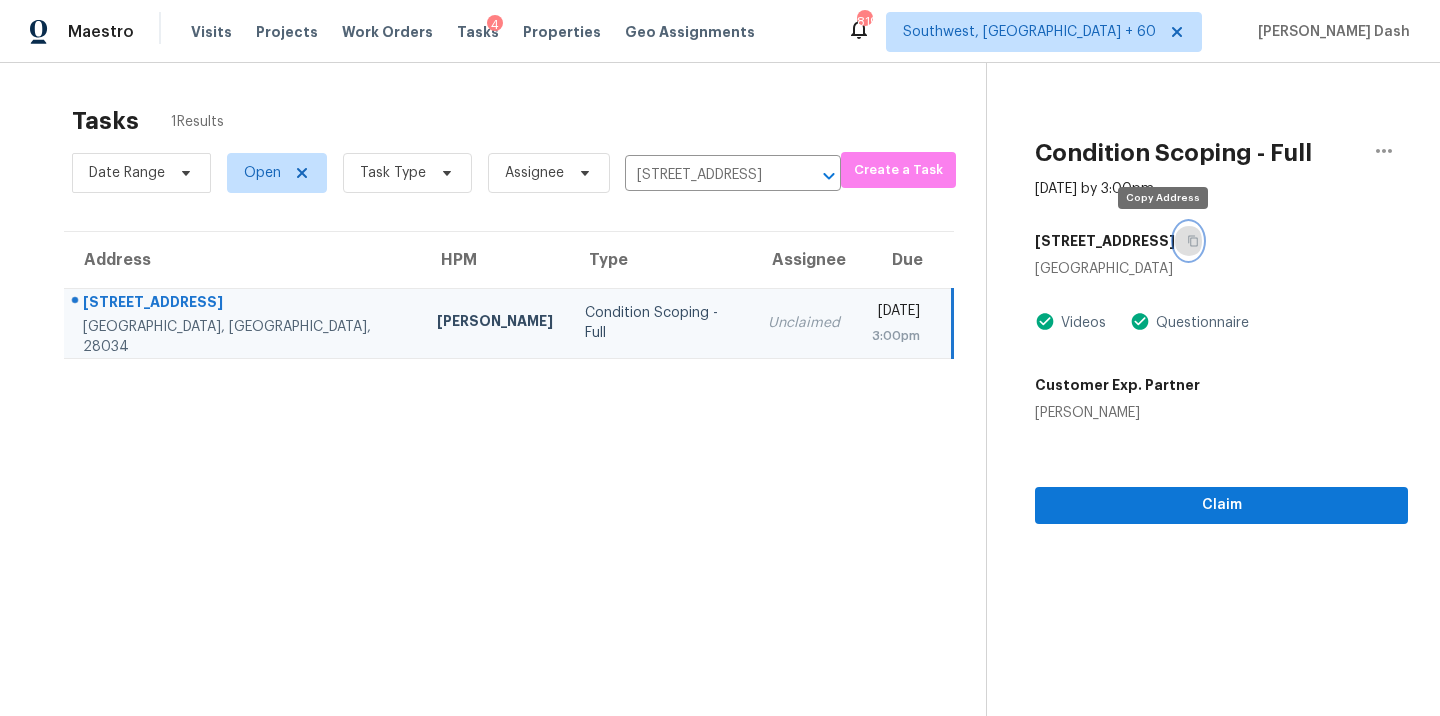 drag, startPoint x: 1164, startPoint y: 234, endPoint x: 1164, endPoint y: 535, distance: 301 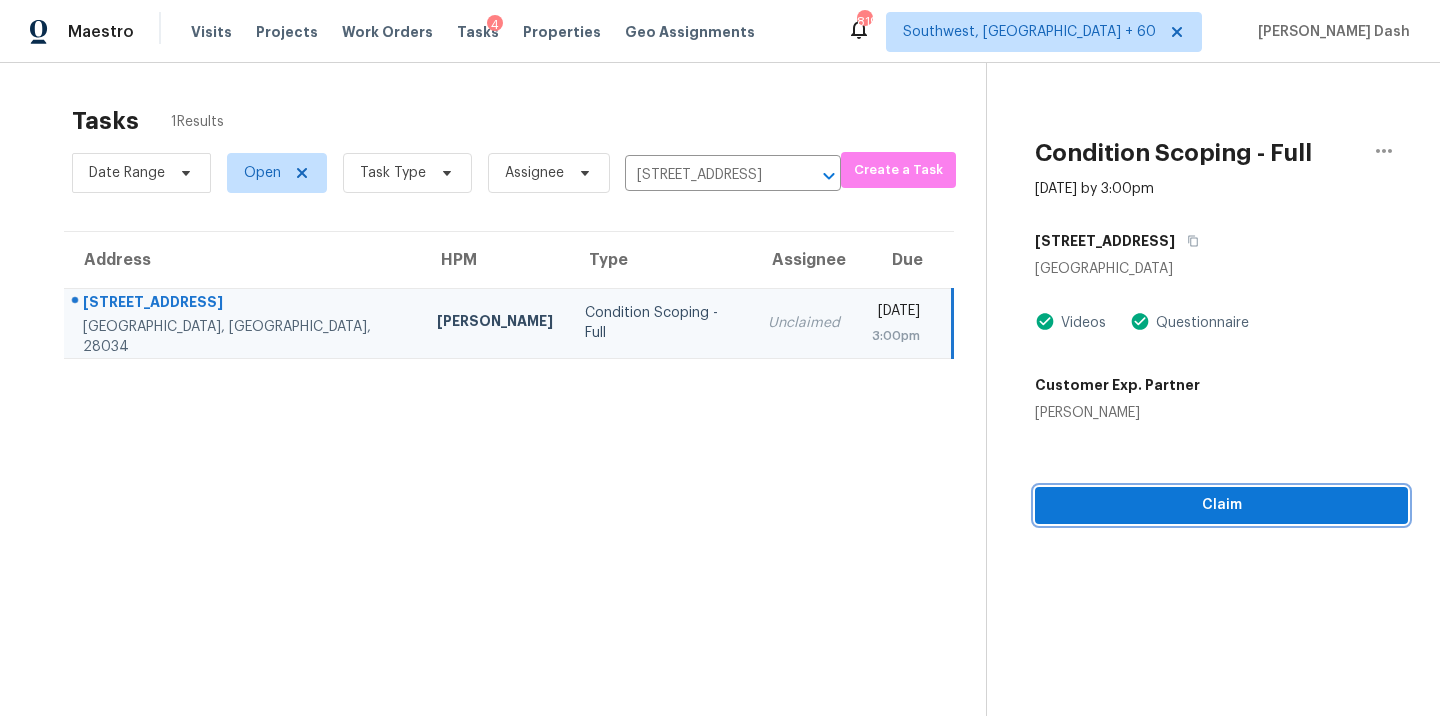 click on "Claim" at bounding box center [1221, 505] 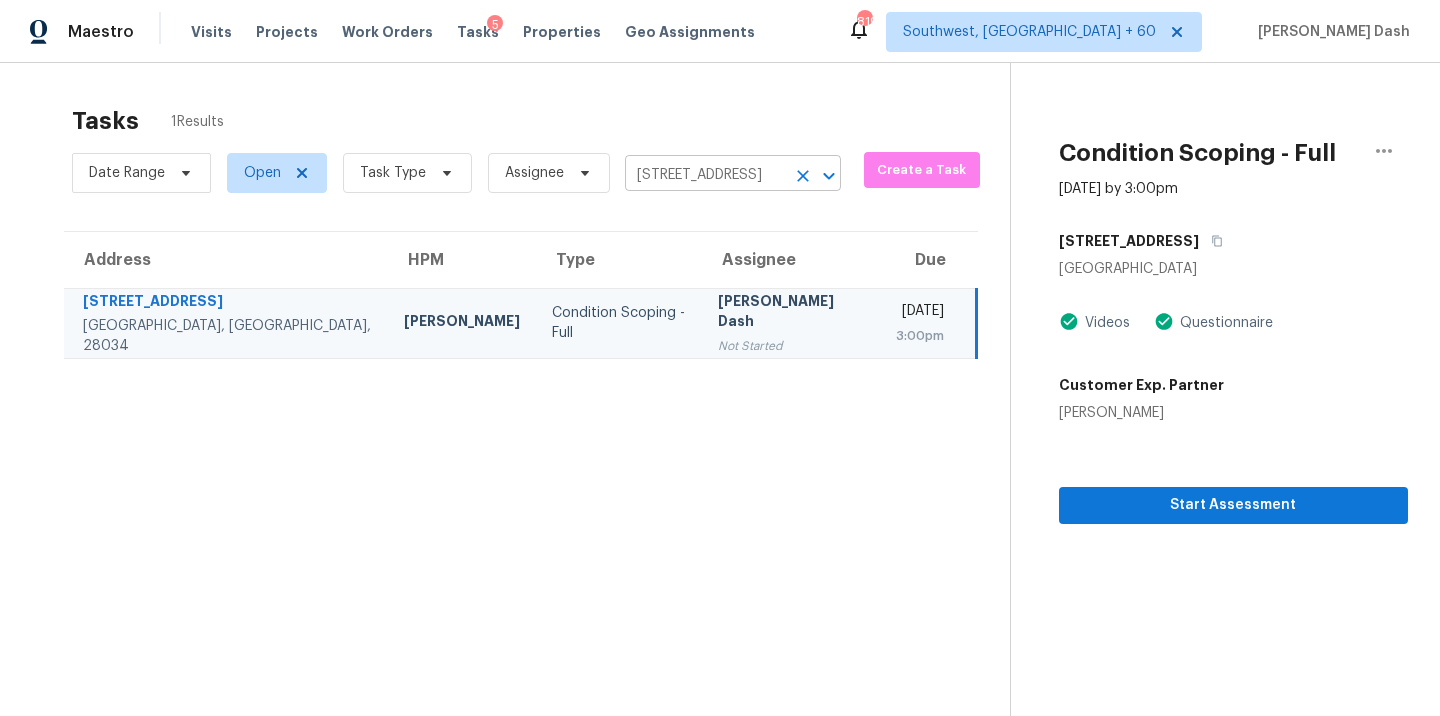 click on "5117 Park Place Dr, Dallas, NC 28034" at bounding box center [705, 175] 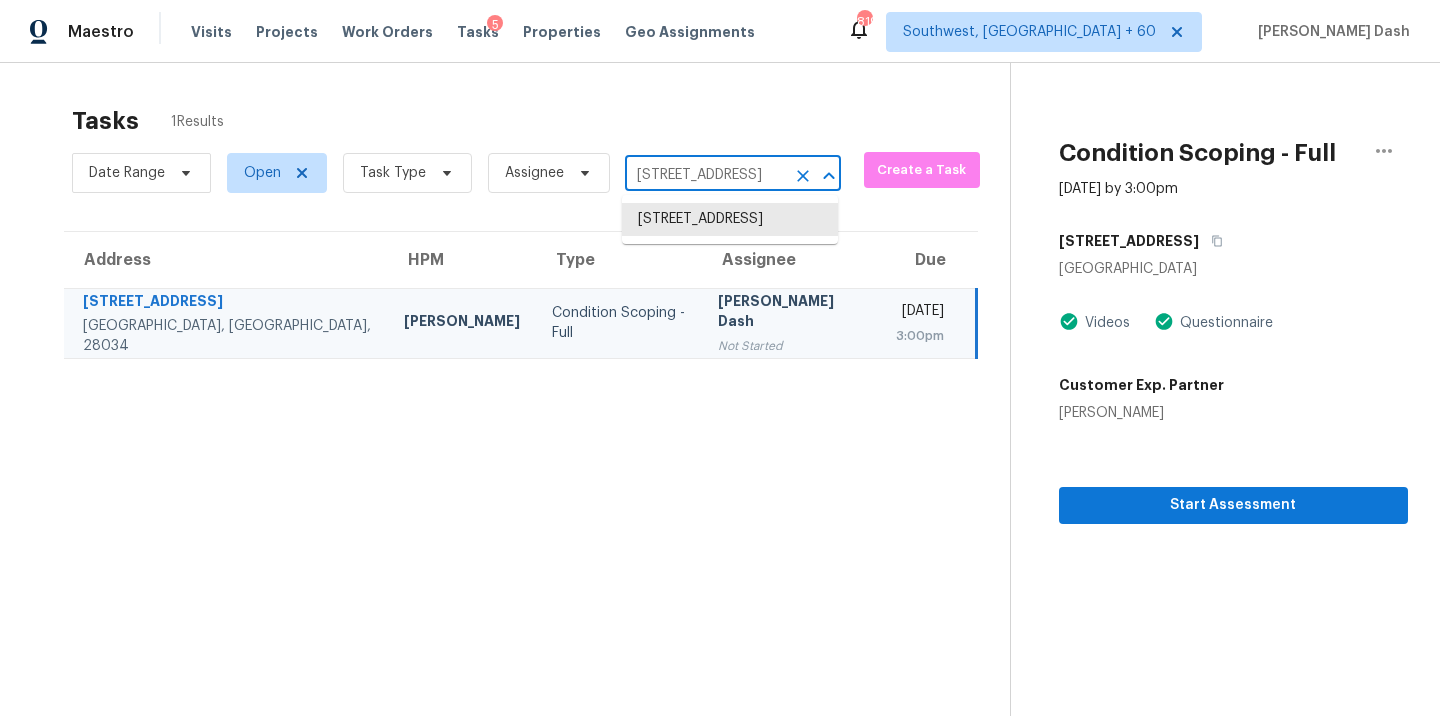 scroll, scrollTop: 0, scrollLeft: 88, axis: horizontal 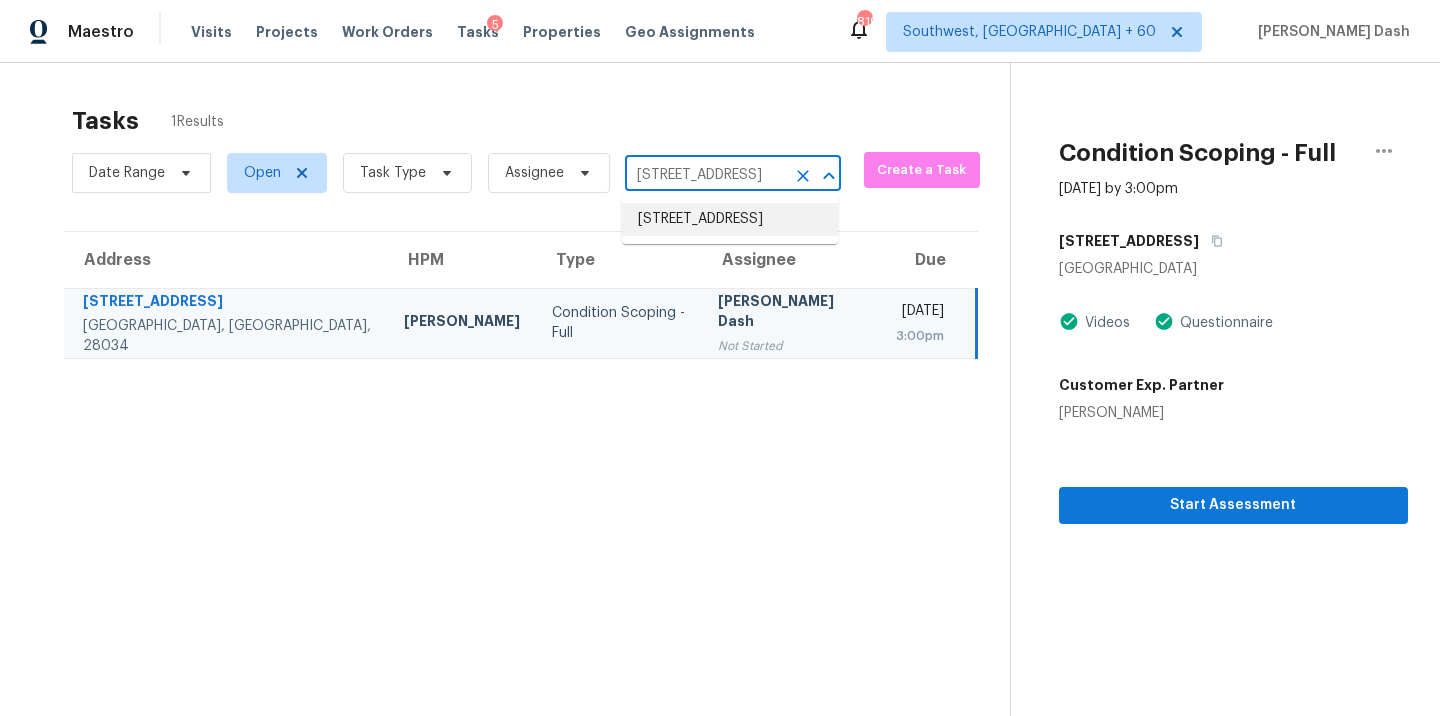 click on "5117 Park Place Dr, Dallas, NC 28034" at bounding box center [705, 175] 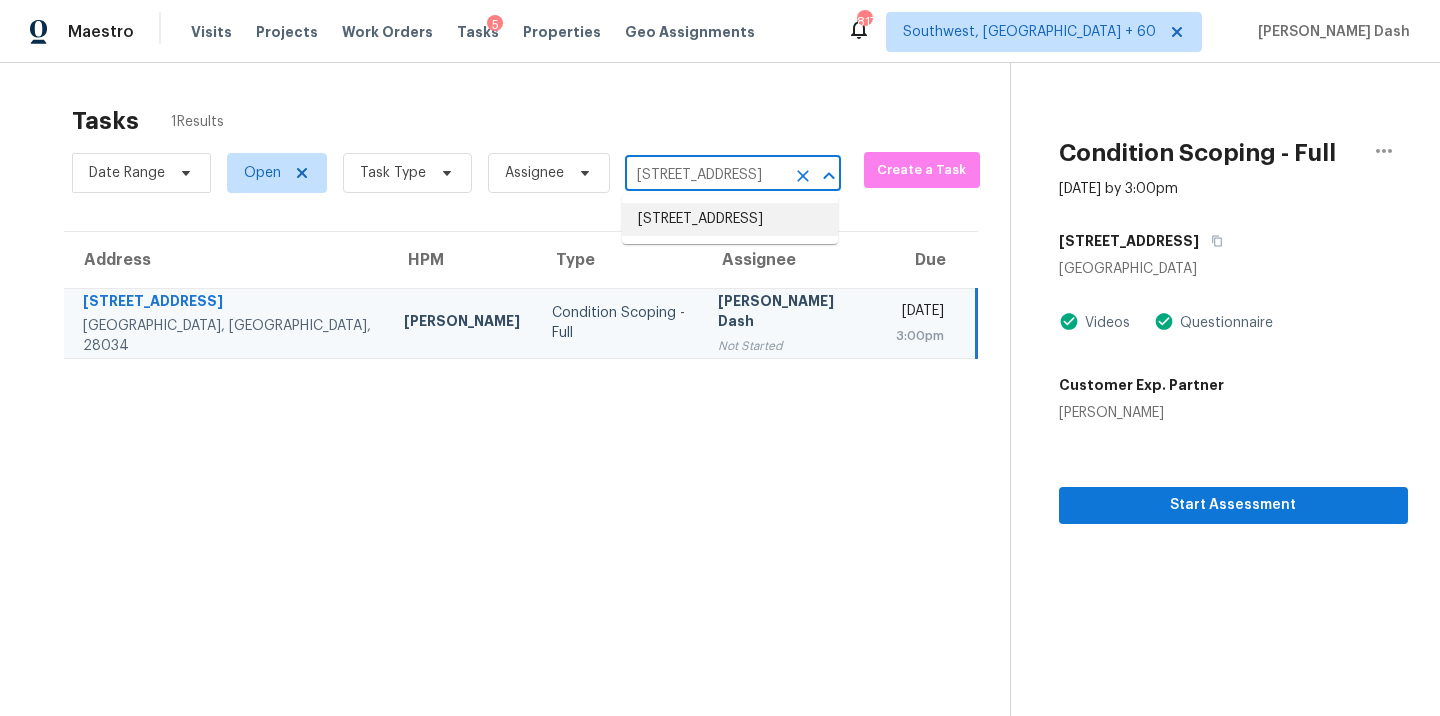 click on "1704 Ridgemere Ct, Hermitage, TN 37076" at bounding box center [730, 219] 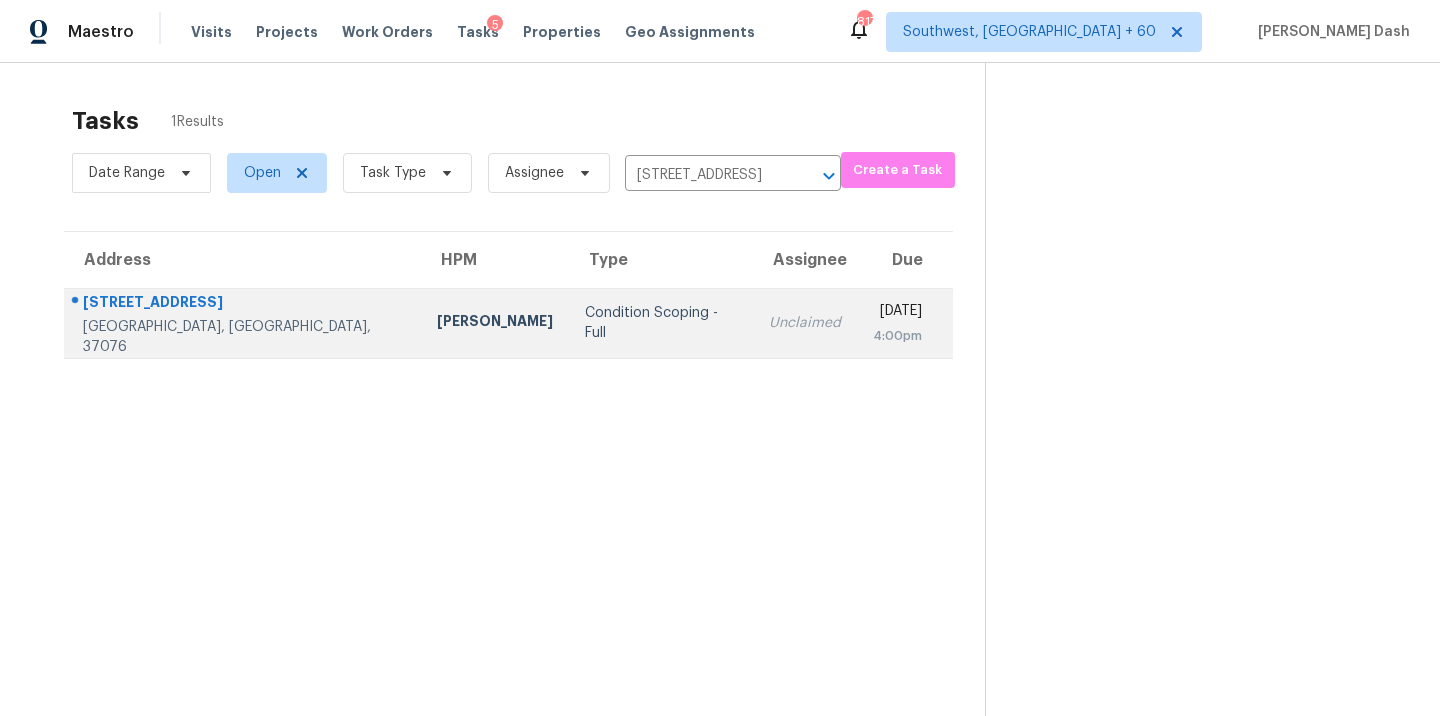 click on "Condition Scoping - Full" at bounding box center (660, 323) 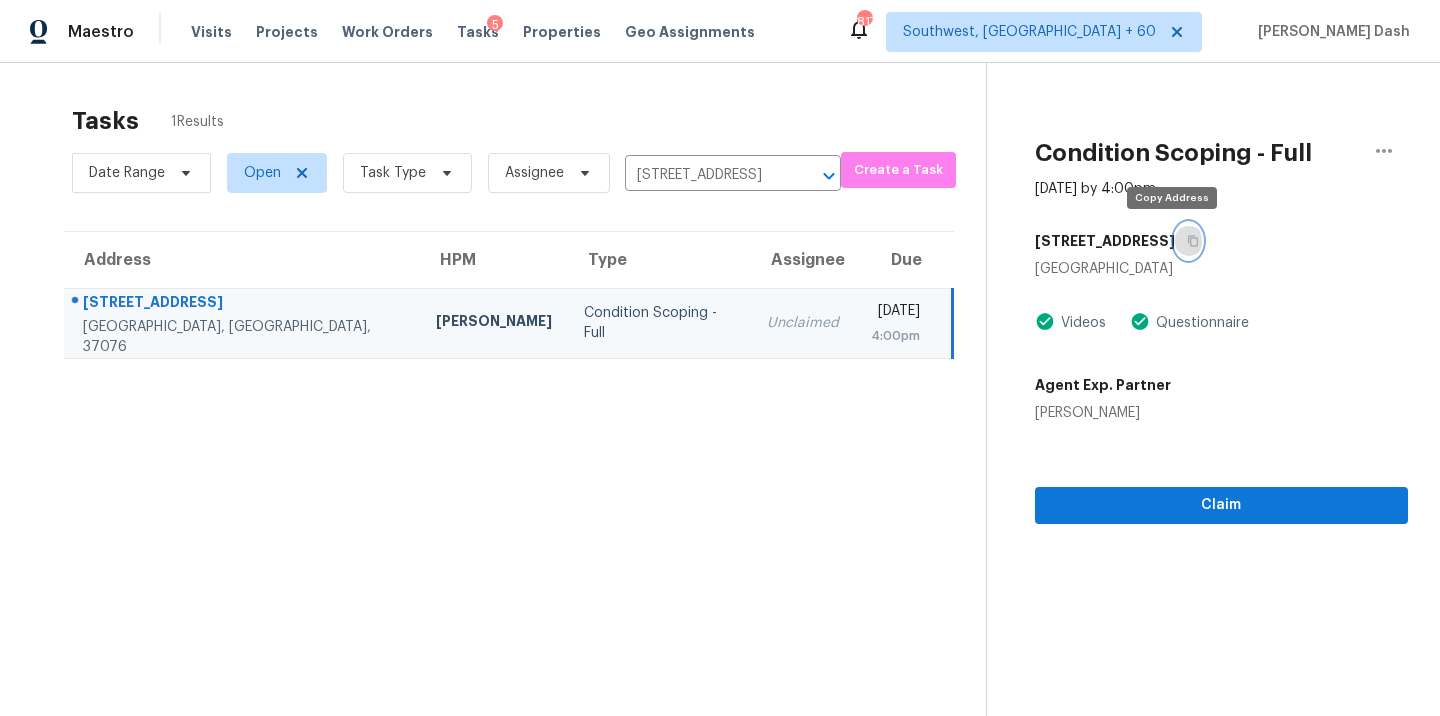 click 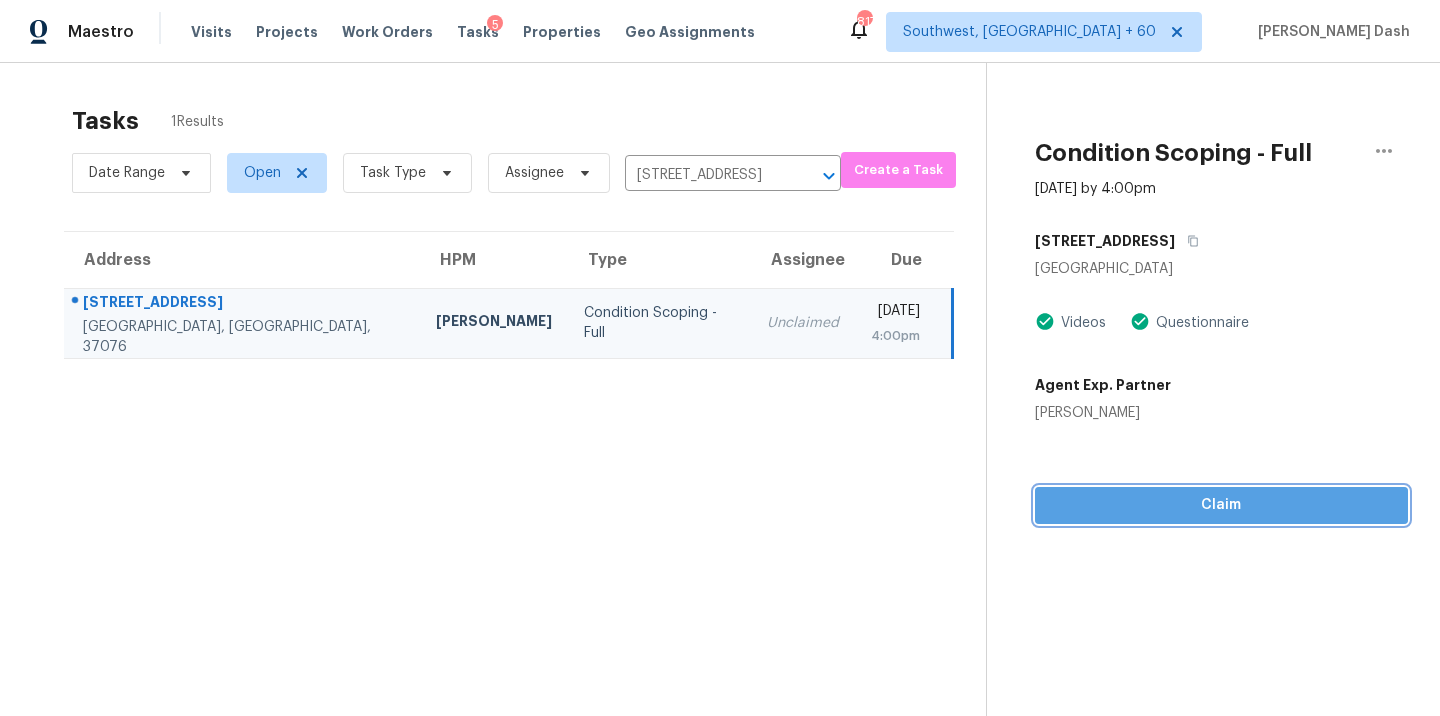 click on "Claim" at bounding box center [1221, 505] 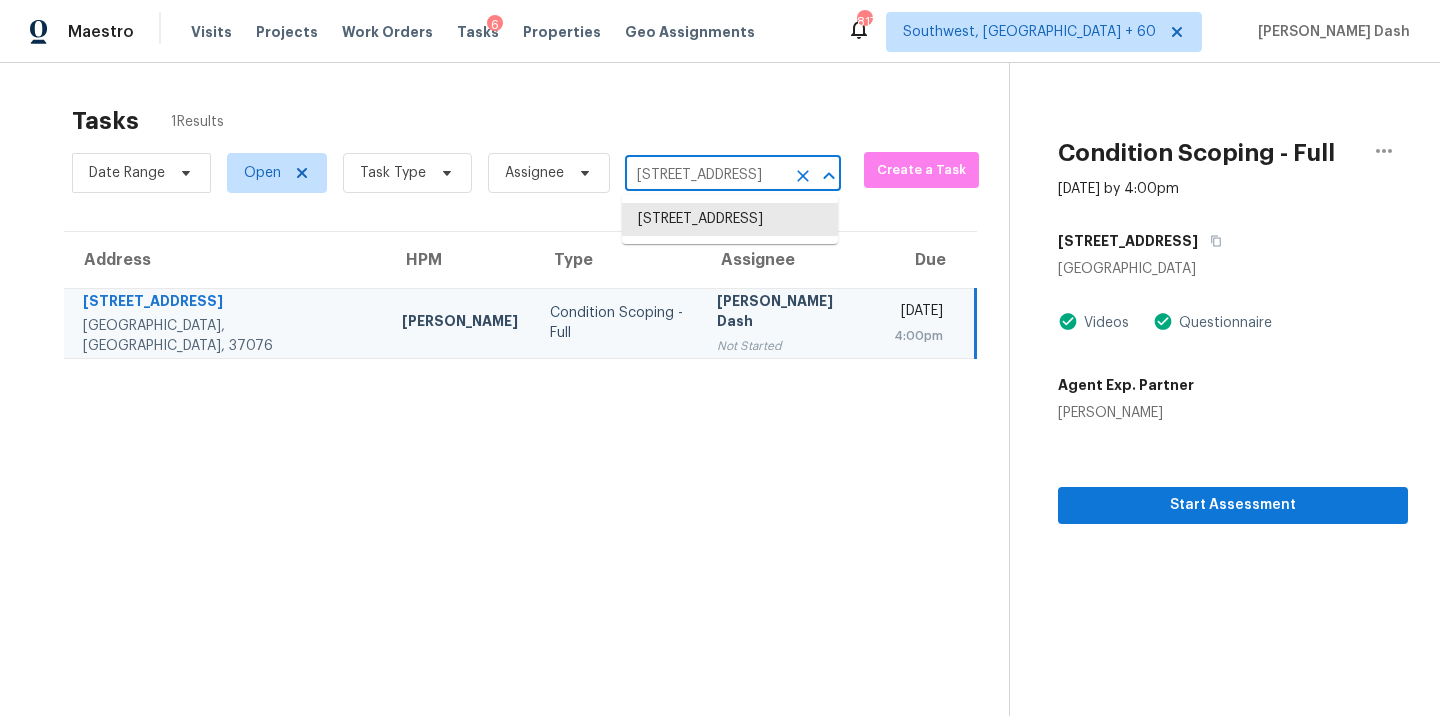 click on "1704 Ridgemere Ct, Hermitage, TN 37076" at bounding box center (705, 175) 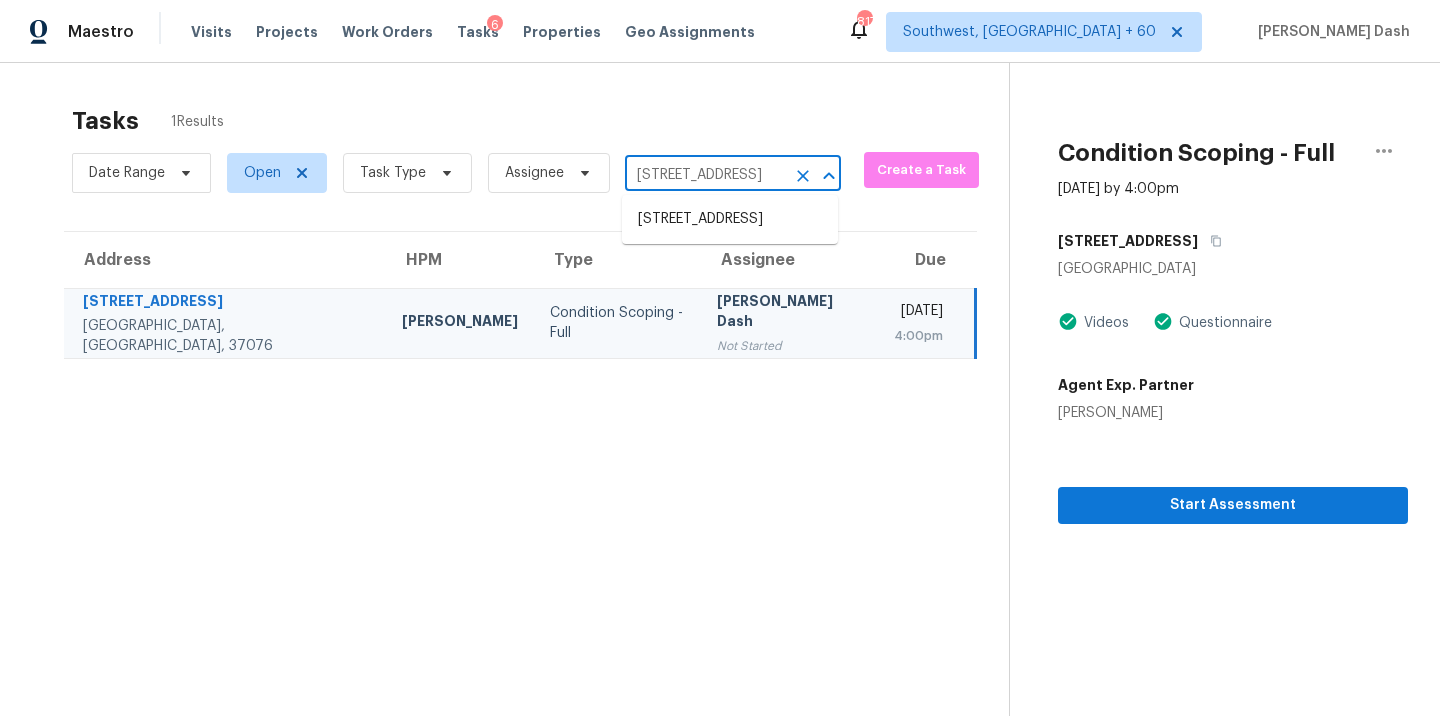 scroll, scrollTop: 0, scrollLeft: 88, axis: horizontal 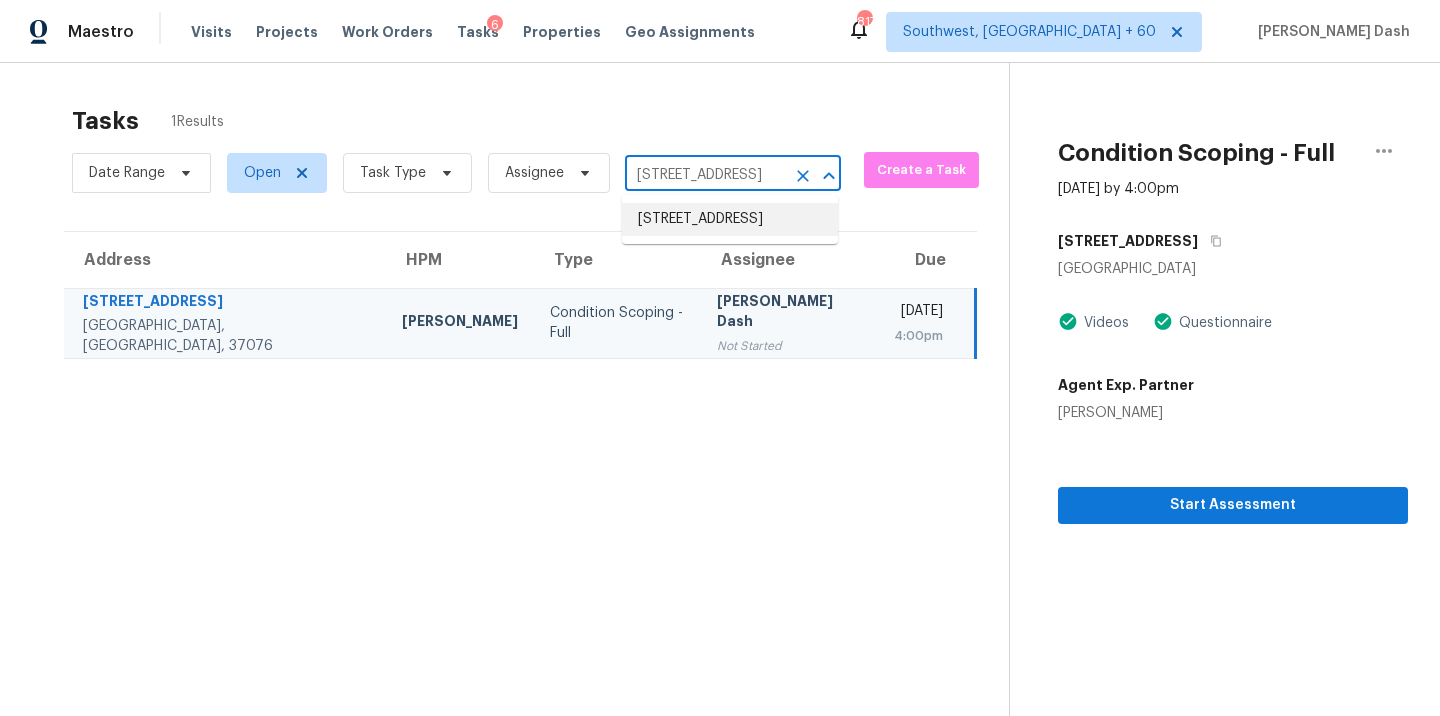 click on "5117 Park Place Dr, Dallas, NC 28034" at bounding box center [730, 219] 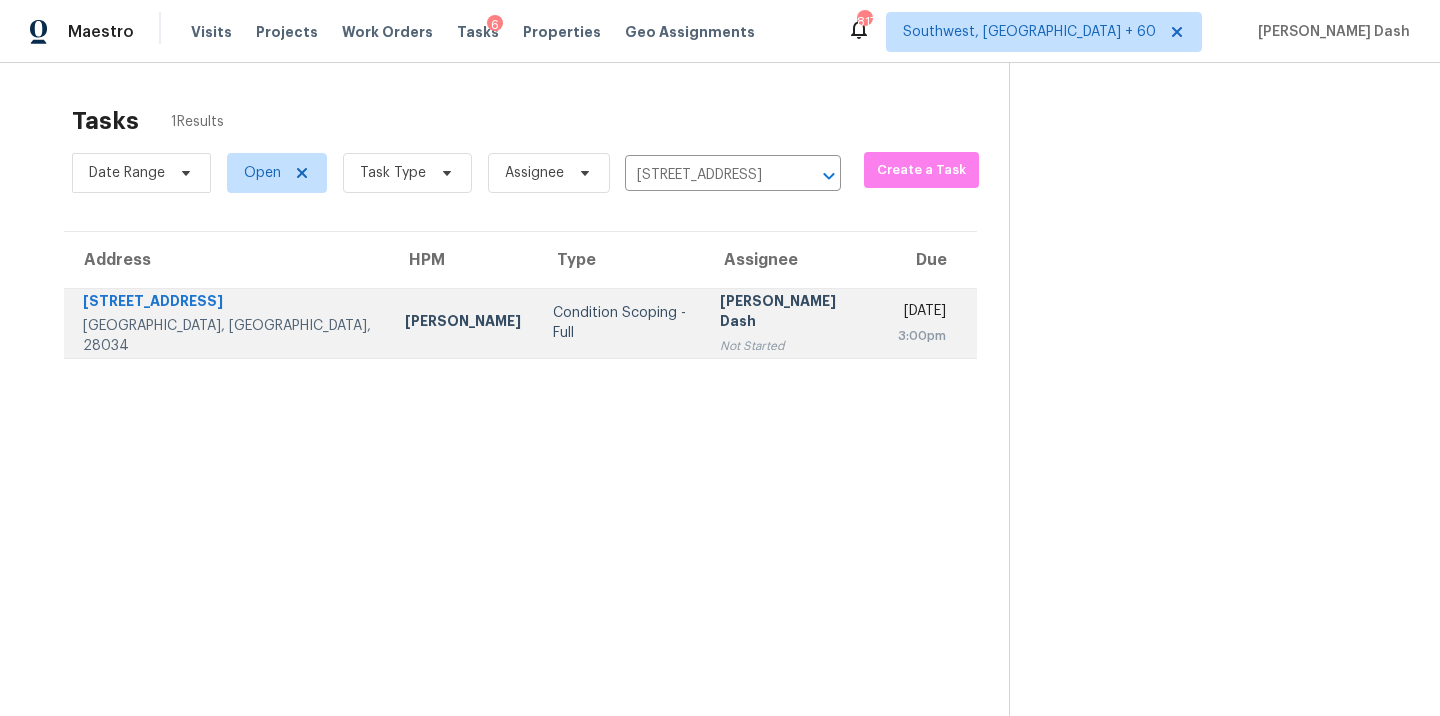 click on "[DATE]" at bounding box center [922, 313] 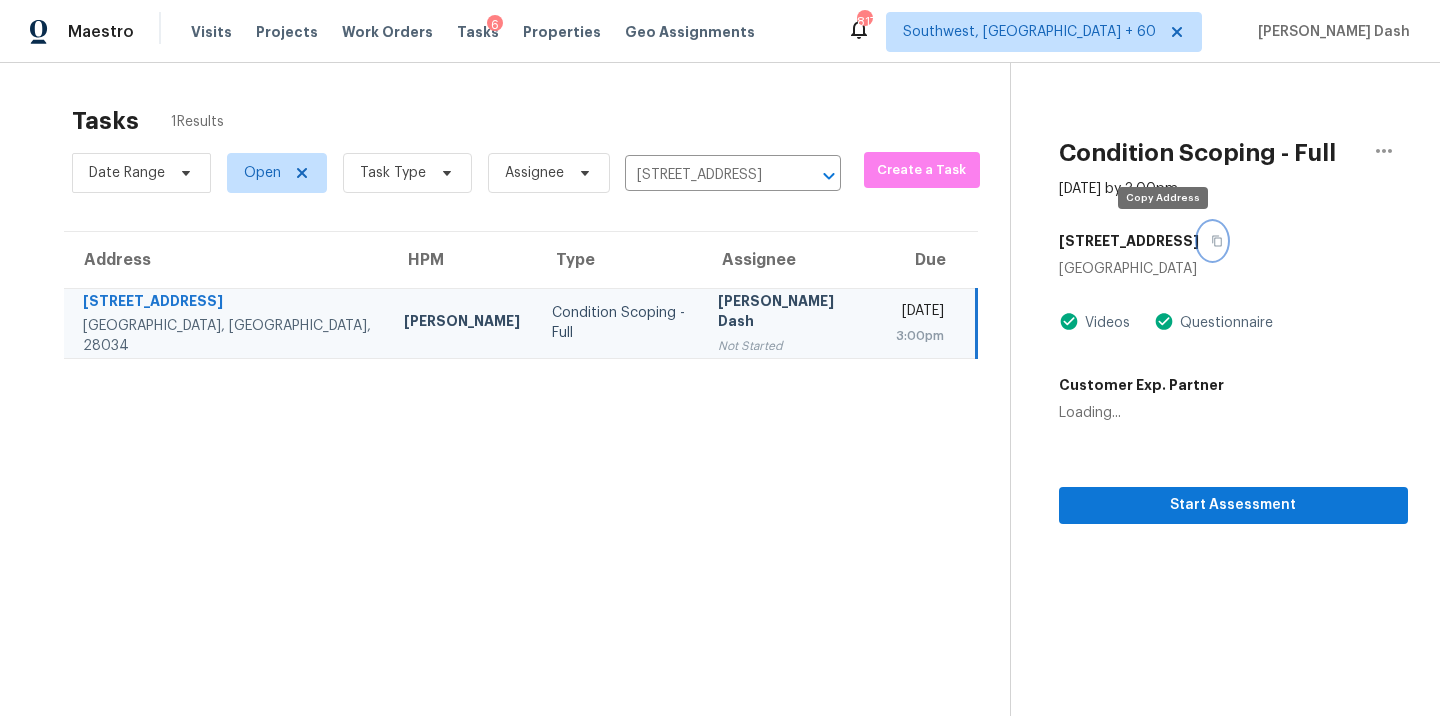 click 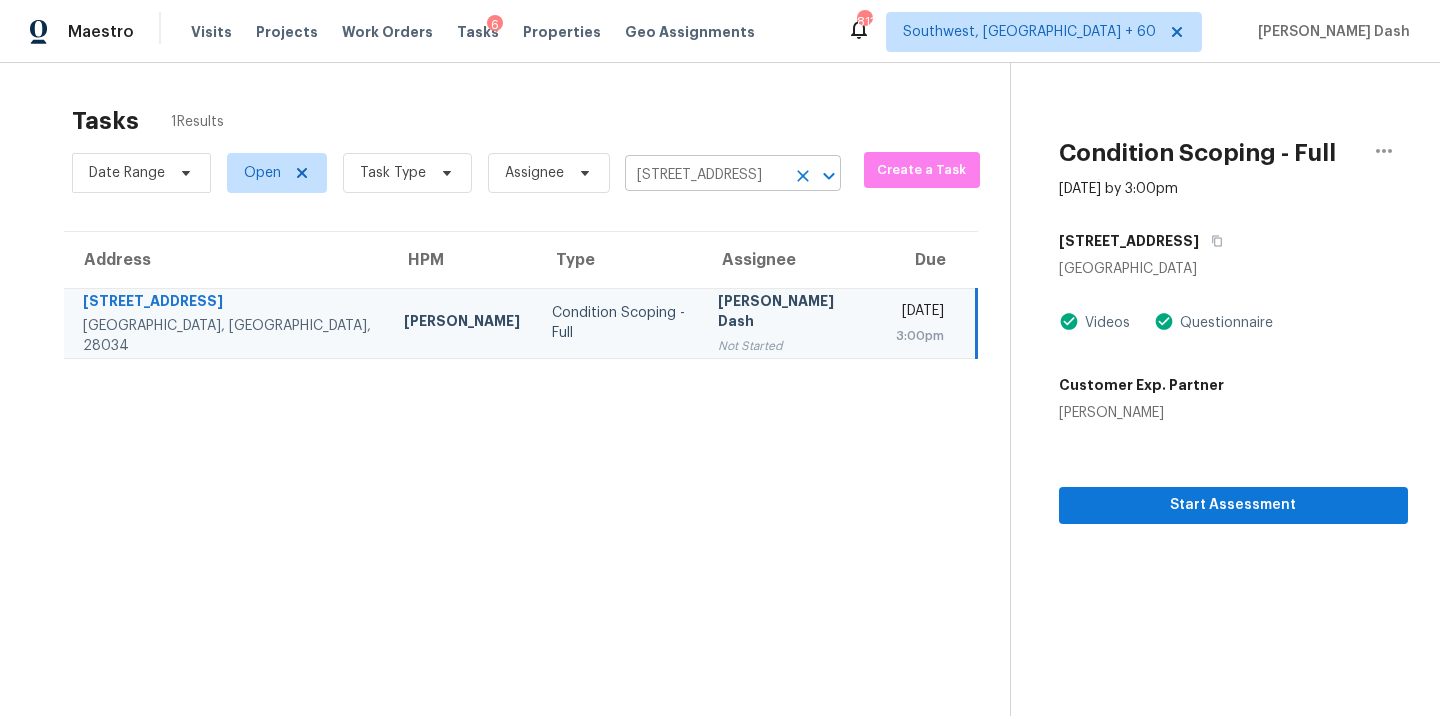 click on "5117 Park Place Dr, Dallas, NC 28034" at bounding box center [705, 175] 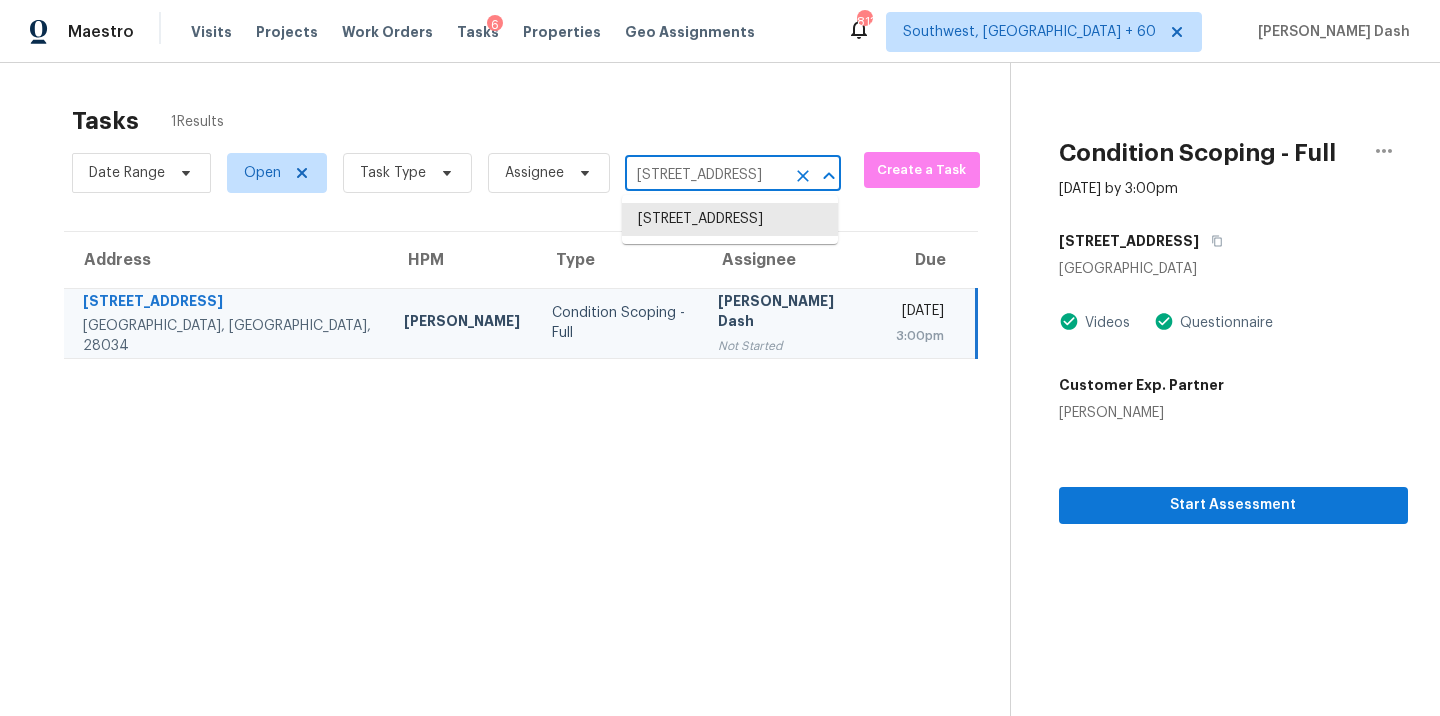 paste on "1704 Ridgemere Ct, Hermitage, TN 37076" 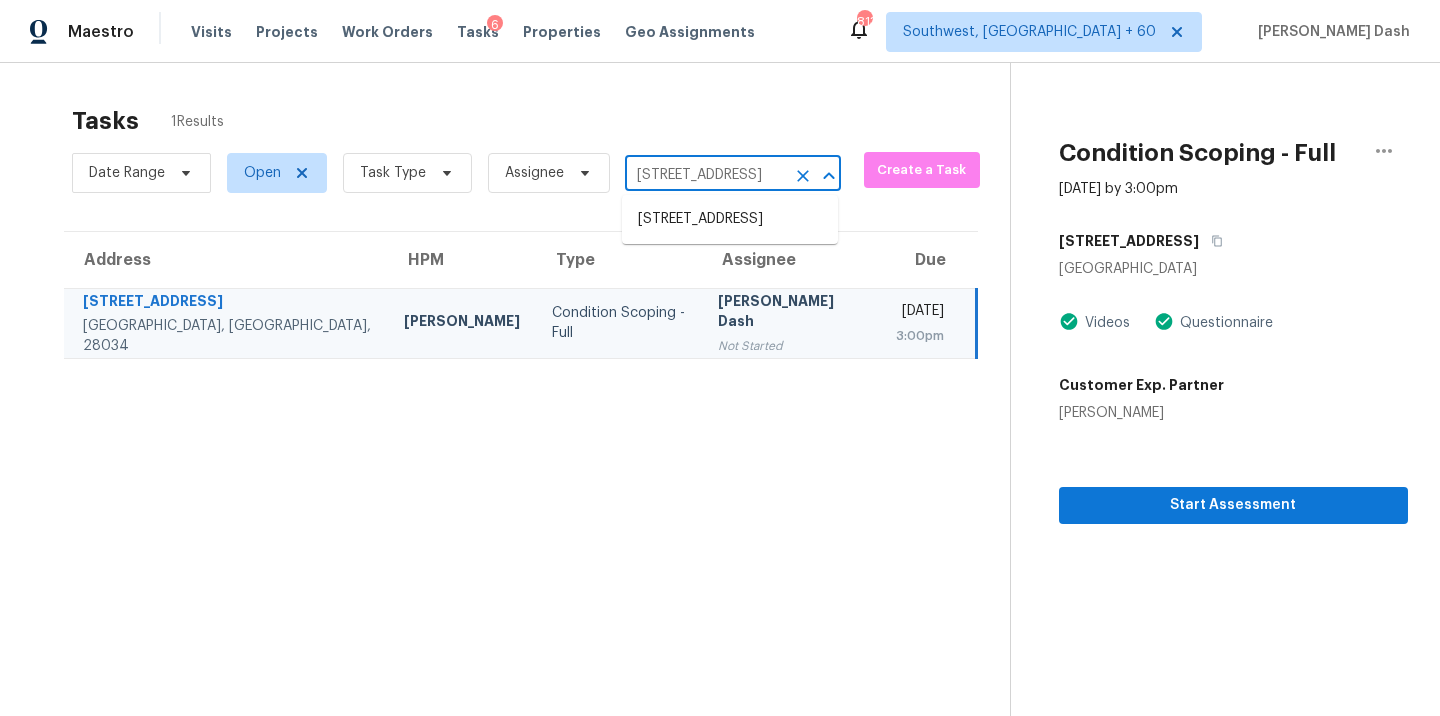 scroll, scrollTop: 0, scrollLeft: 123, axis: horizontal 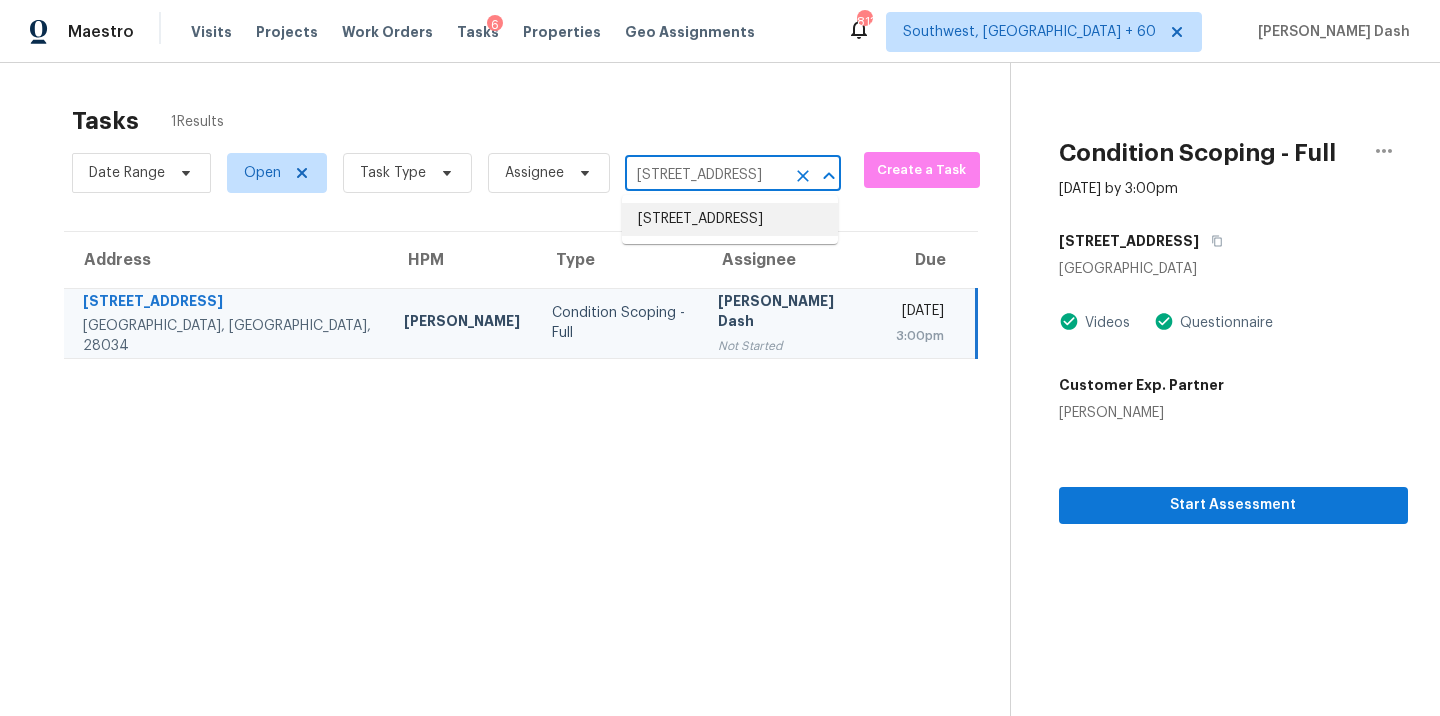 click on "1704 Ridgemere Ct, Hermitage, TN 37076" at bounding box center [730, 219] 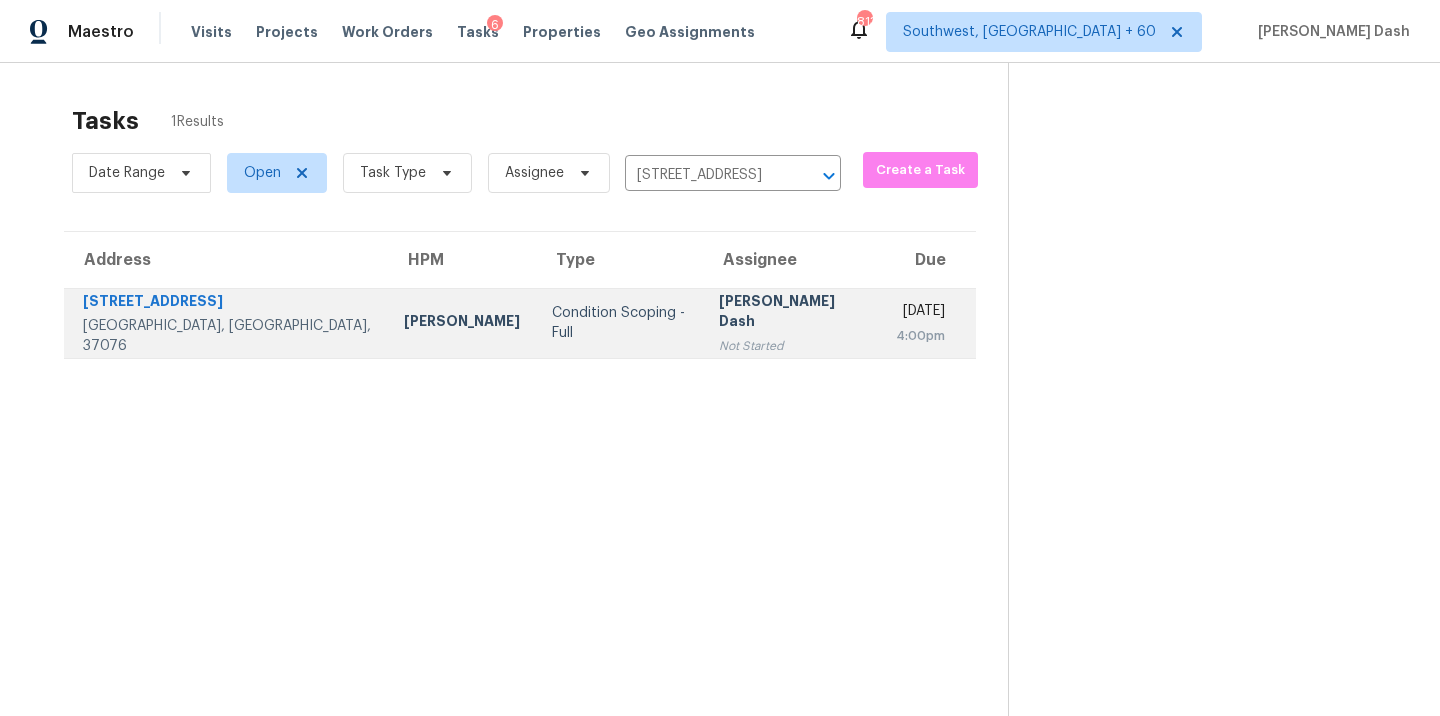 click on "Condition Scoping - Full" at bounding box center (619, 323) 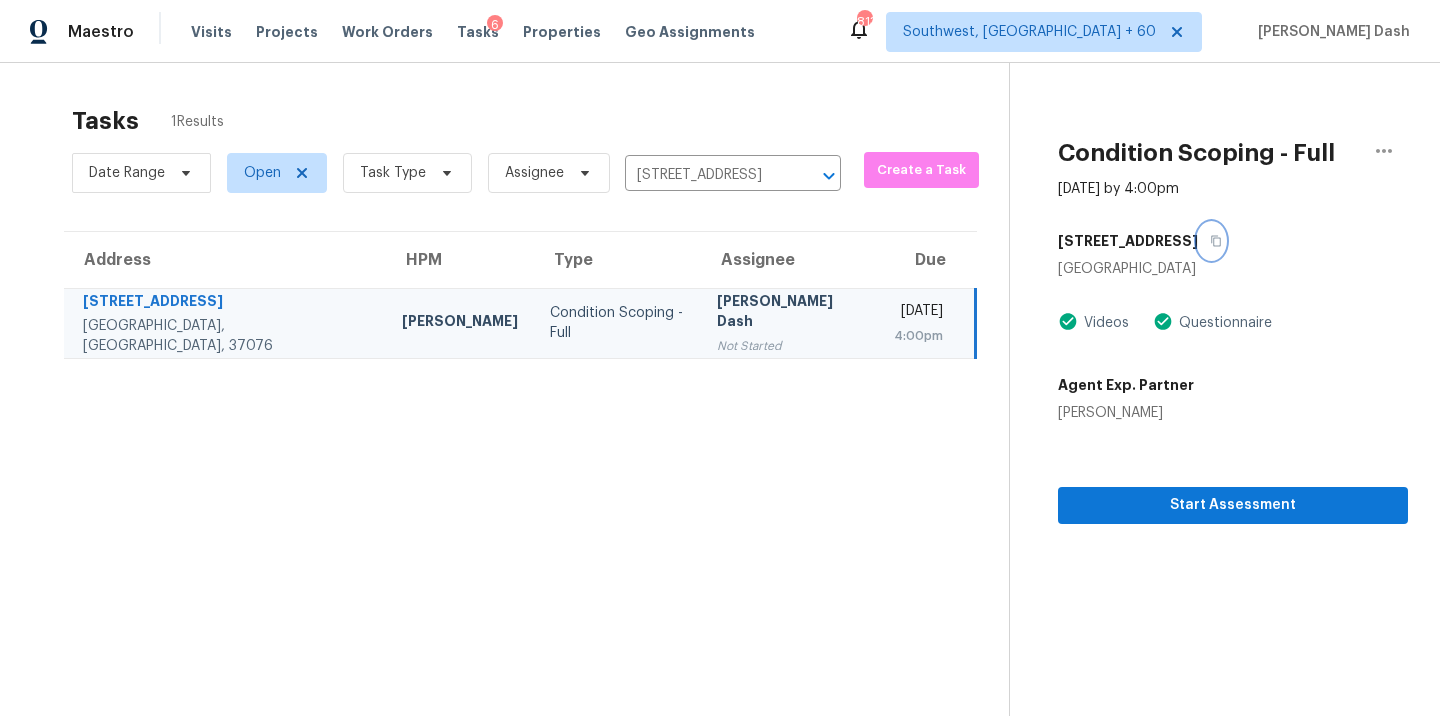 click at bounding box center (1211, 241) 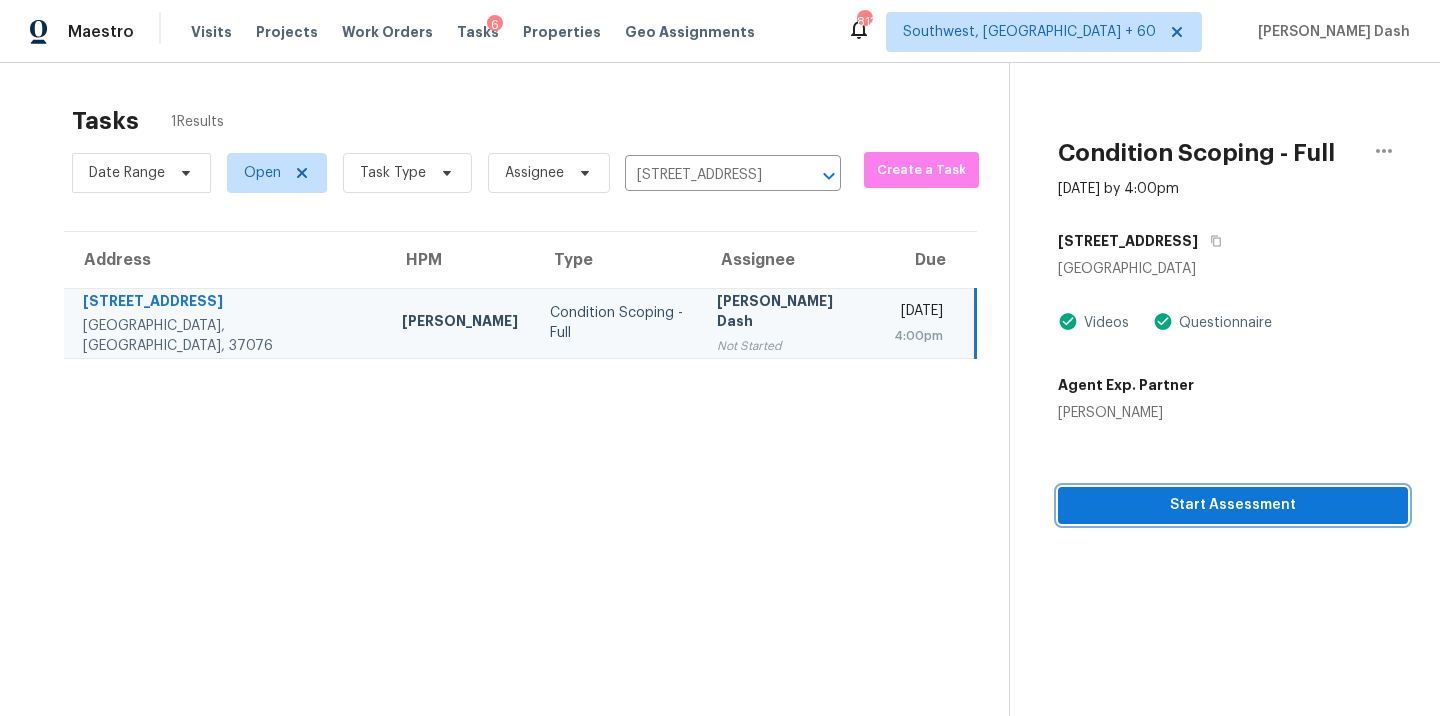 click on "Start Assessment" at bounding box center (1233, 505) 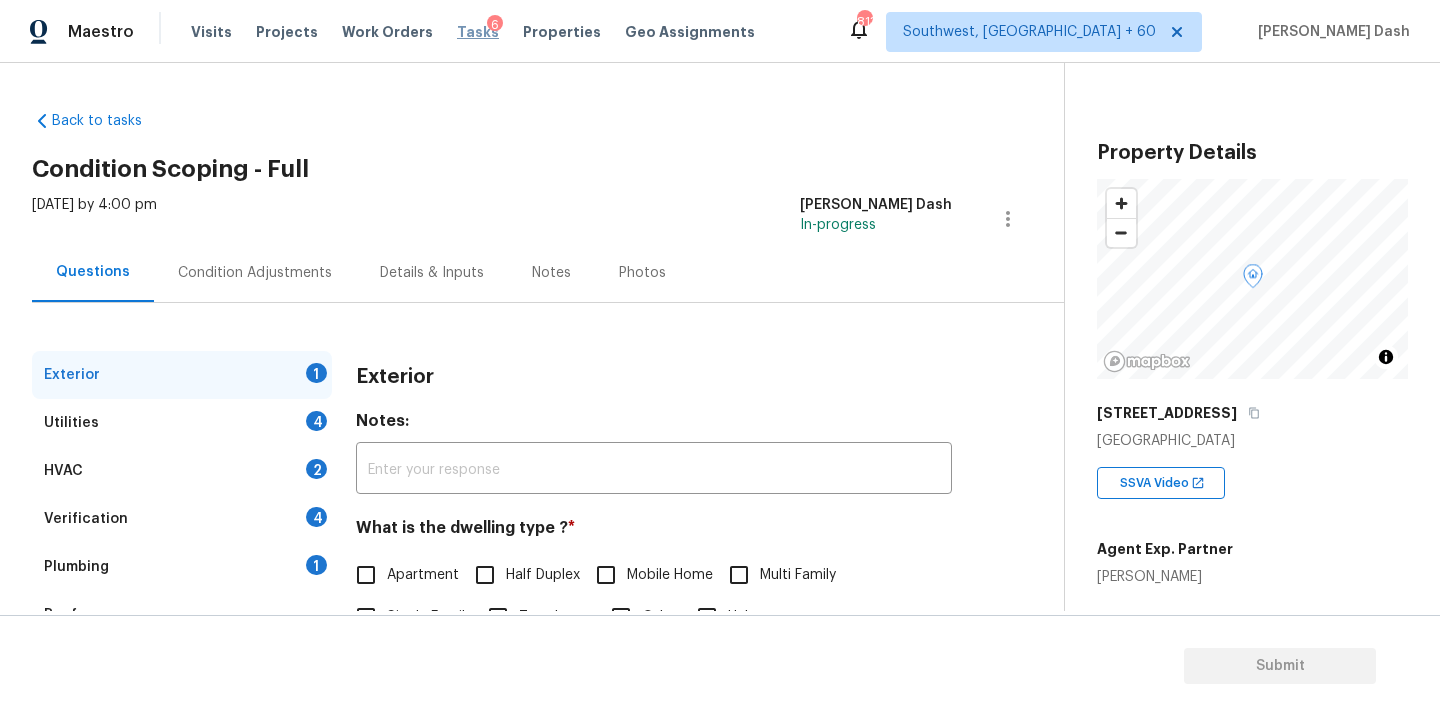 click on "Tasks" at bounding box center [478, 32] 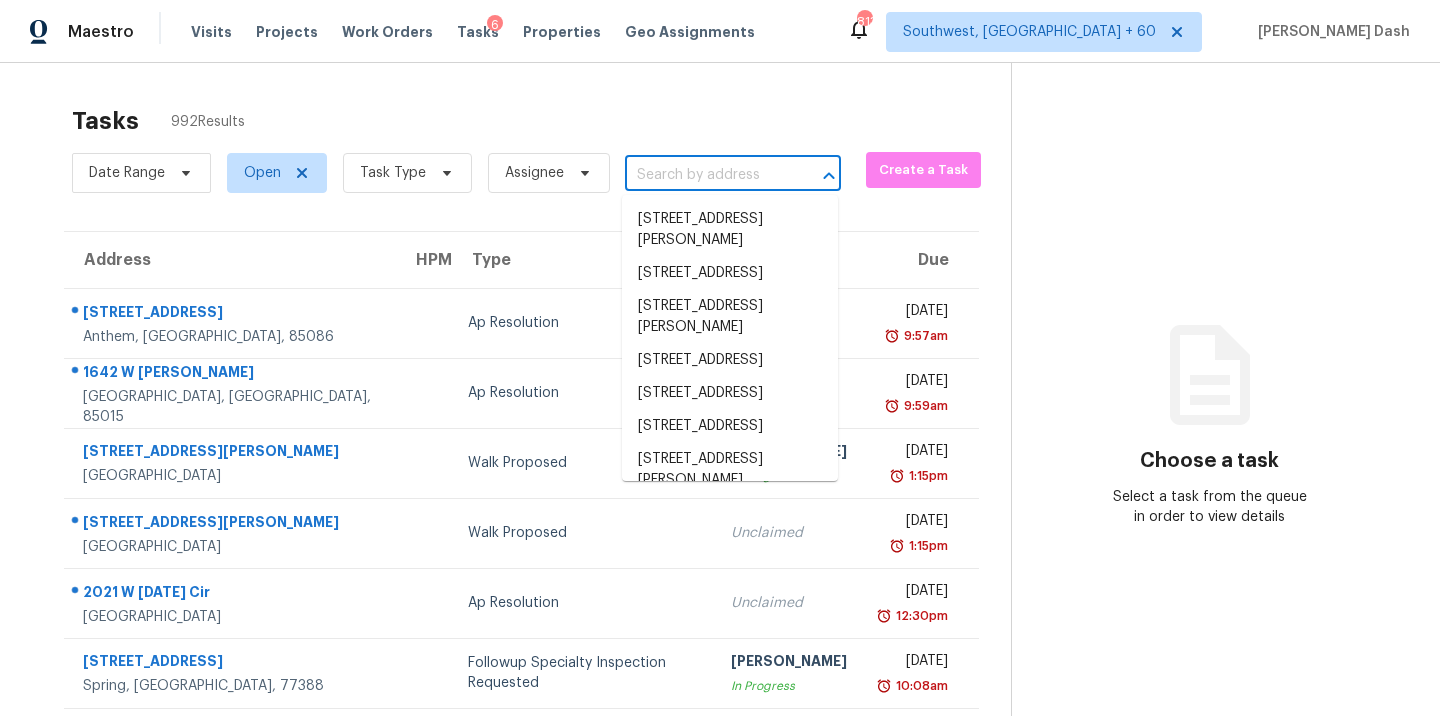 click at bounding box center [705, 175] 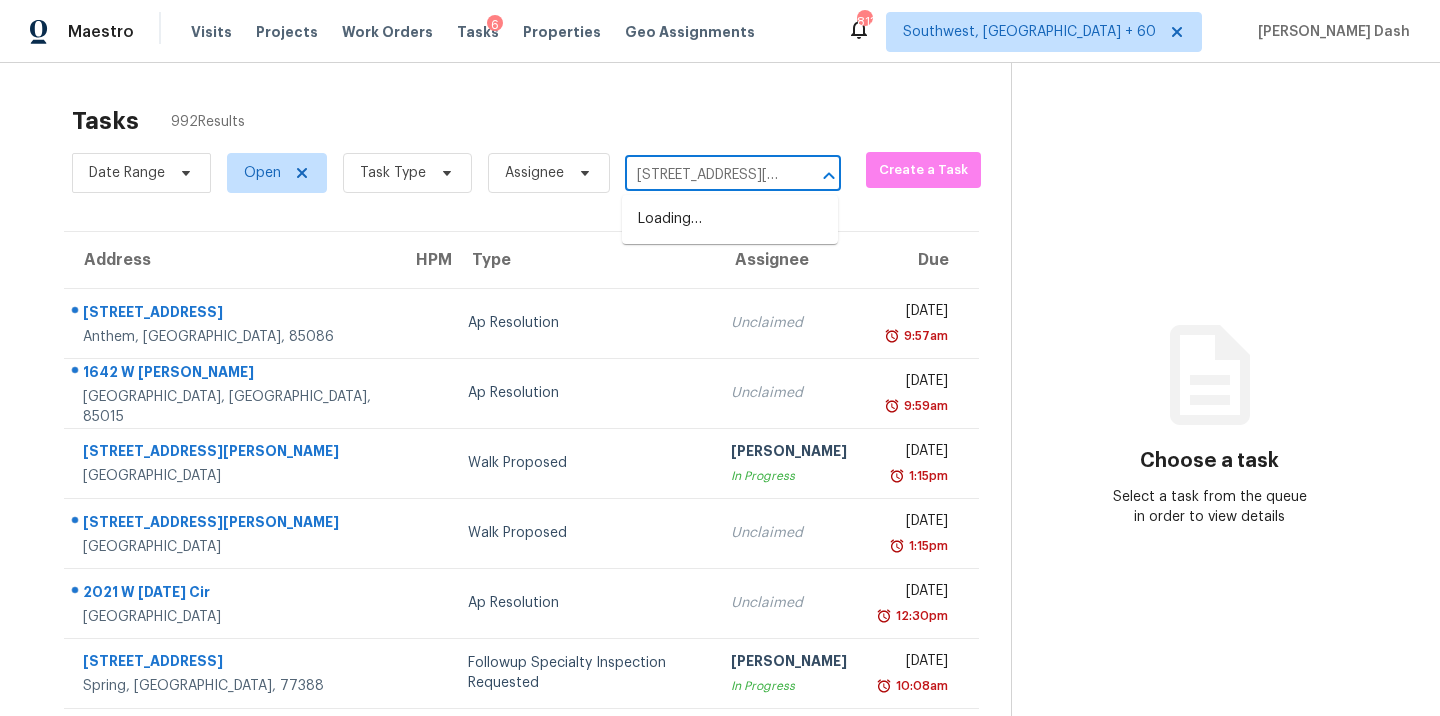 scroll, scrollTop: 0, scrollLeft: 145, axis: horizontal 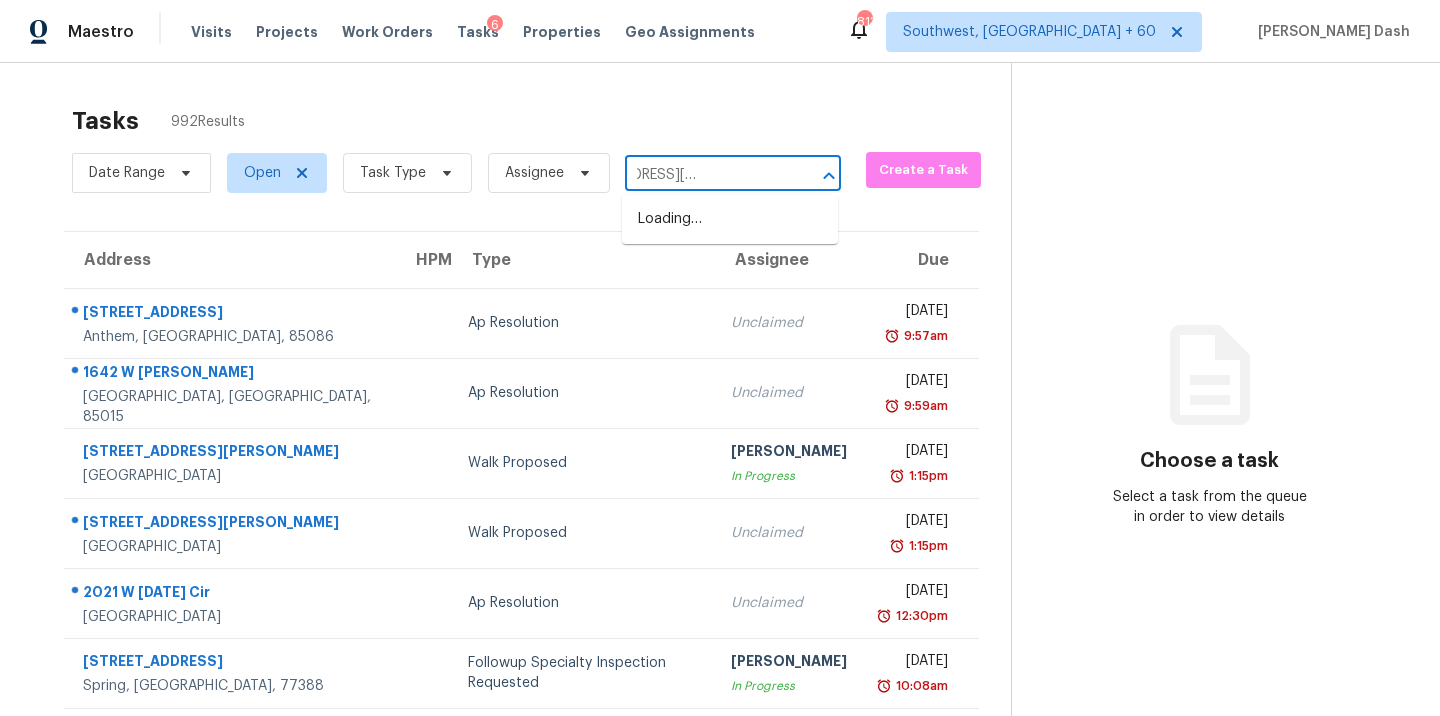 type on "1049 Trafalgar Dr, New Port Richey, FL 34655" 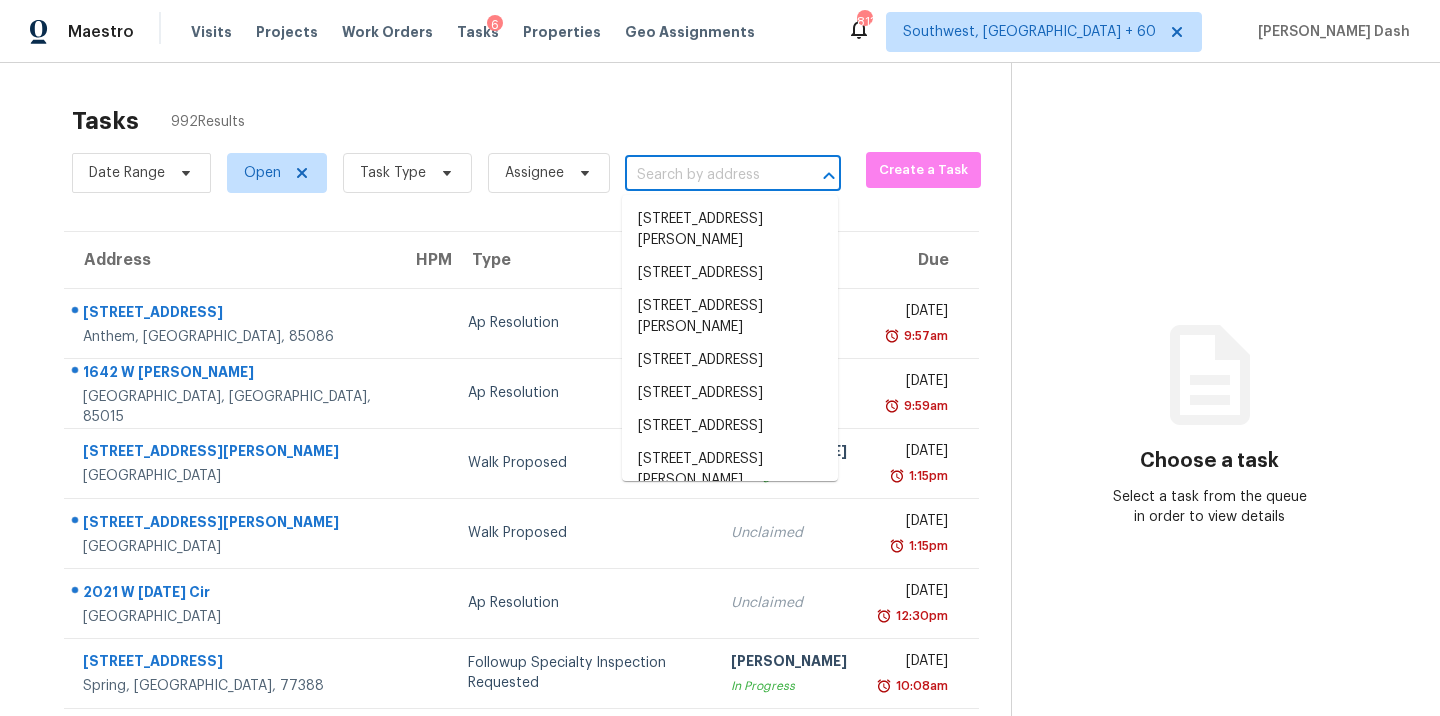 scroll, scrollTop: 0, scrollLeft: 0, axis: both 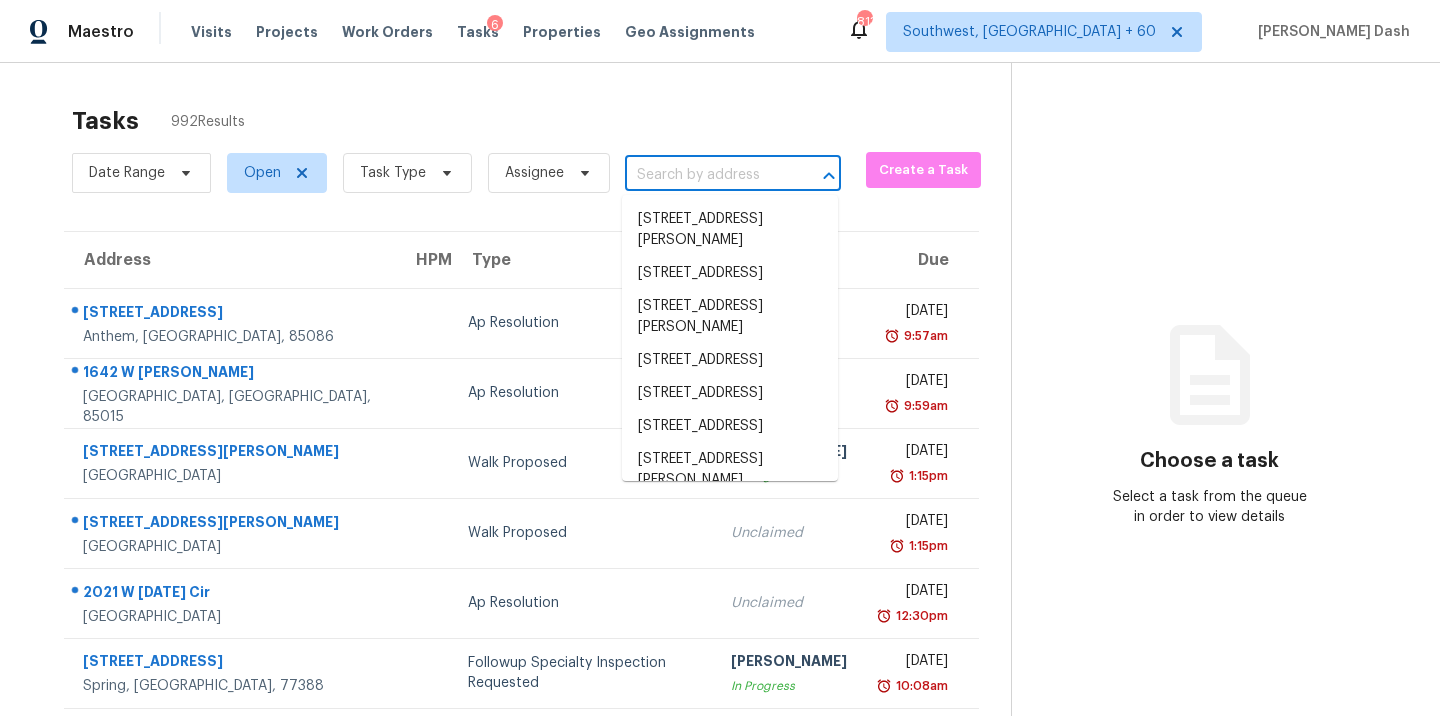 paste on "1049 Trafalgar Dr, New Port Richey, FL 34655" 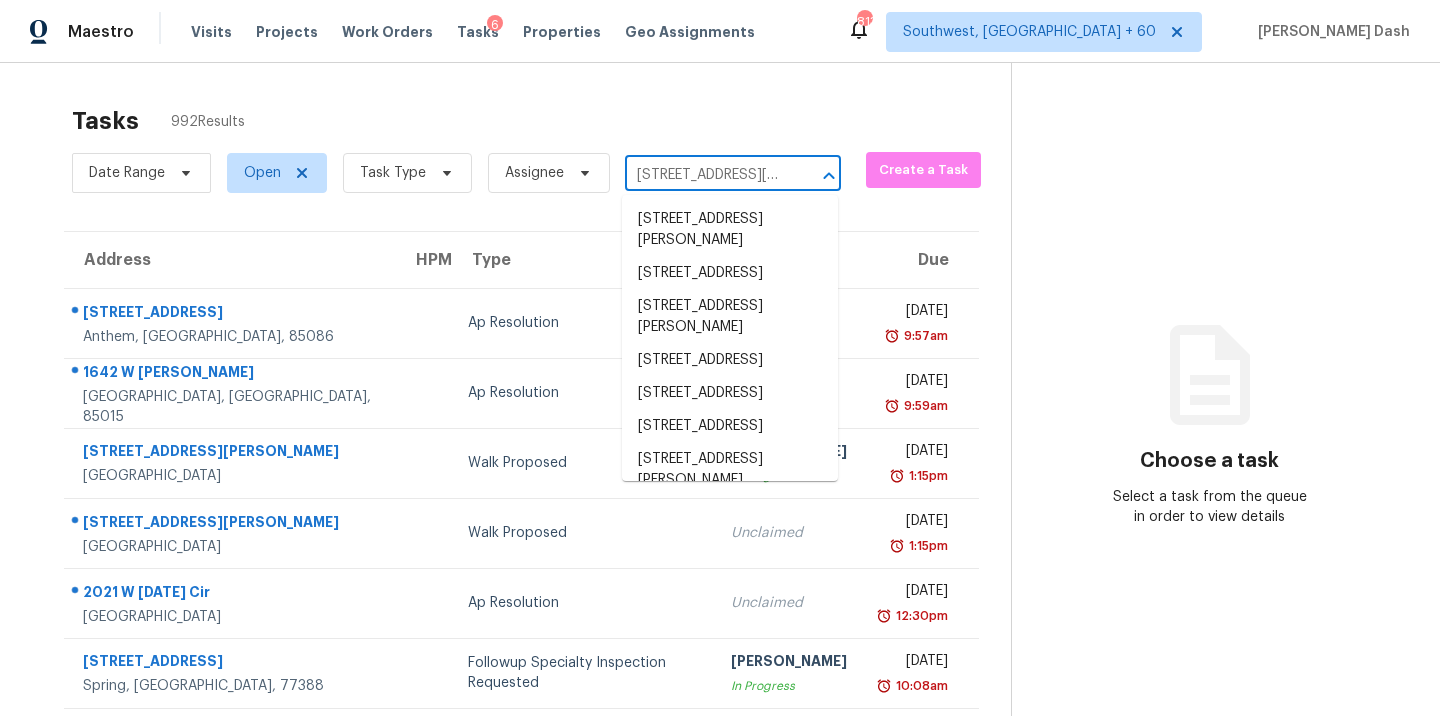 scroll, scrollTop: 0, scrollLeft: 145, axis: horizontal 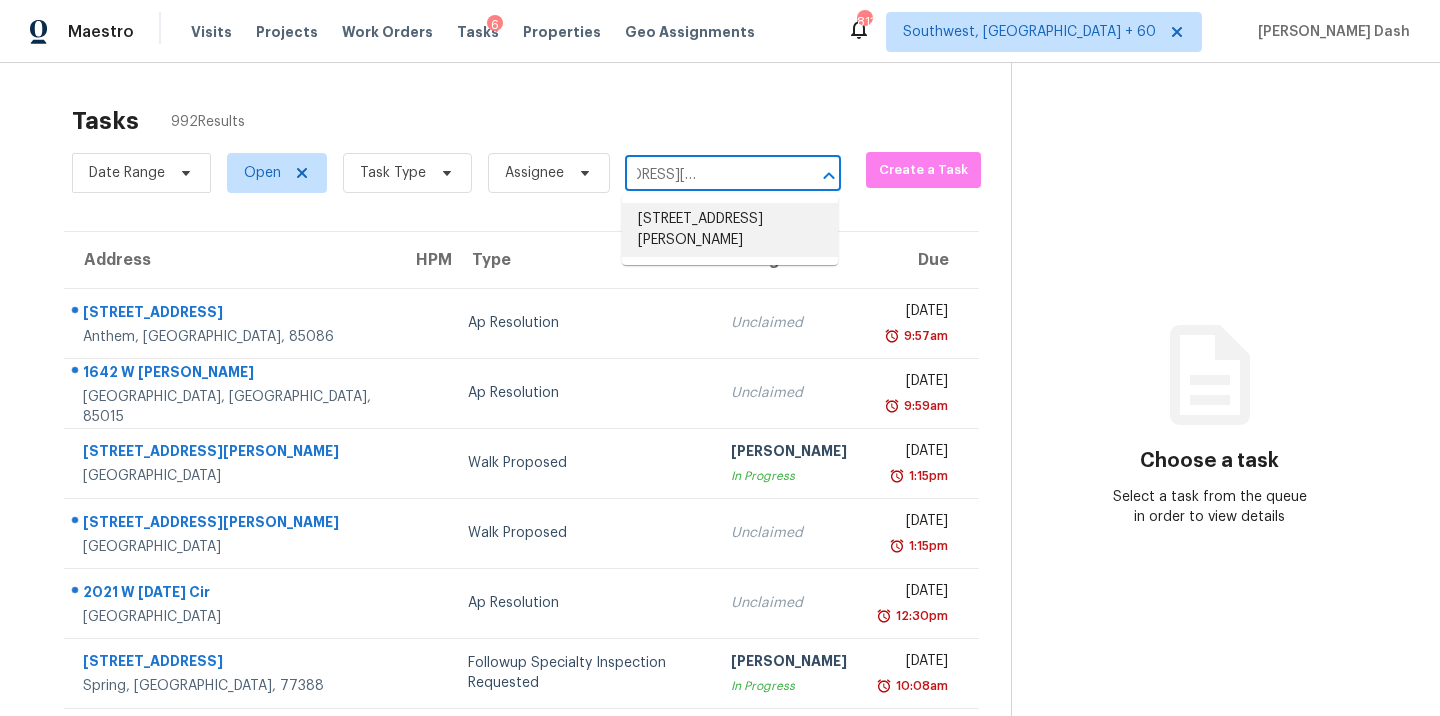 click on "1049 Trafalgar Dr, New Port Richey, FL 34655" at bounding box center (730, 230) 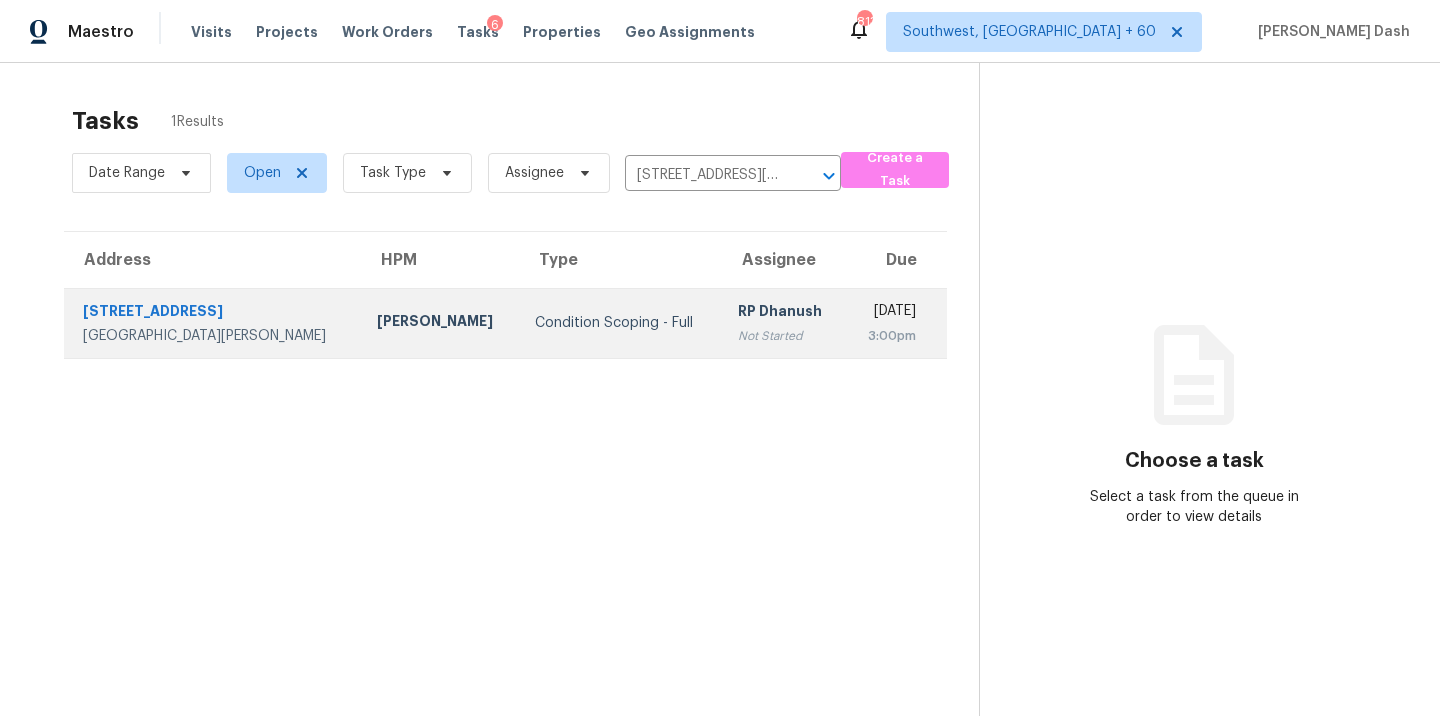 click on "Condition Scoping - Full" at bounding box center (620, 323) 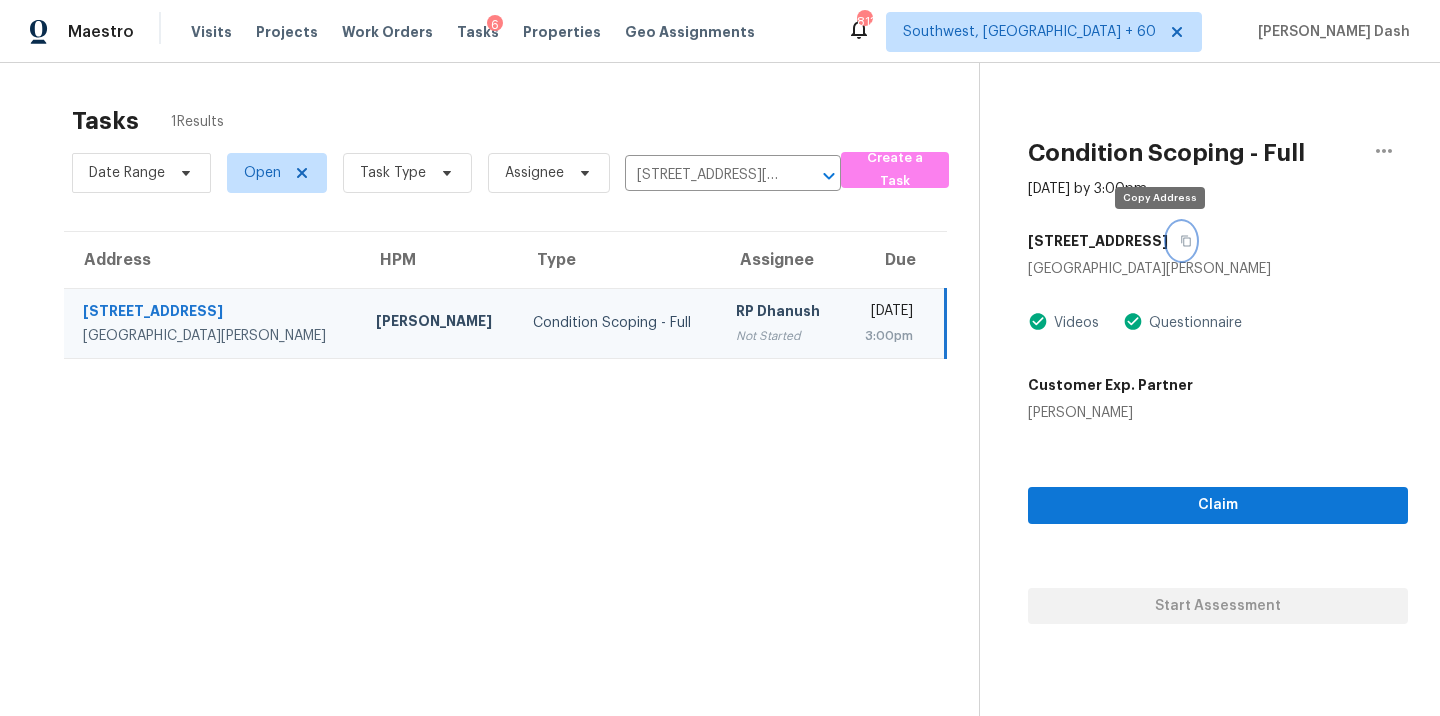 click 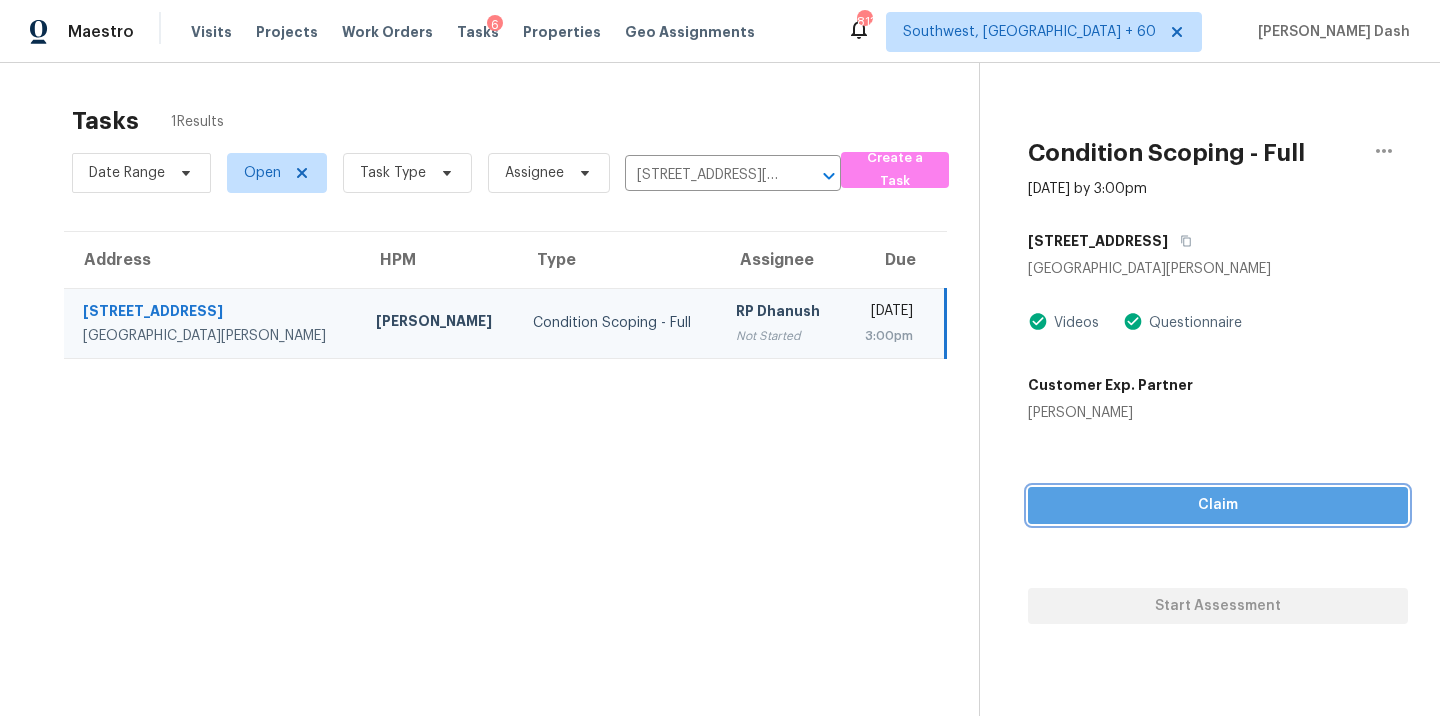 click on "Claim" at bounding box center [1218, 505] 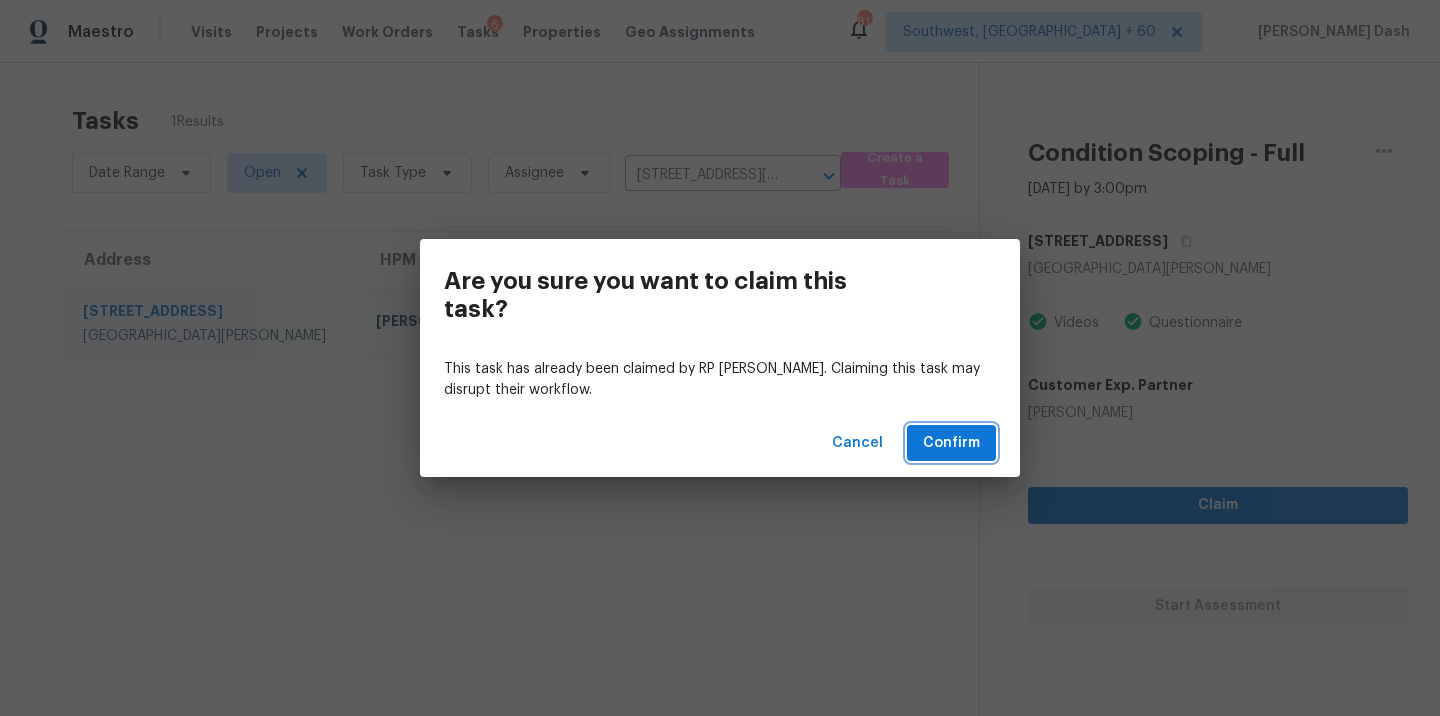 click on "Confirm" at bounding box center [951, 443] 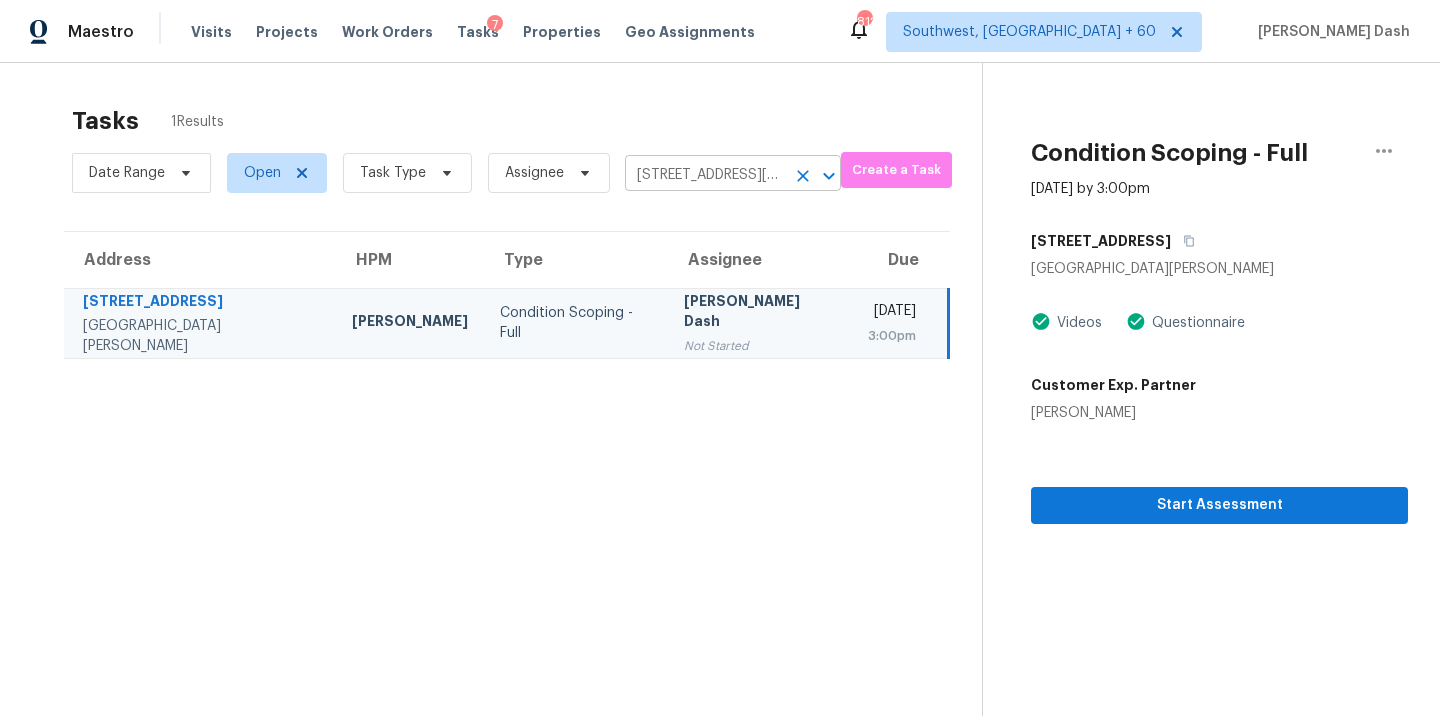 click on "1049 Trafalgar Dr, New Port Richey, FL 34655" at bounding box center [705, 175] 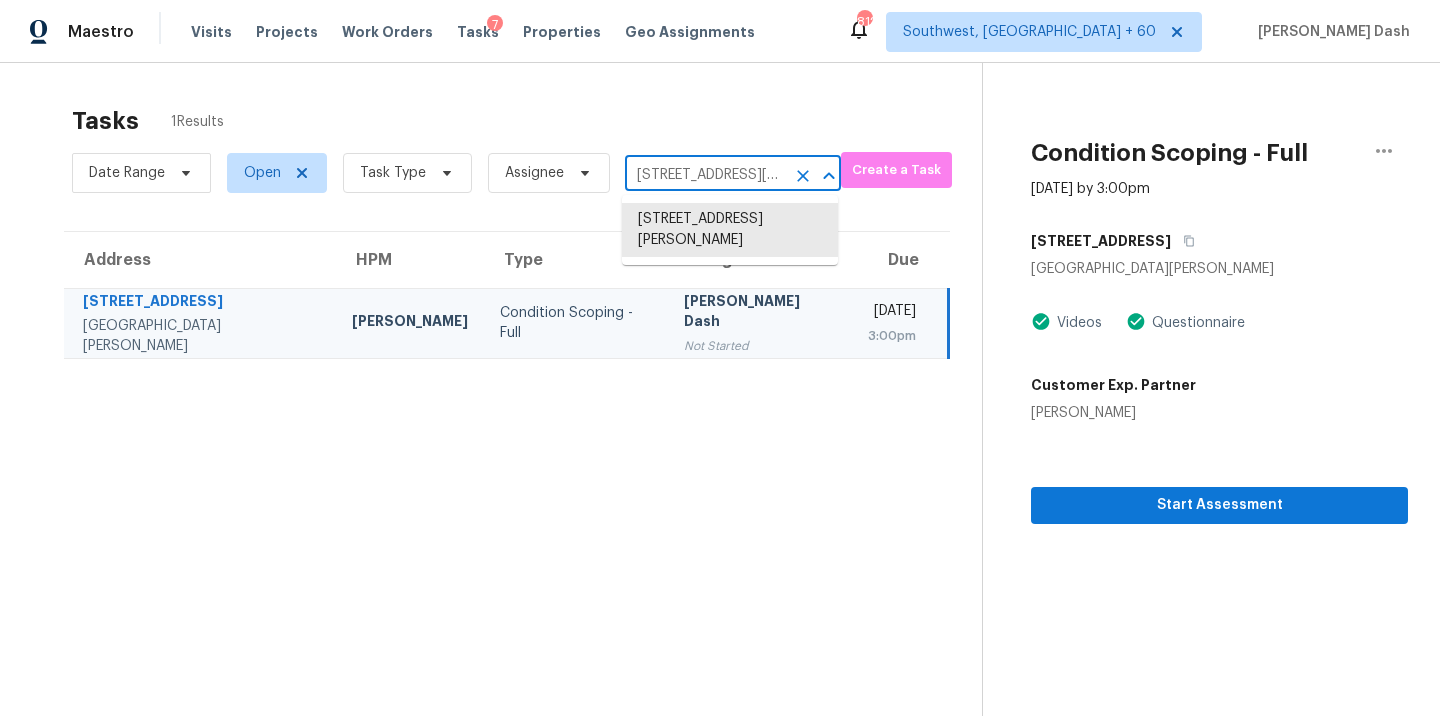 paste on "860 Thomas Dr NE, Marietta, GA 30066" 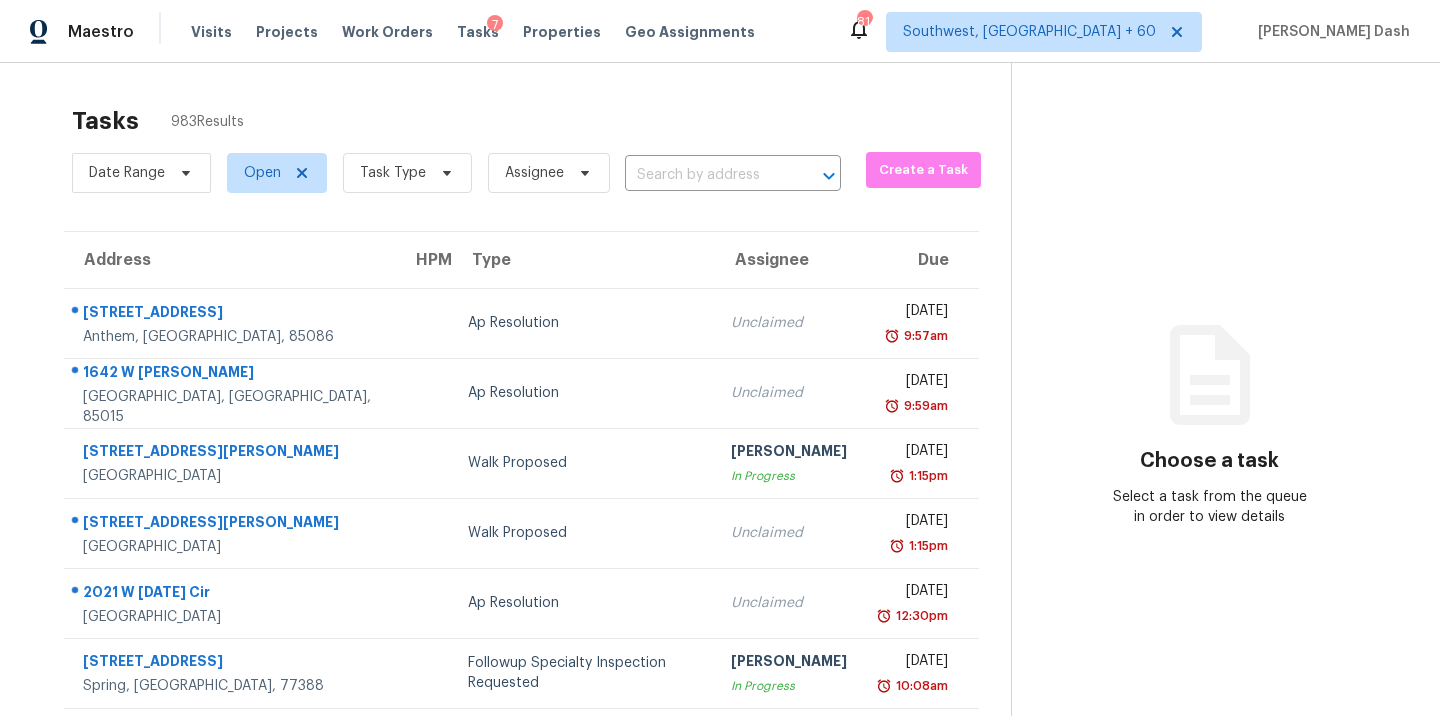 scroll, scrollTop: 0, scrollLeft: 0, axis: both 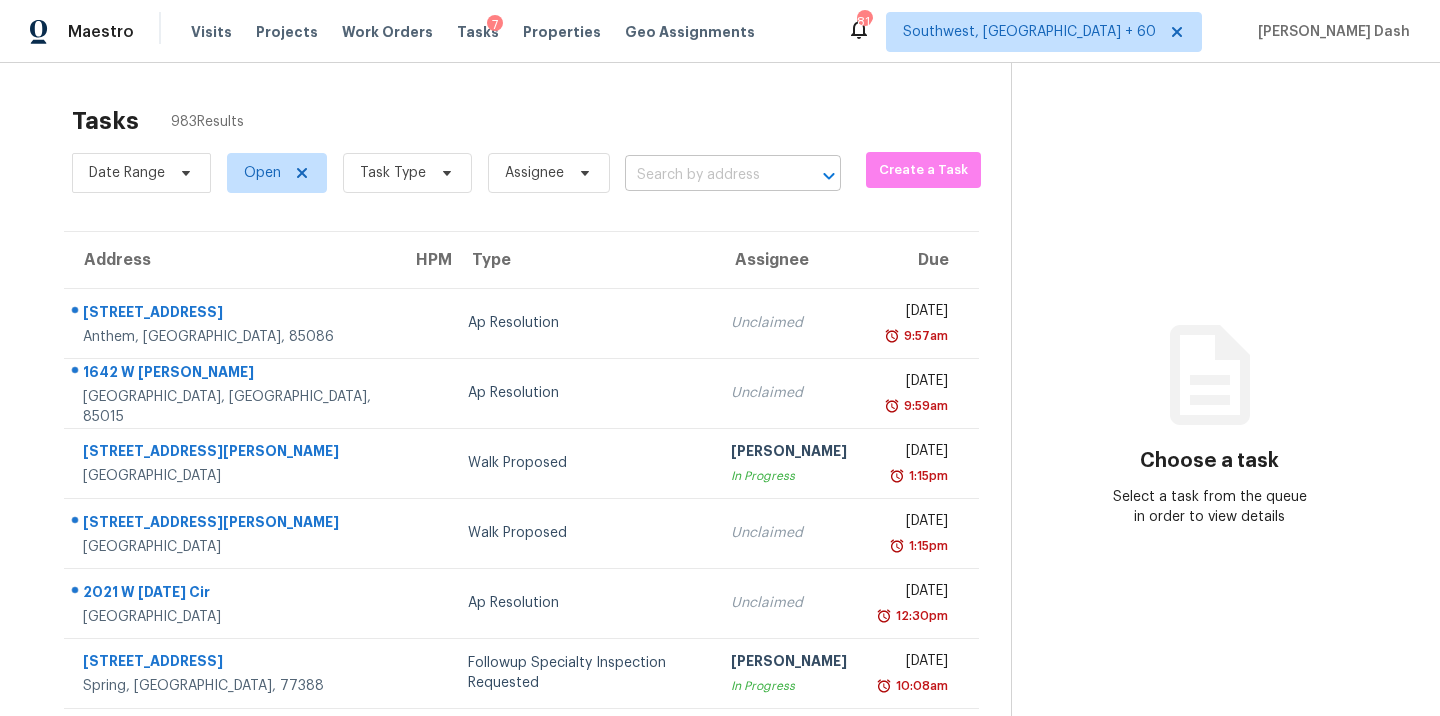 click at bounding box center [705, 175] 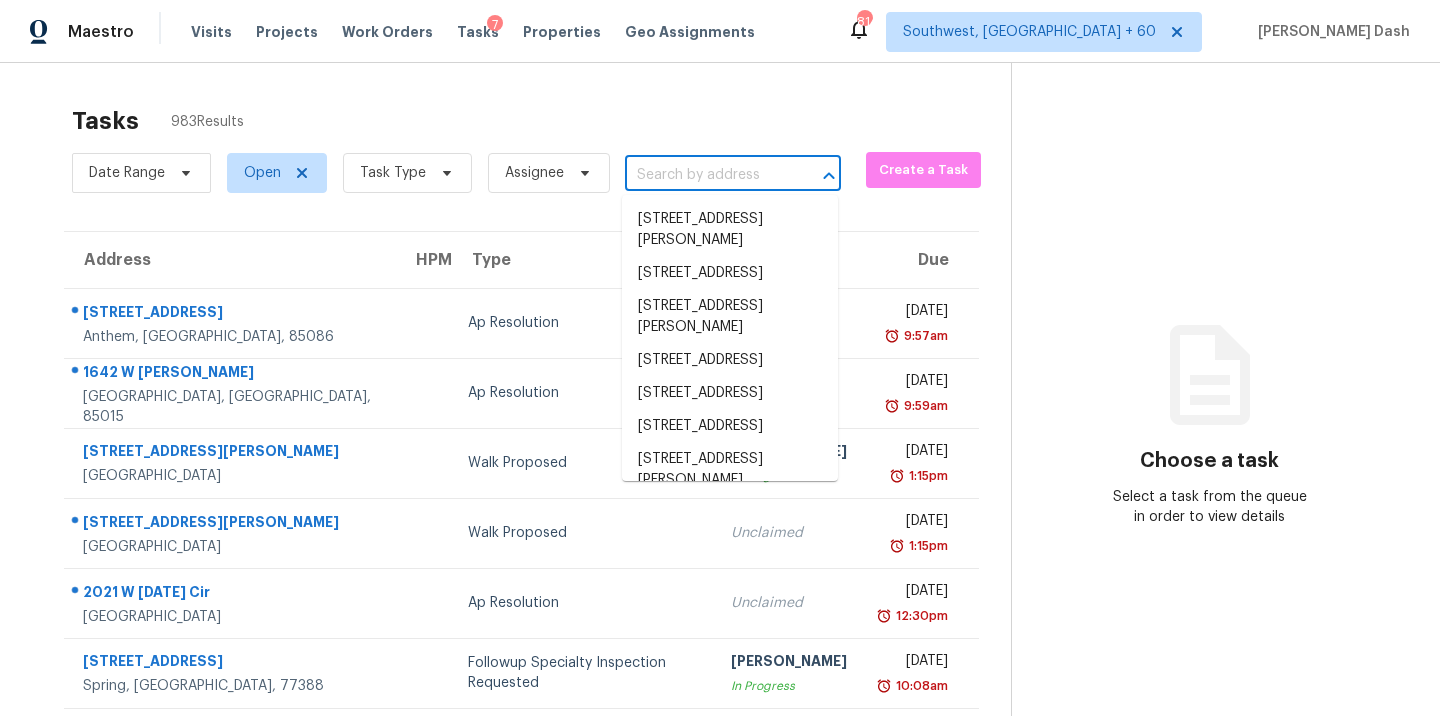 paste on "[STREET_ADDRESS][PERSON_NAME]" 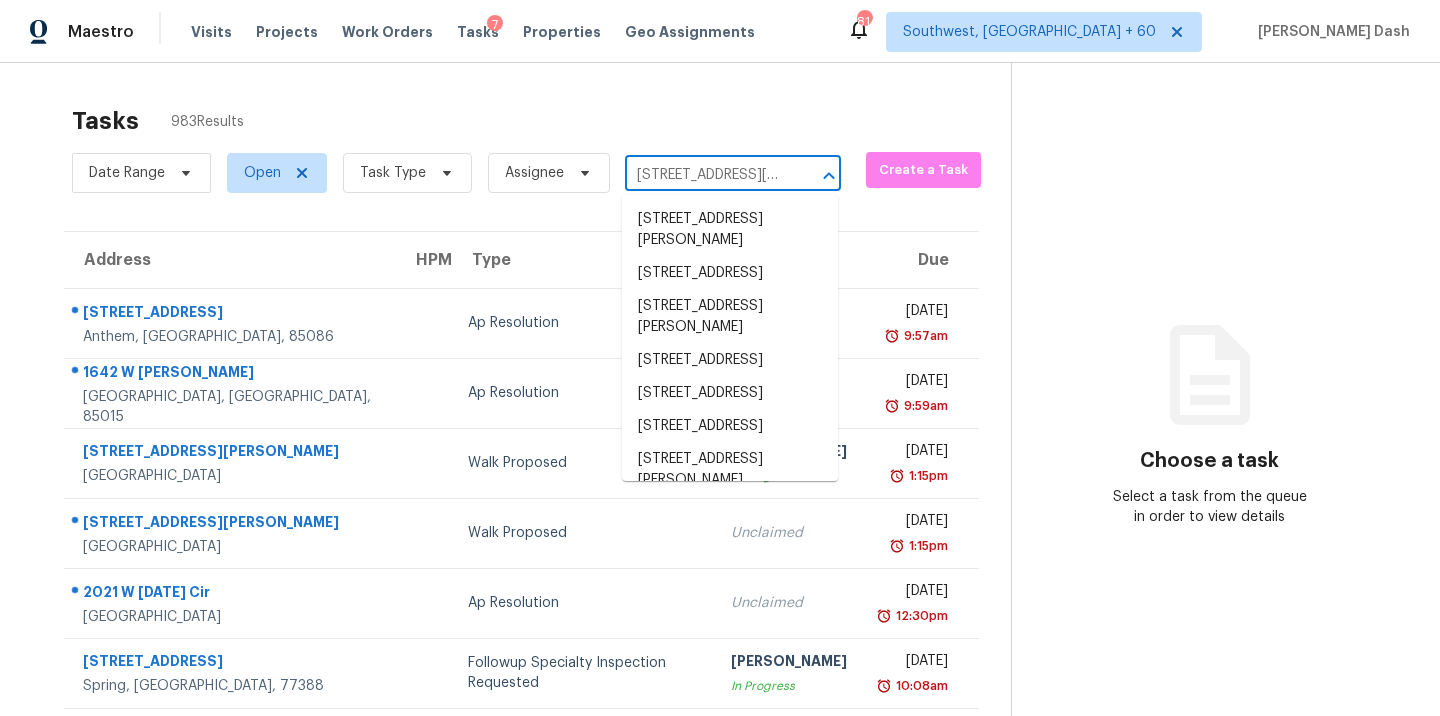 scroll, scrollTop: 0, scrollLeft: 117, axis: horizontal 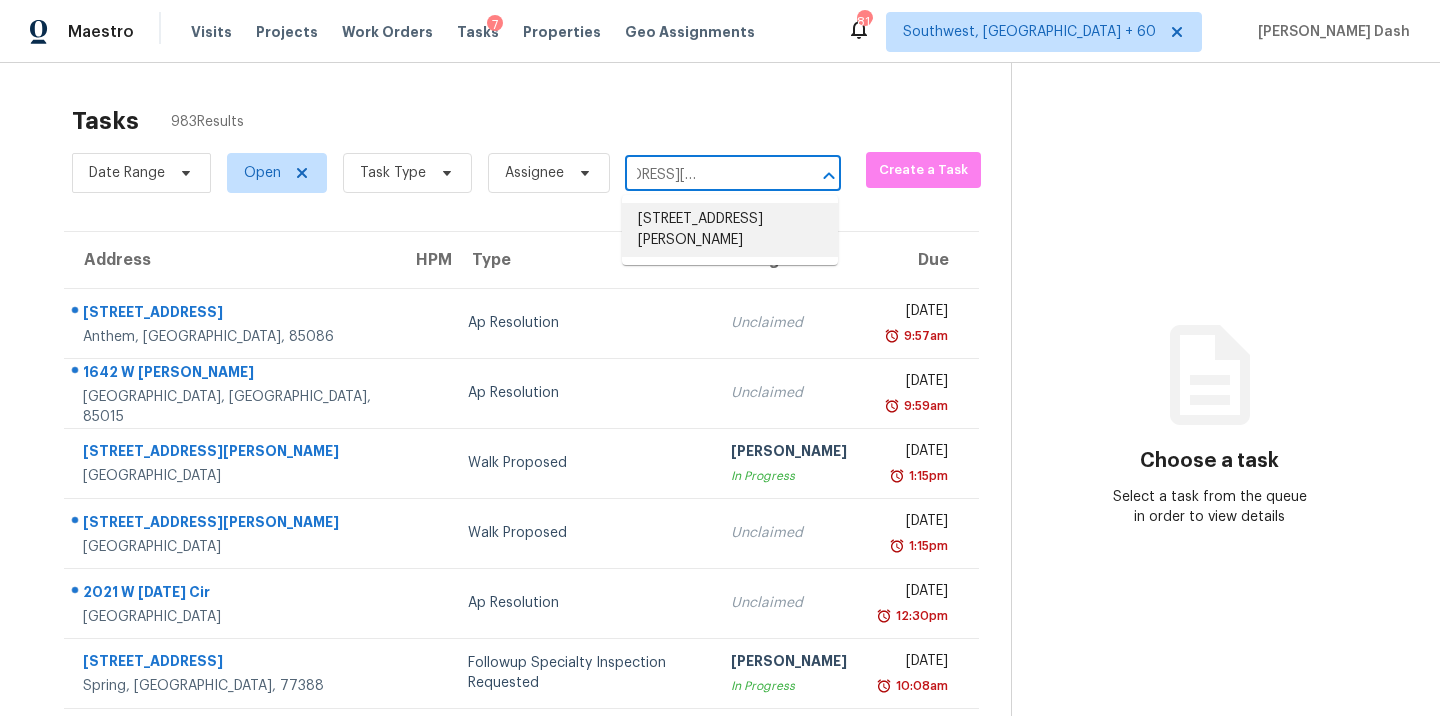 click on "1860 Thomas Dr NE, Marietta, GA 30066" at bounding box center [730, 230] 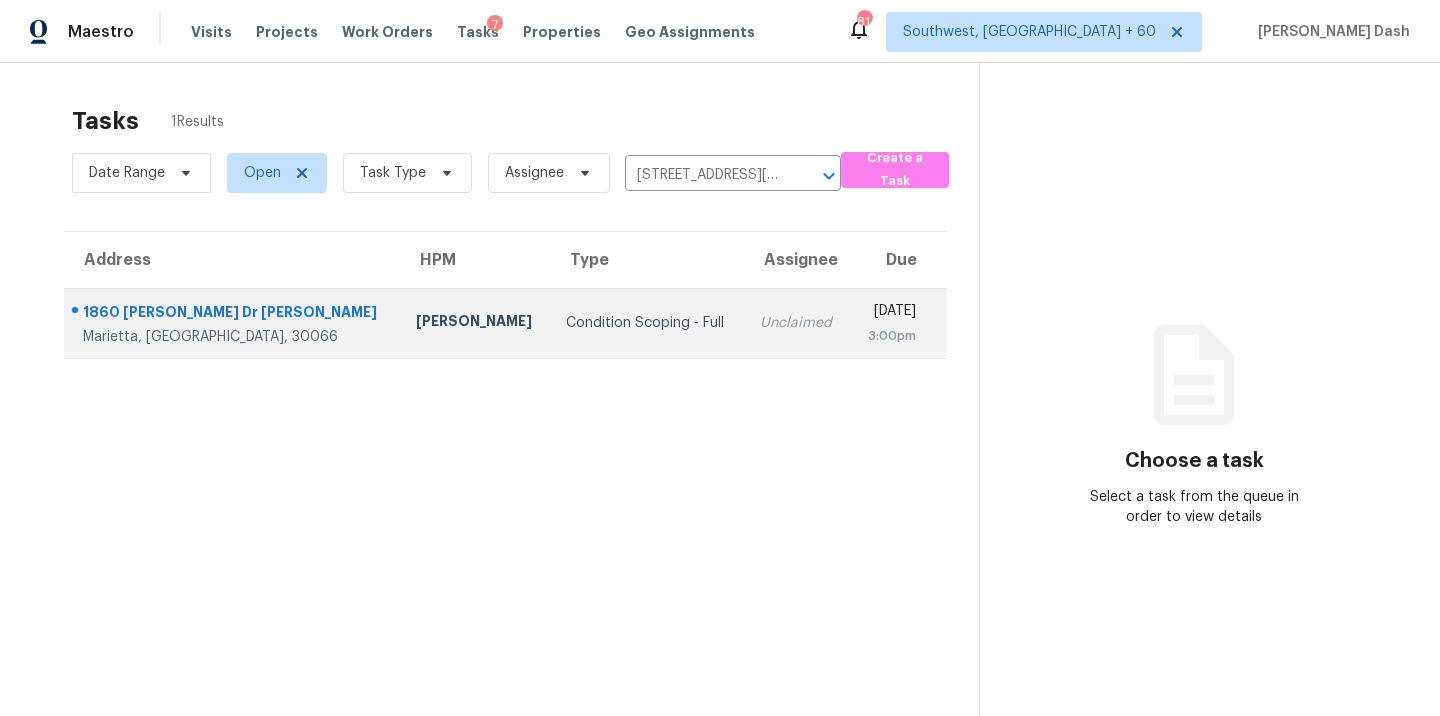 click on "Condition Scoping - Full" at bounding box center [647, 323] 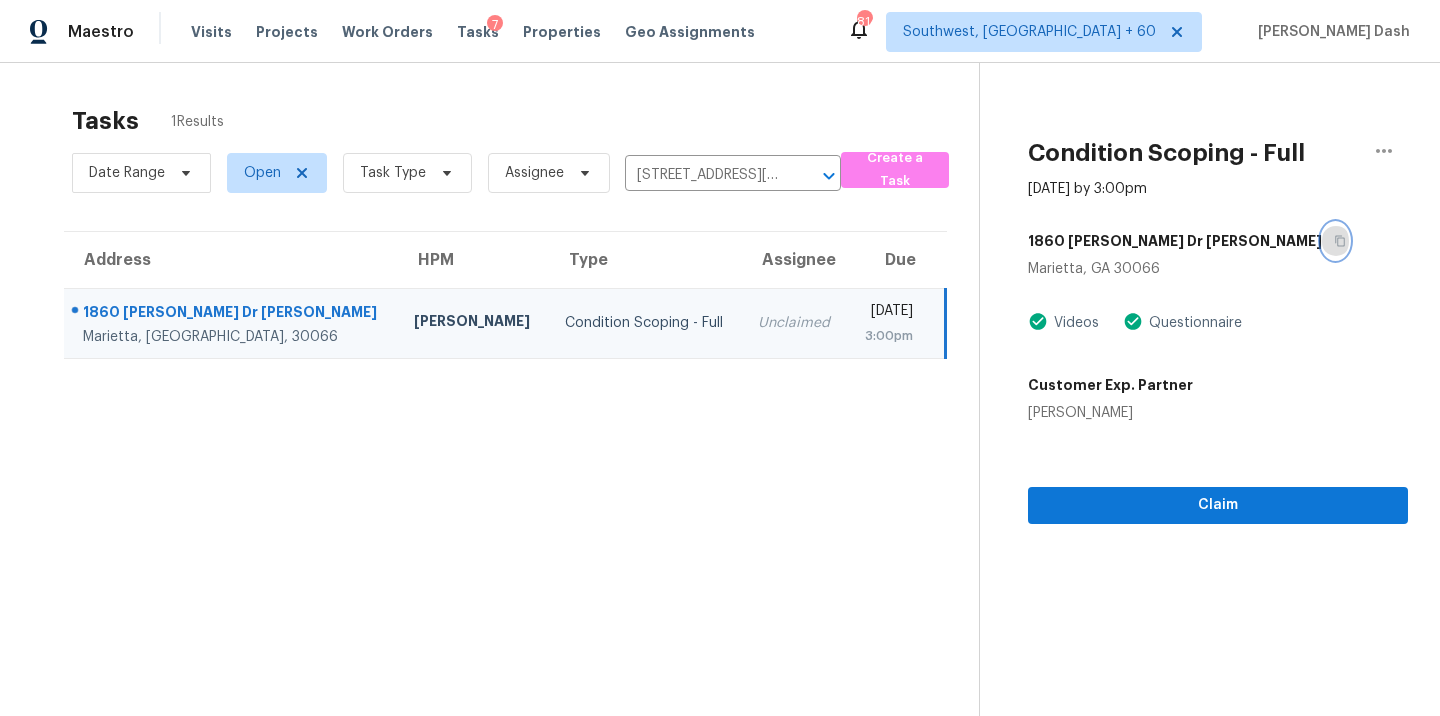 click 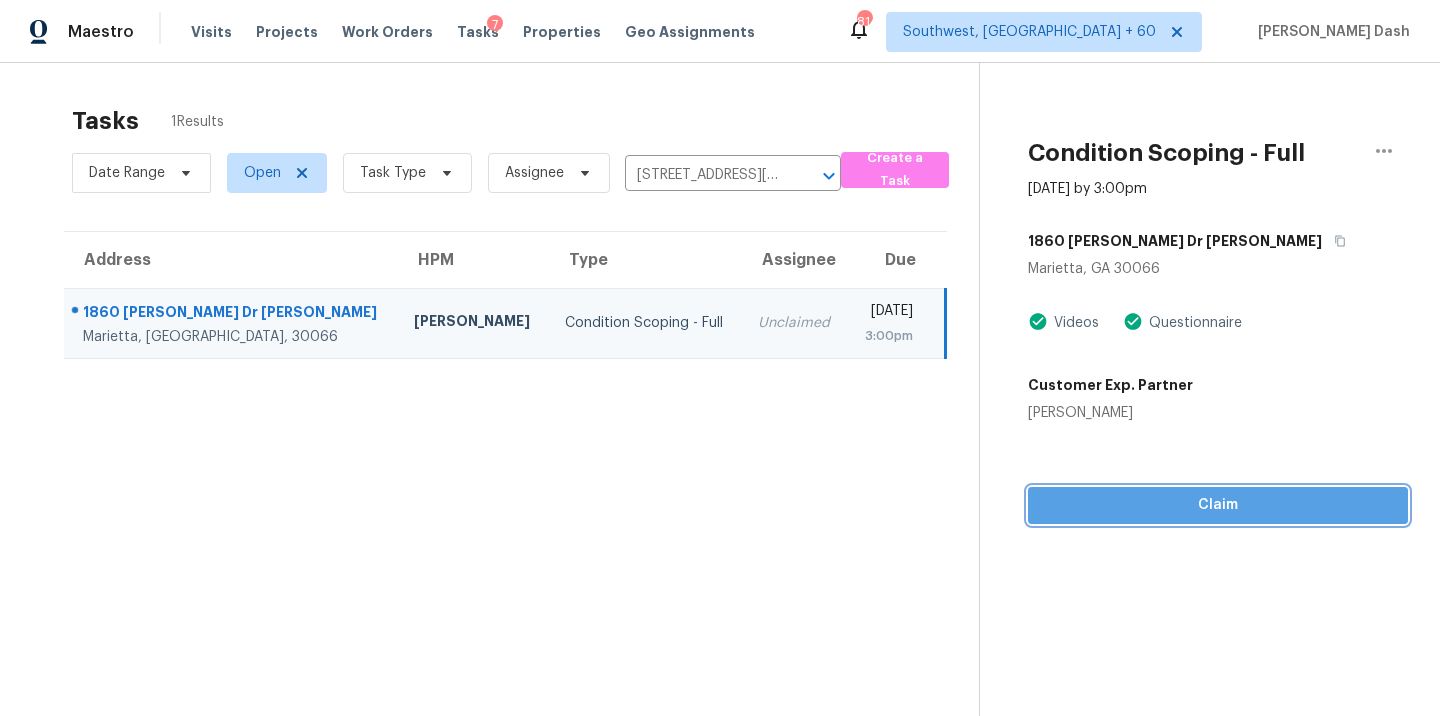 click on "Claim" at bounding box center (1218, 505) 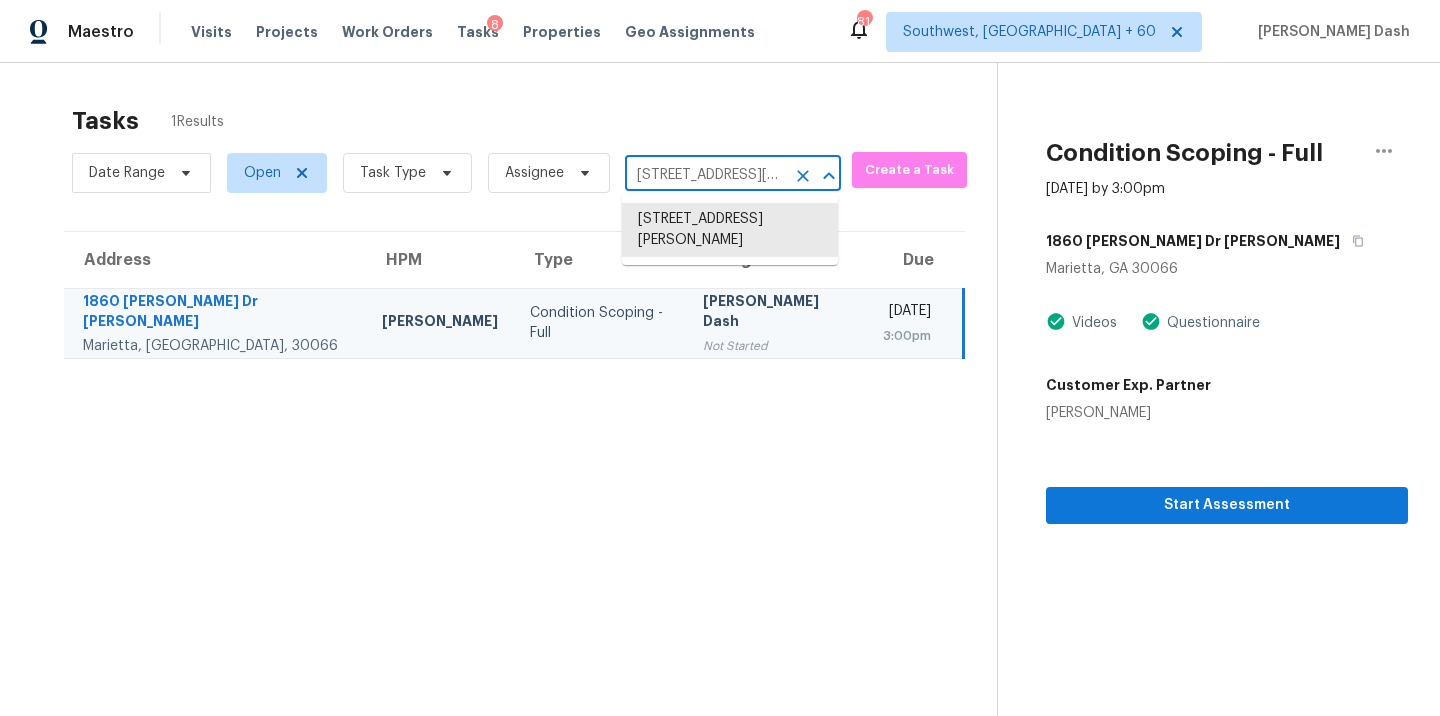 click on "1860 Thomas Dr NE, Marietta, GA 30066" at bounding box center [705, 175] 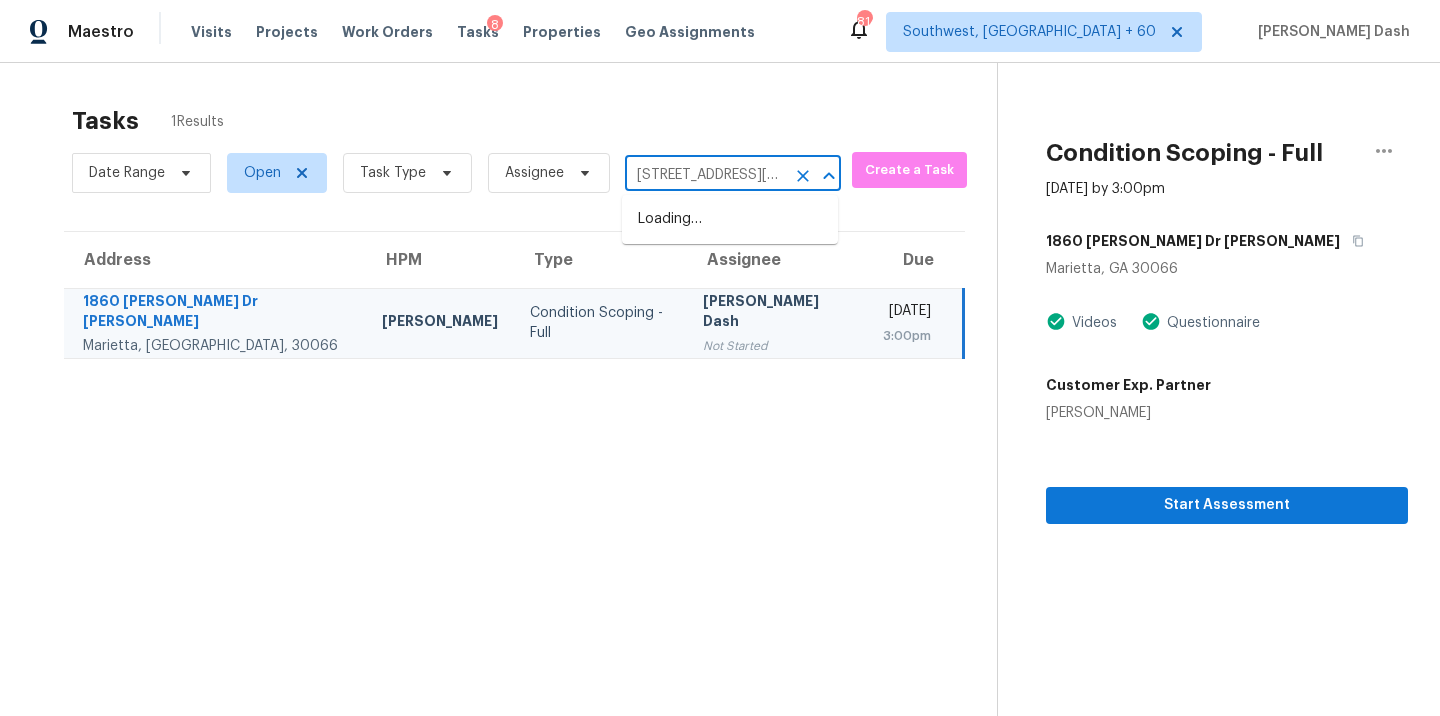 scroll, scrollTop: 0, scrollLeft: 146, axis: horizontal 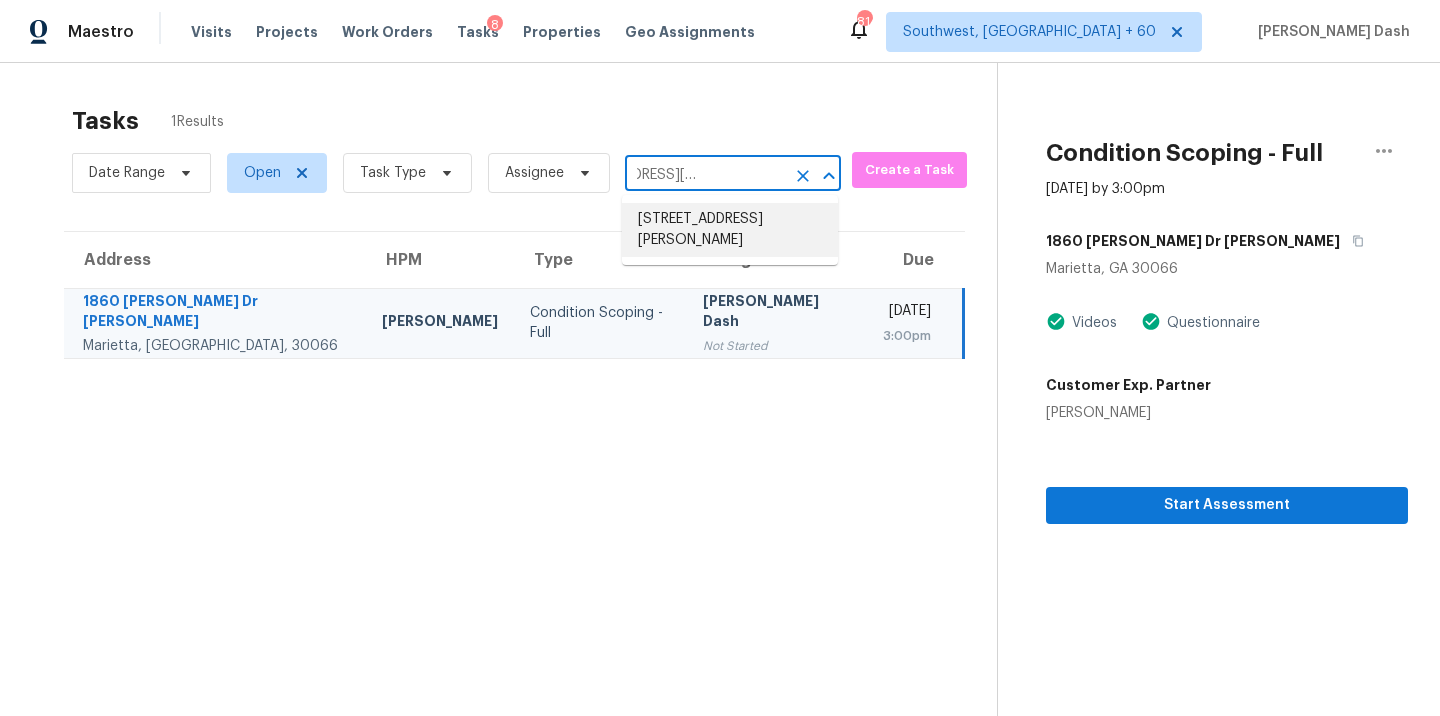 click on "1930 Barrett Downs Dr, Cumming, GA 30040" at bounding box center [730, 230] 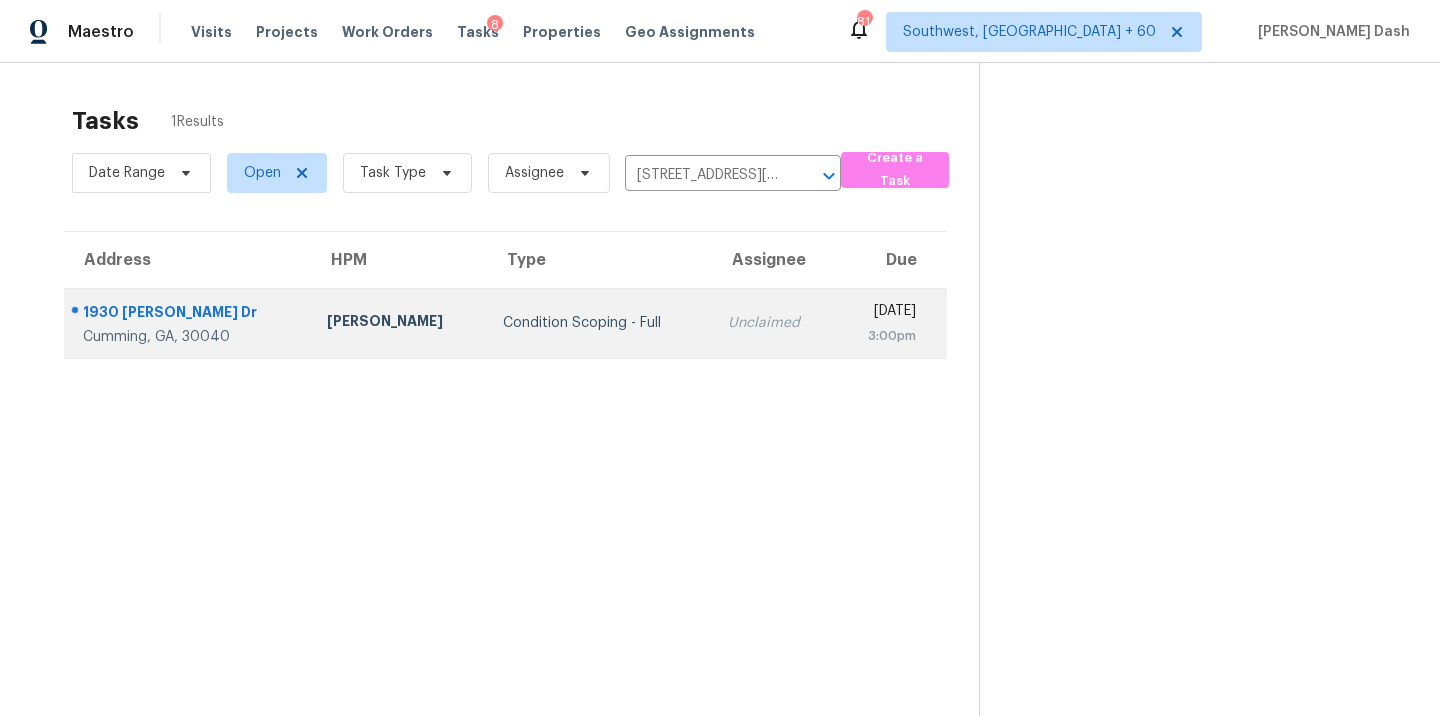 click on "Condition Scoping - Full" at bounding box center [599, 323] 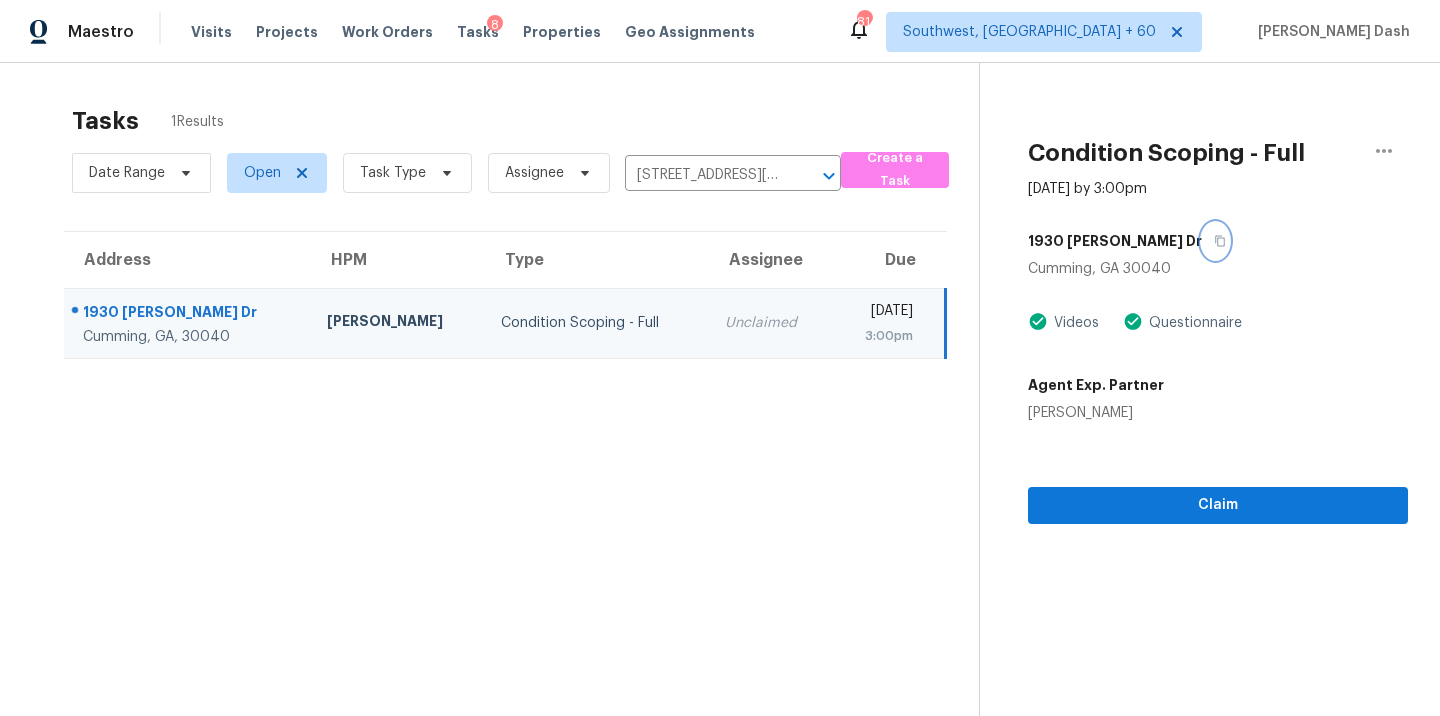 click 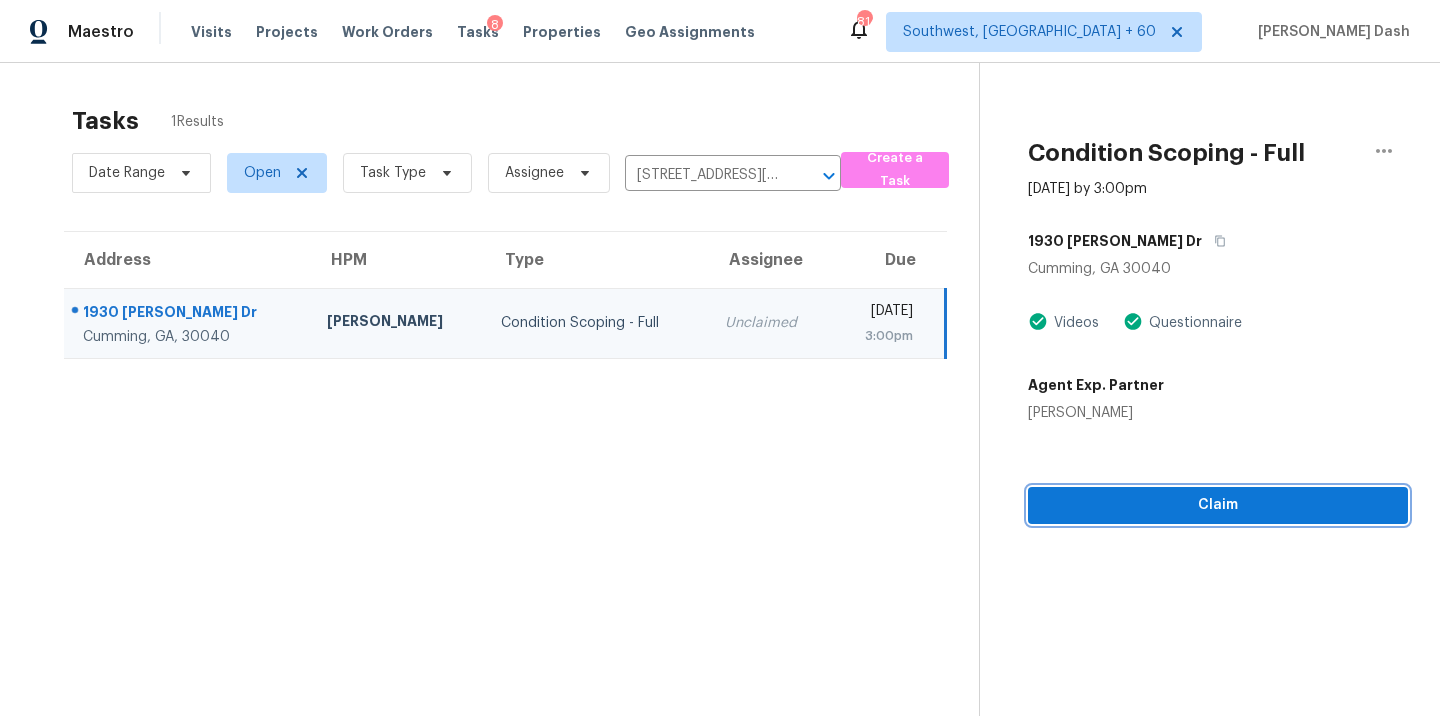 click on "Claim" at bounding box center (1218, 505) 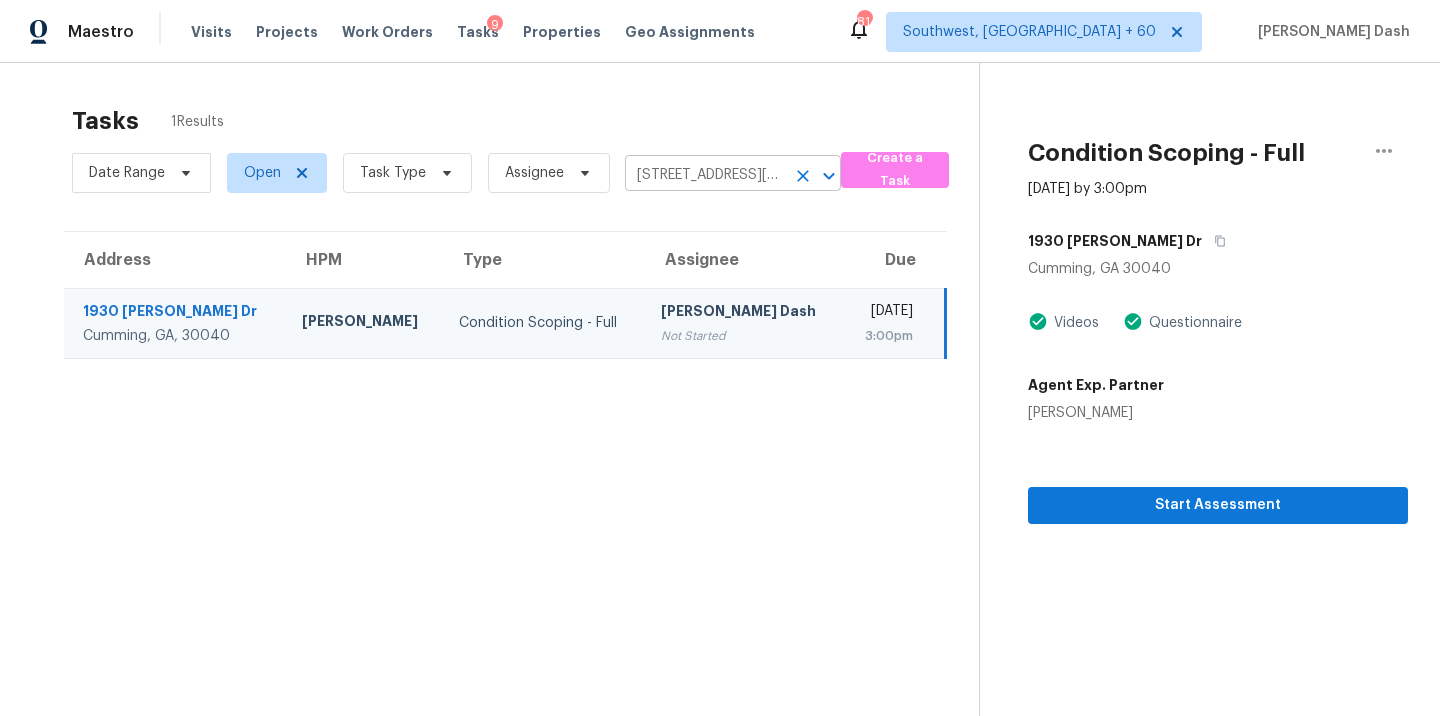 click on "1930 Barrett Downs Dr, Cumming, GA 30040" at bounding box center (705, 175) 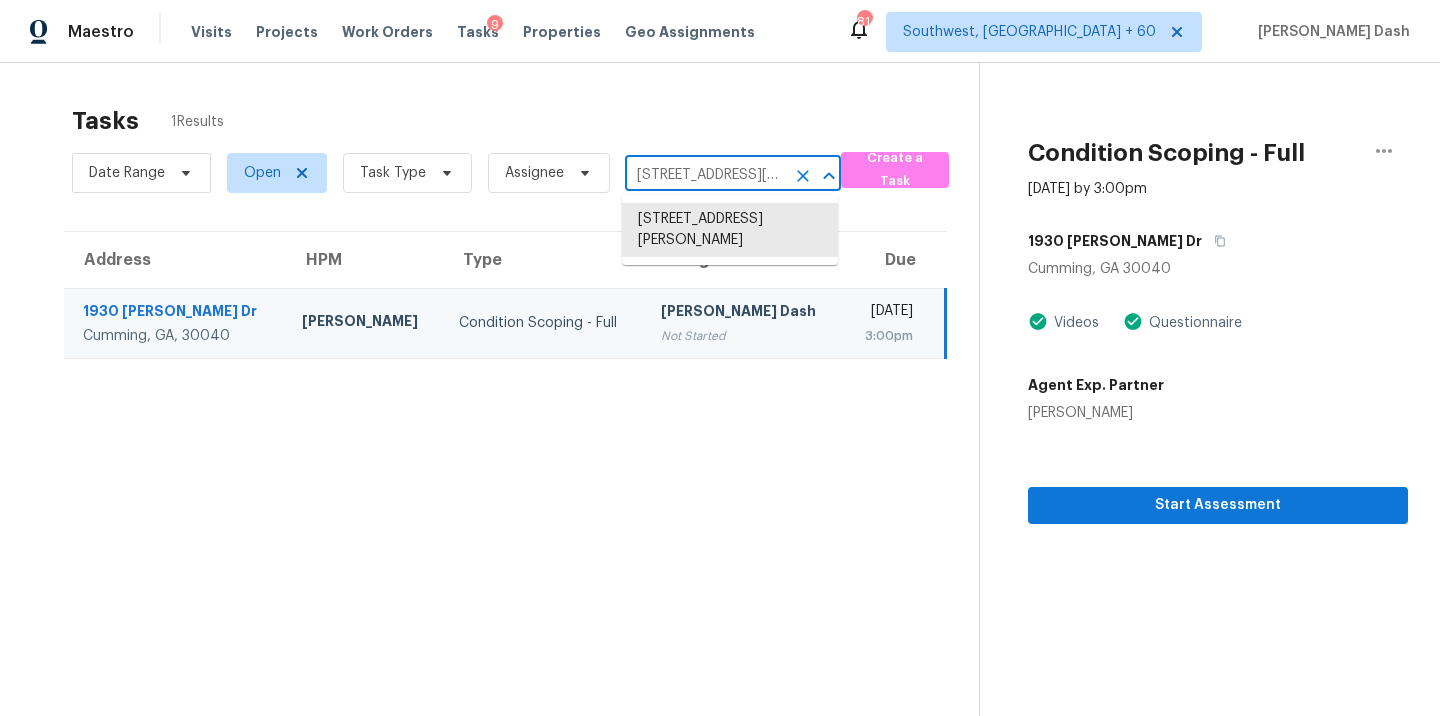paste on "3077 S Halsted Dr, Chandler, AZ 85286" 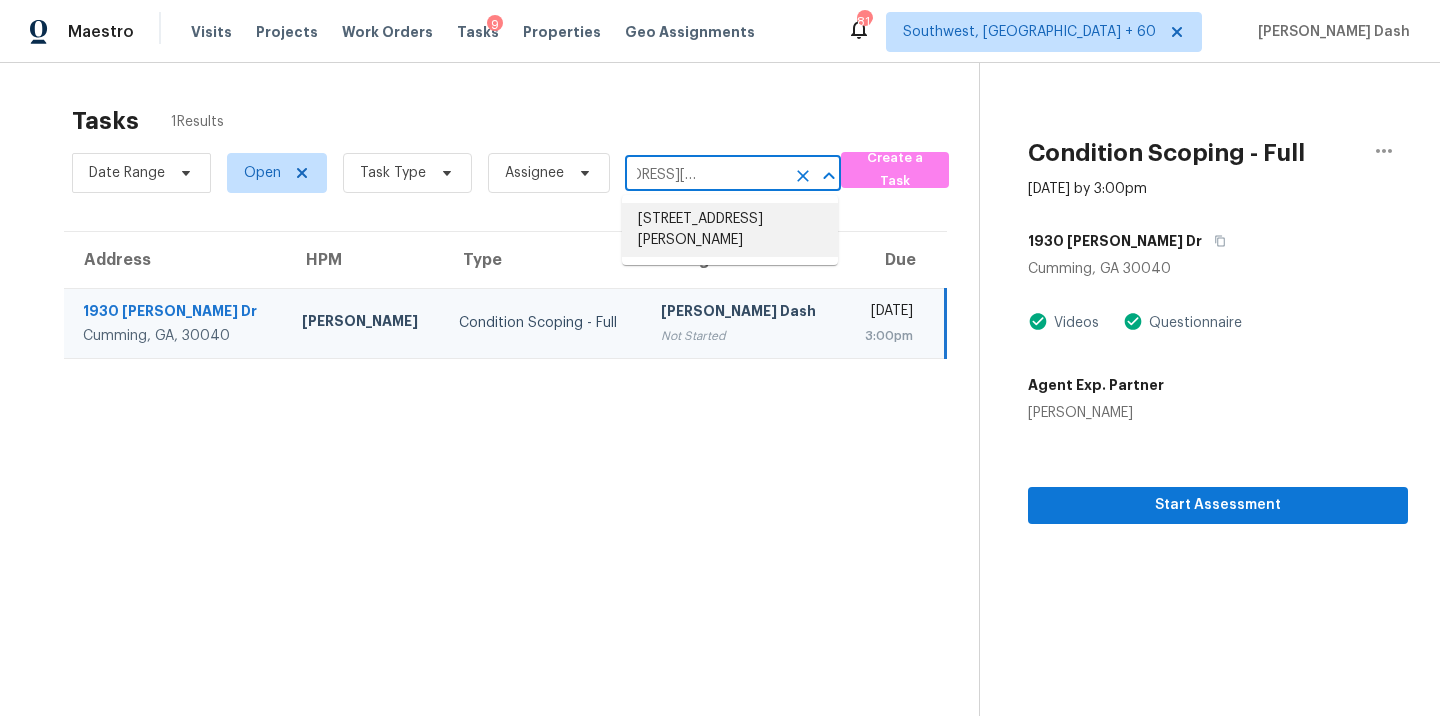 click on "3077 S Halsted Dr, Chandler, AZ 85286" at bounding box center [730, 230] 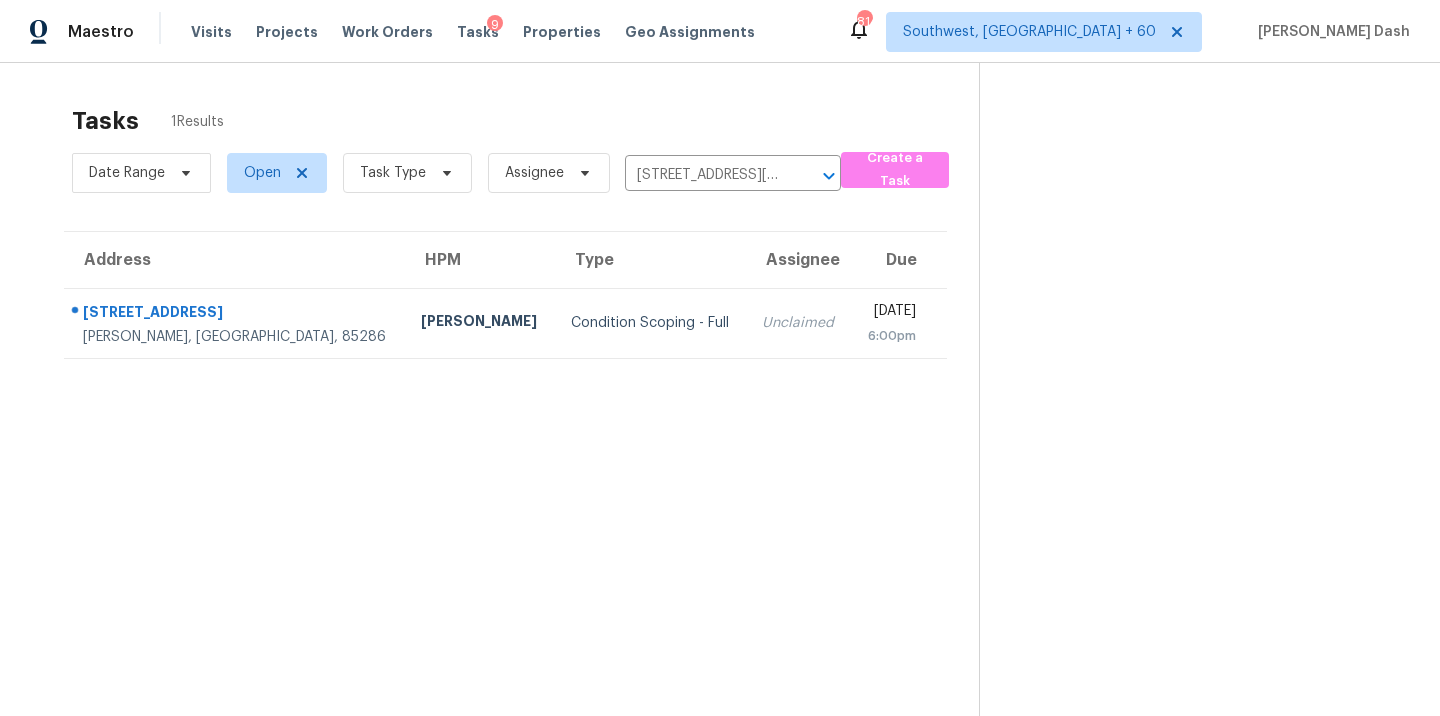 click on "Condition Scoping - Full" at bounding box center (651, 323) 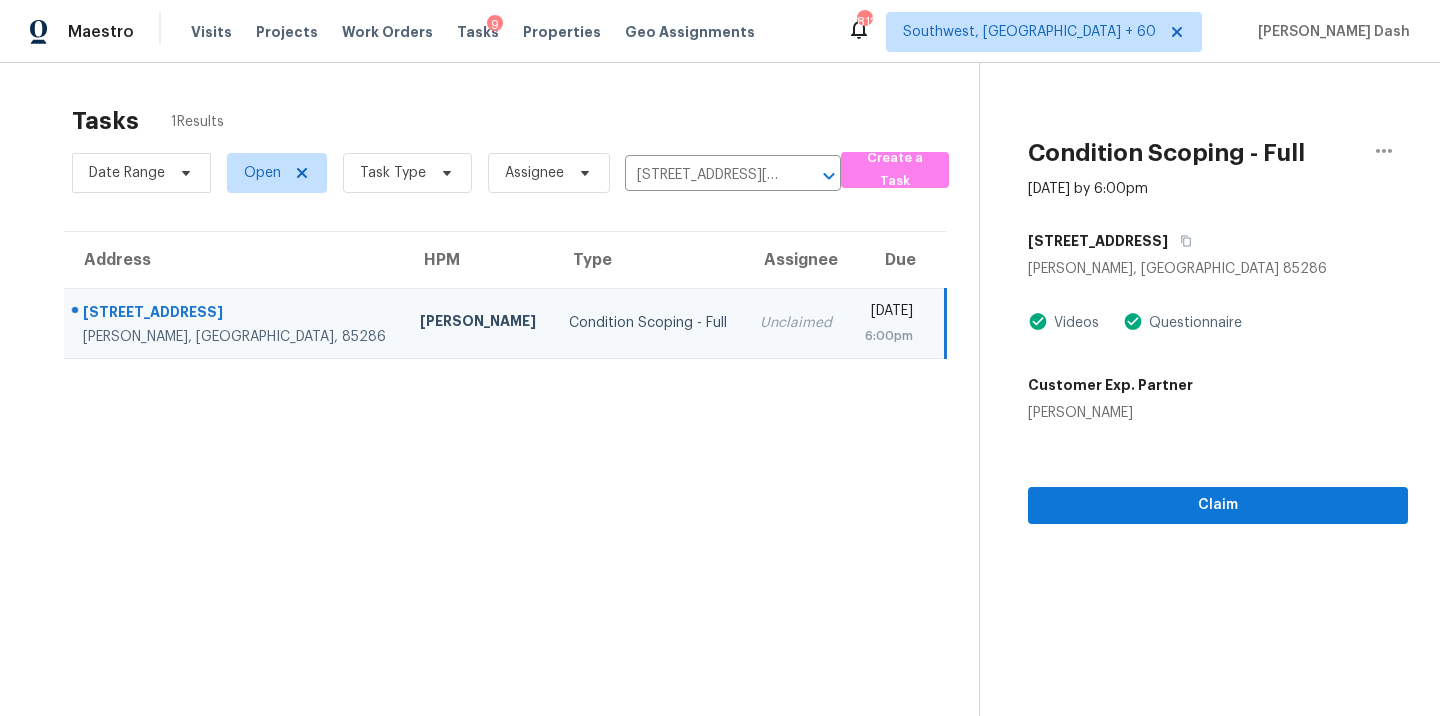 click on "3077 S Halsted Dr" at bounding box center (1218, 241) 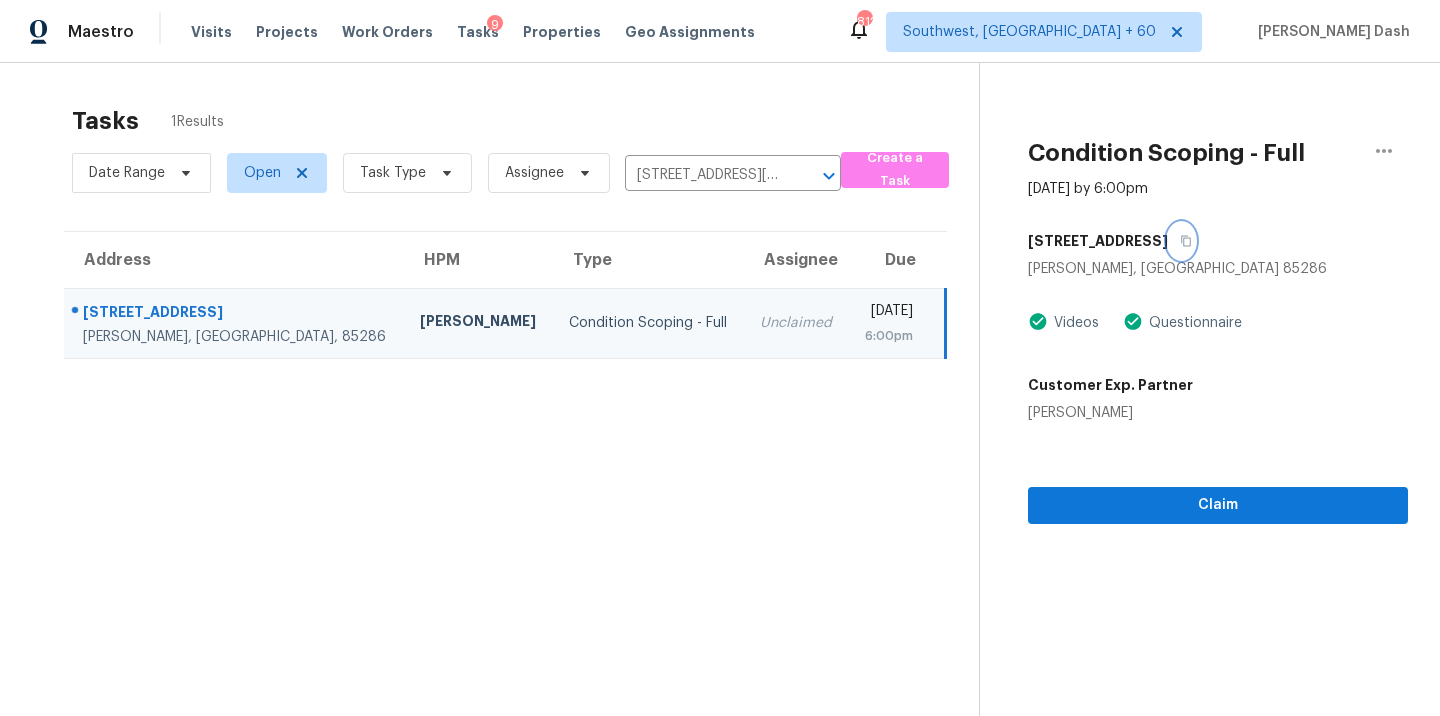 click 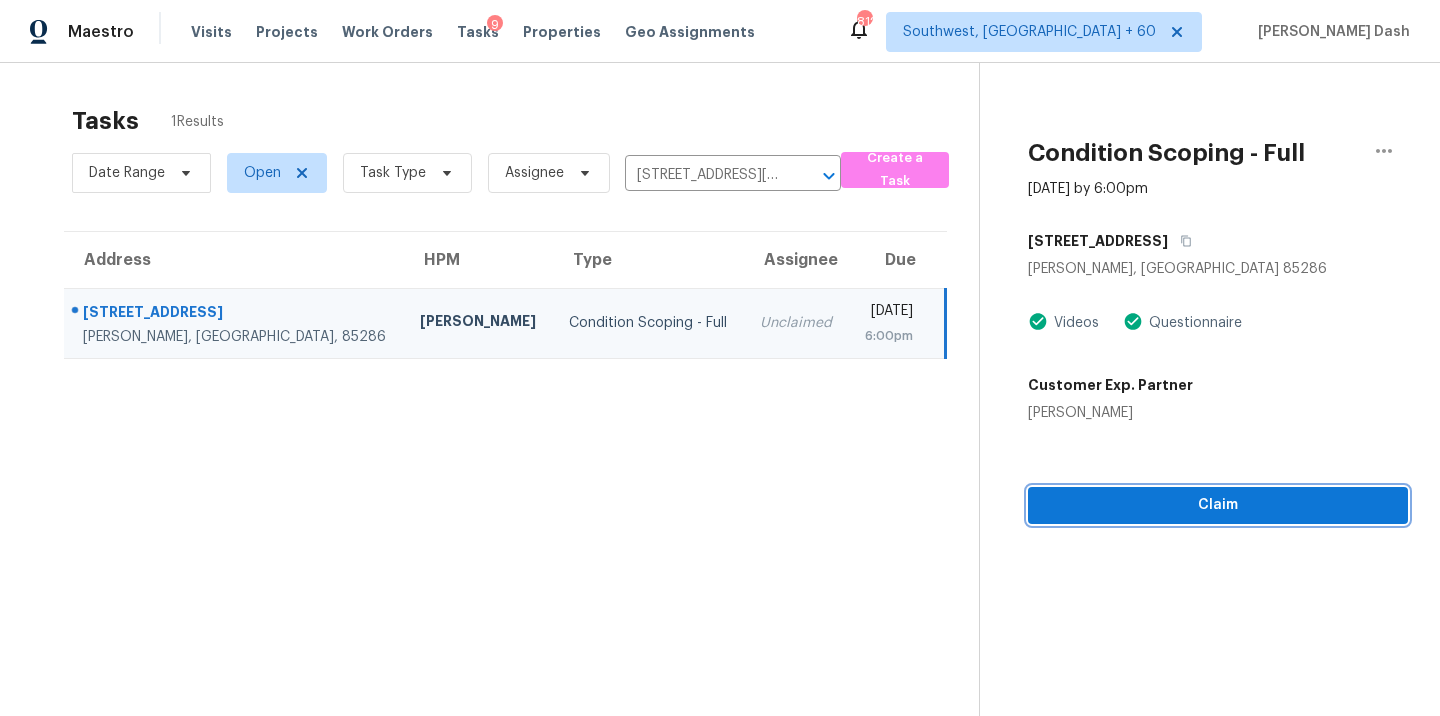 click on "Claim" at bounding box center [1218, 505] 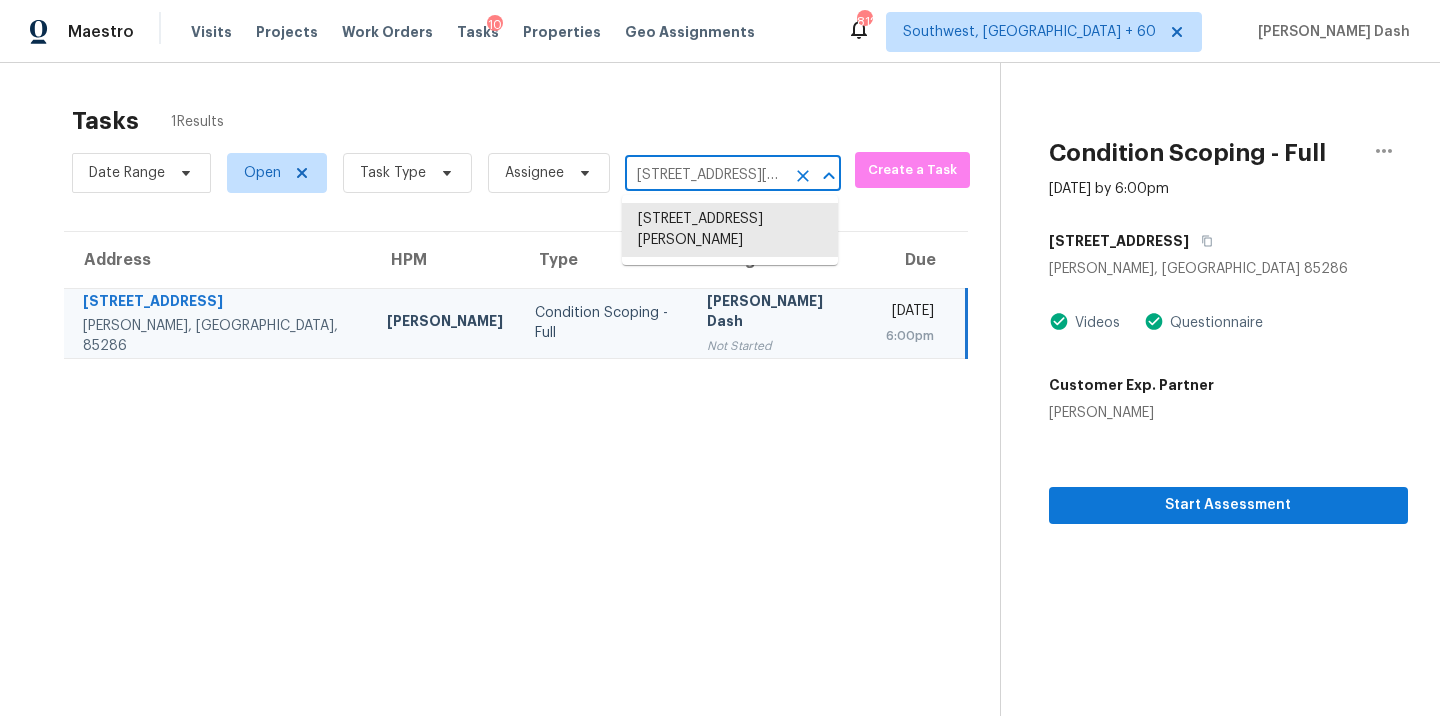 click on "3077 S Halsted Dr, Chandler, AZ 85286" at bounding box center [705, 175] 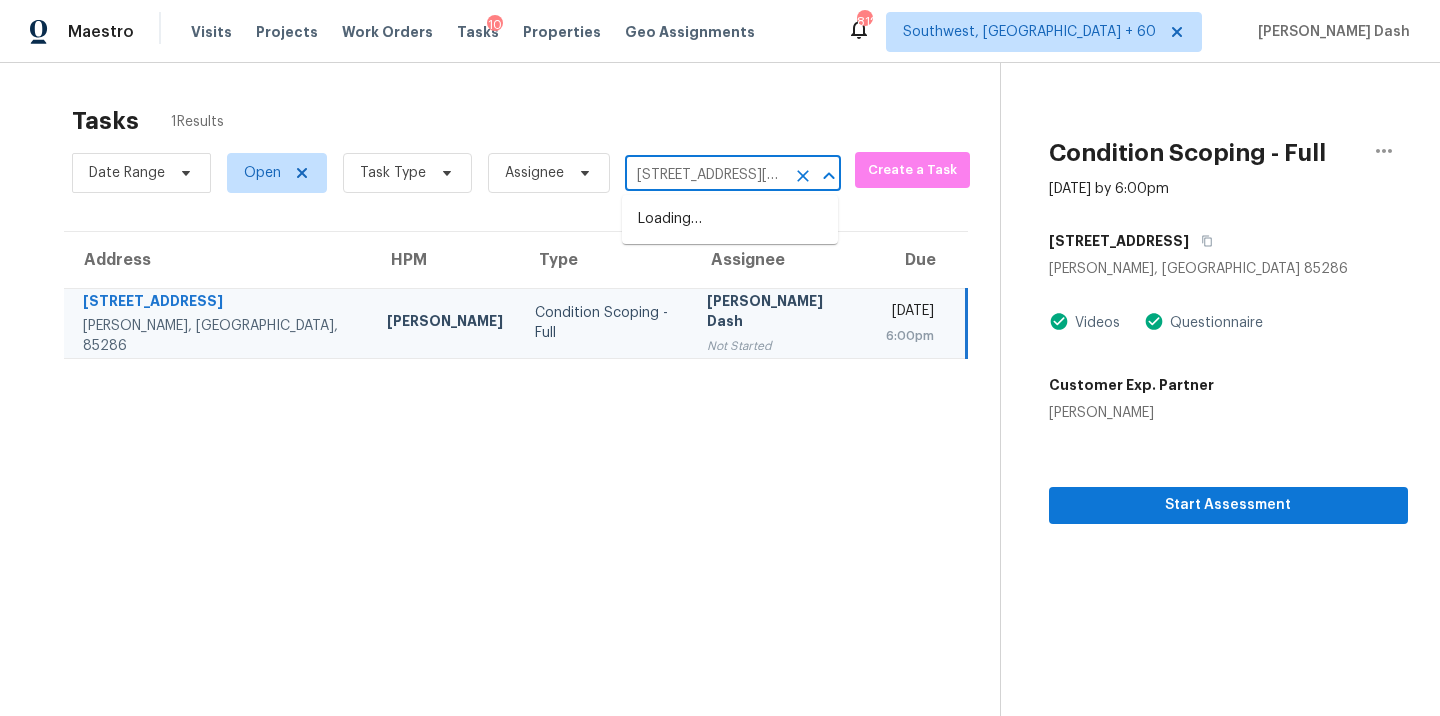 scroll, scrollTop: 0, scrollLeft: 69, axis: horizontal 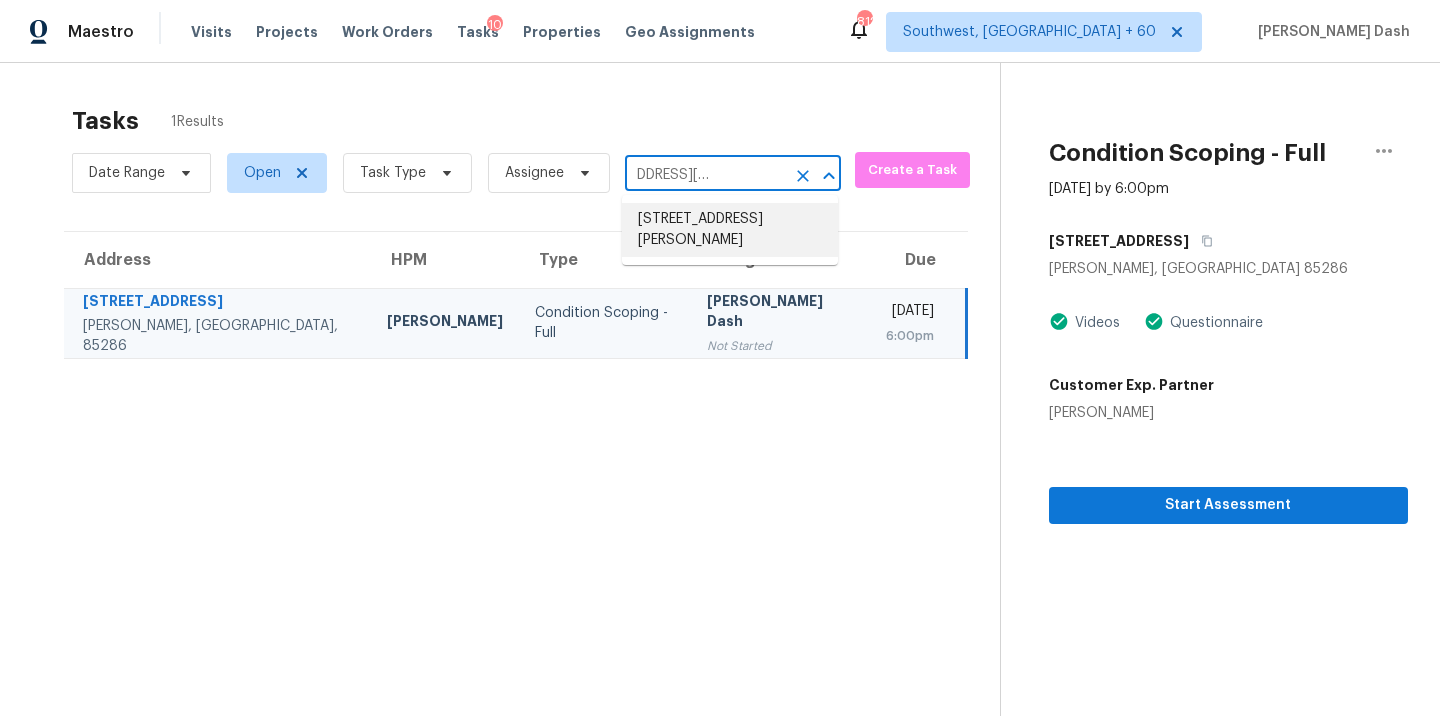 click on "71 N 219th Dr, Buckeye, AZ 85326" at bounding box center [730, 230] 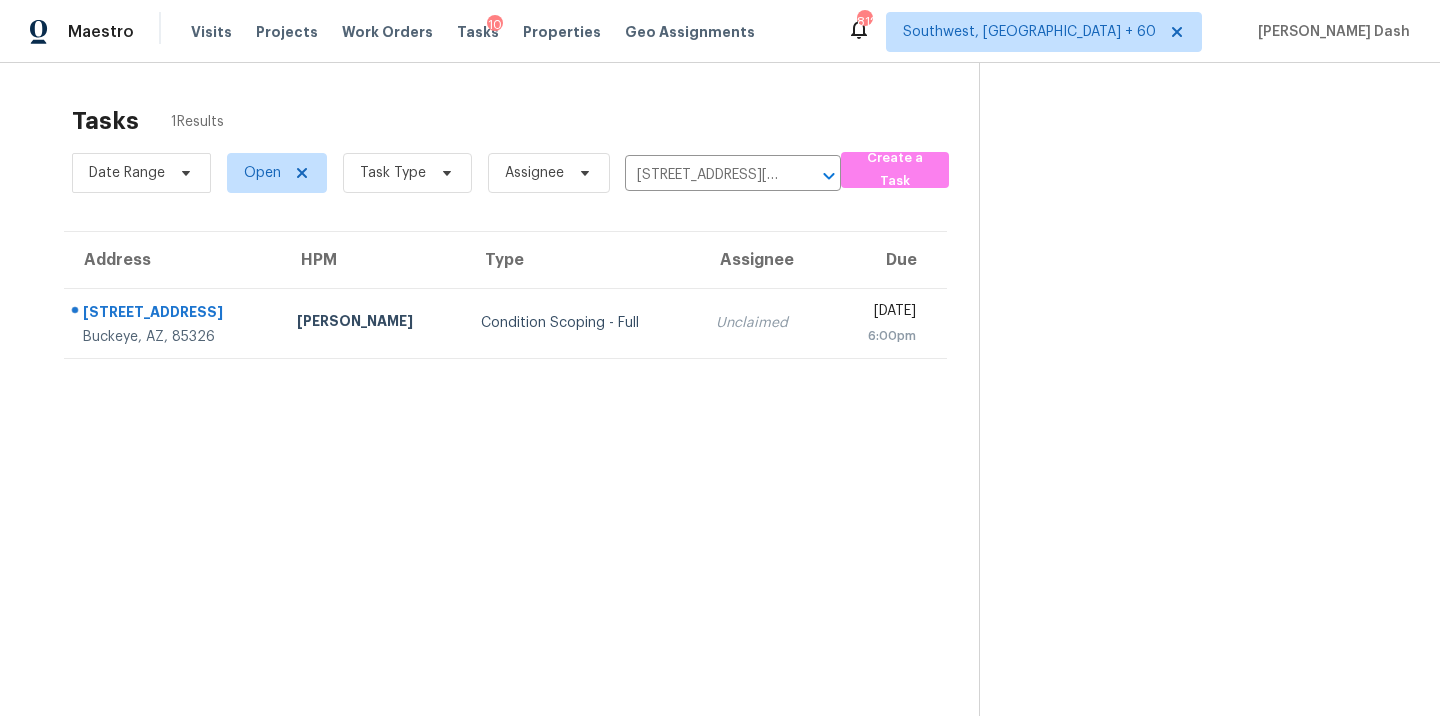 click on "Condition Scoping - Full" at bounding box center (583, 323) 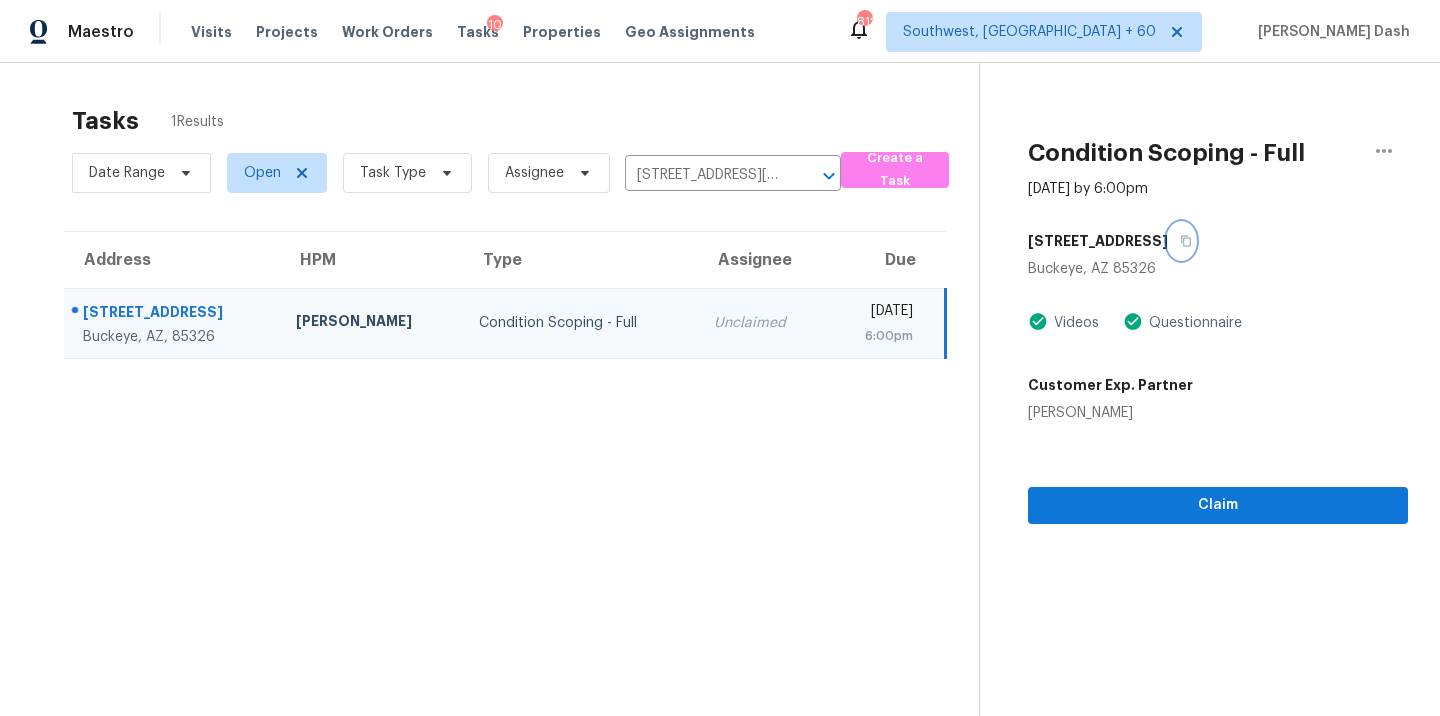 click at bounding box center [1181, 241] 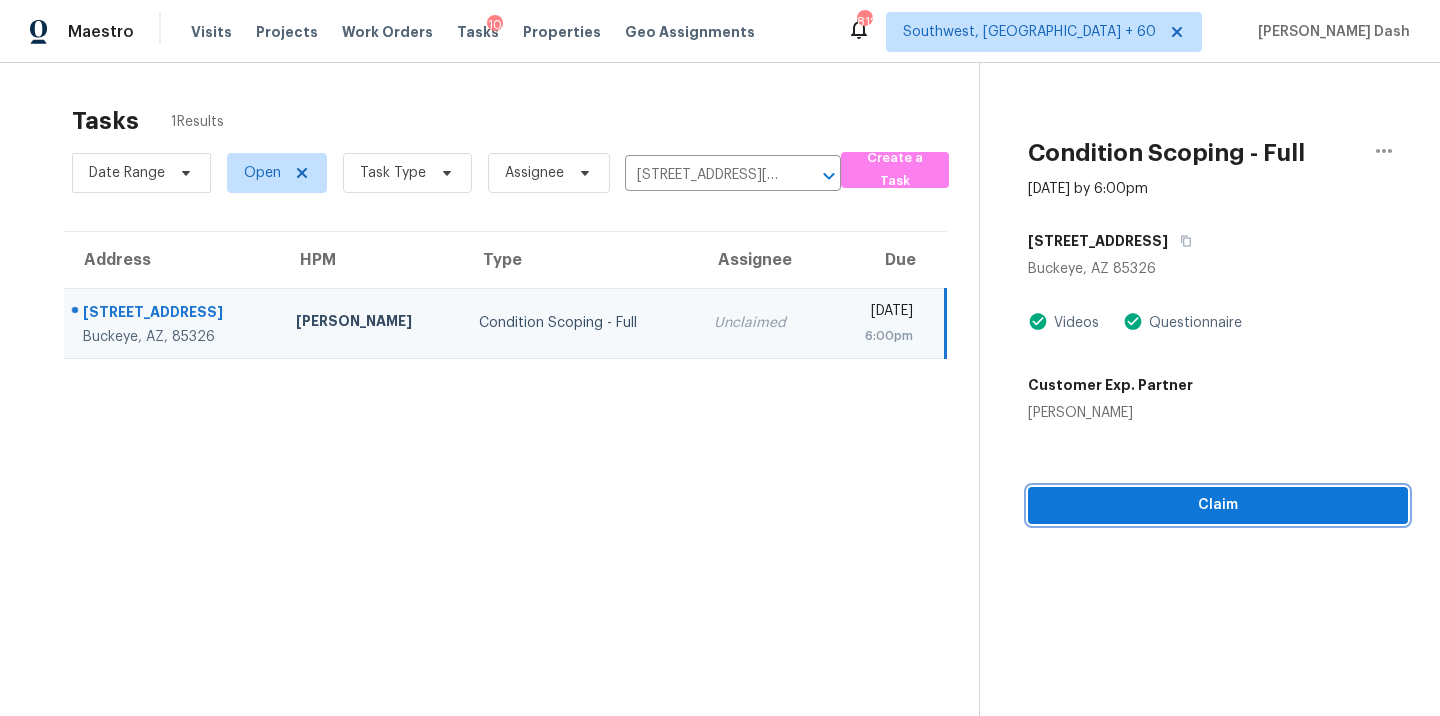 click on "Claim" at bounding box center (1218, 505) 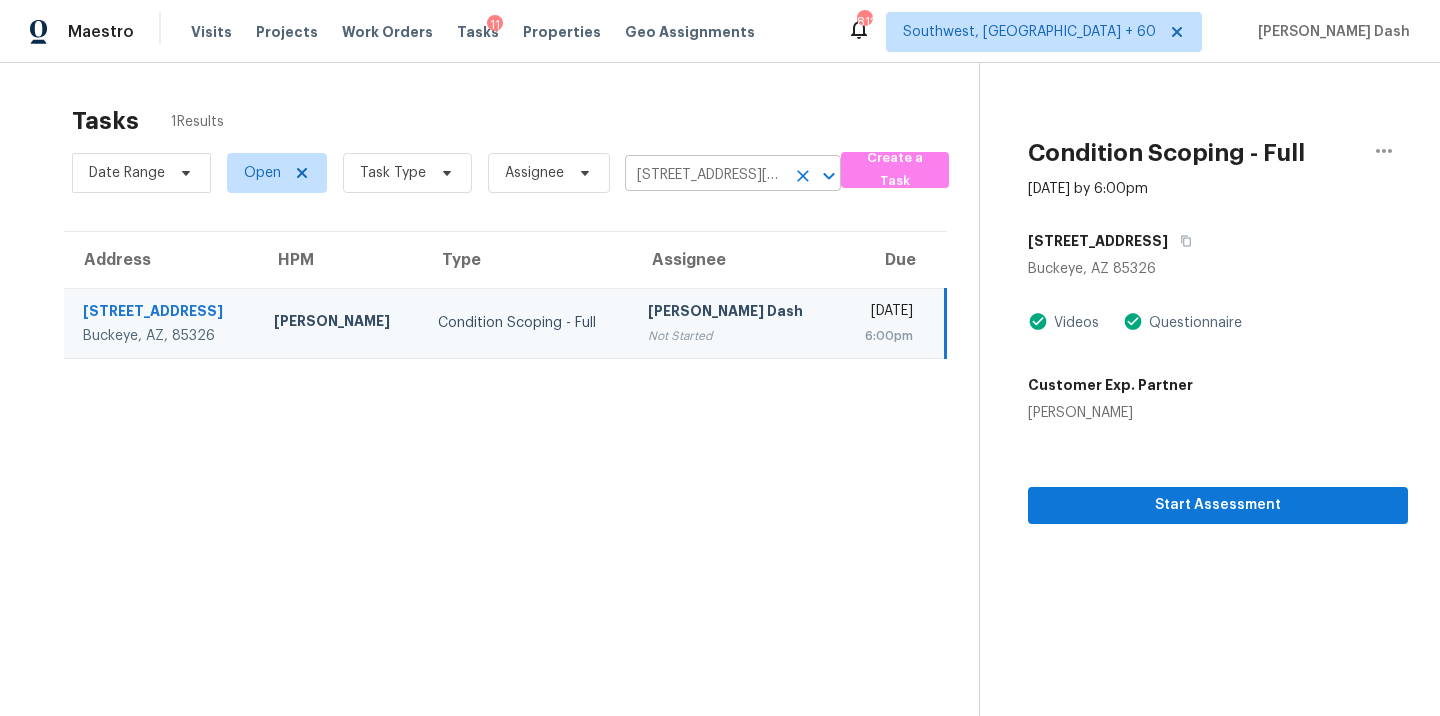 click on "71 N 219th Dr, Buckeye, AZ 85326" at bounding box center (705, 175) 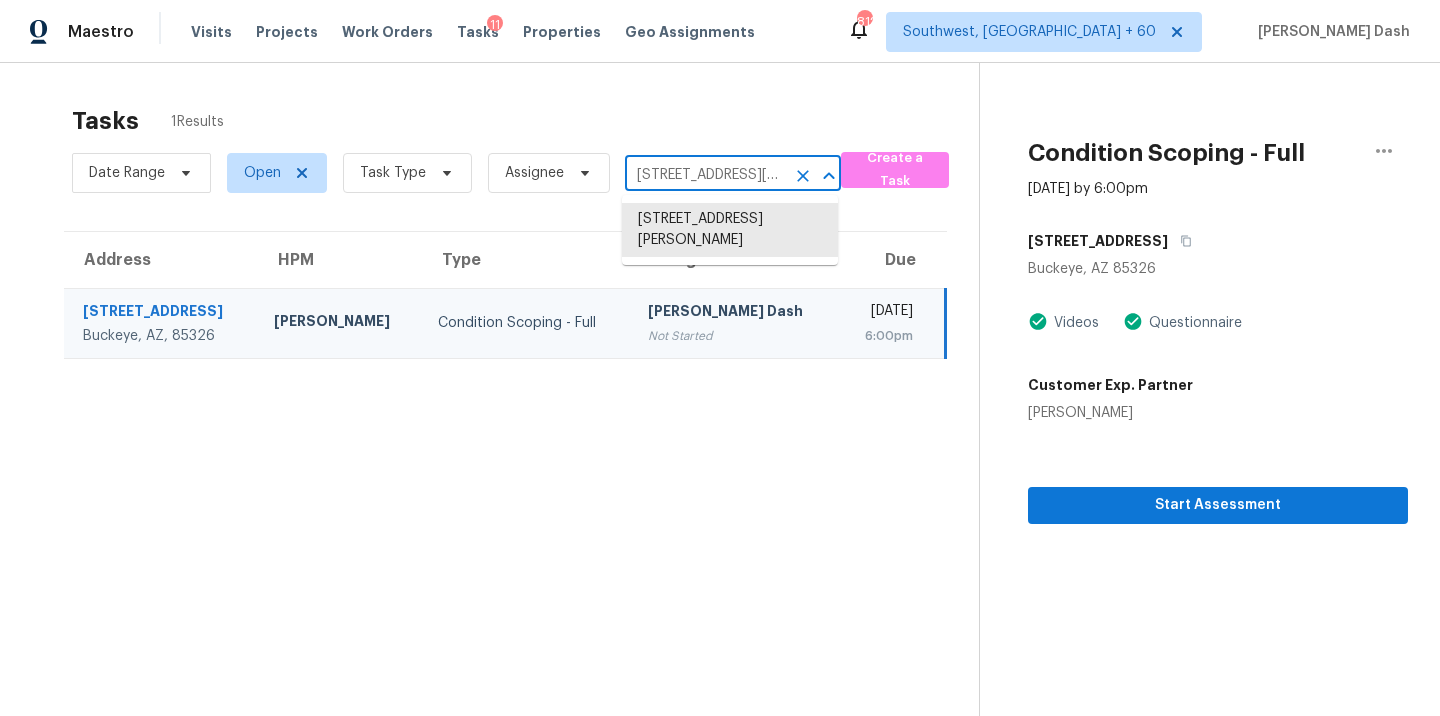 paste on "4384 E Page Ave, Gilbert, AZ 85234" 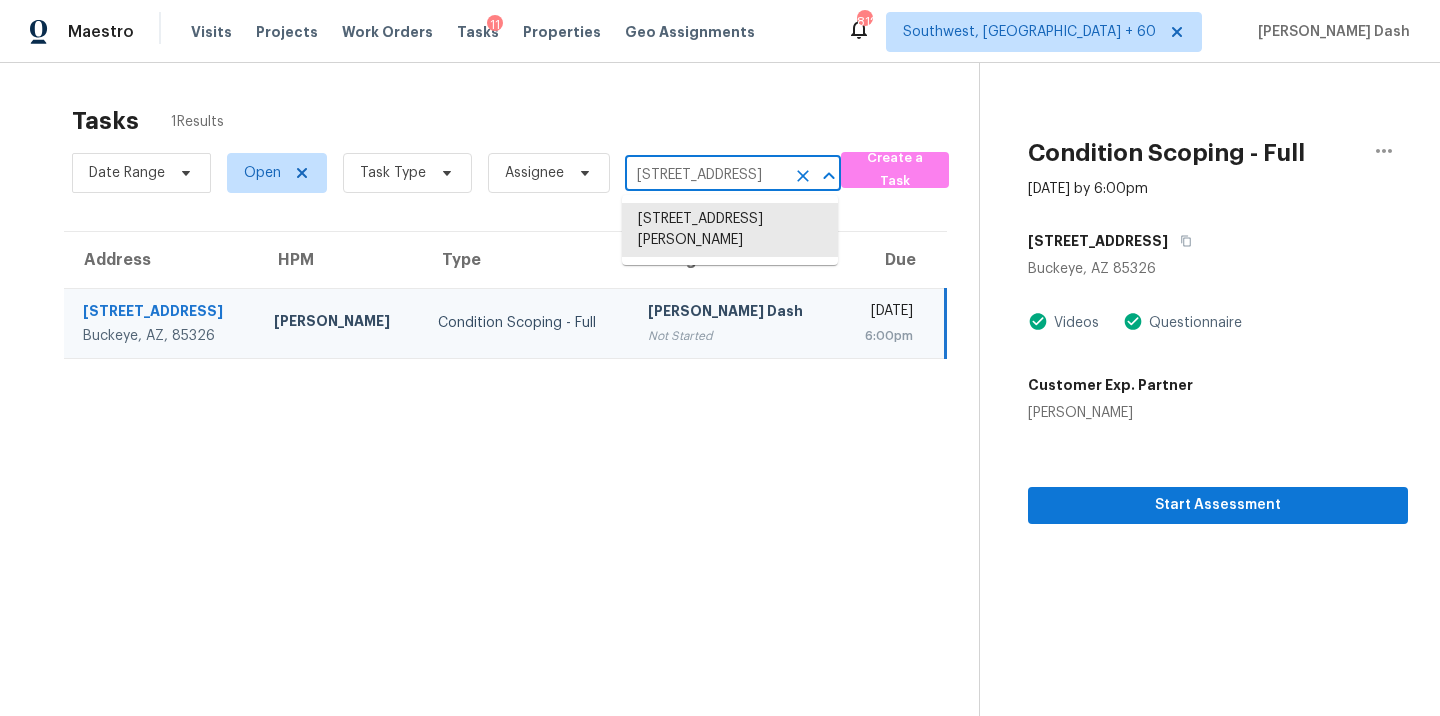 scroll, scrollTop: 0, scrollLeft: 84, axis: horizontal 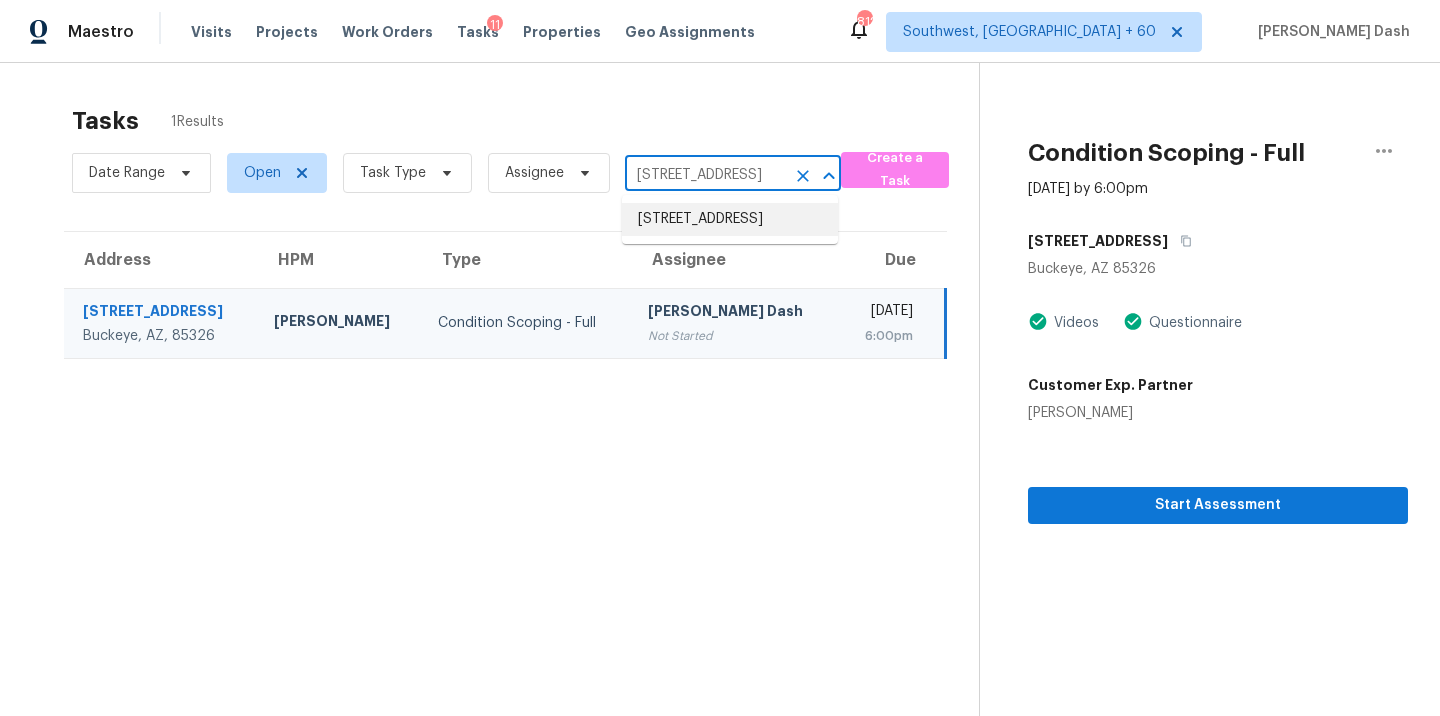 click on "4384 E Page Ave, Gilbert, AZ 85234" at bounding box center (730, 219) 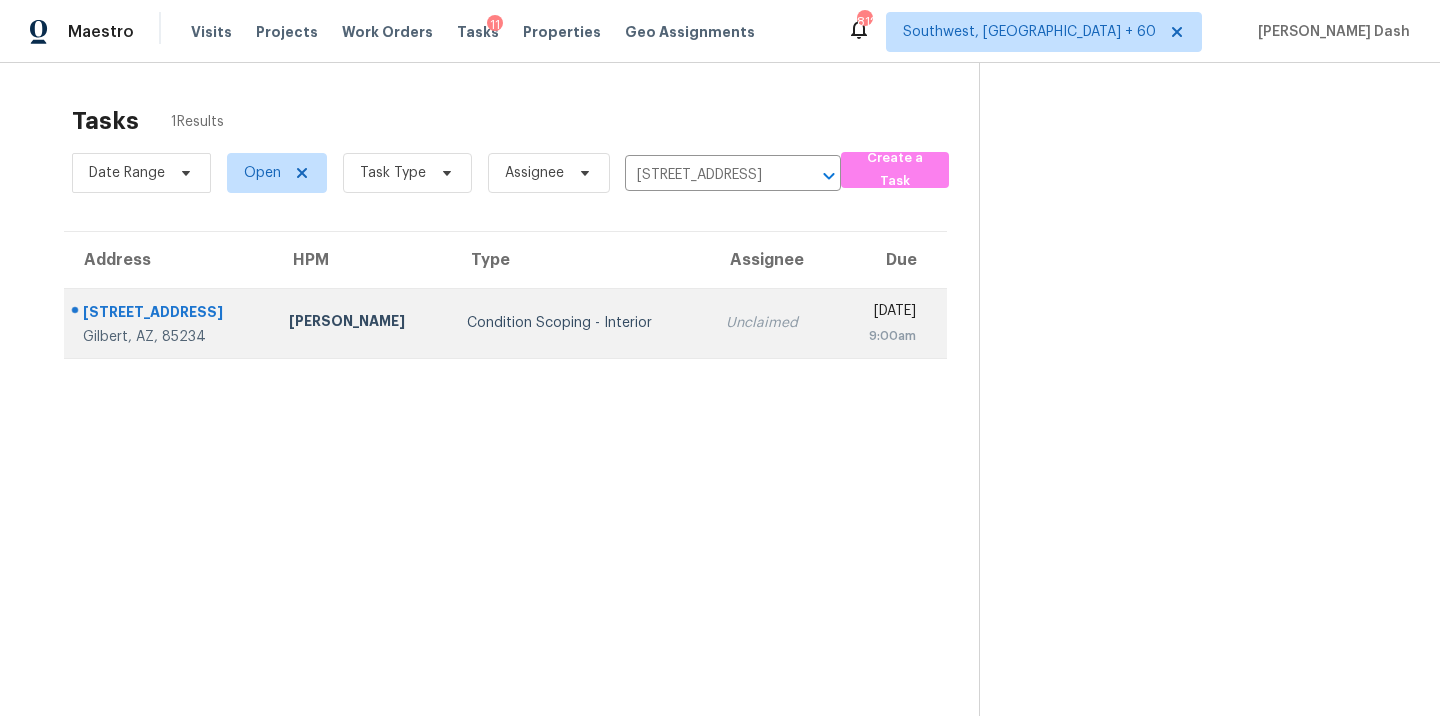 click on "Condition Scoping - Interior" at bounding box center [581, 323] 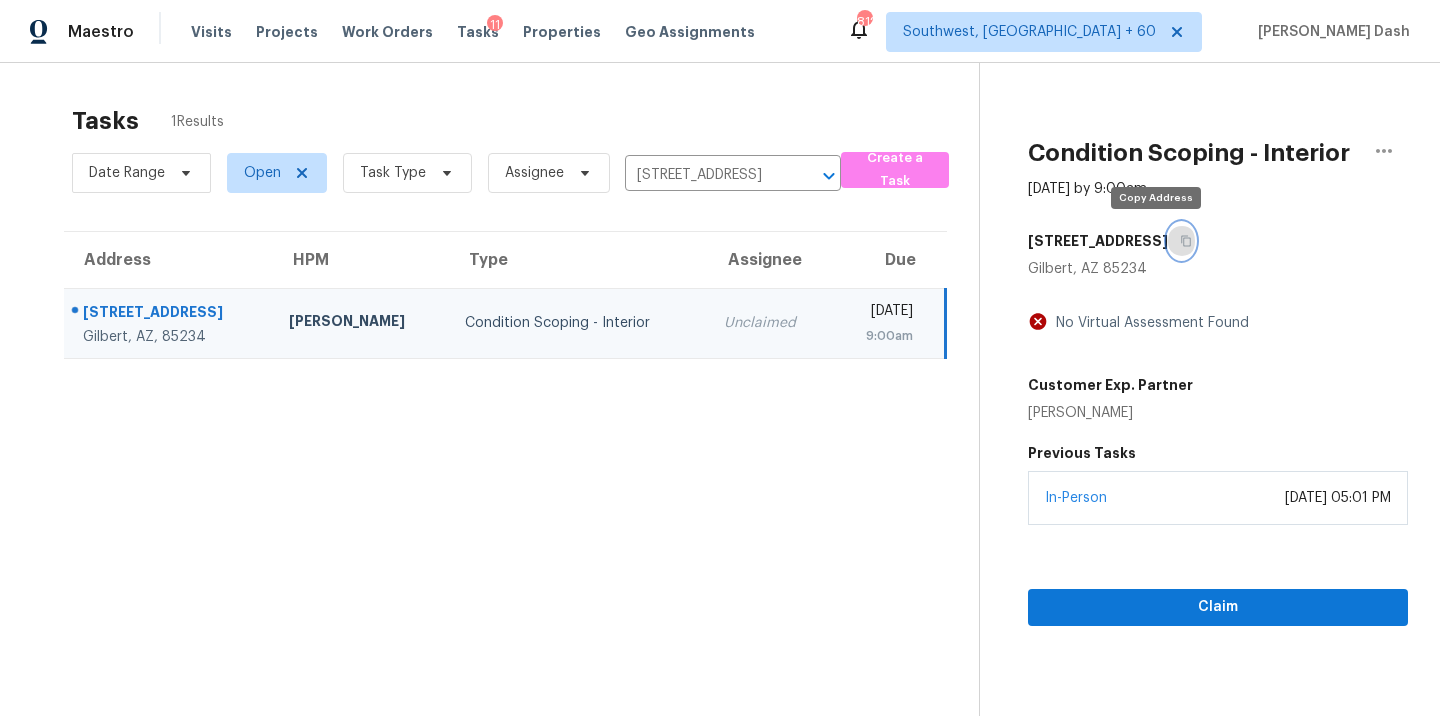 click 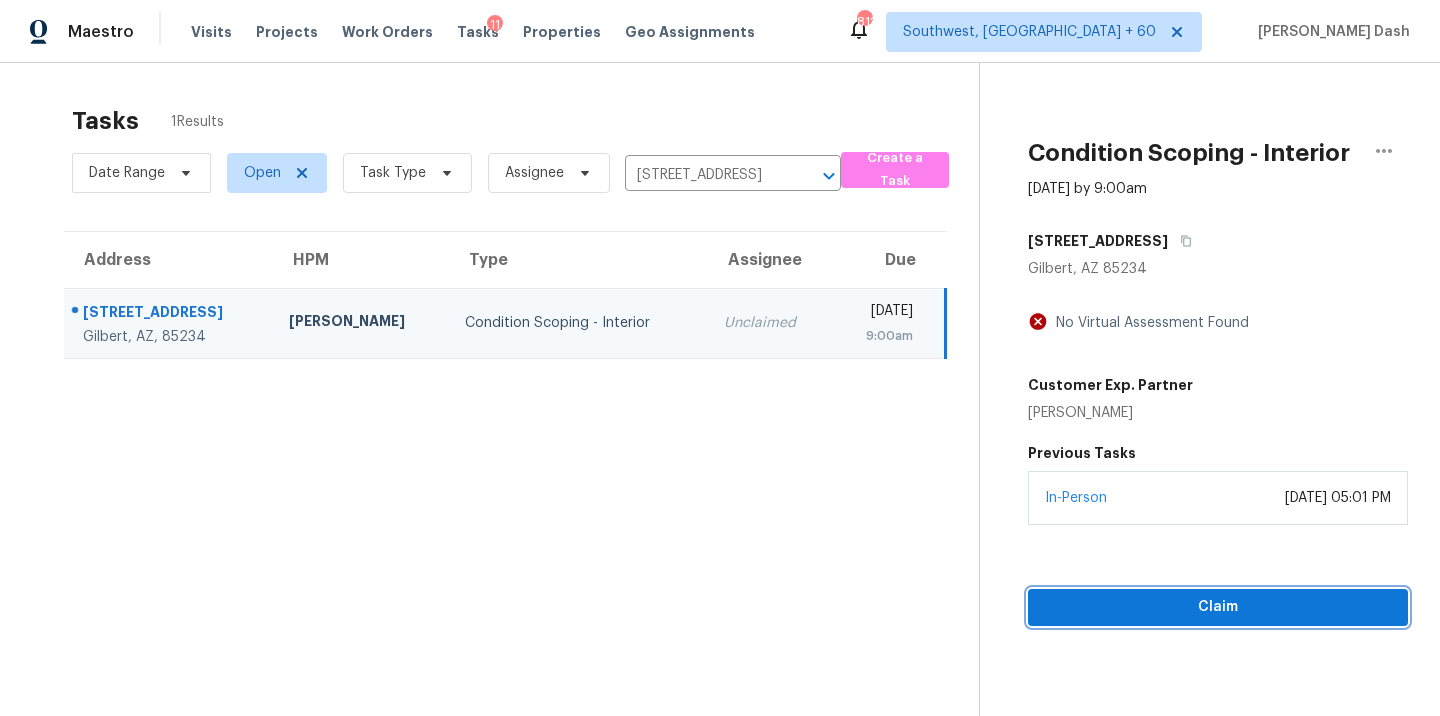 click on "Claim" at bounding box center [1218, 607] 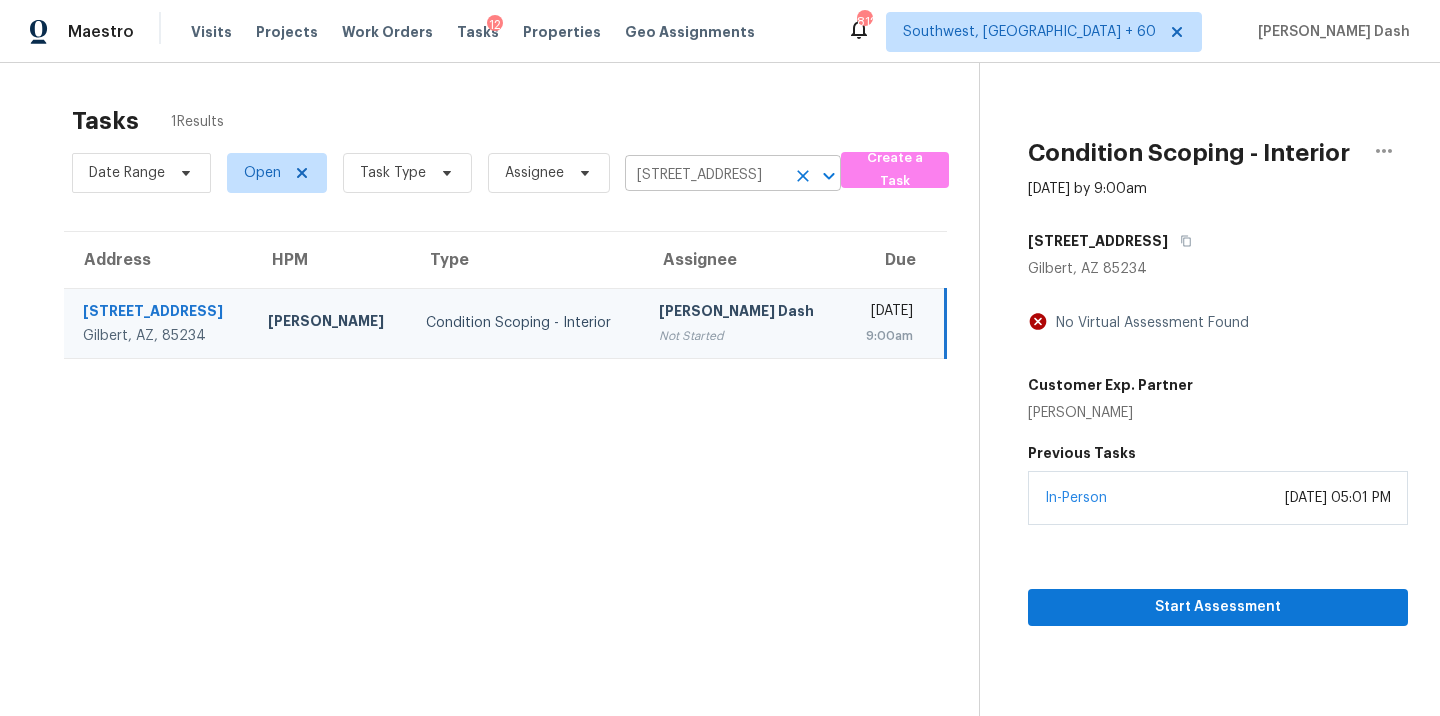 click on "4384 E Page Ave, Gilbert, AZ 85234" at bounding box center [705, 175] 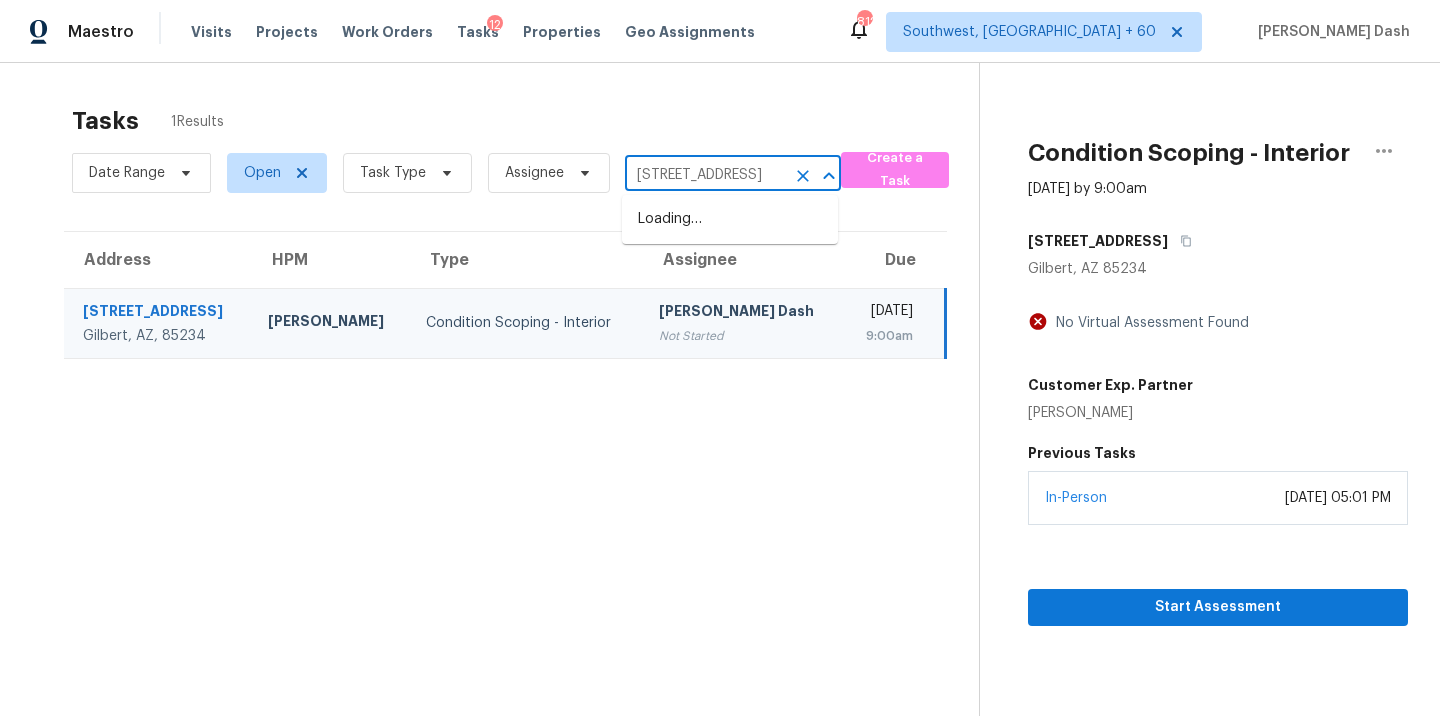 scroll, scrollTop: 0, scrollLeft: 116, axis: horizontal 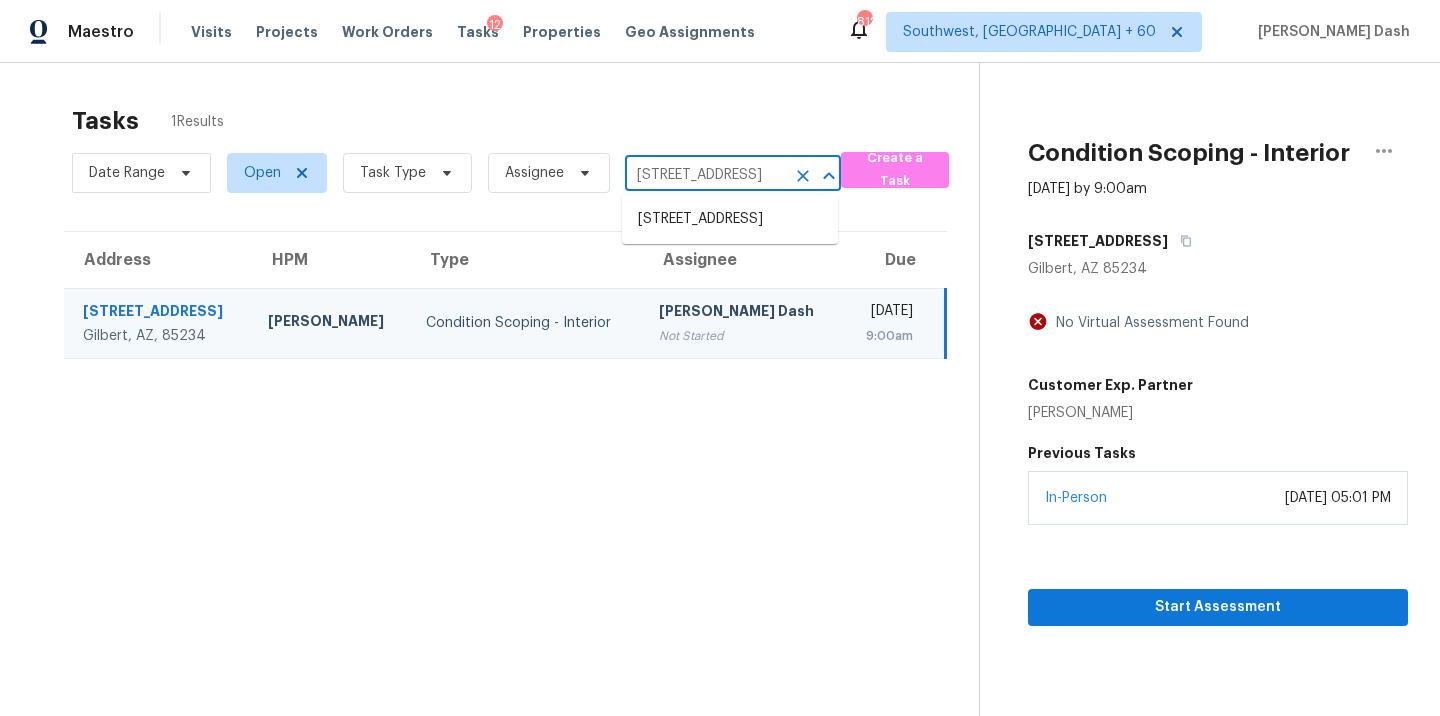 click on "18271 W Tohono Dr, Goodyear, AZ 85338" at bounding box center (730, 219) 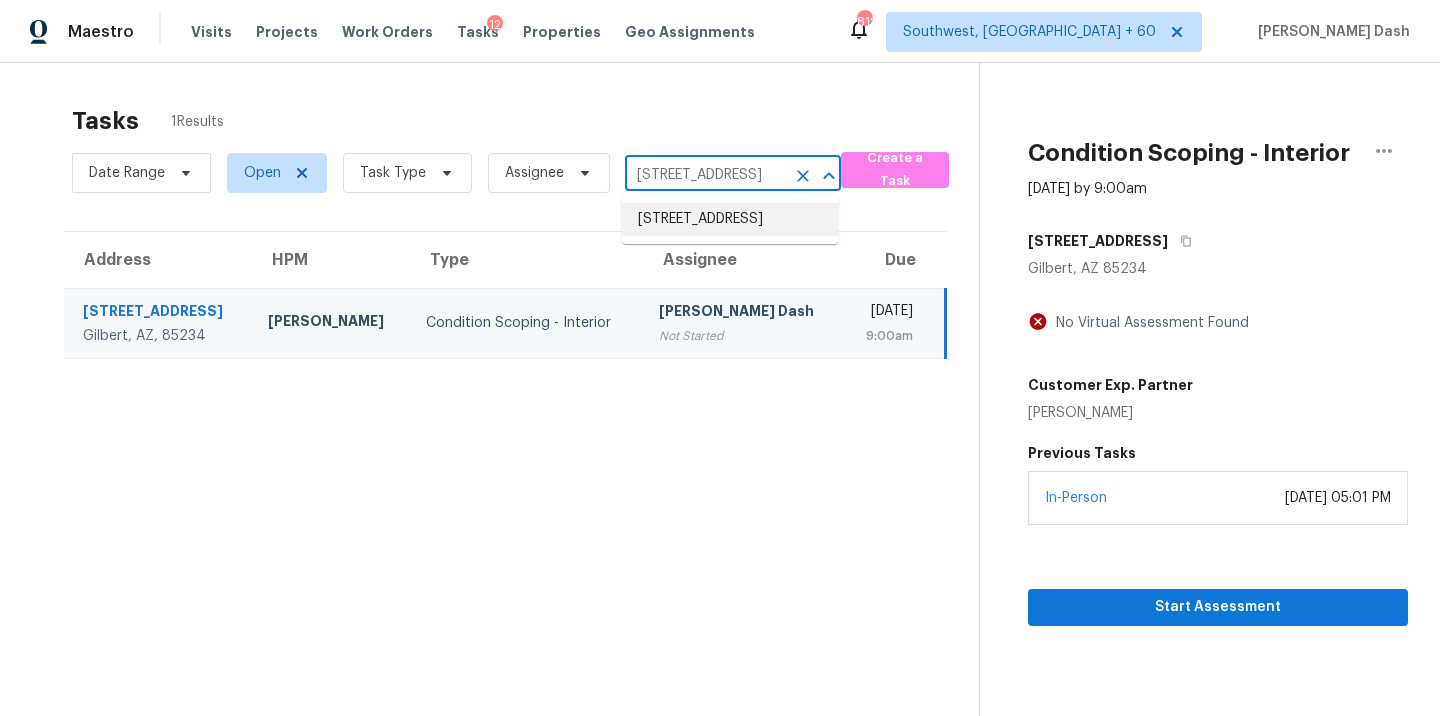click on "18271 W Tohono Dr, Goodyear, AZ 85338" at bounding box center (730, 219) 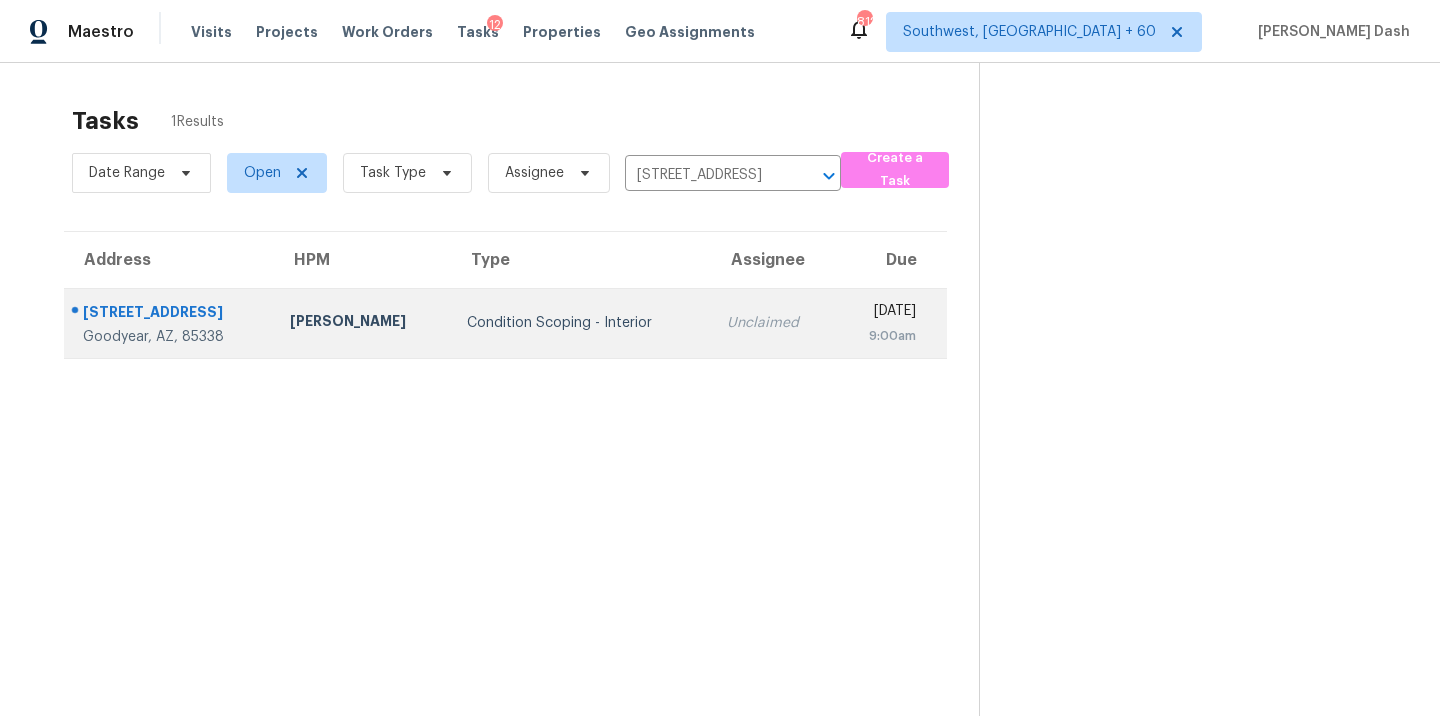 click on "Condition Scoping - Interior" at bounding box center [580, 323] 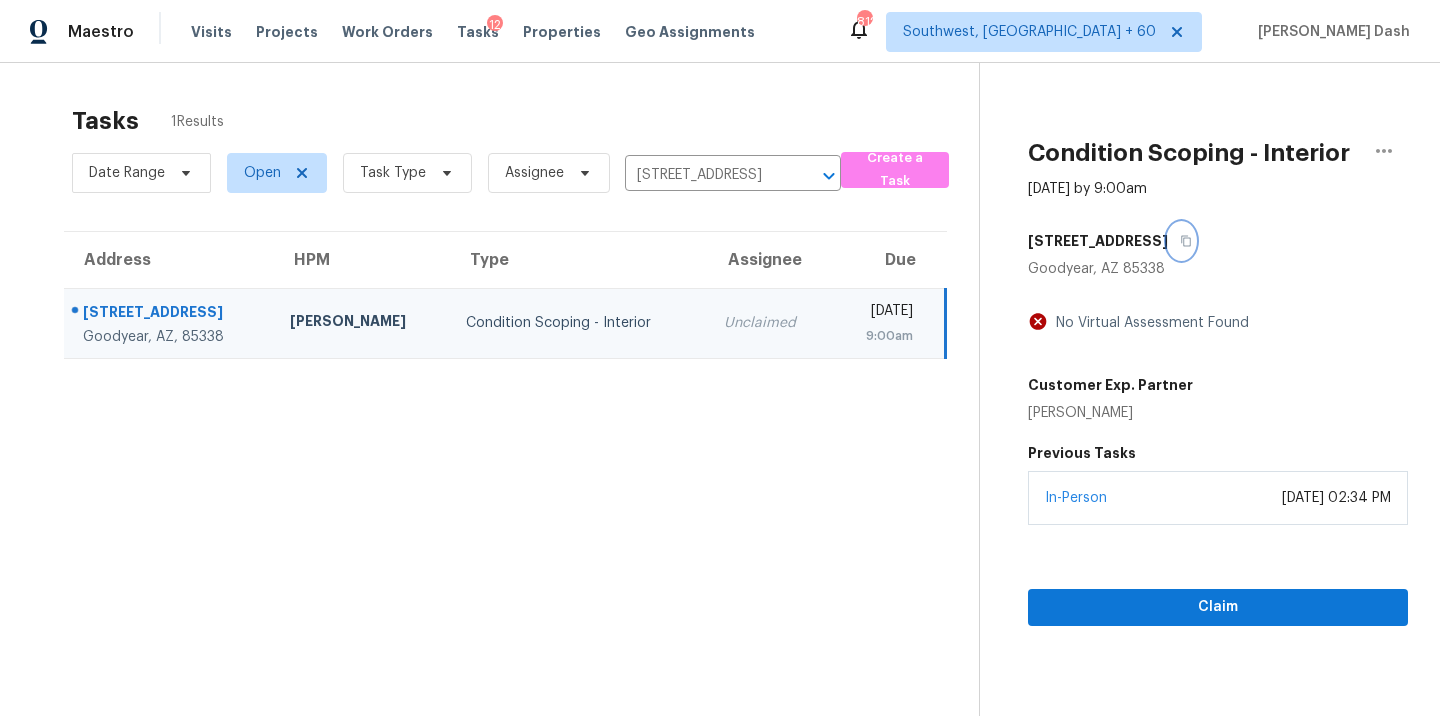click at bounding box center (1181, 241) 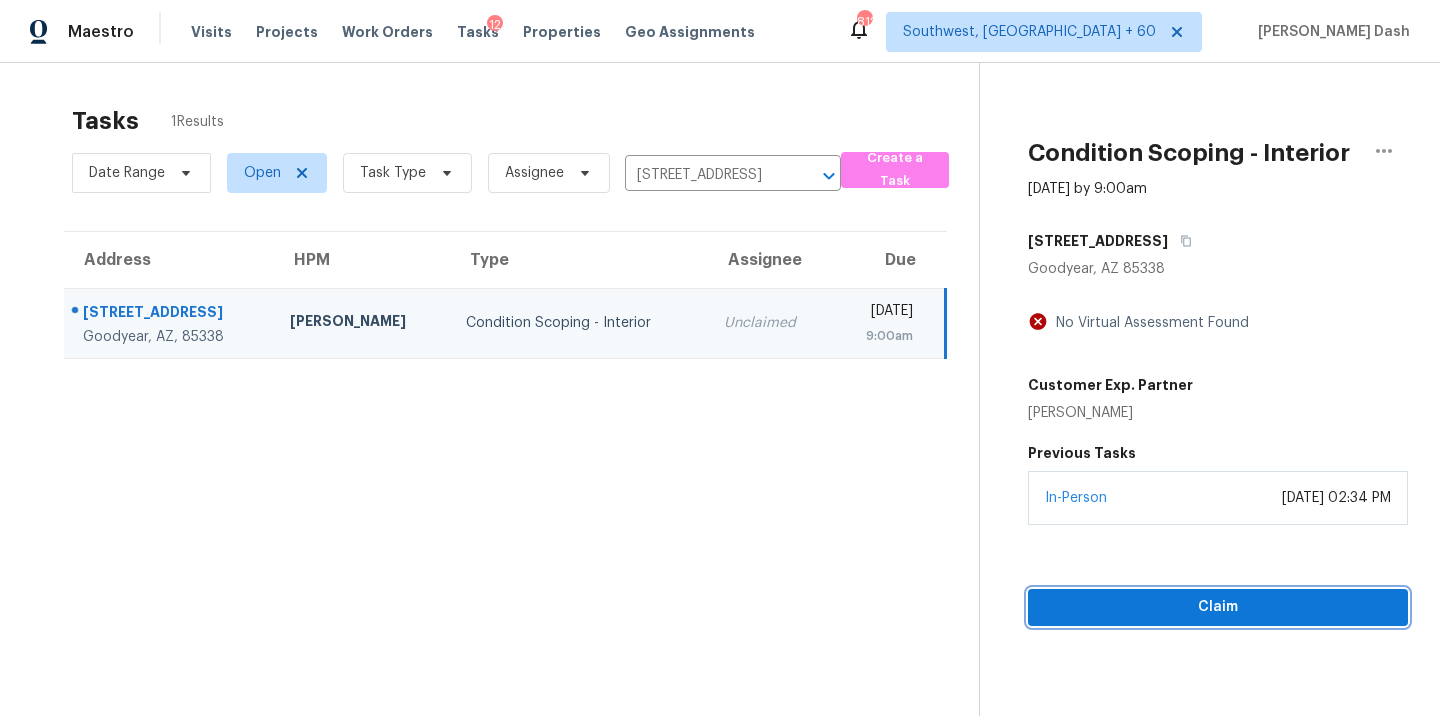 click on "Claim" at bounding box center [1218, 607] 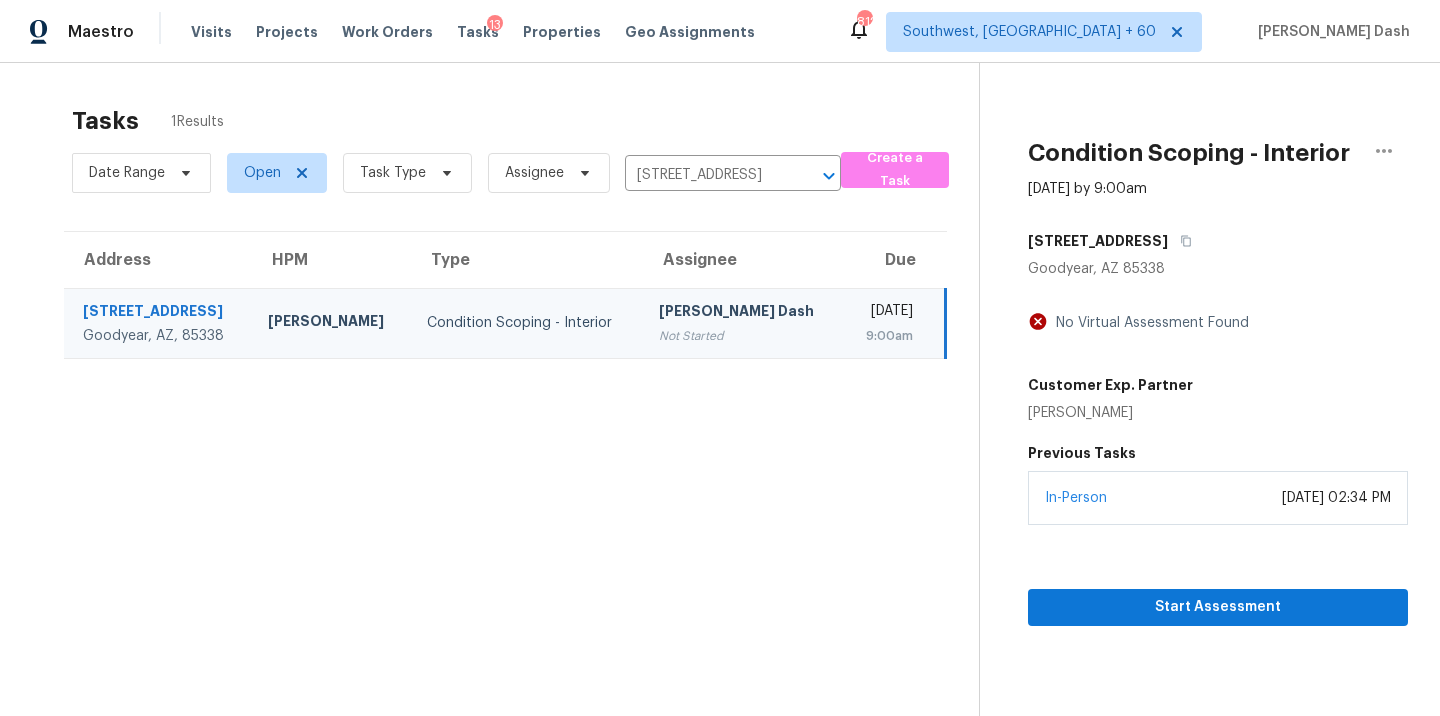 click on "Date Range Open Task Type Assignee 18271 W Tohono Dr, Goodyear, AZ 85338 ​" at bounding box center (456, 173) 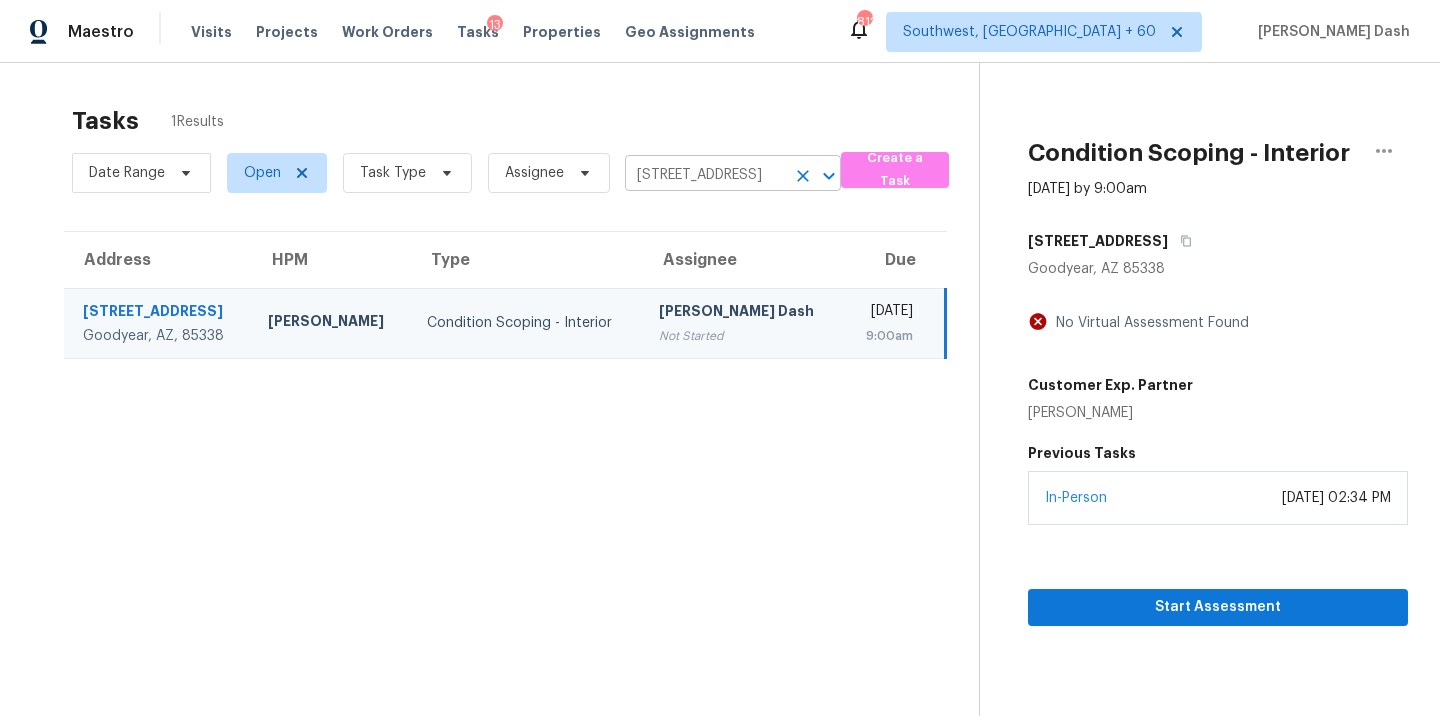 click on "18271 W Tohono Dr, Goodyear, AZ 85338" at bounding box center (705, 175) 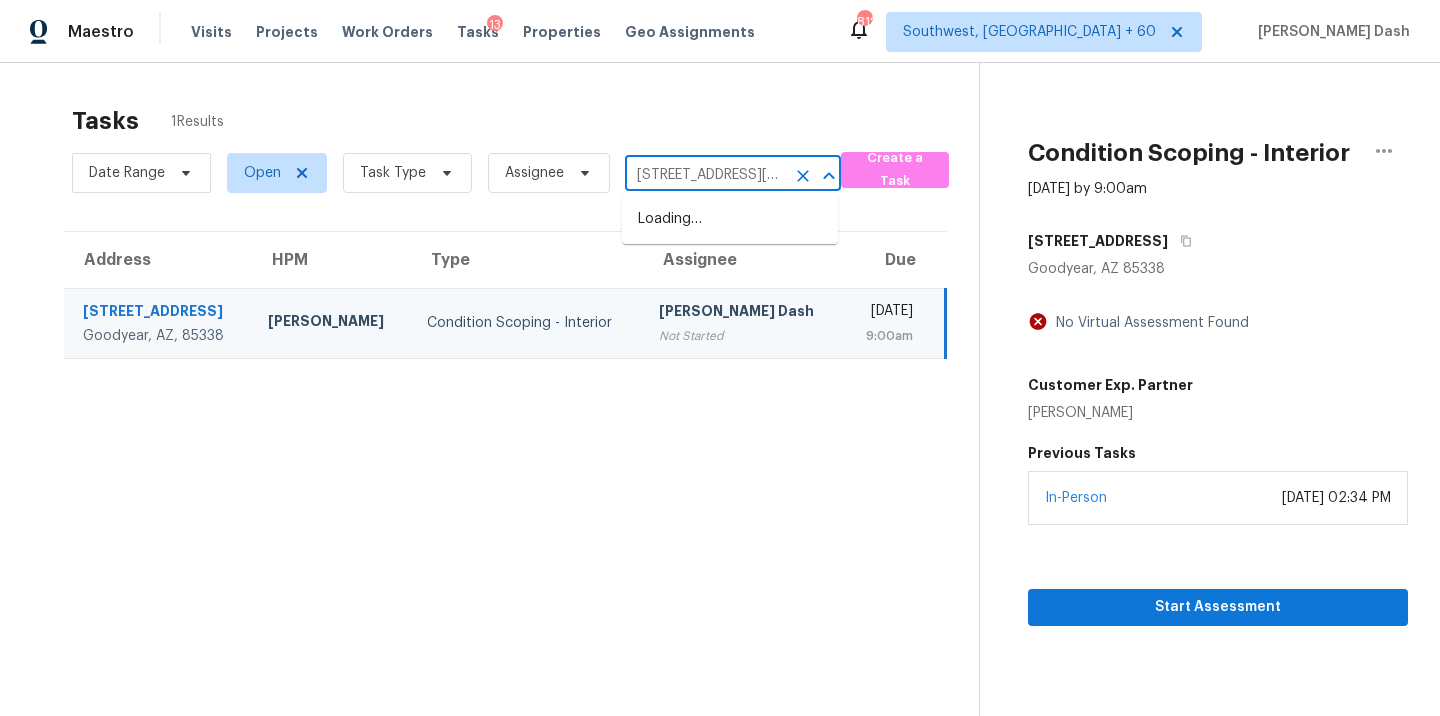 scroll, scrollTop: 0, scrollLeft: 88, axis: horizontal 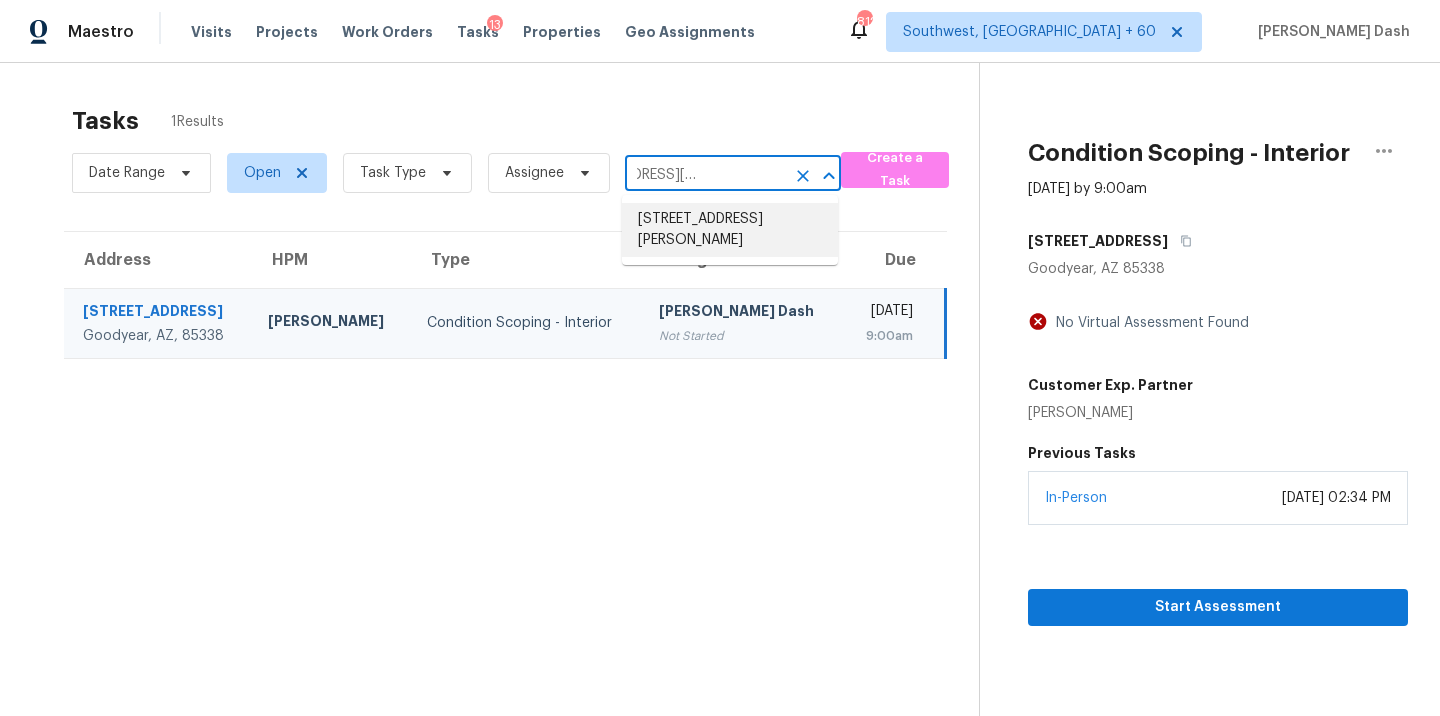 click on "6233 Nevin Rd, Charlotte, NC 28262" at bounding box center (730, 230) 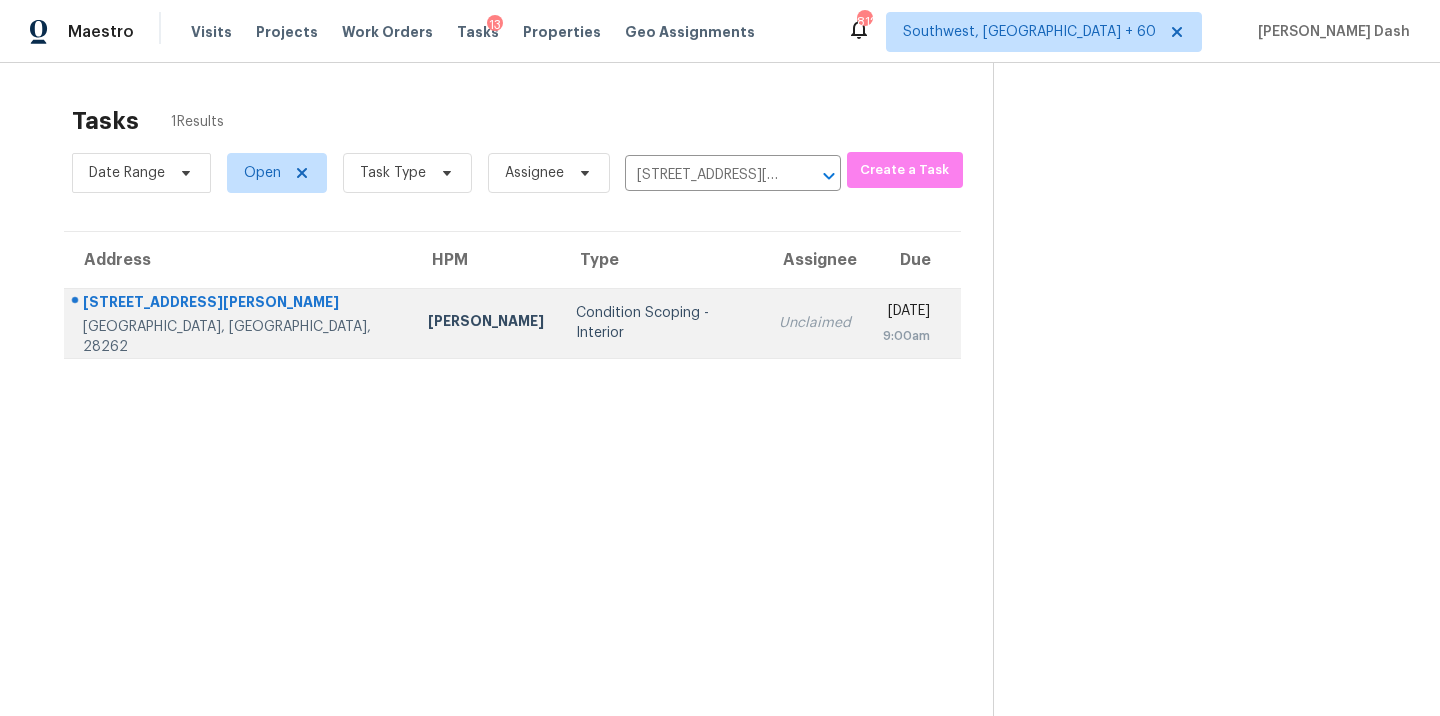 click on "Condition Scoping - Interior" at bounding box center (661, 323) 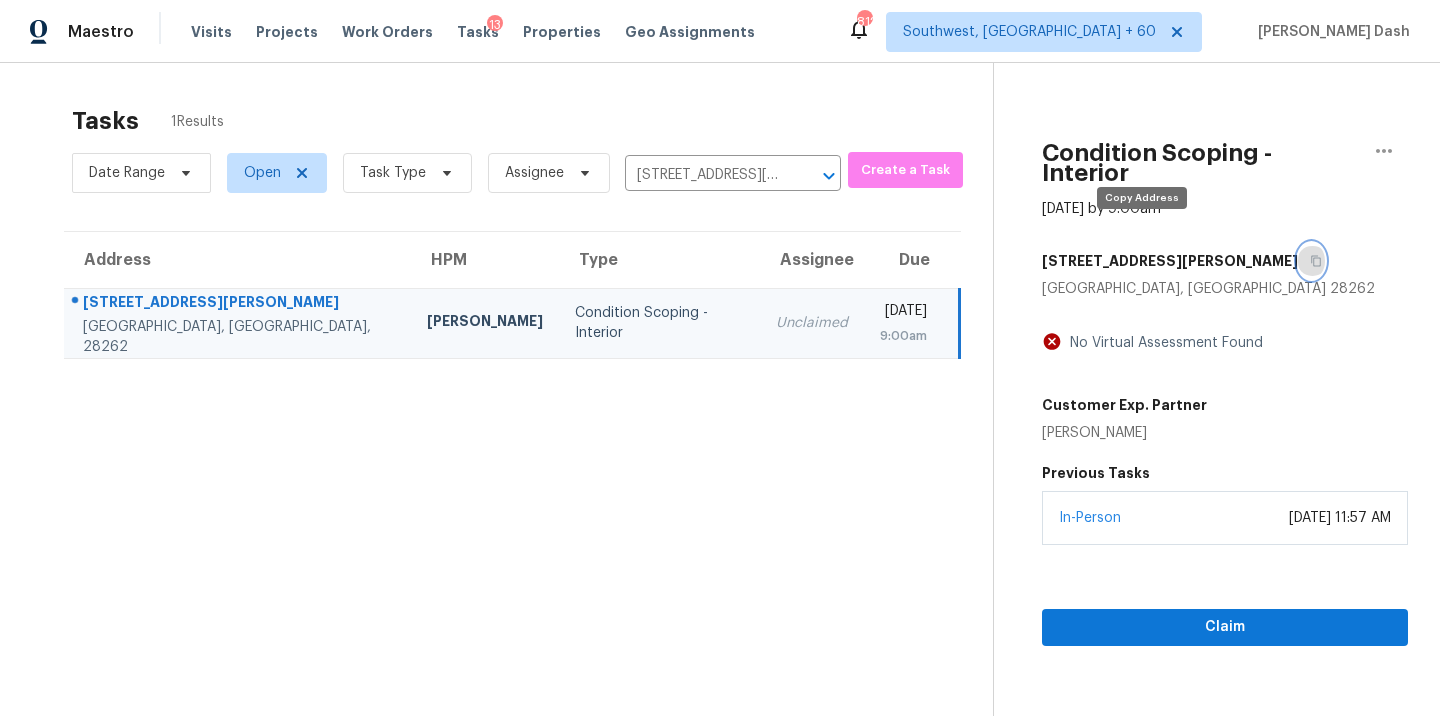 click 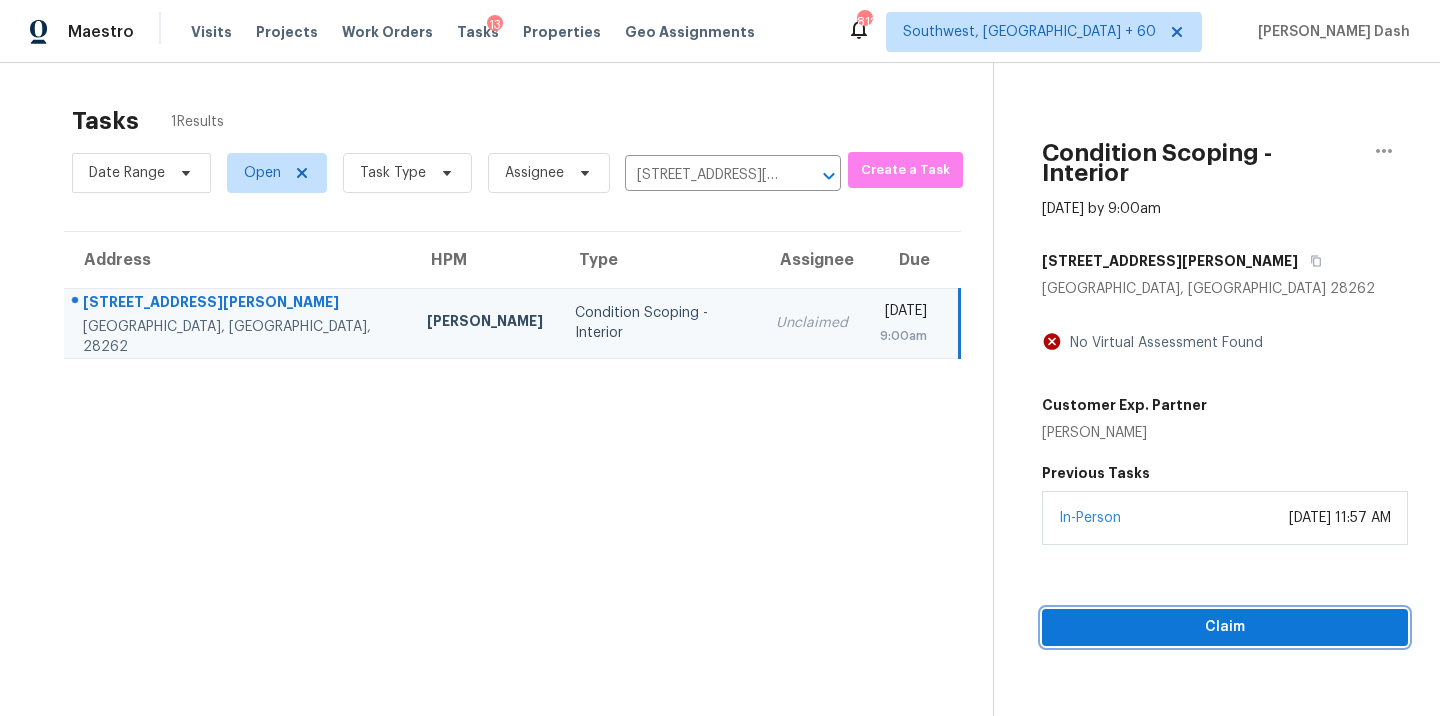 click on "Claim" at bounding box center [1225, 627] 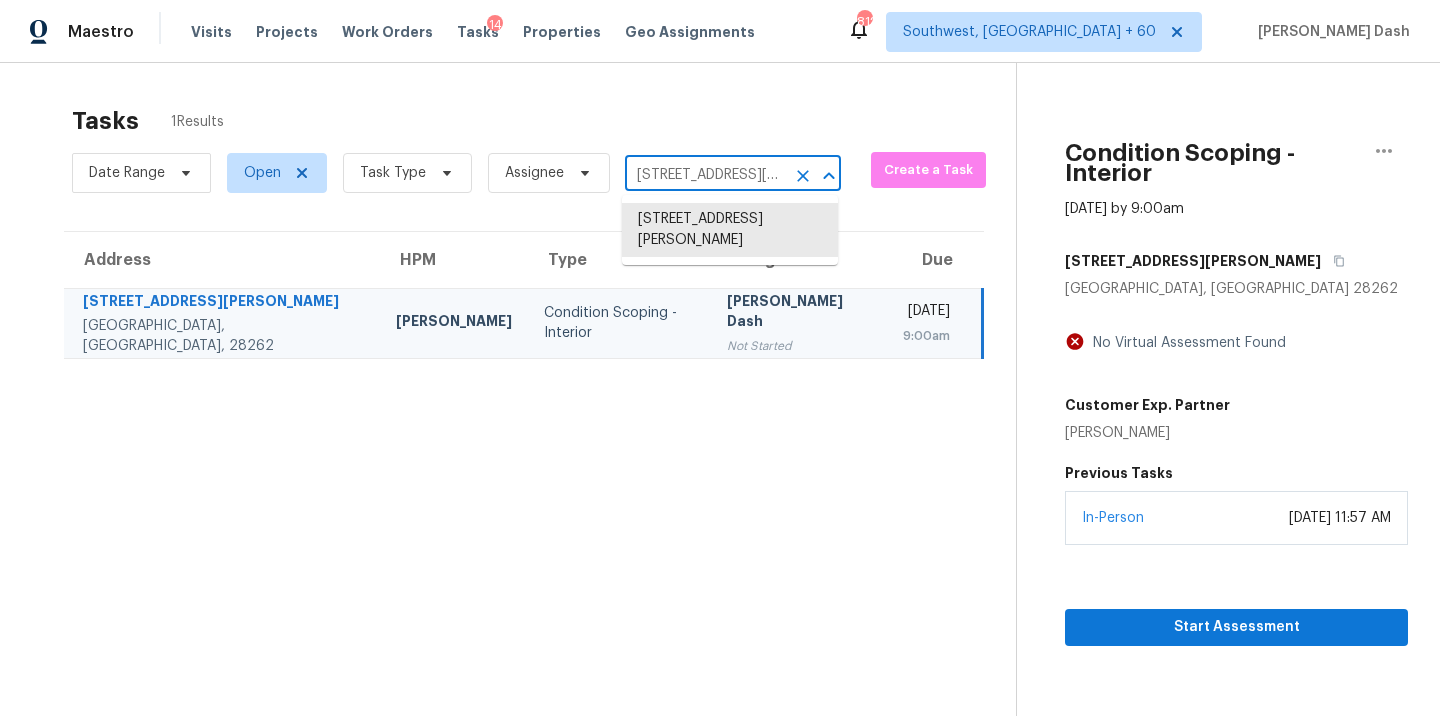 click on "6233 Nevin Rd, Charlotte, NC 28262" at bounding box center [705, 175] 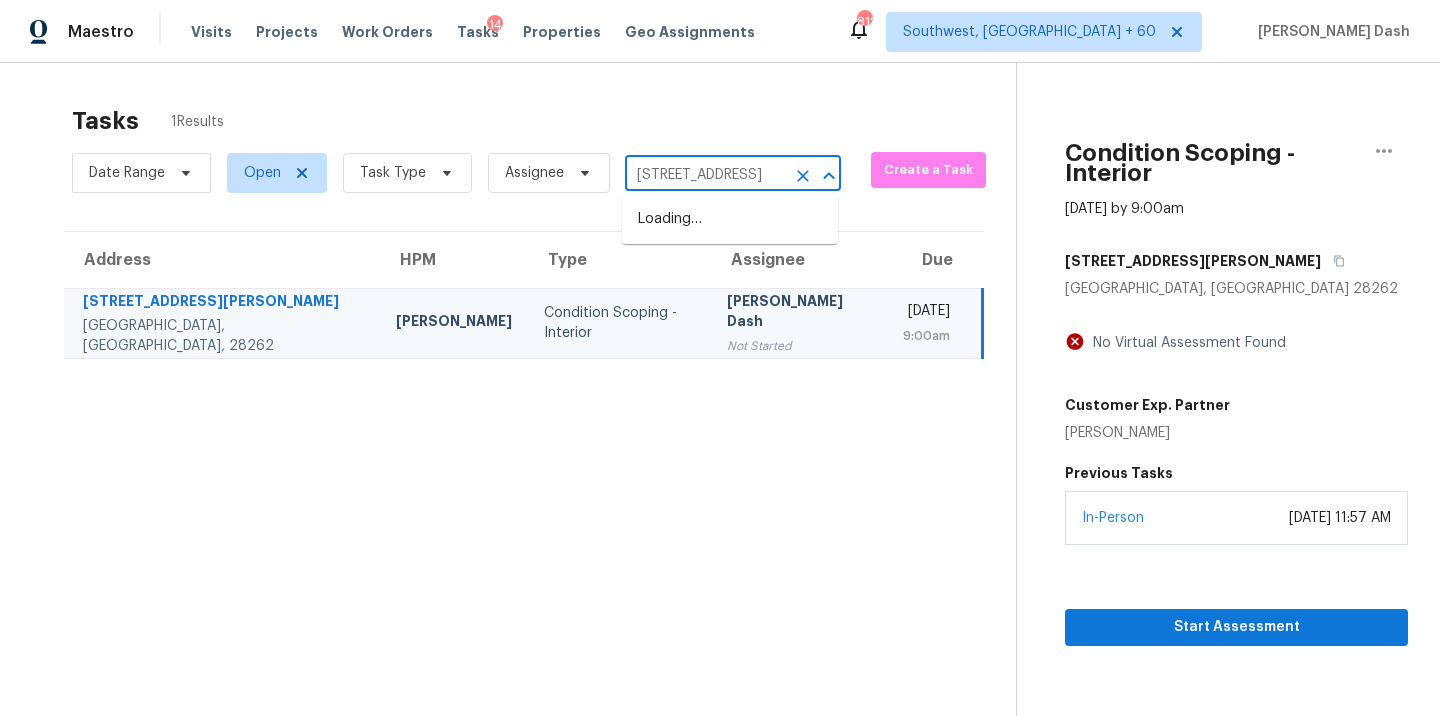 scroll, scrollTop: 0, scrollLeft: 108, axis: horizontal 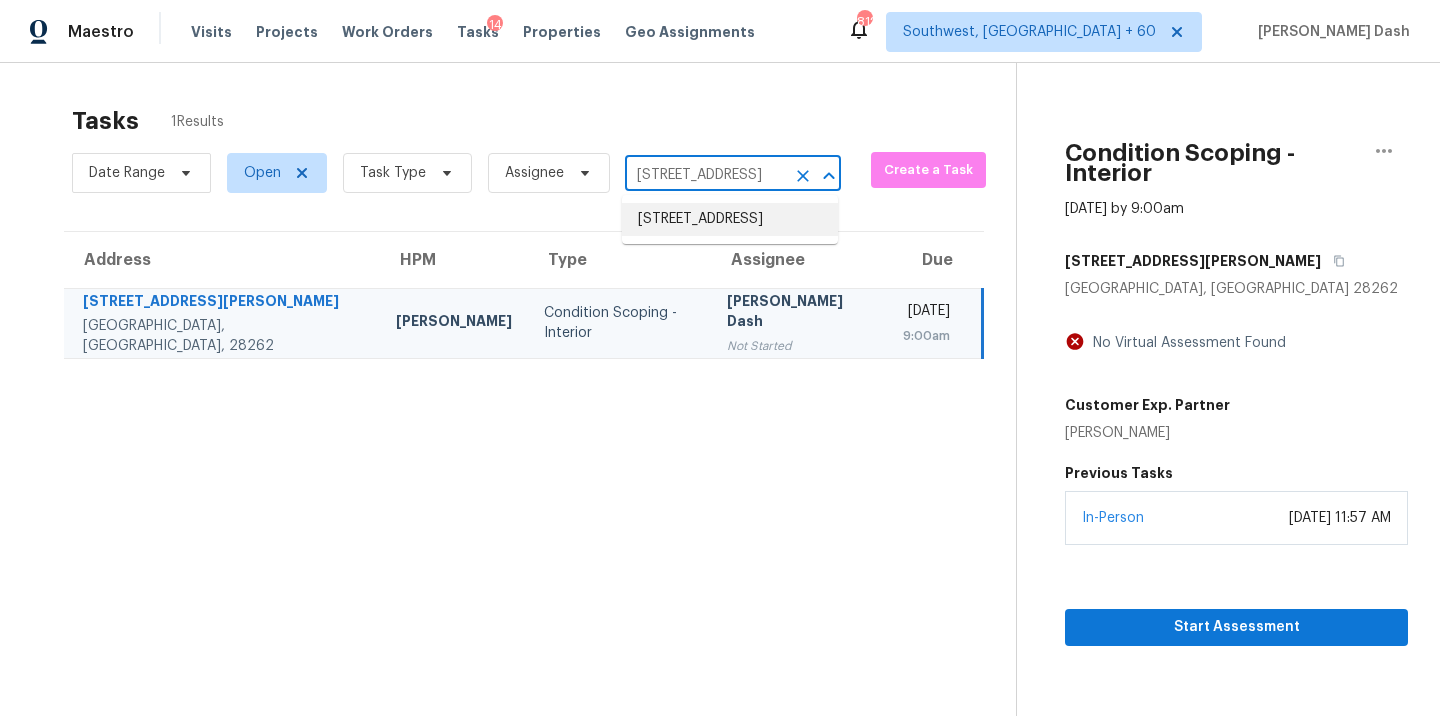 click on "14294 Hercules St, Hesperia, CA 92345" at bounding box center [730, 219] 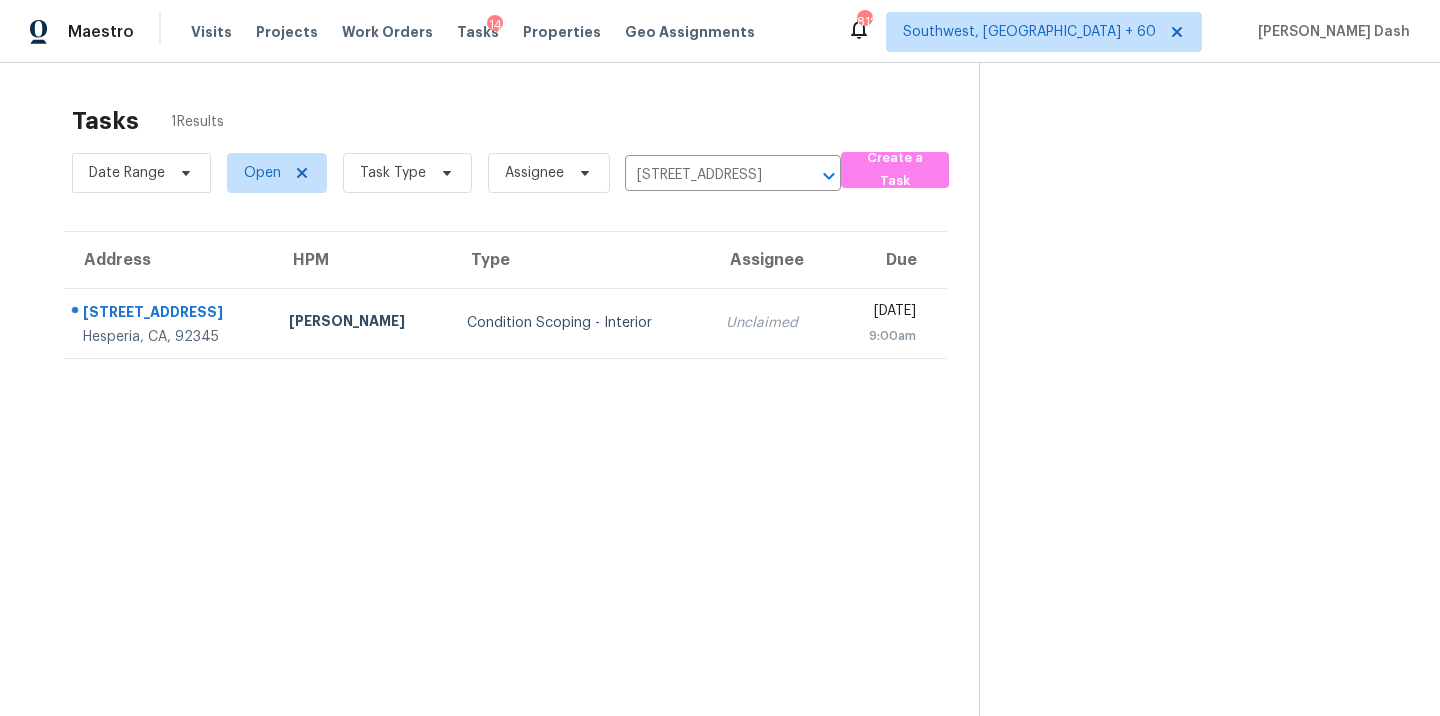 click on "Condition Scoping - Interior" at bounding box center (581, 323) 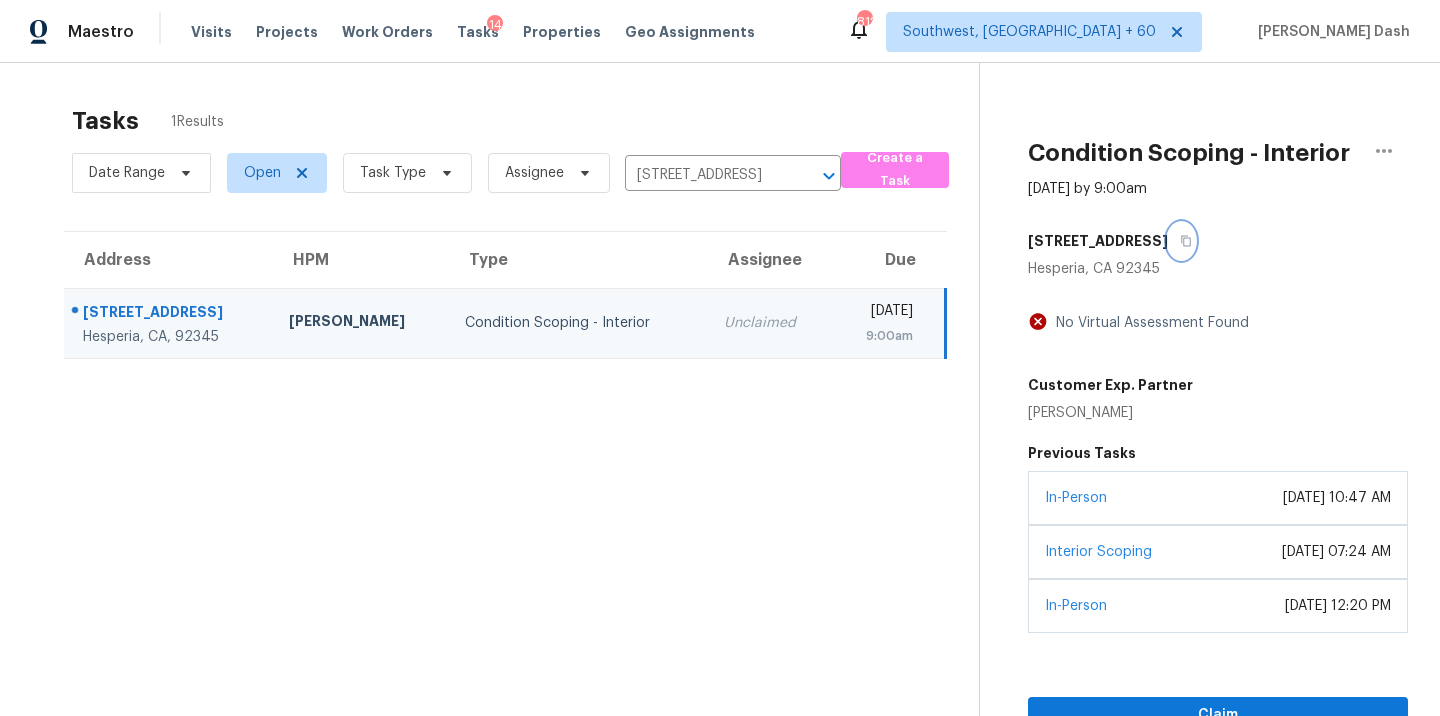 click 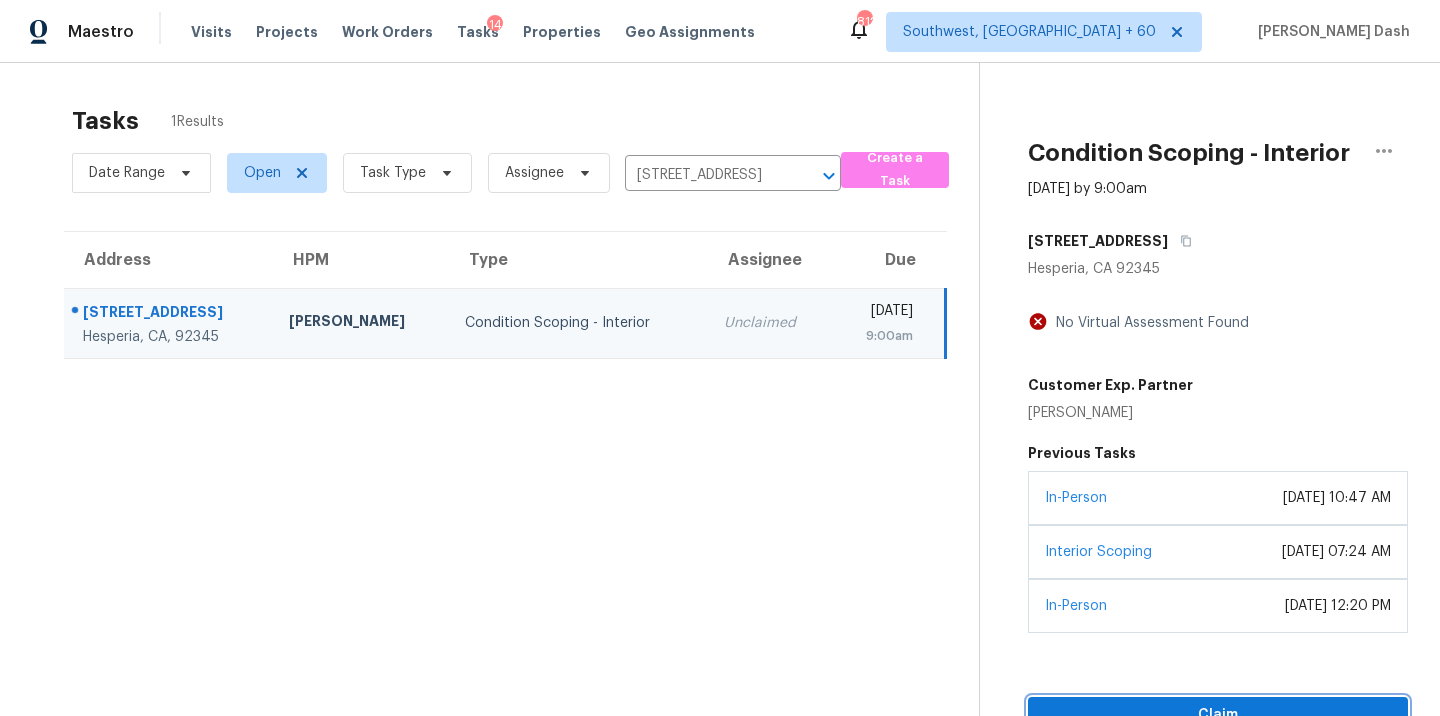 click on "Claim" at bounding box center (1218, 715) 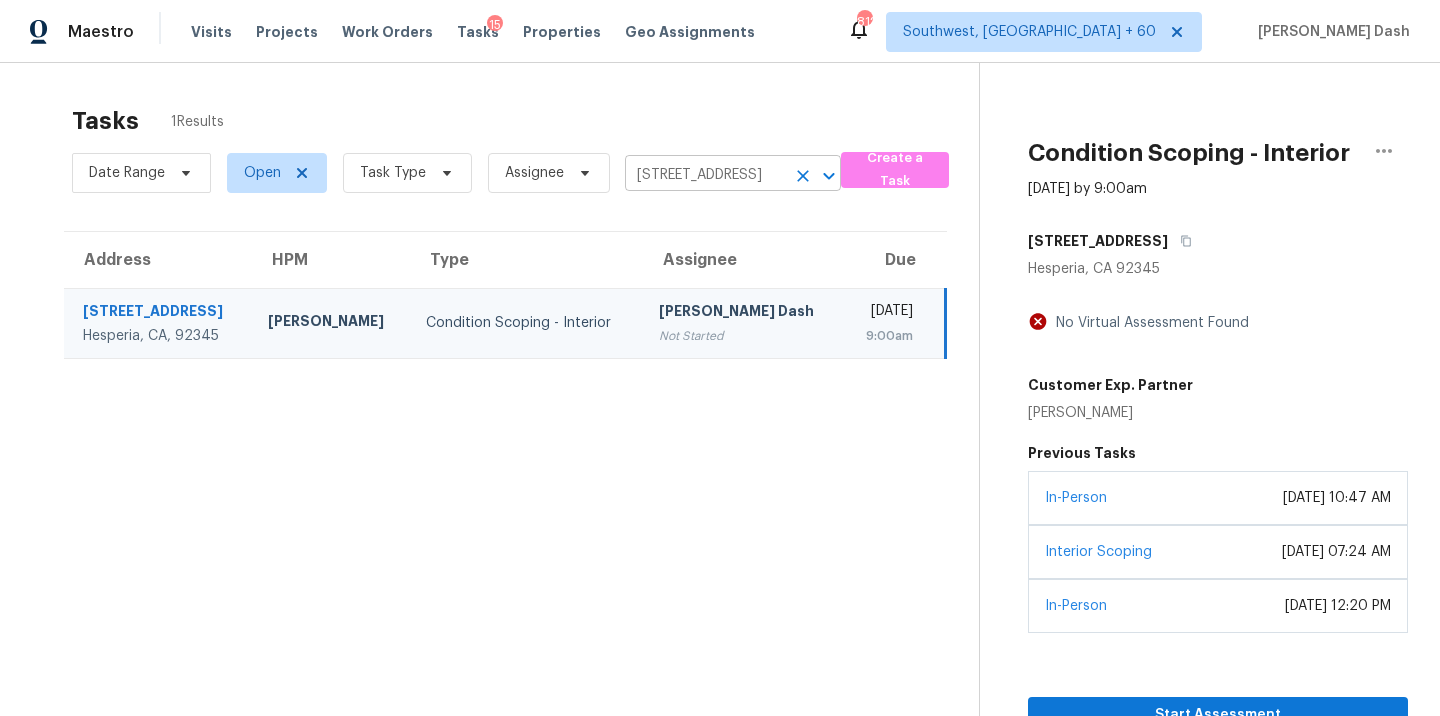 click on "14294 Hercules St, Hesperia, CA 92345" at bounding box center (705, 175) 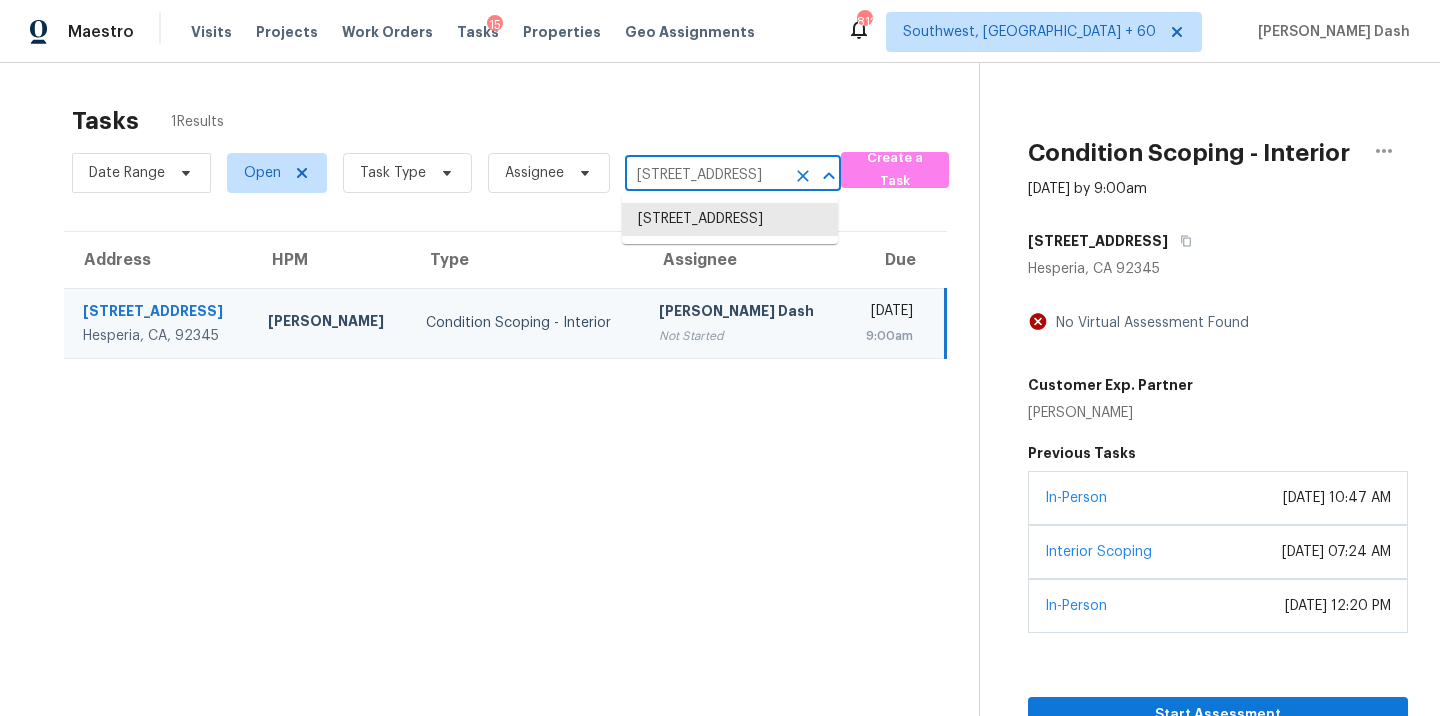paste on "2602 Tracy Ln, Highlands, TX 77562" 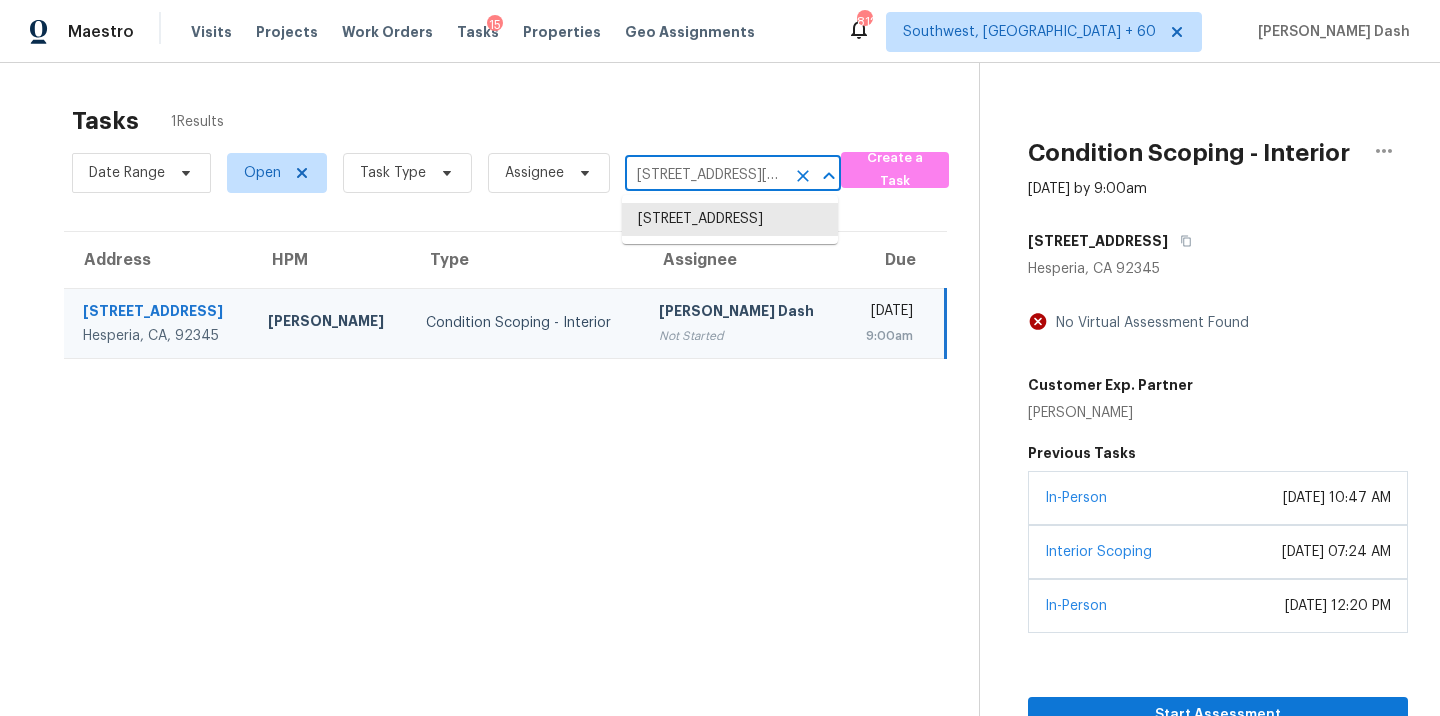 scroll, scrollTop: 0, scrollLeft: 85, axis: horizontal 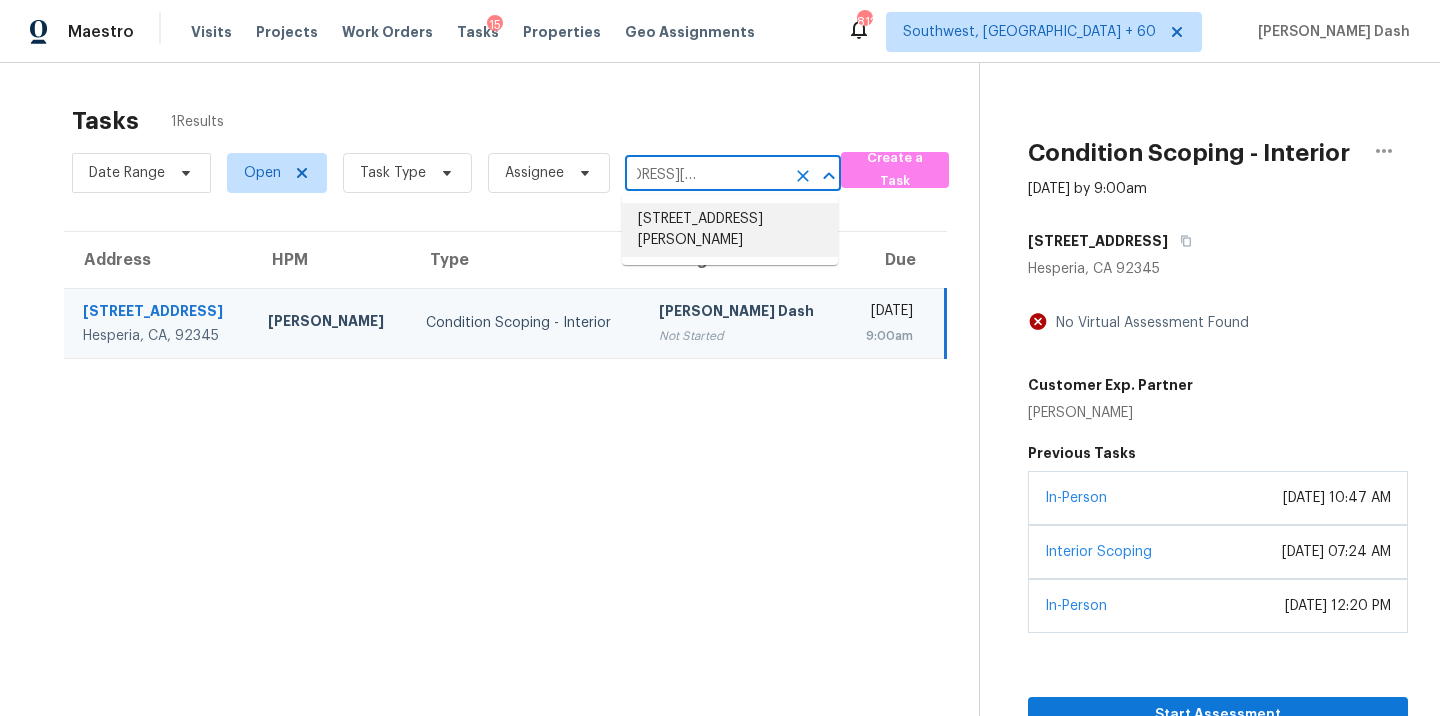 click on "2602 Tracy Ln, Highlands, TX 77562" at bounding box center (730, 230) 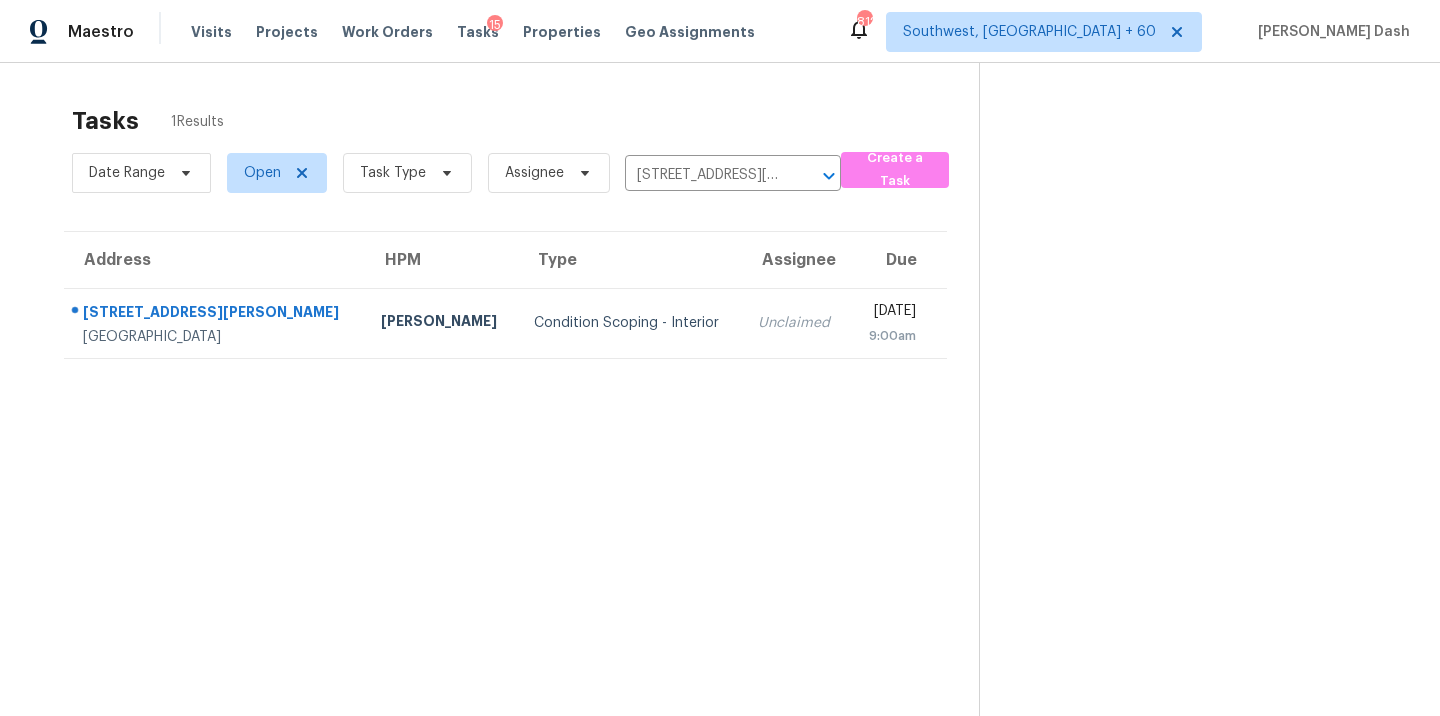 click on "Condition Scoping - Interior" at bounding box center [630, 323] 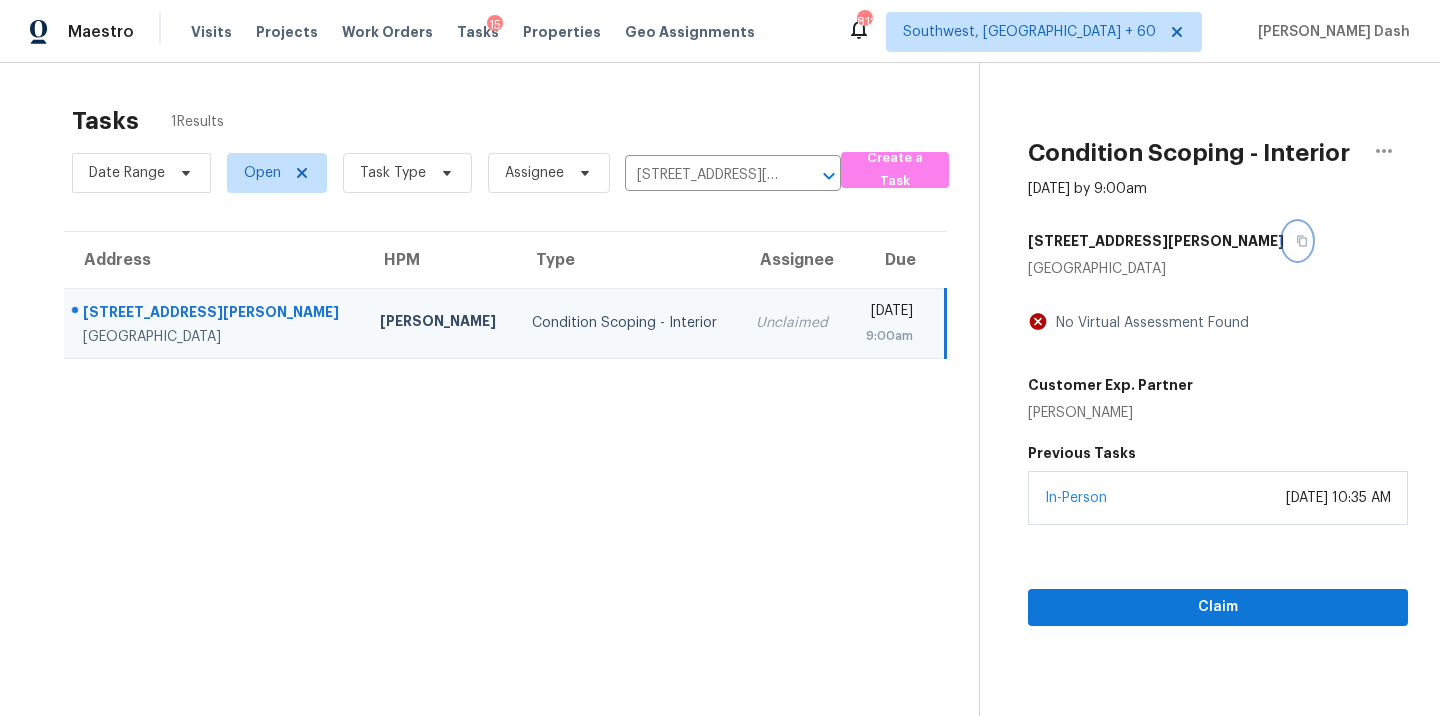 click at bounding box center [1297, 241] 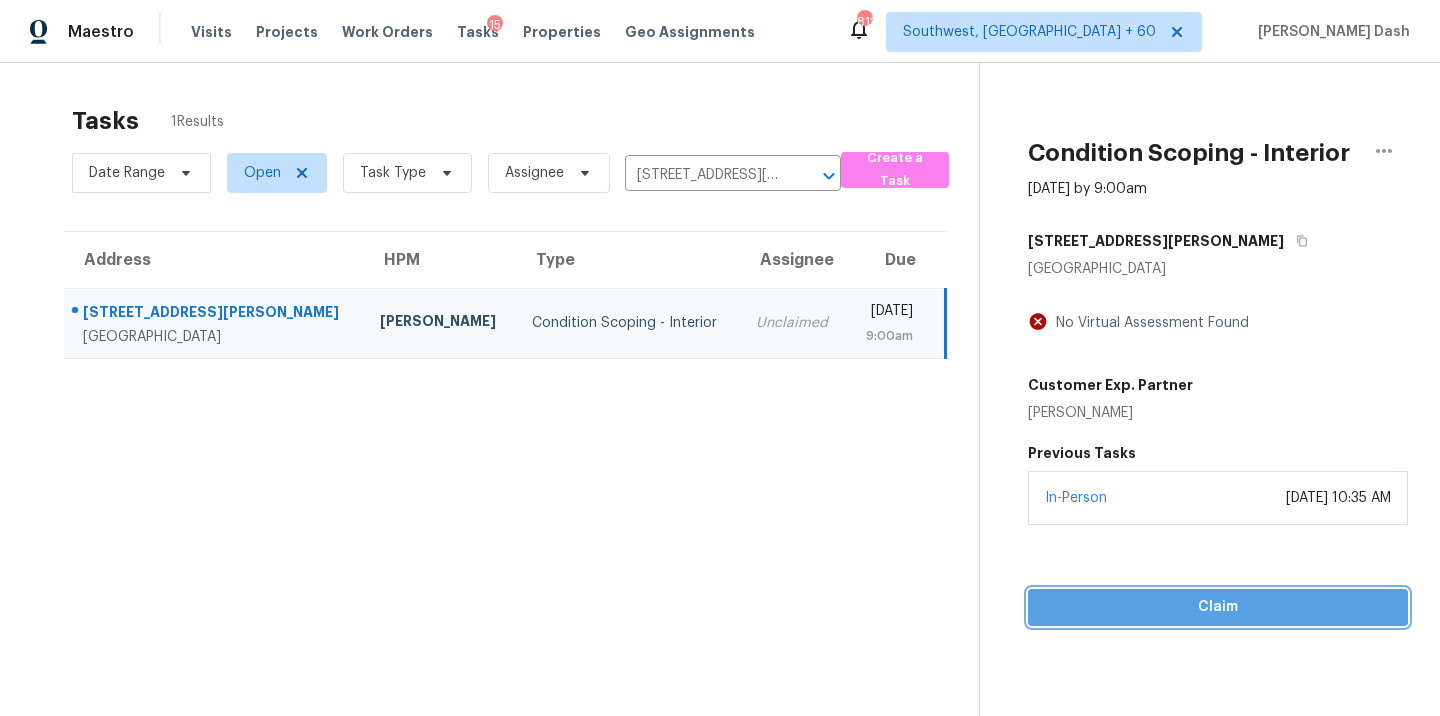 click on "Claim" at bounding box center (1218, 607) 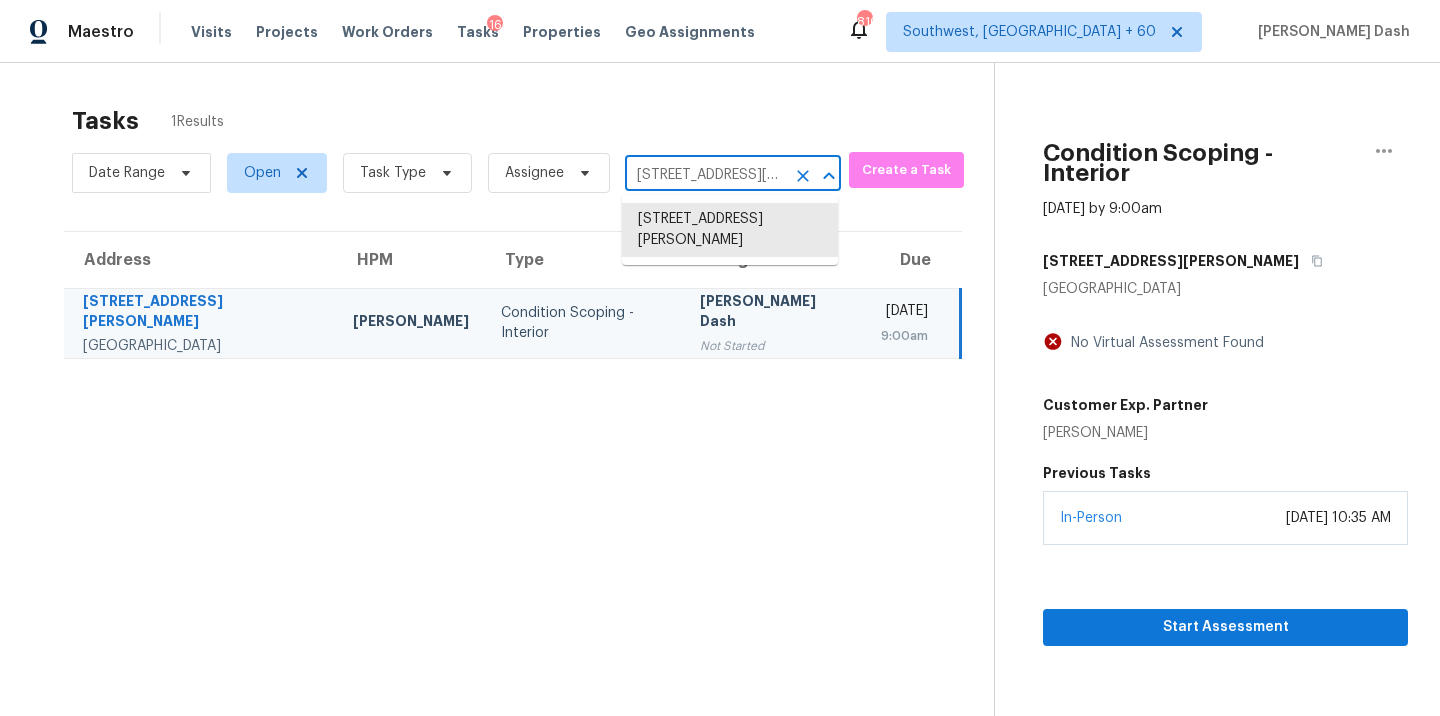click on "2602 Tracy Ln, Highlands, TX 77562" at bounding box center [705, 175] 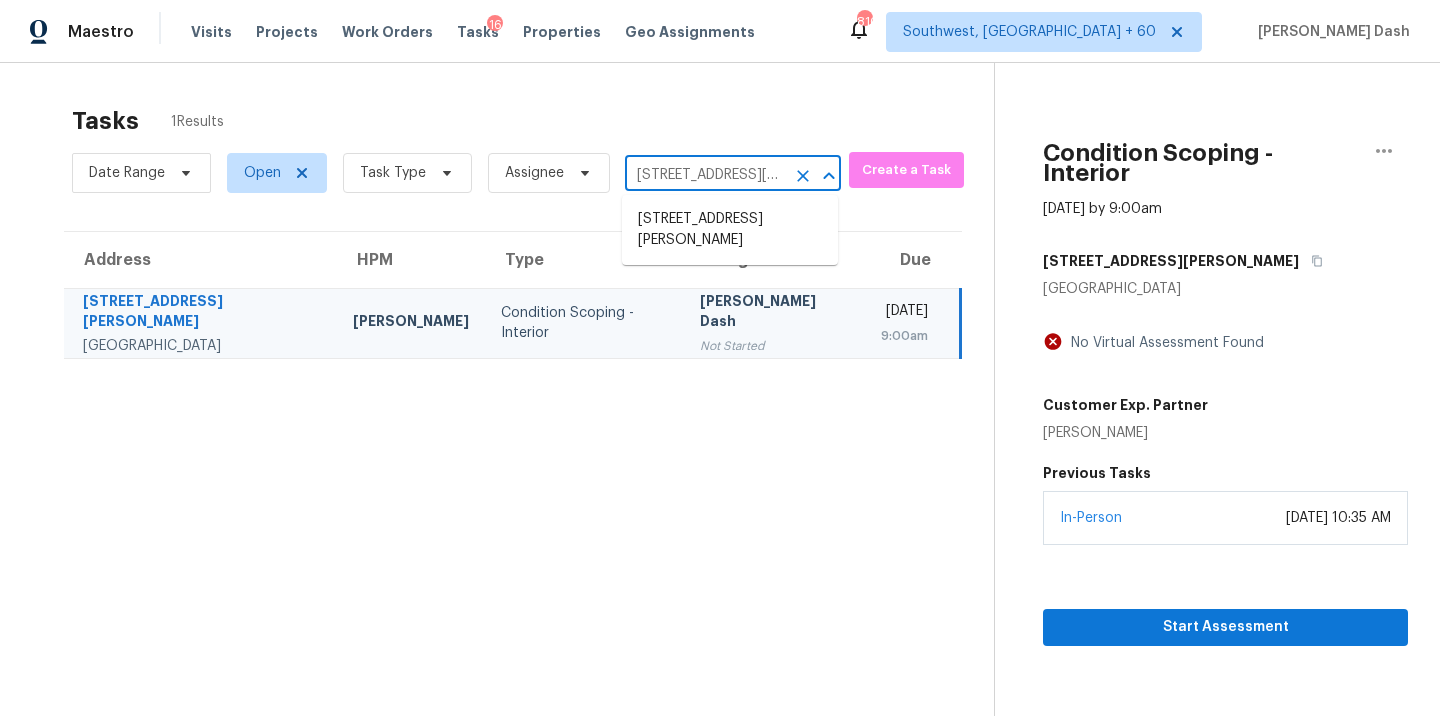 scroll, scrollTop: 0, scrollLeft: 88, axis: horizontal 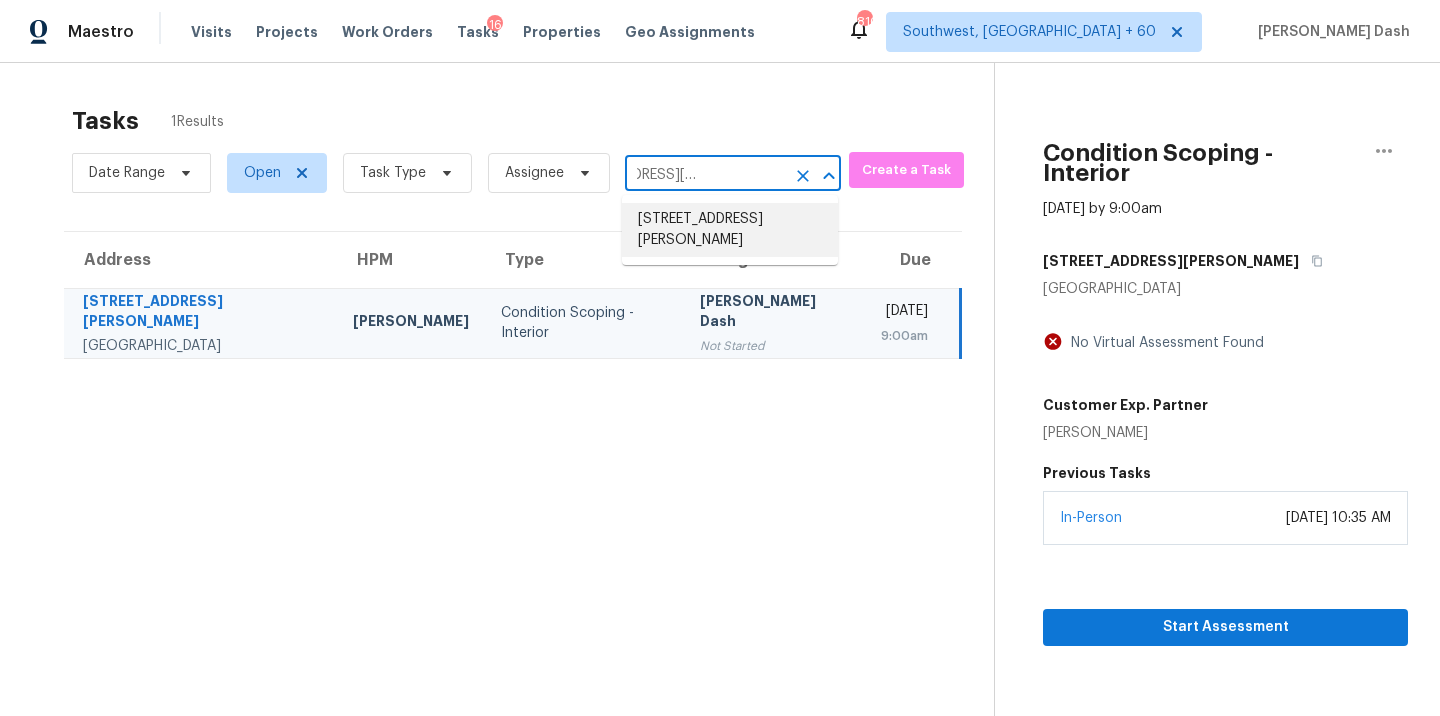 click on "6233 Nevin Rd, Charlotte, NC 28262" at bounding box center (730, 230) 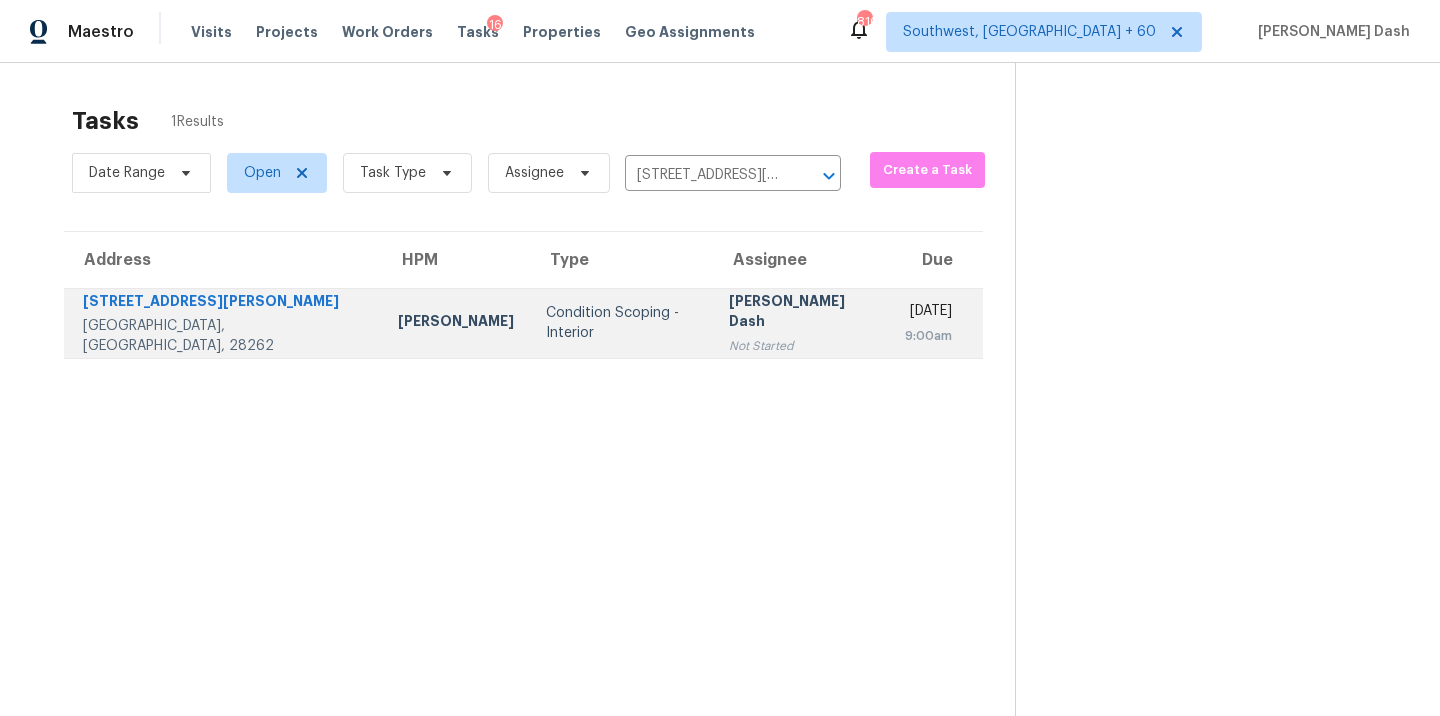 click on "Condition Scoping - Interior" at bounding box center [622, 323] 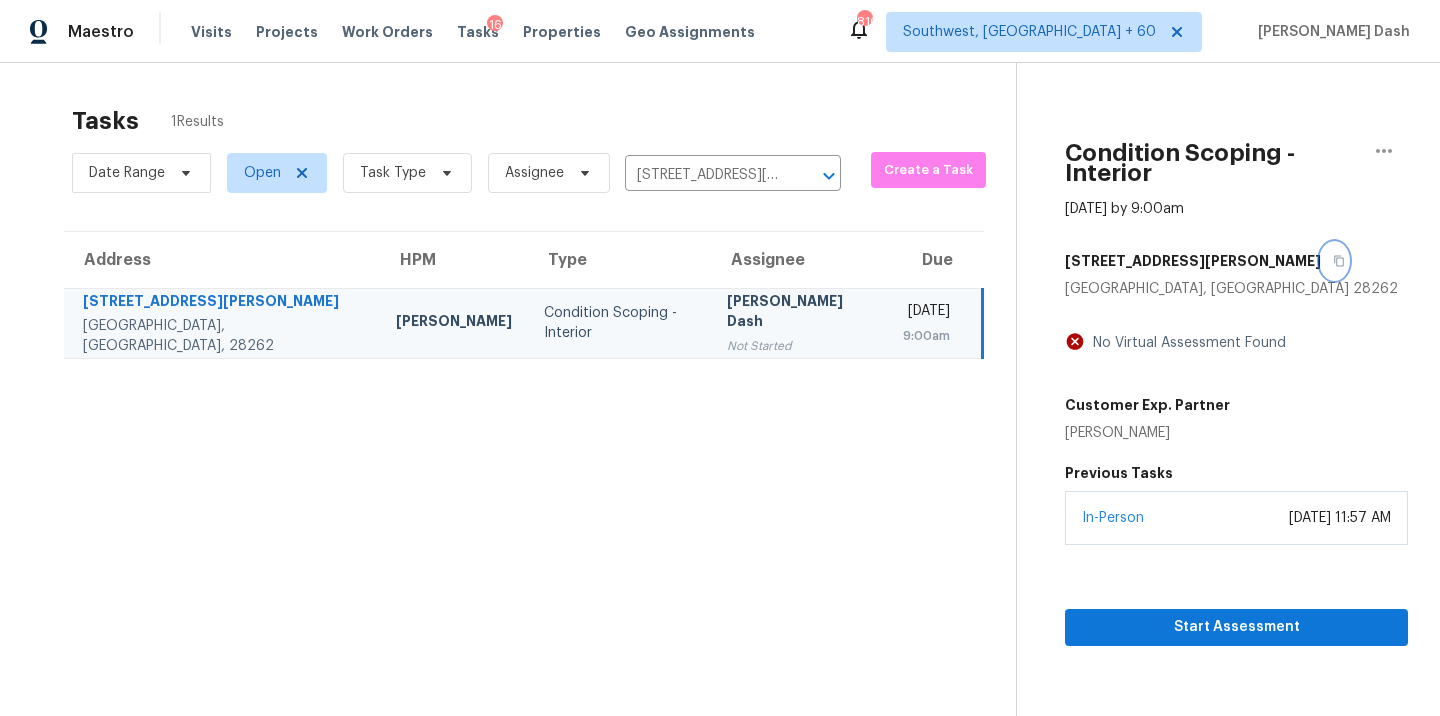 click 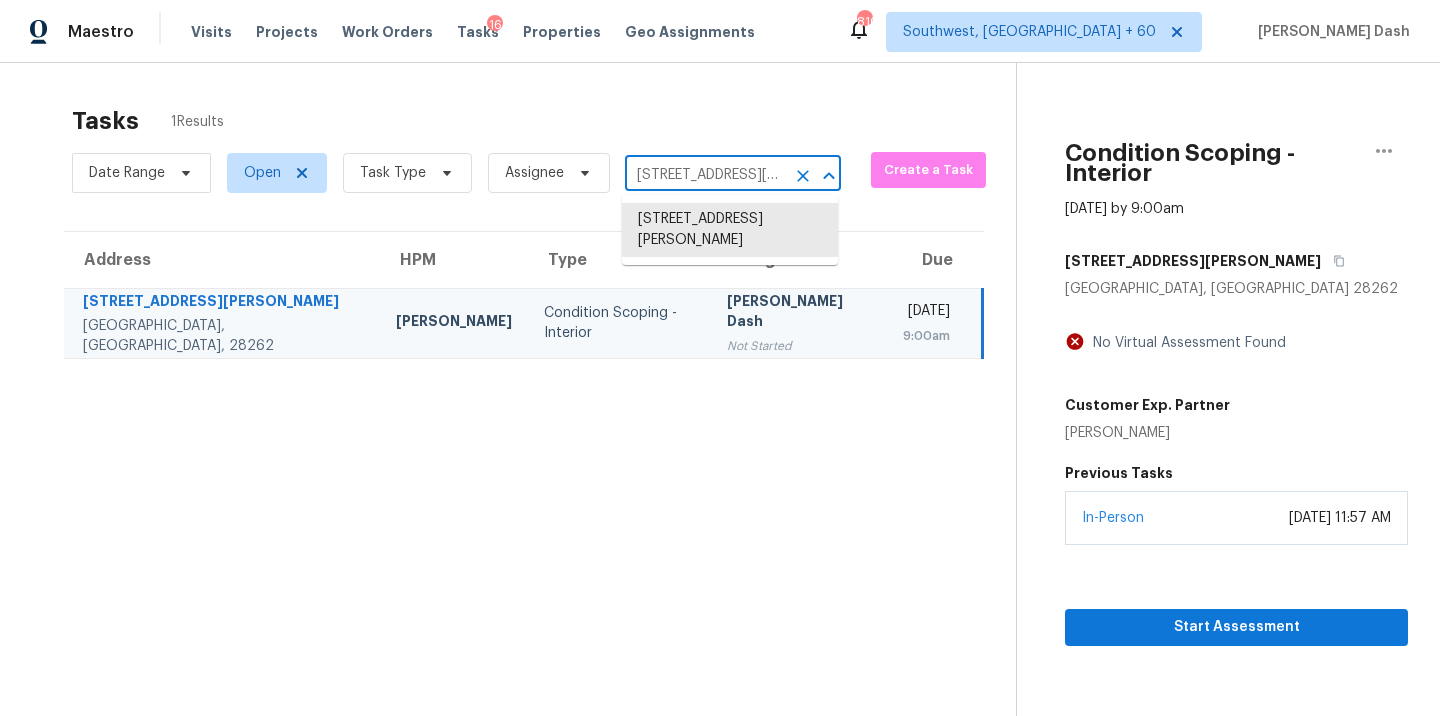 click on "6233 Nevin Rd, Charlotte, NC 28262" at bounding box center [705, 175] 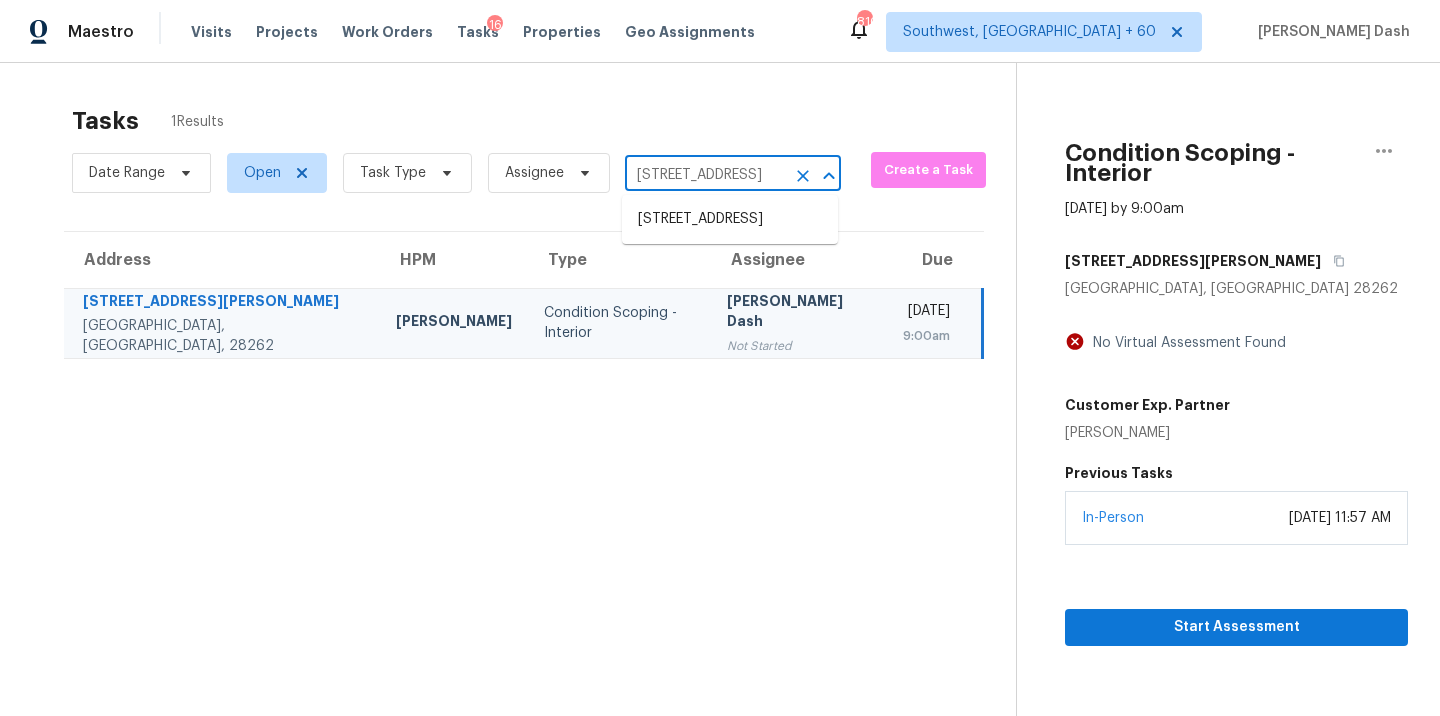 scroll, scrollTop: 0, scrollLeft: 108, axis: horizontal 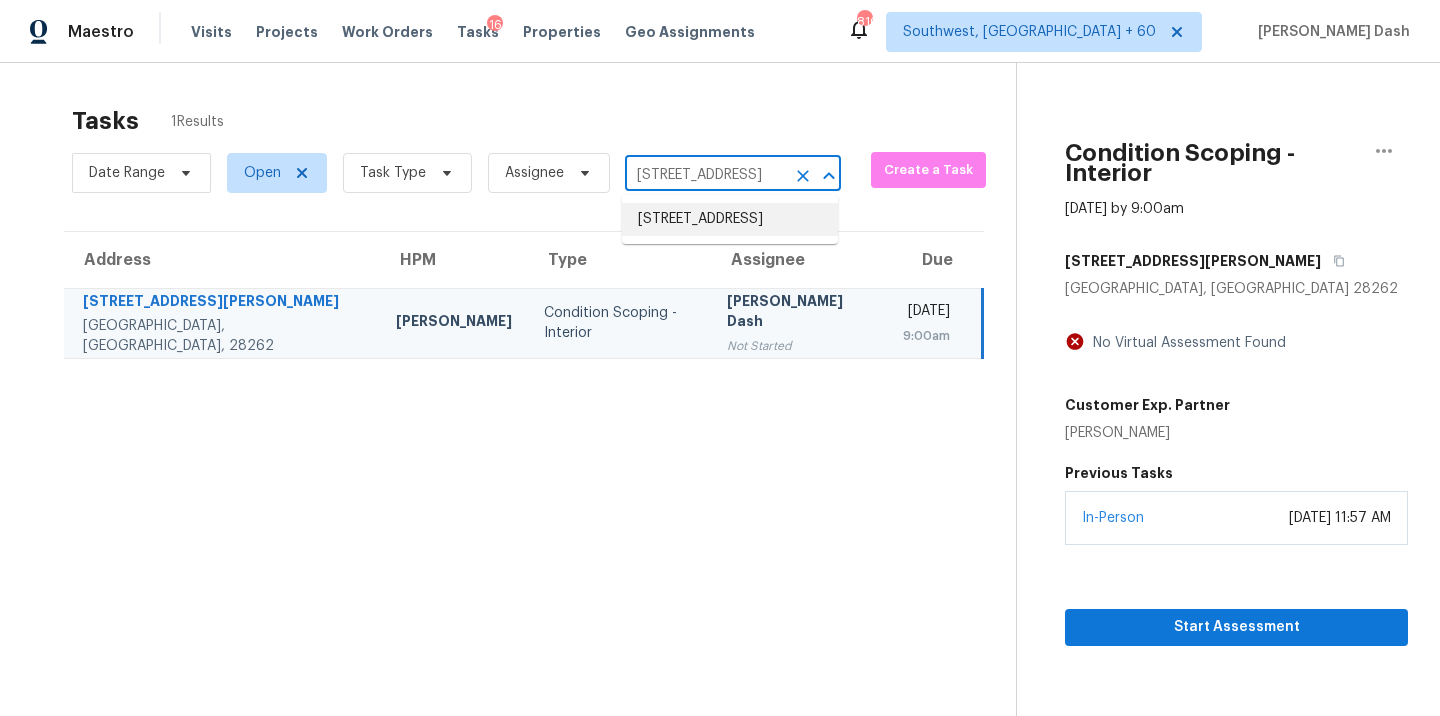 click on "14294 Hercules St, Hesperia, CA 92345" at bounding box center [730, 219] 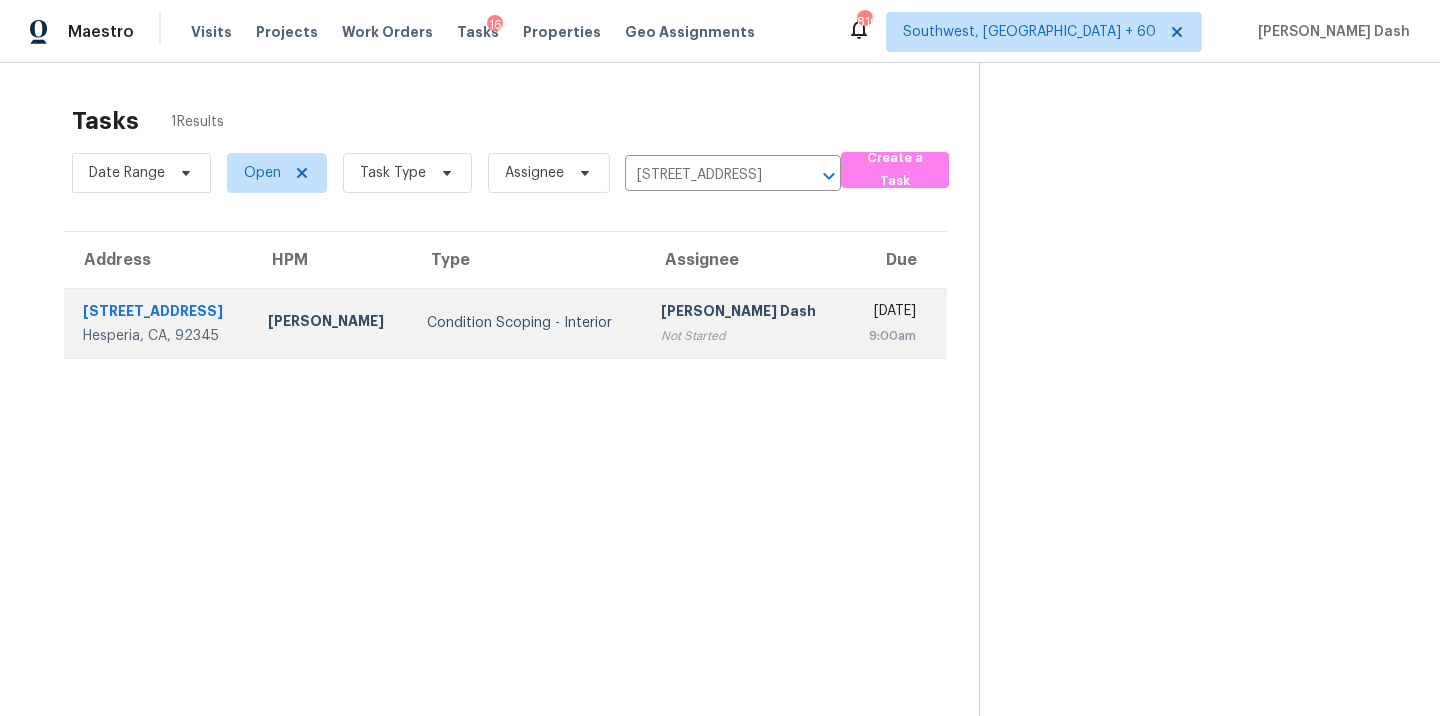 click on "Condition Scoping - Interior" at bounding box center (527, 323) 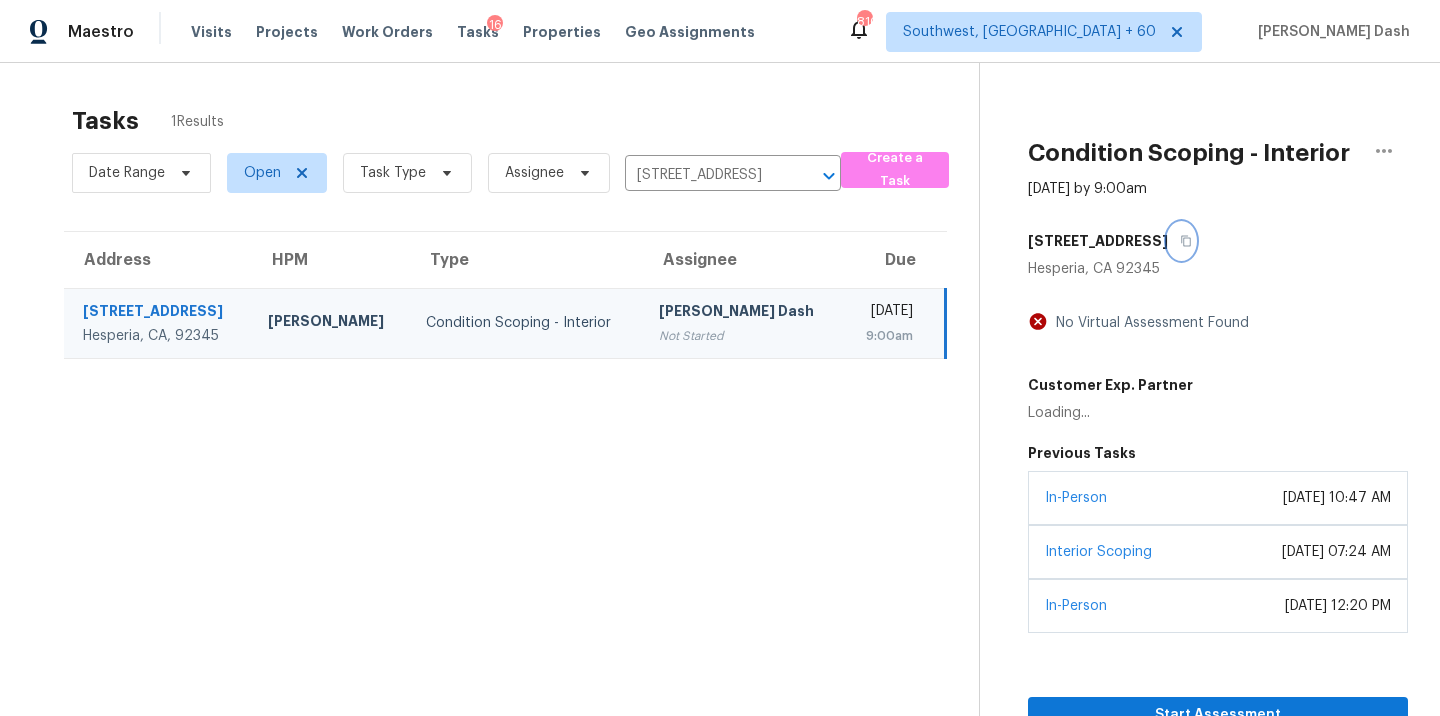 click 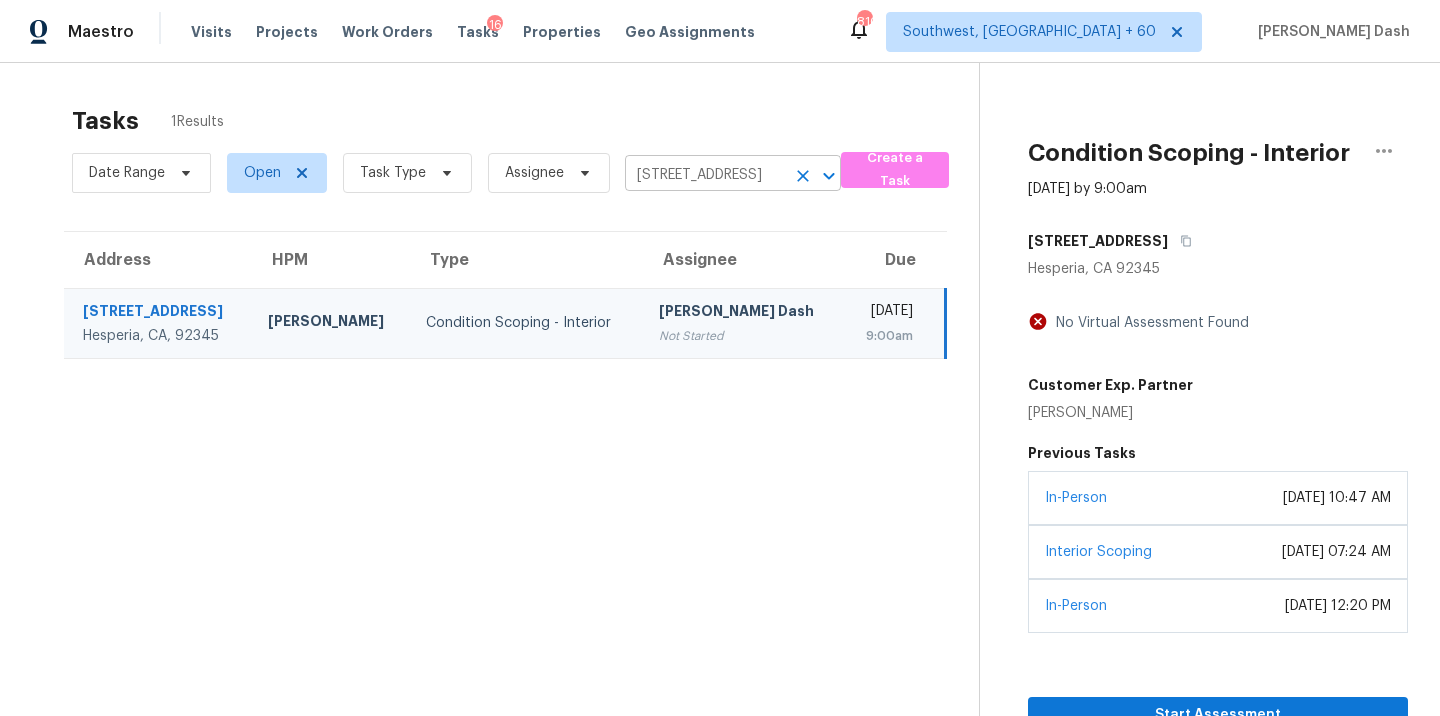 click on "14294 Hercules St, Hesperia, CA 92345" at bounding box center [705, 175] 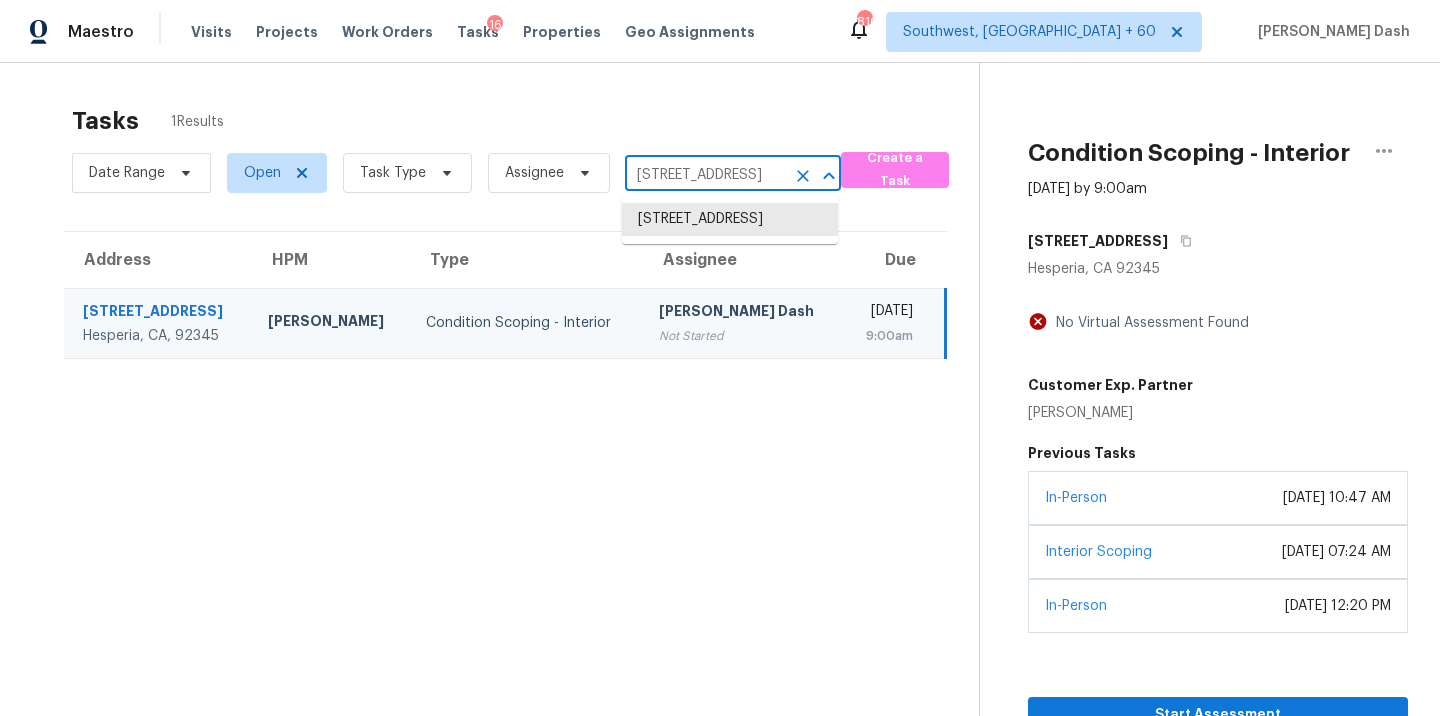 paste on "2602 Tracy Ln, Highlands, TX 77562" 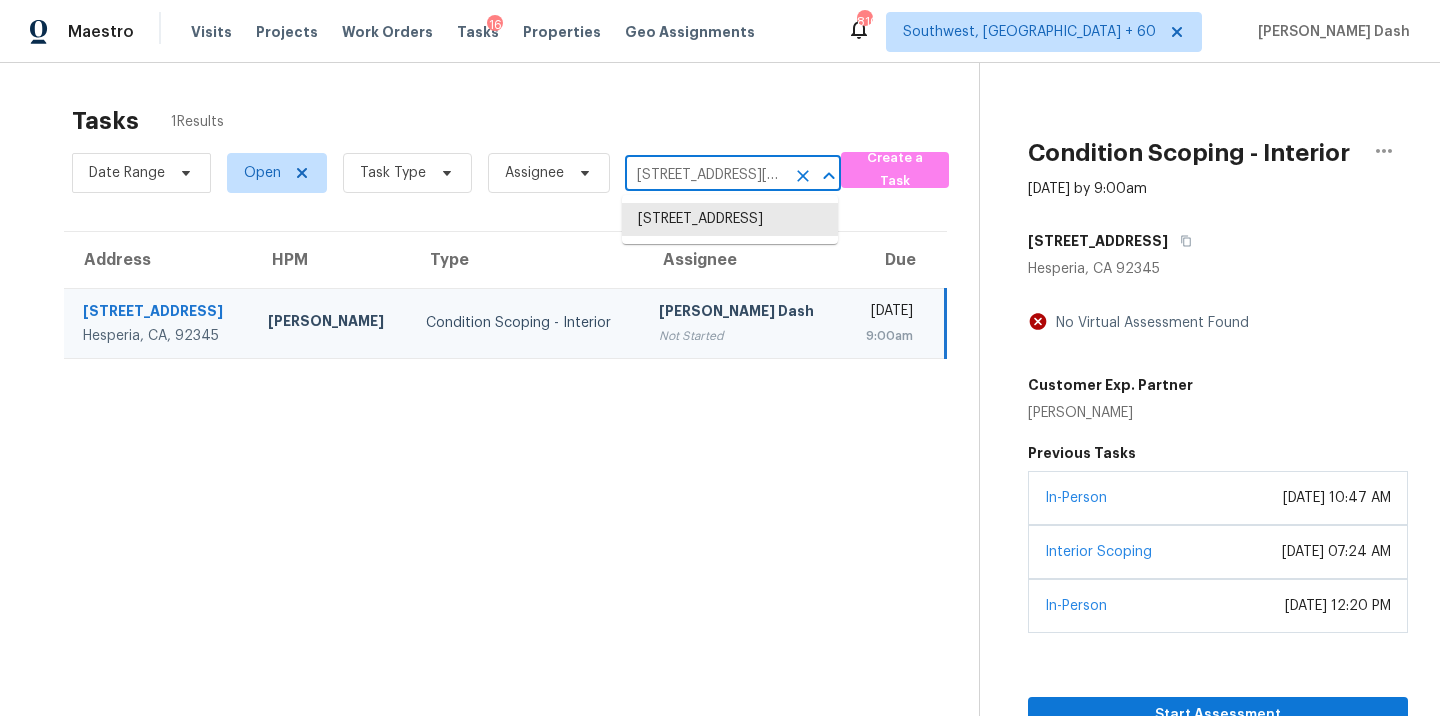 scroll, scrollTop: 0, scrollLeft: 85, axis: horizontal 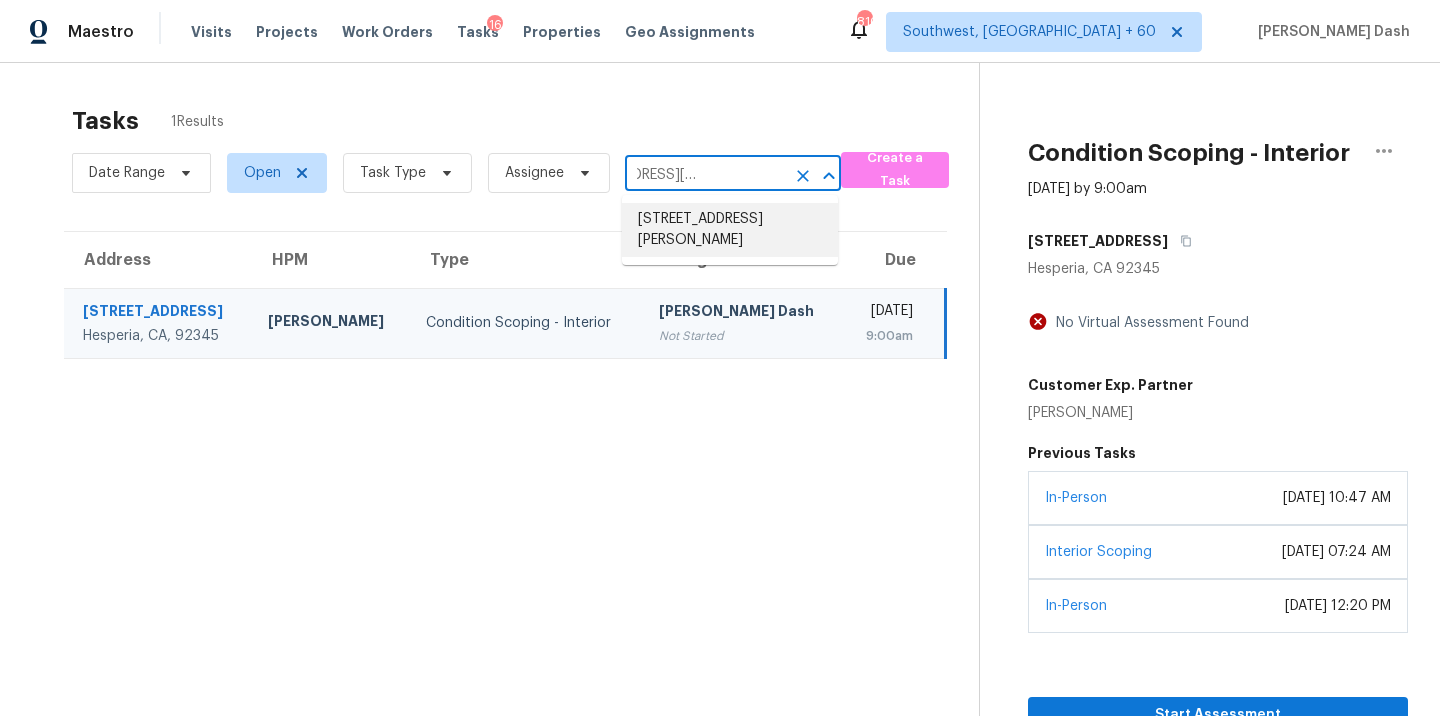 click on "2602 Tracy Ln, Highlands, TX 77562" at bounding box center (730, 230) 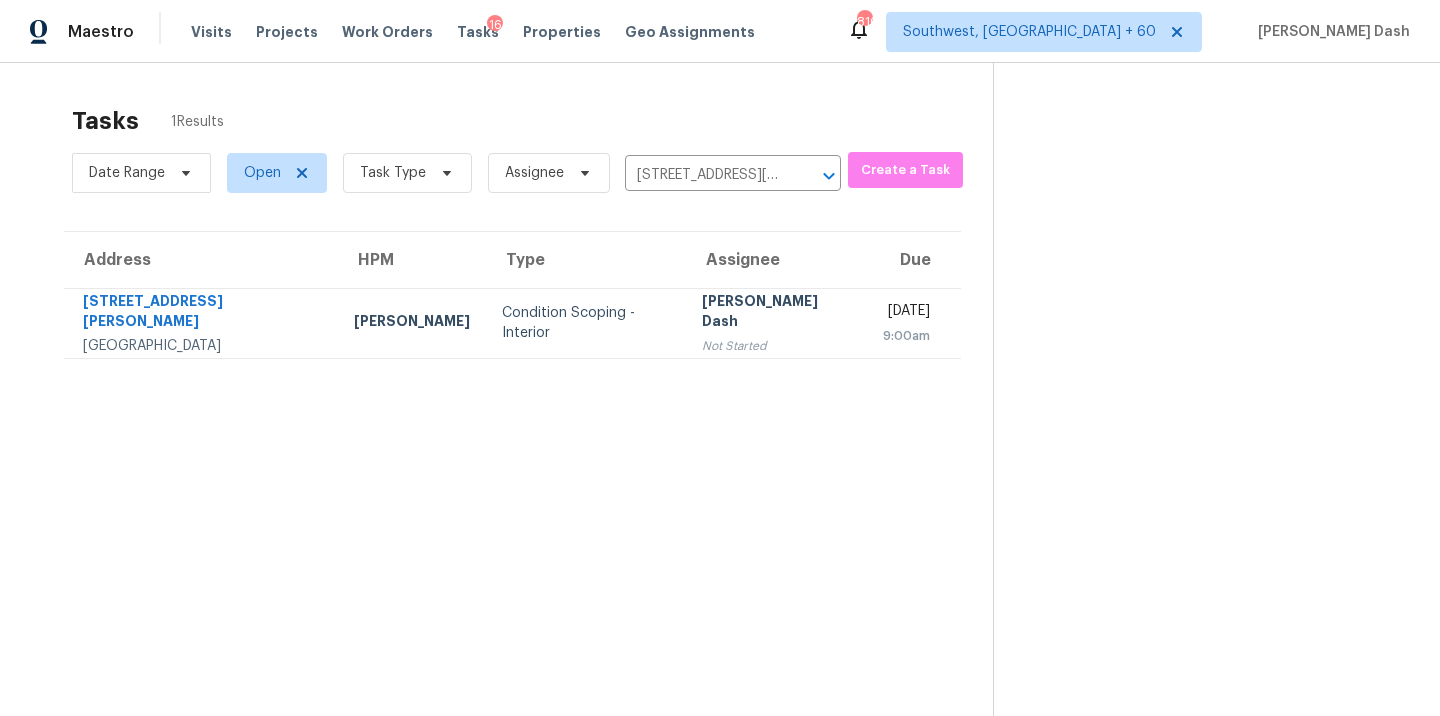 click on "Soumya Ranjan Dash Not Started" at bounding box center [776, 323] 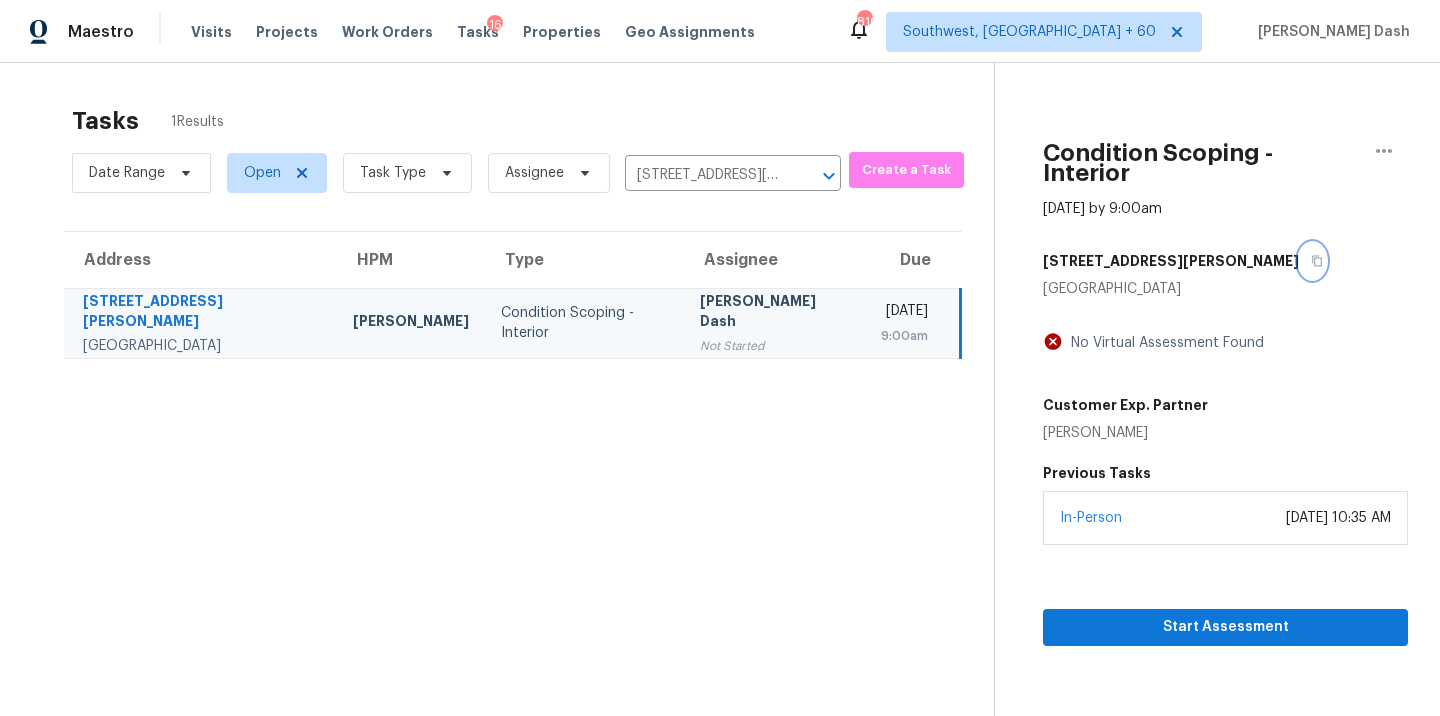 click at bounding box center [1312, 261] 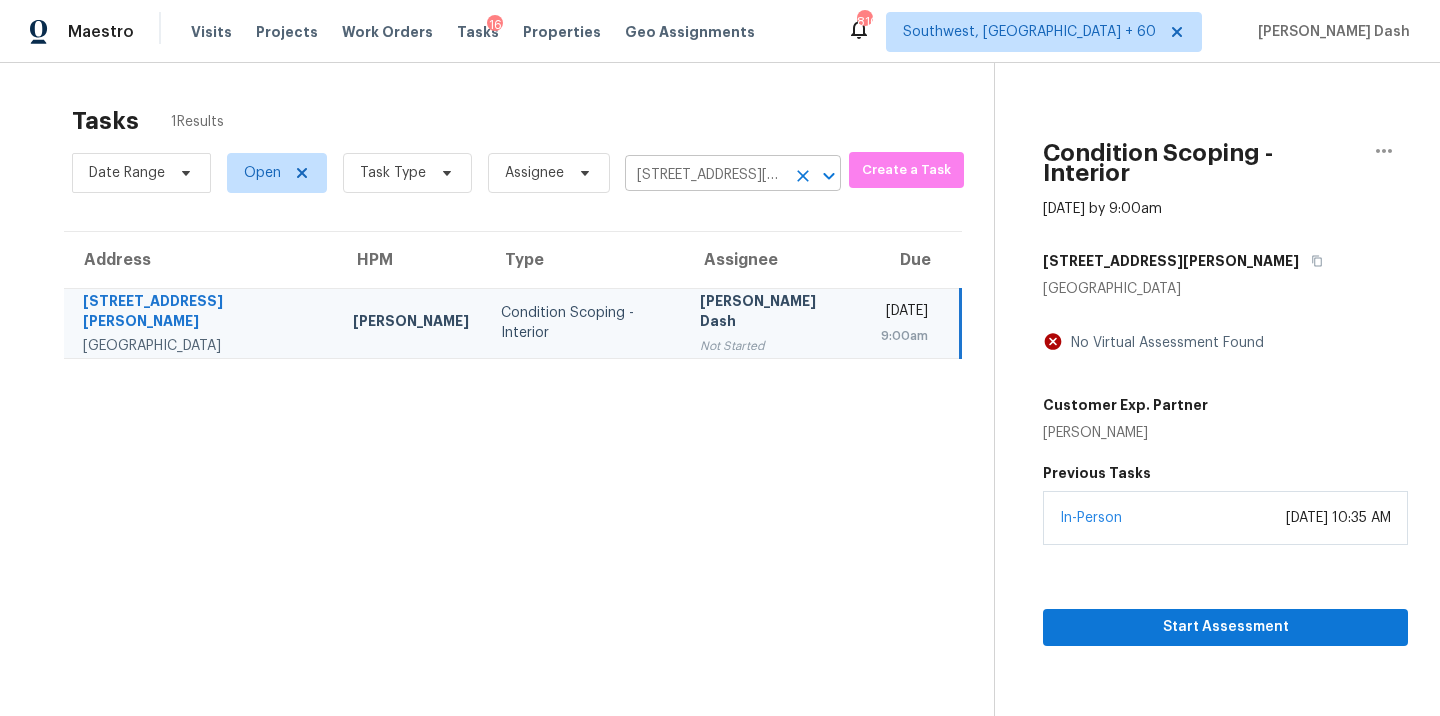 click on "2602 Tracy Ln, Highlands, TX 77562" at bounding box center [705, 175] 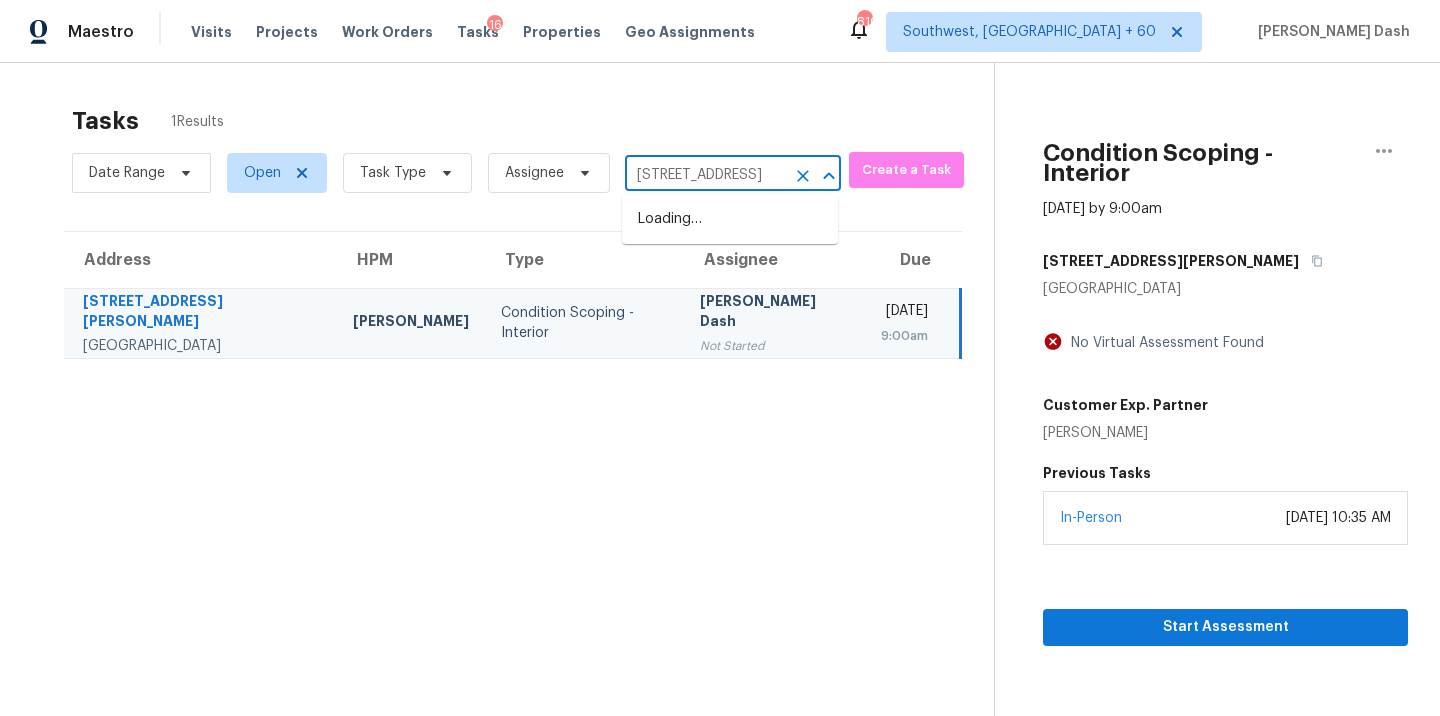 scroll, scrollTop: 0, scrollLeft: 97, axis: horizontal 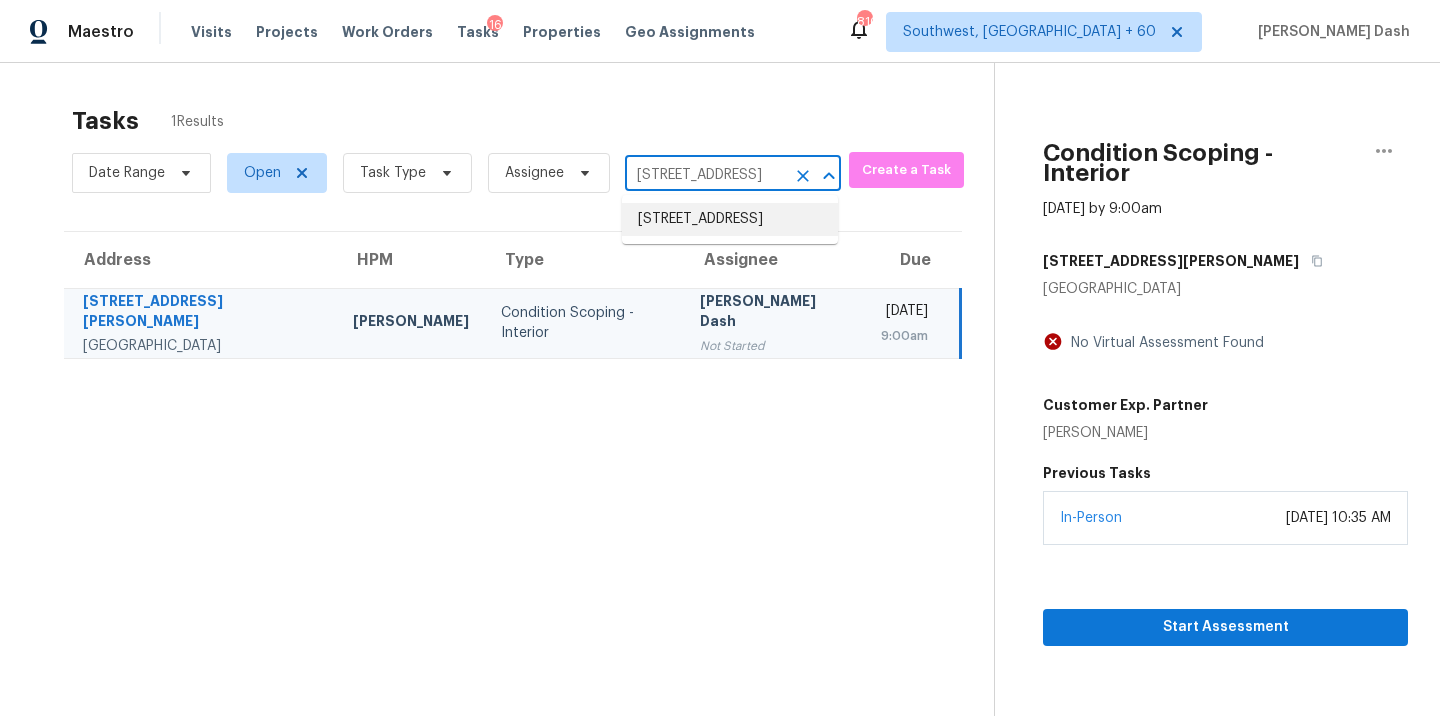 click on "107 Caribou Pl, Longmont, CO 80504" at bounding box center (730, 219) 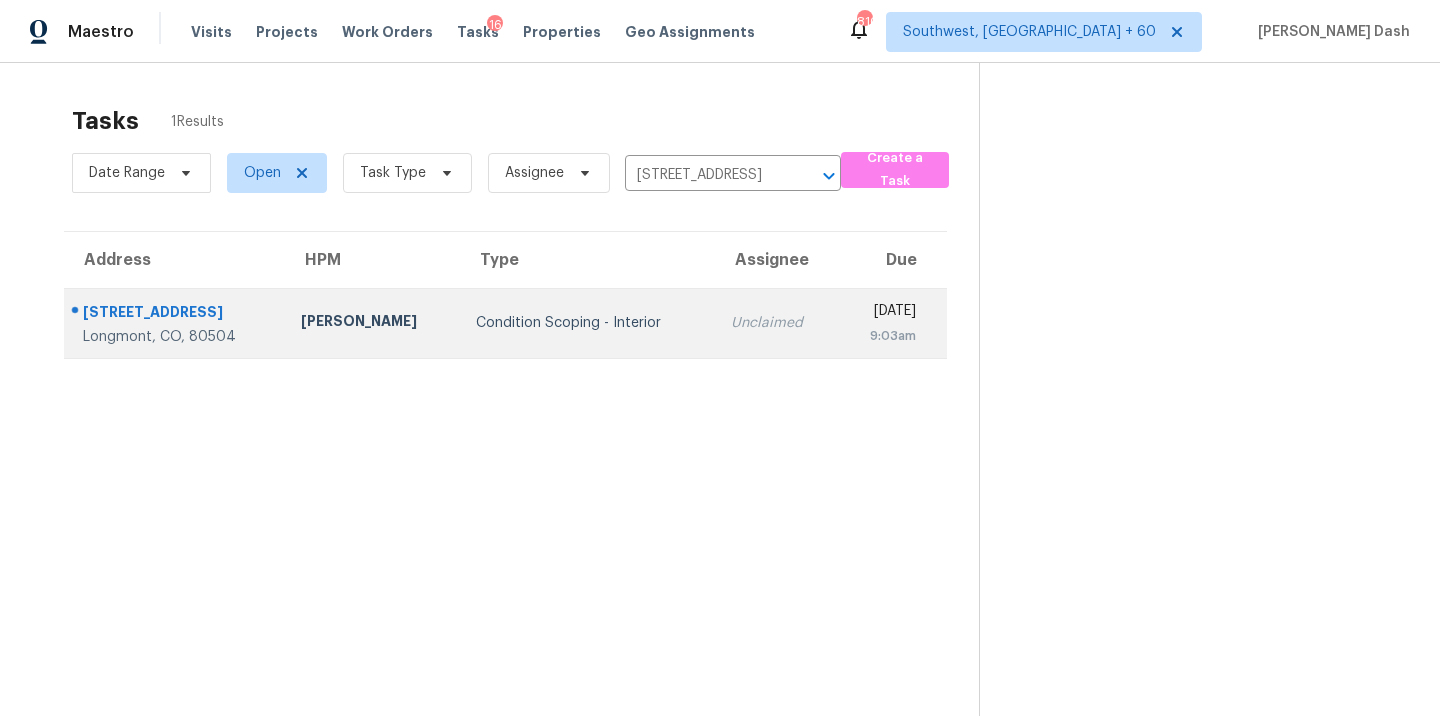 click on "Condition Scoping - Interior" at bounding box center [588, 323] 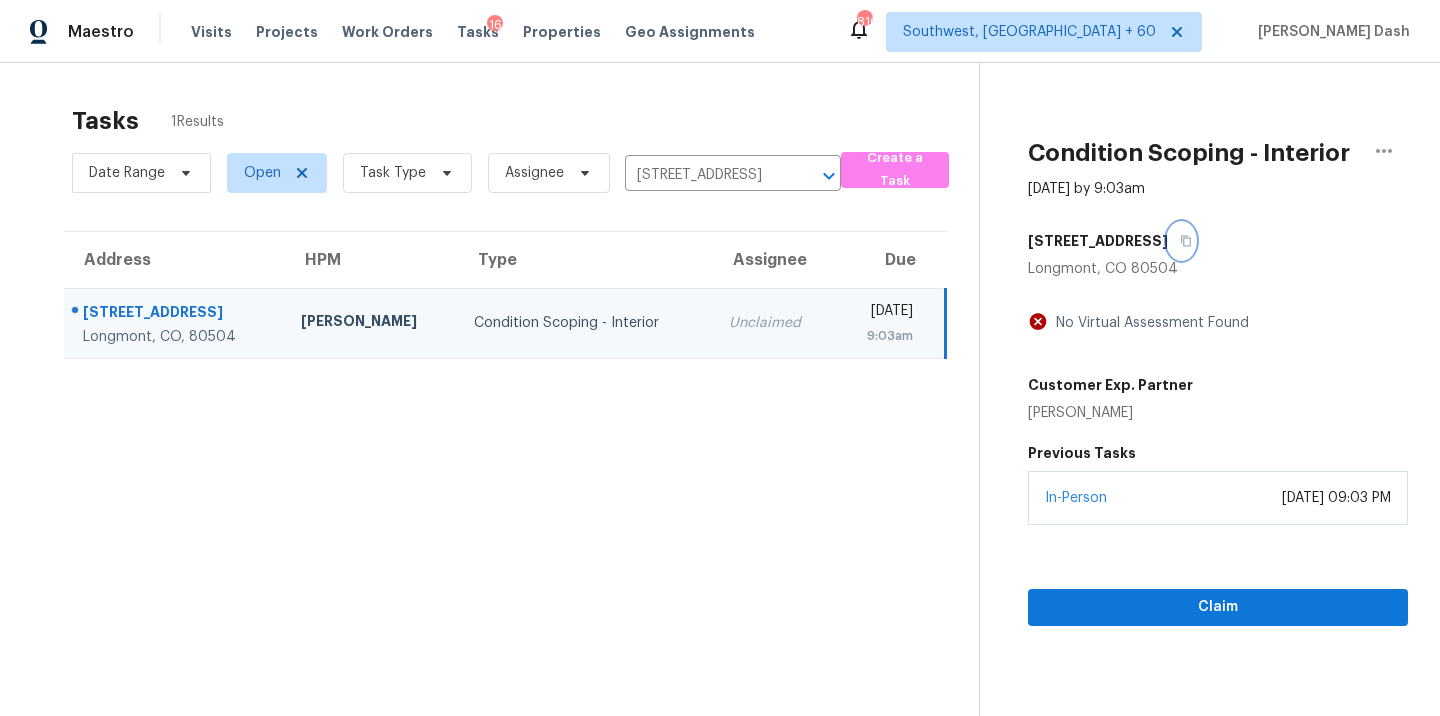 click at bounding box center (1181, 241) 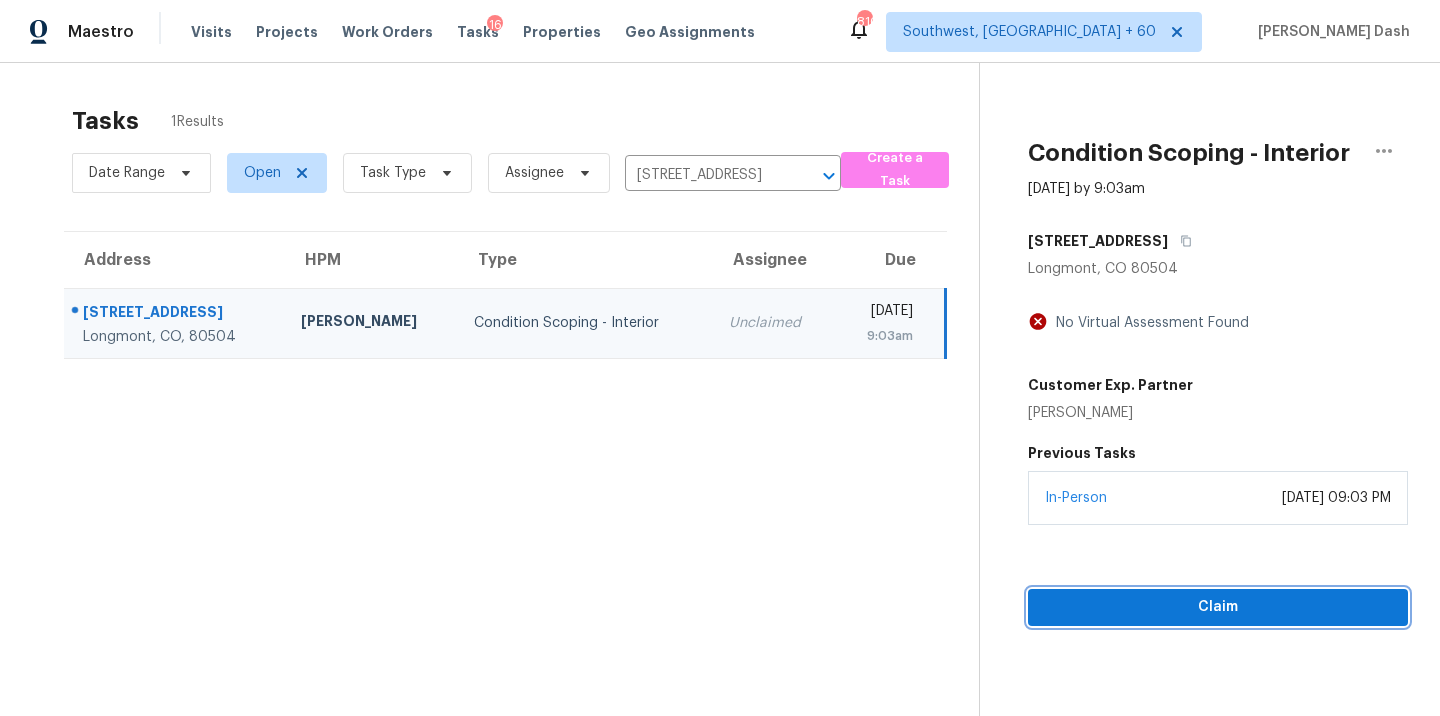 click on "Claim" at bounding box center (1218, 607) 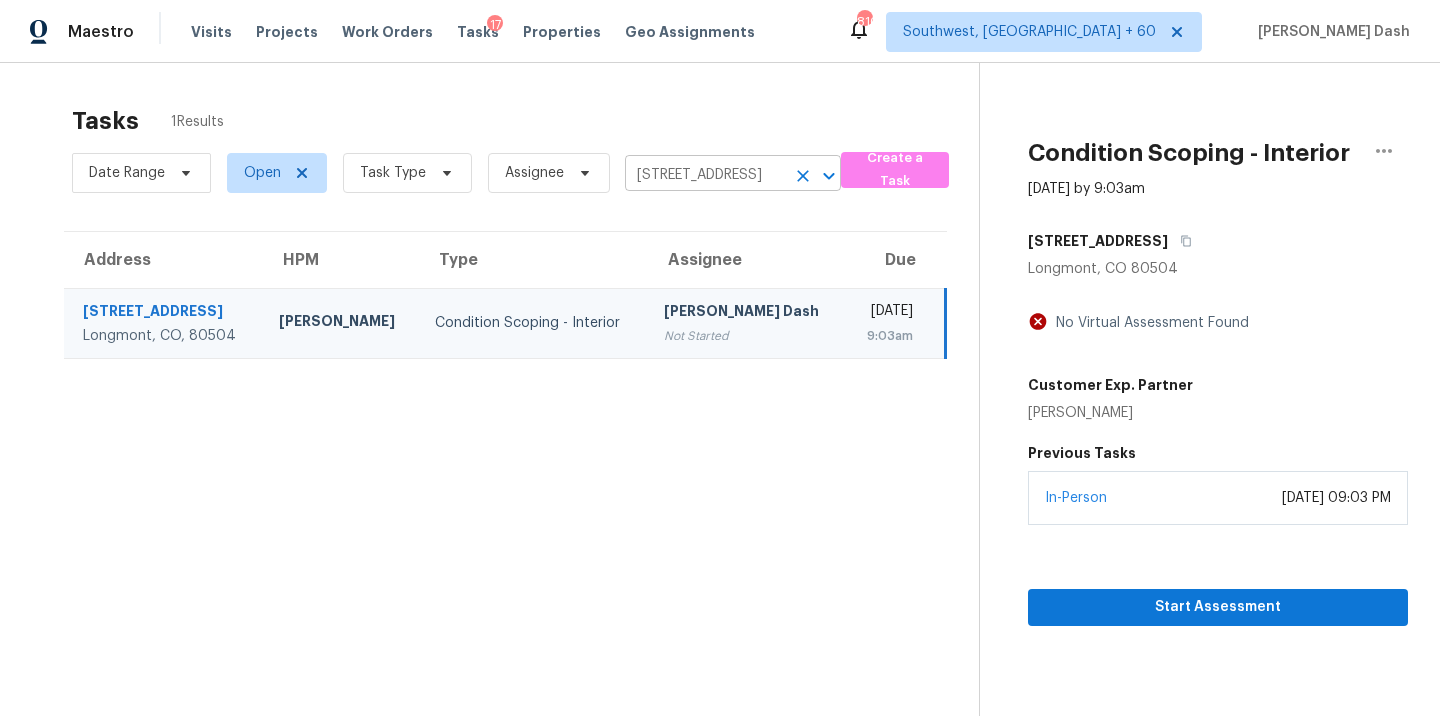 click on "107 Caribou Pl, Longmont, CO 80504" at bounding box center (705, 175) 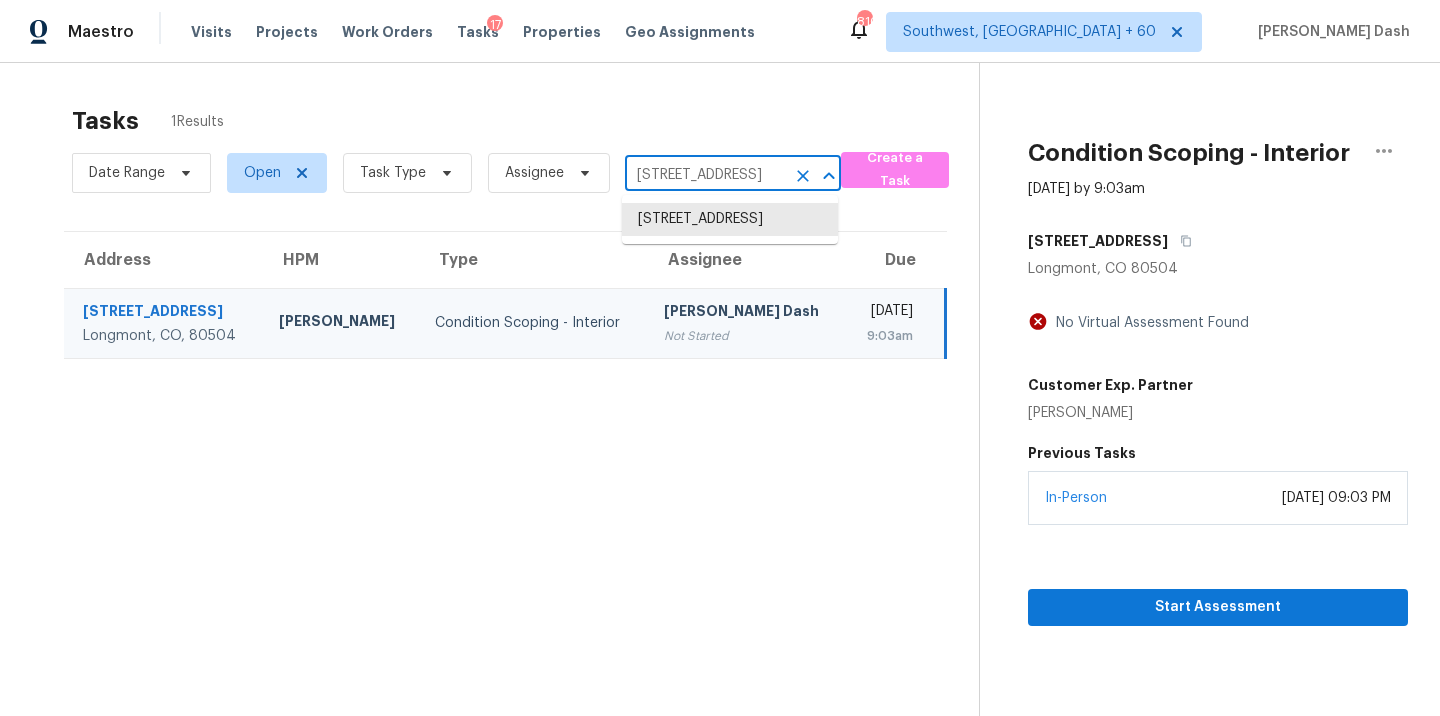 paste on "18 Oak Den Cir, Lugoff, SC 29078" 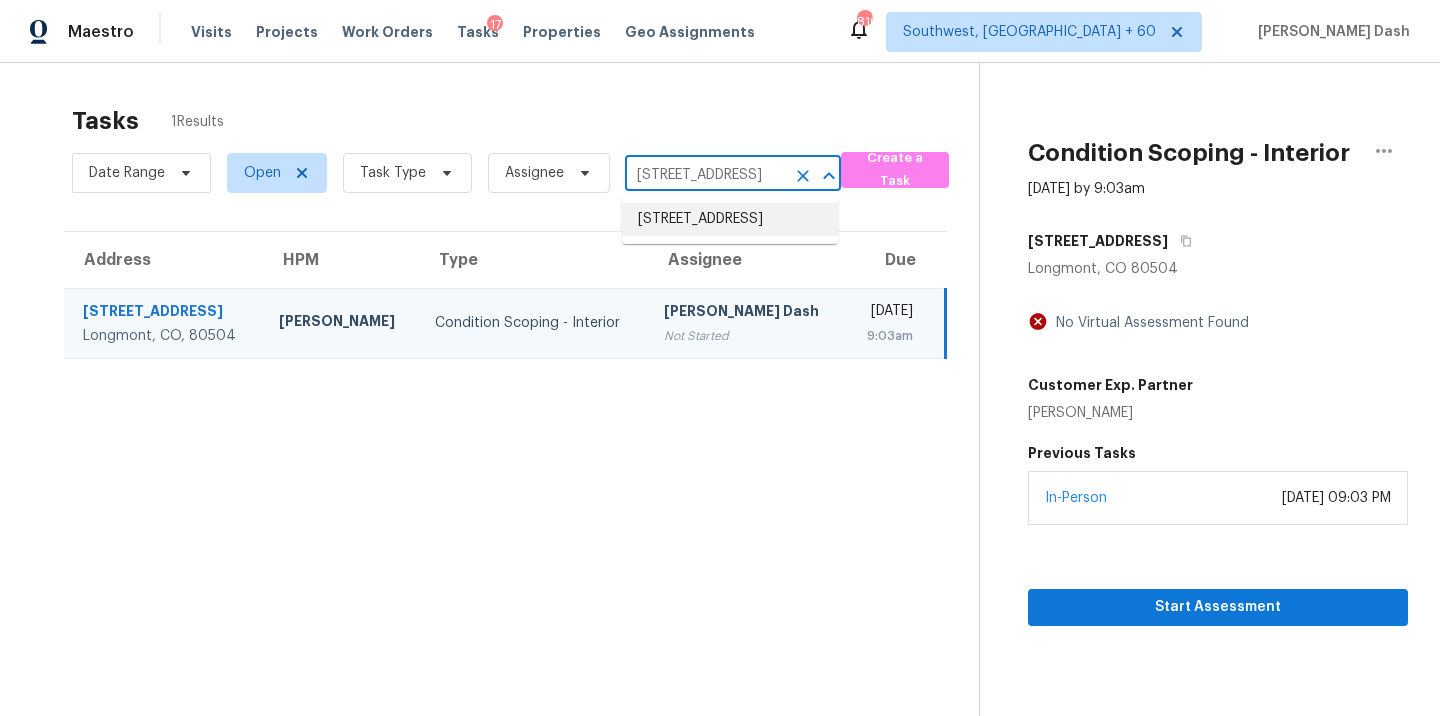 click on "1018 Oak Den Cir, Lugoff, SC 29078" at bounding box center [730, 219] 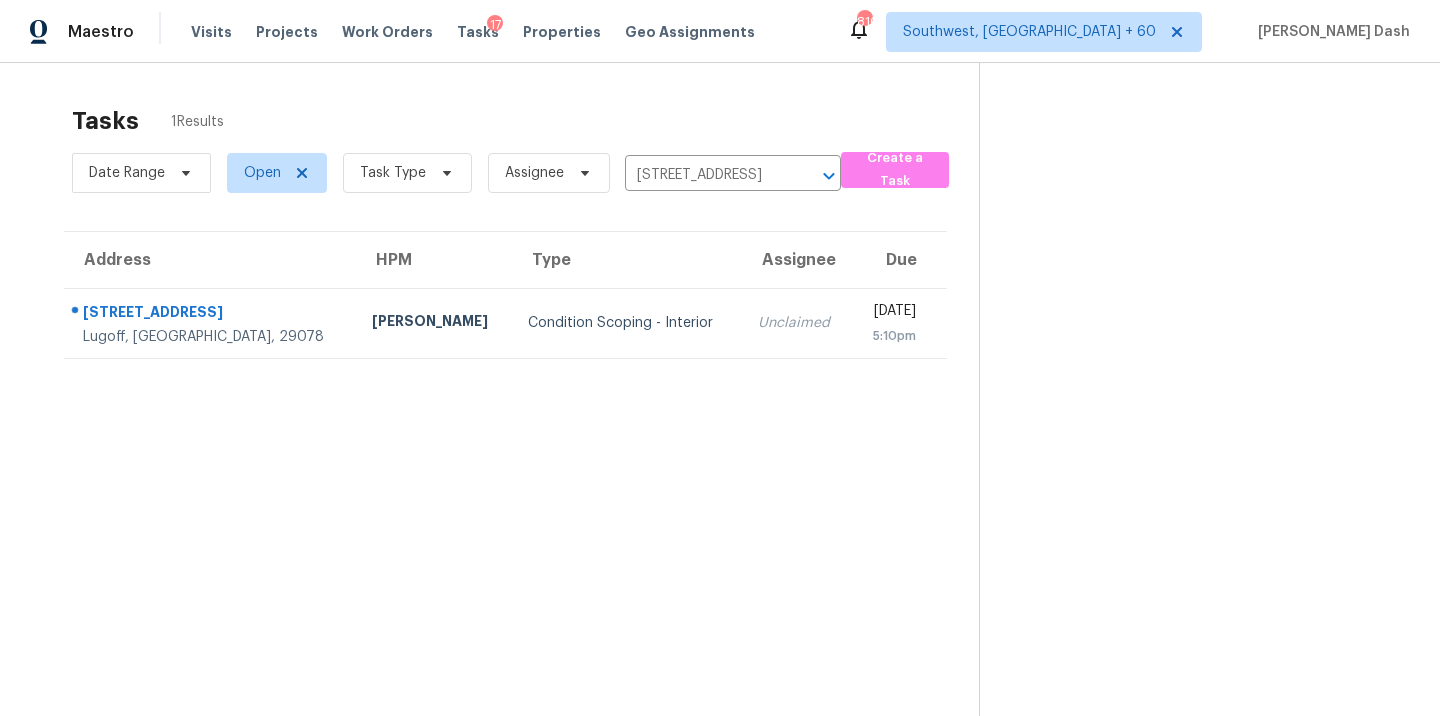 click on "Condition Scoping - Interior" at bounding box center [627, 323] 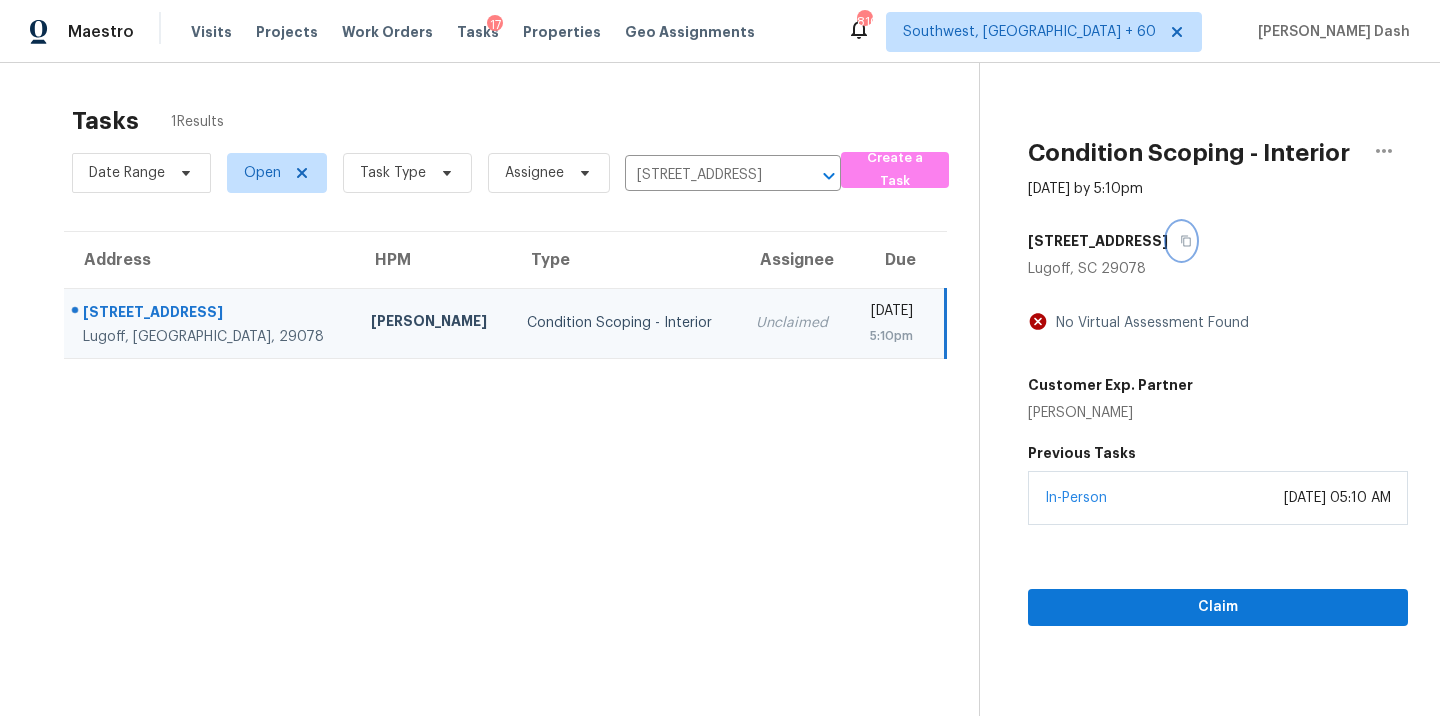click 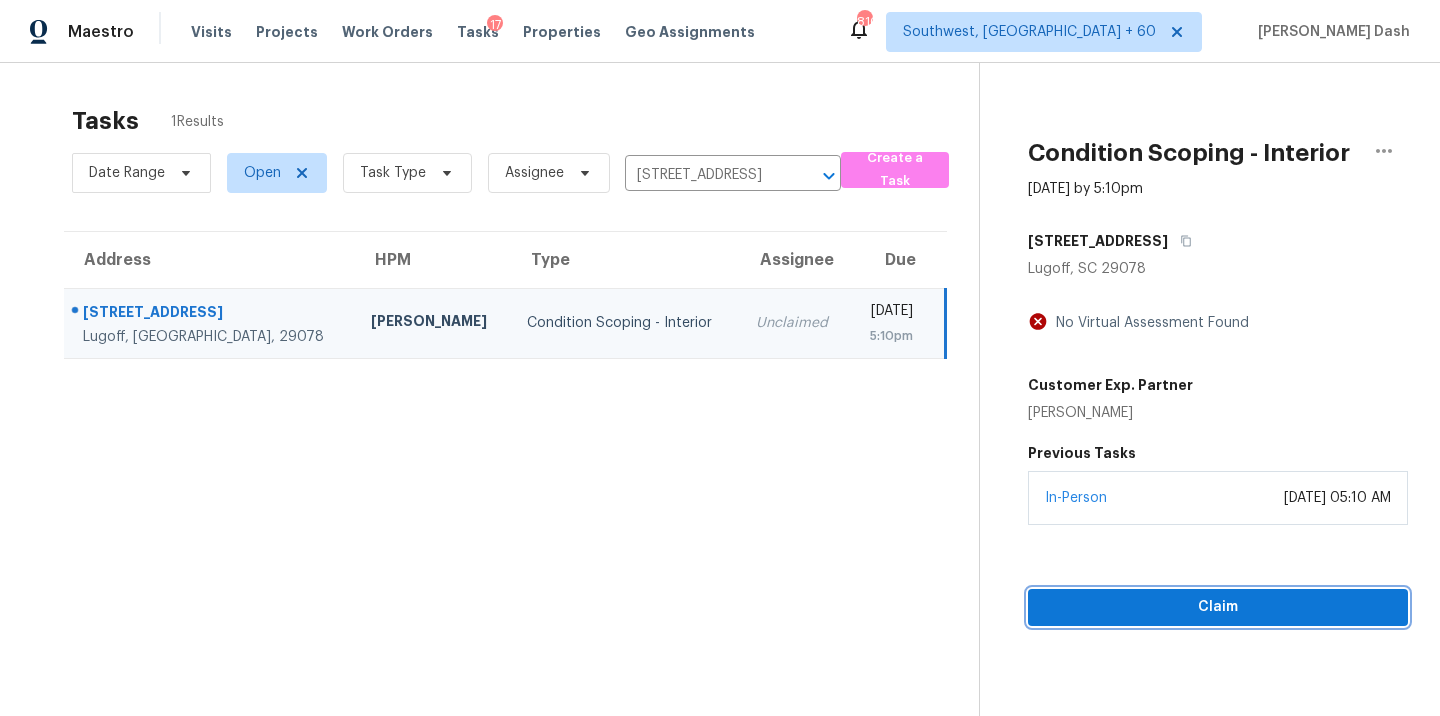 click on "Claim" at bounding box center [1218, 607] 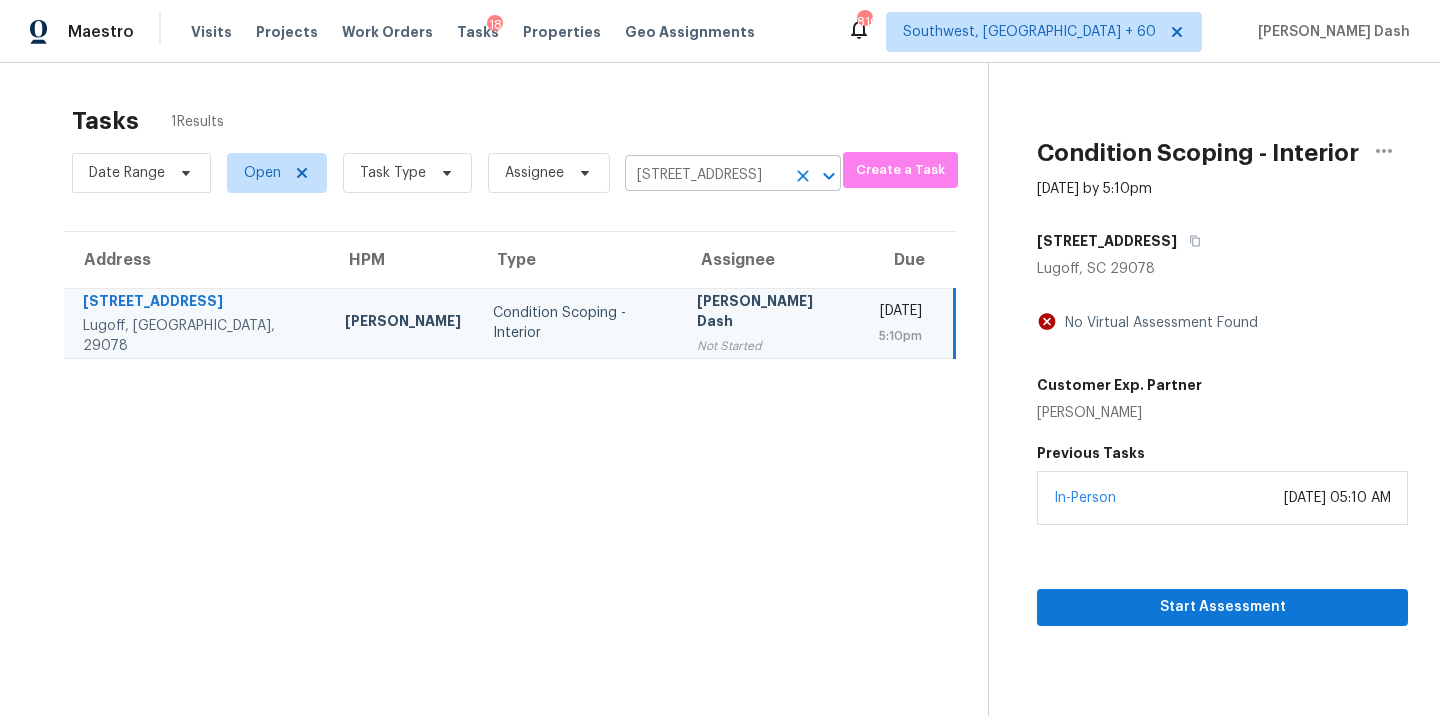 click on "1018 Oak Den Cir, Lugoff, SC 29078" at bounding box center (705, 175) 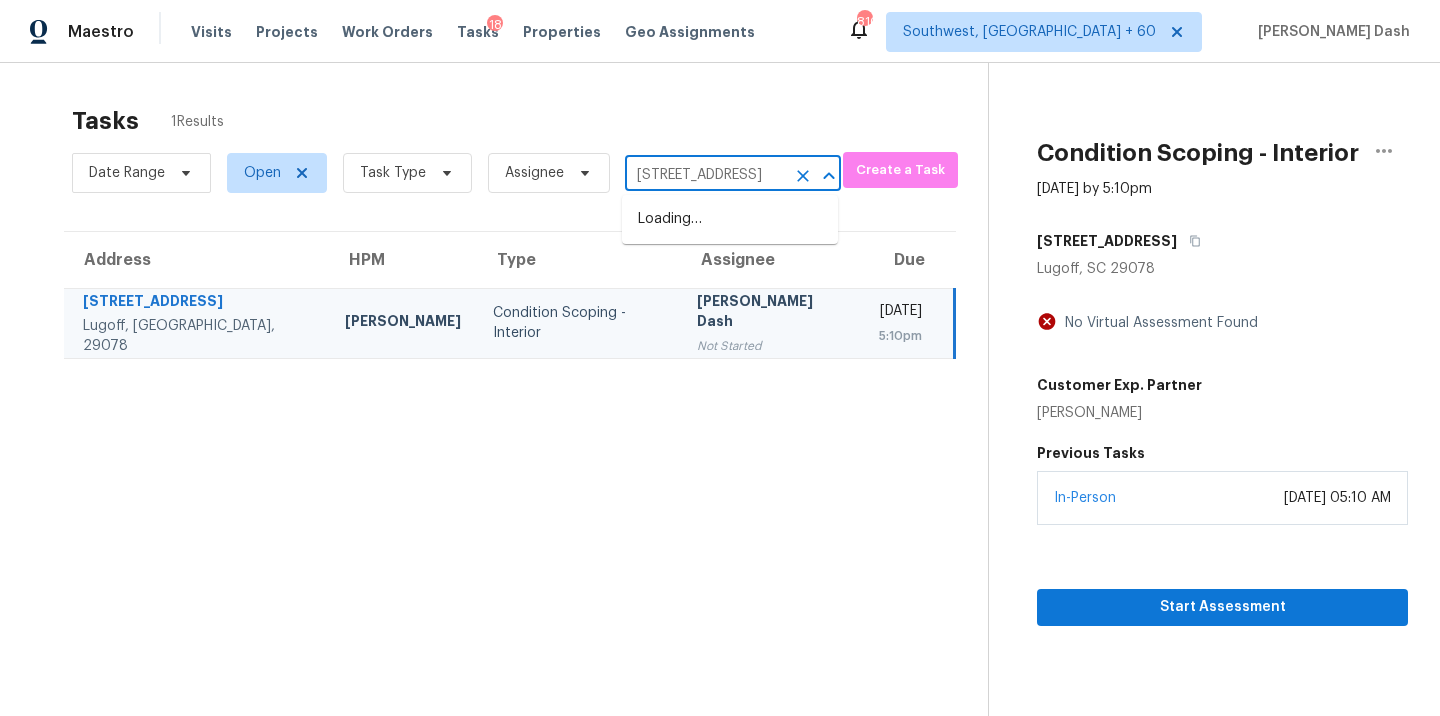 scroll, scrollTop: 0, scrollLeft: 111, axis: horizontal 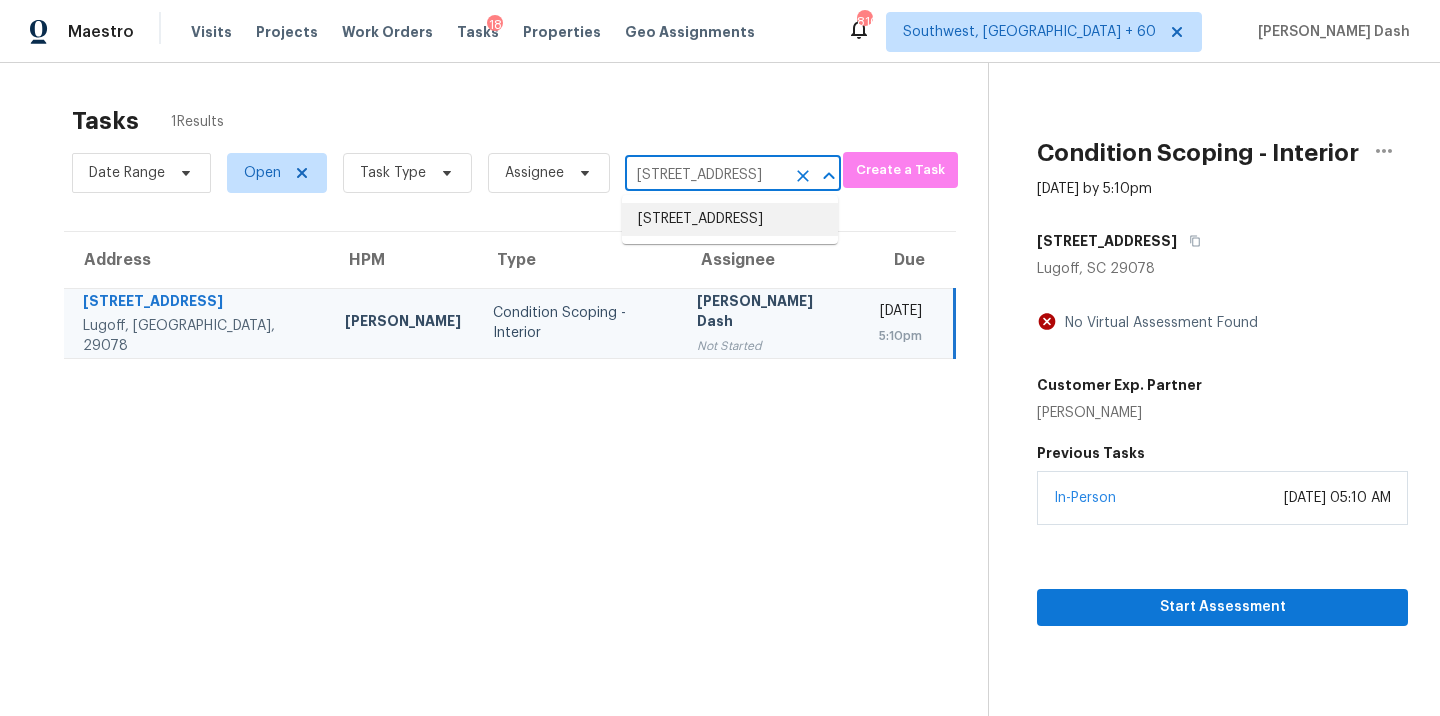 click on "38 Kingswood Ln, Chapel Hill, NC 27517" at bounding box center [730, 219] 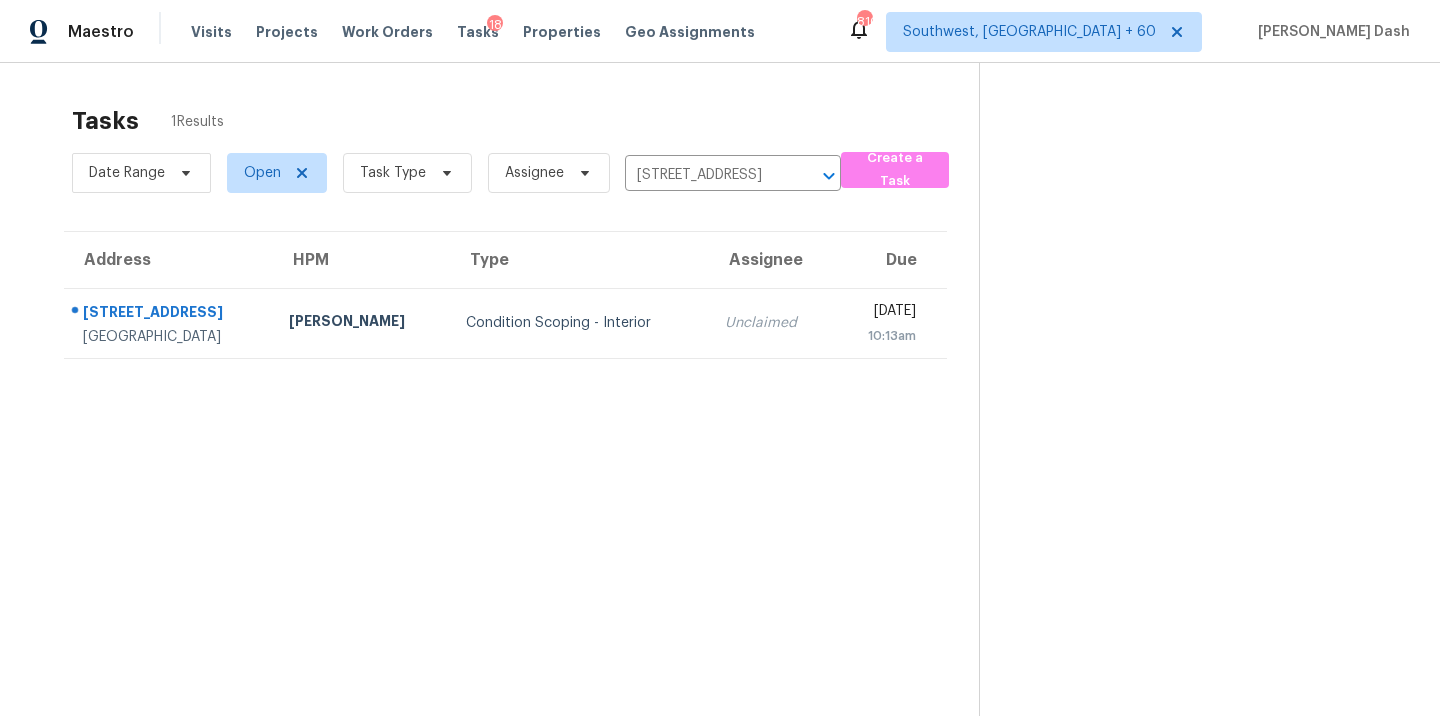click on "Condition Scoping - Interior" at bounding box center (579, 323) 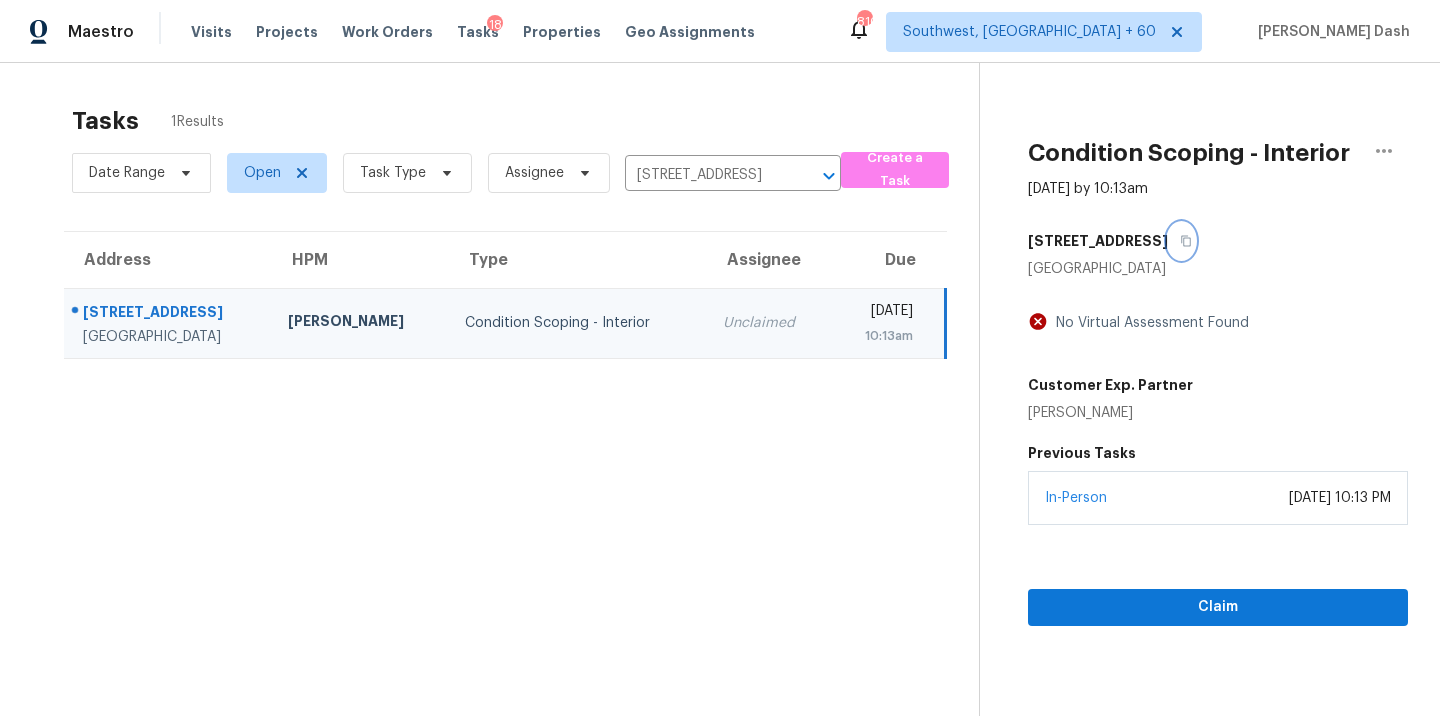 click 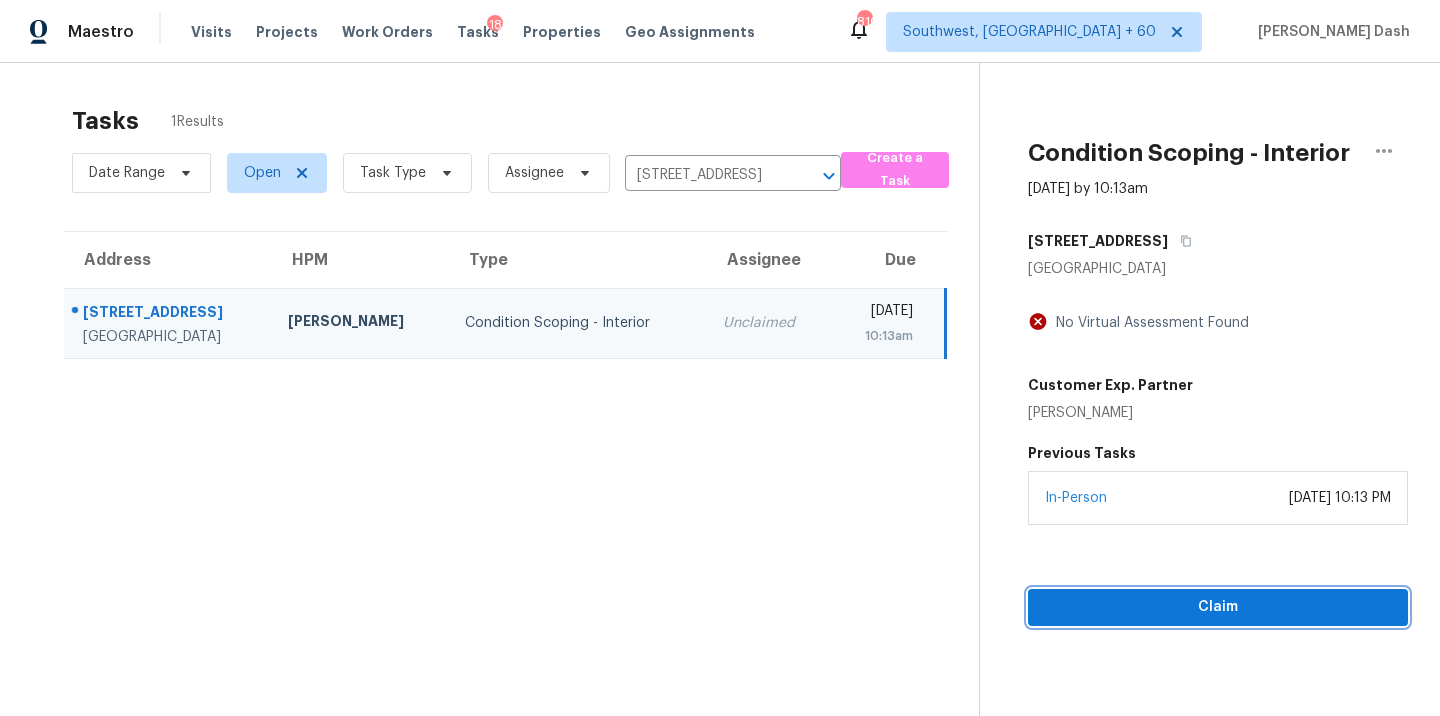 click on "Claim" at bounding box center [1218, 607] 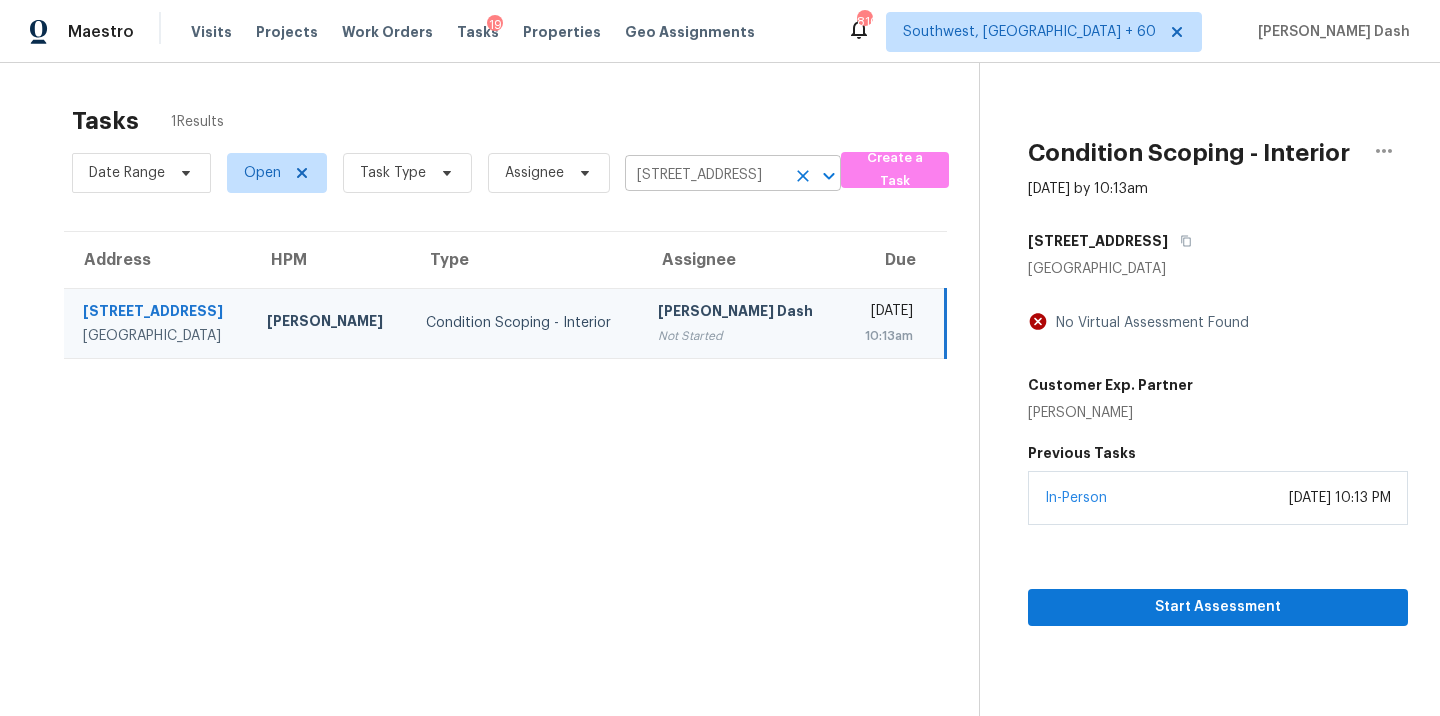 click on "38 Kingswood Ln, Chapel Hill, NC 27517" at bounding box center (705, 175) 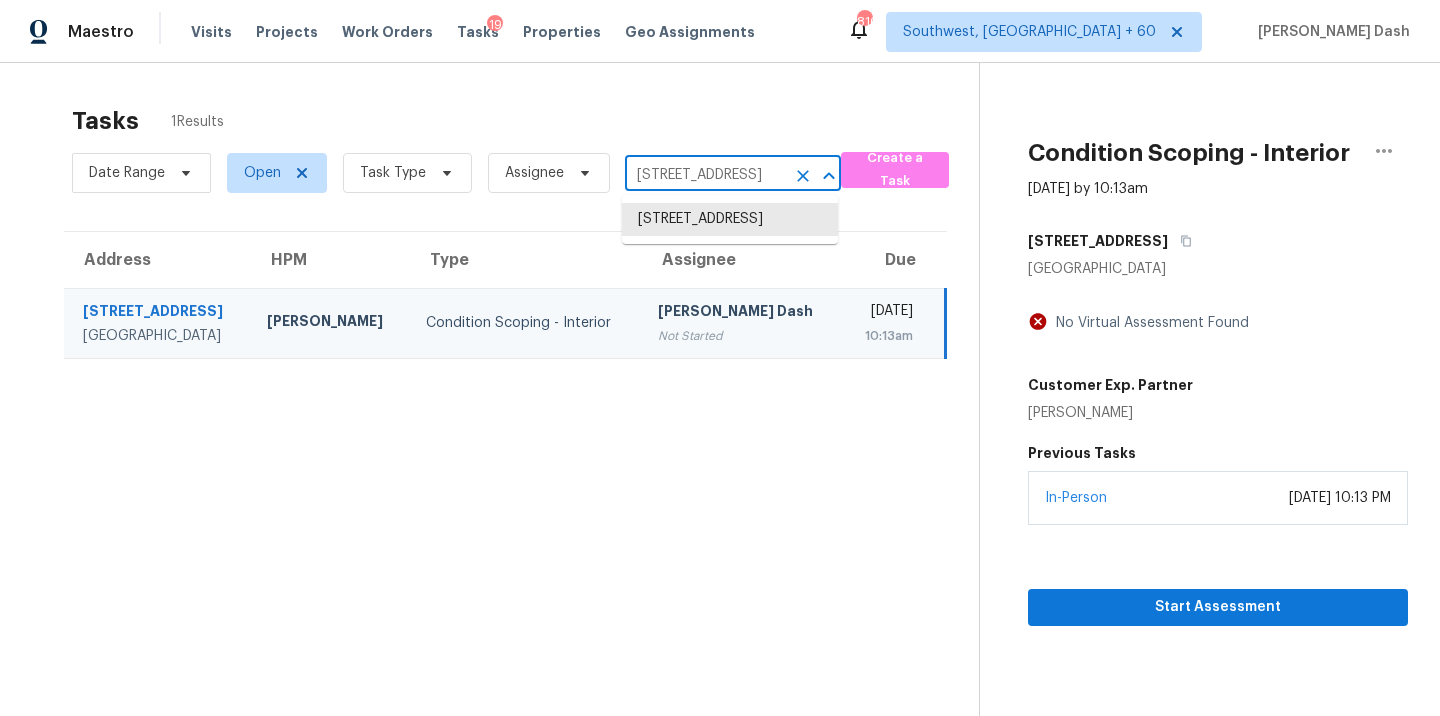 paste on "4007 Southpoint Landing Way, Durham, NC 2770" 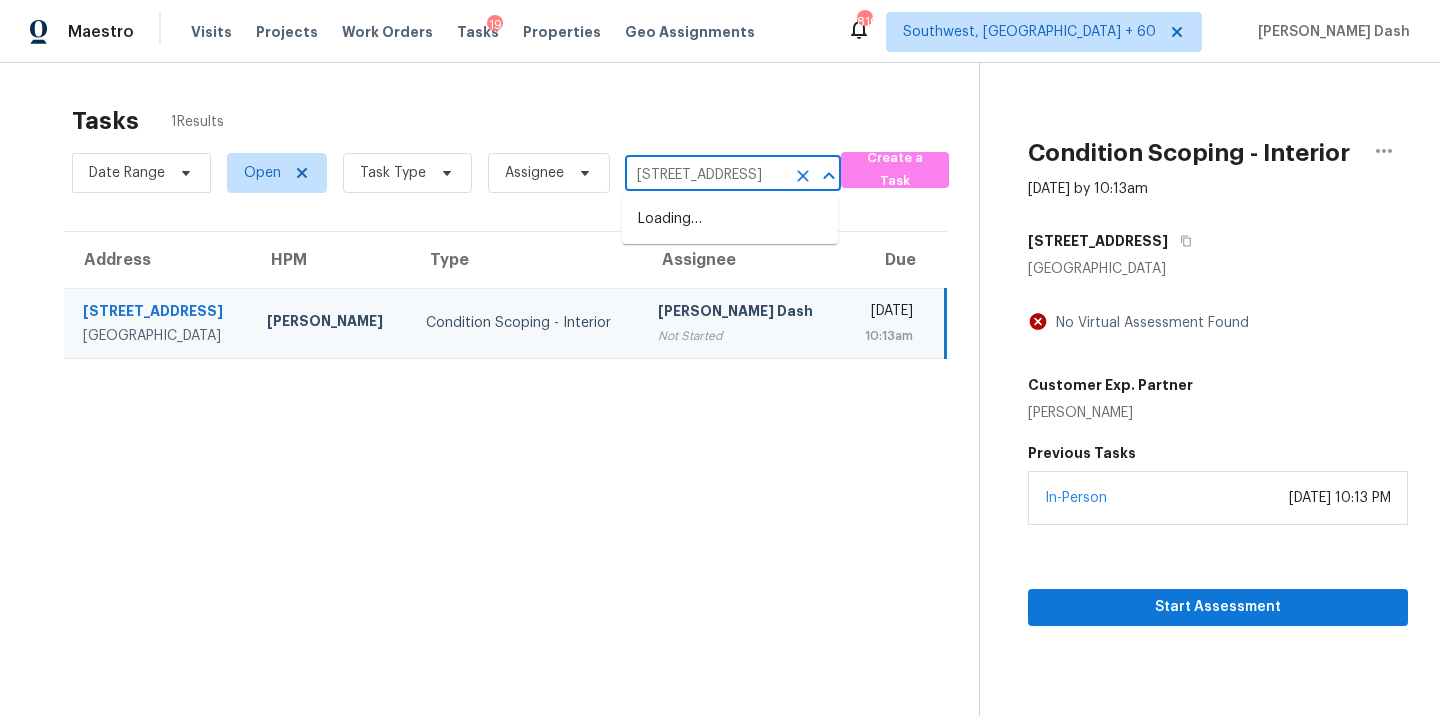 scroll, scrollTop: 0, scrollLeft: 179, axis: horizontal 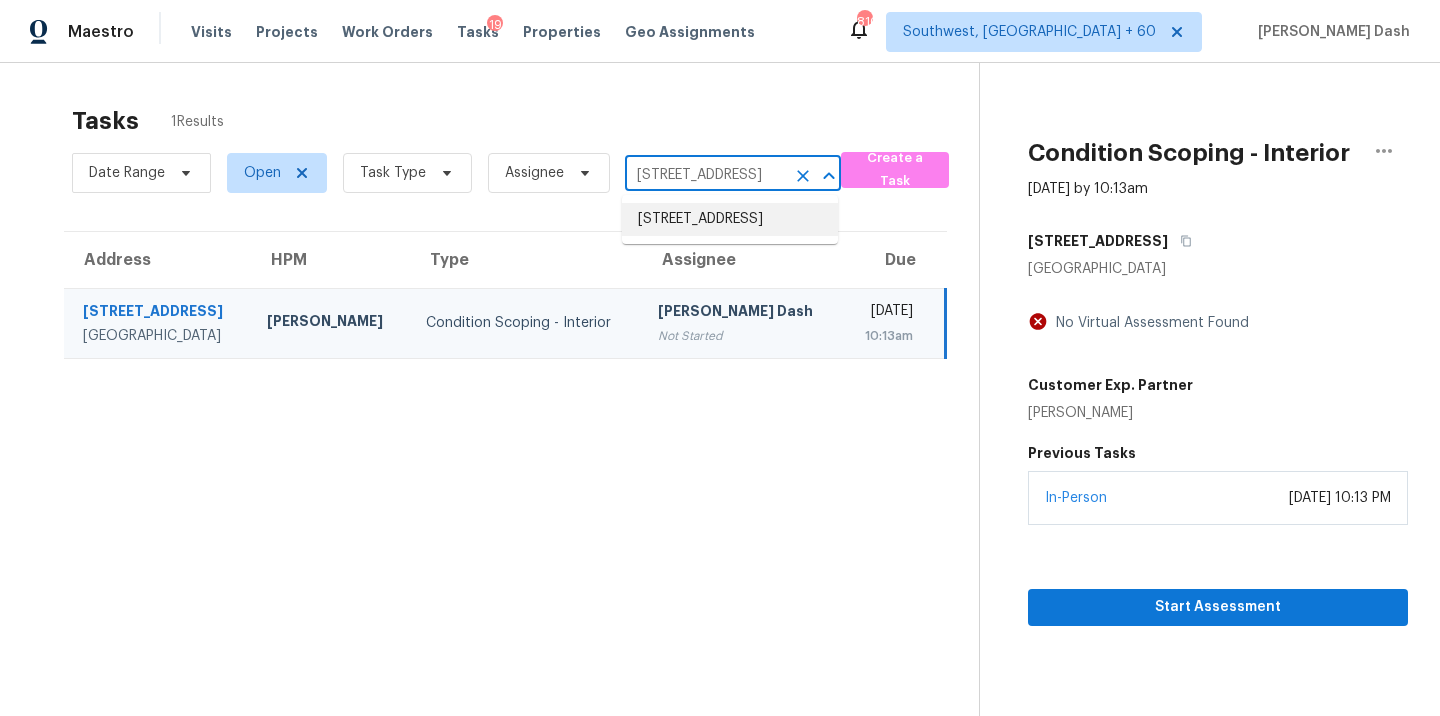 click on "4007 Southpoint Landing Way, Durham, NC 27707" at bounding box center [730, 219] 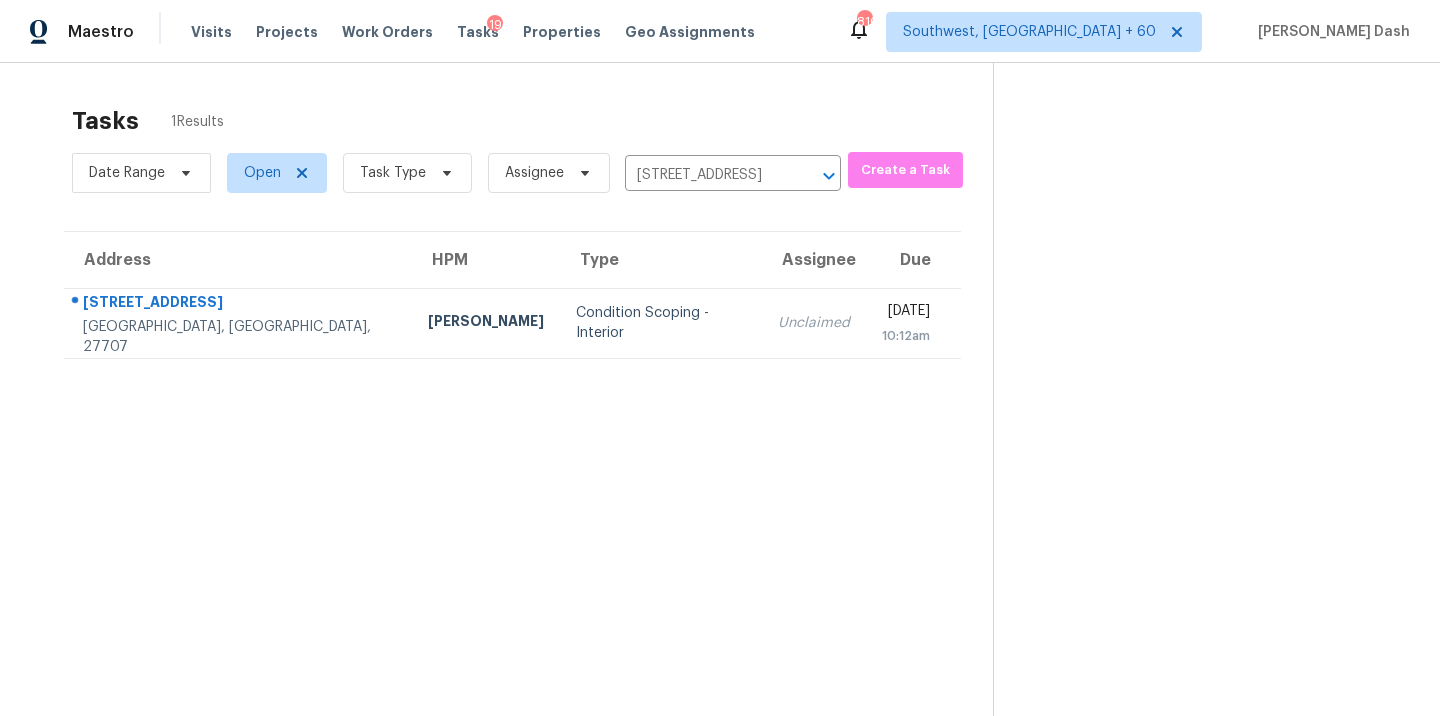 click on "Condition Scoping - Interior" at bounding box center [661, 323] 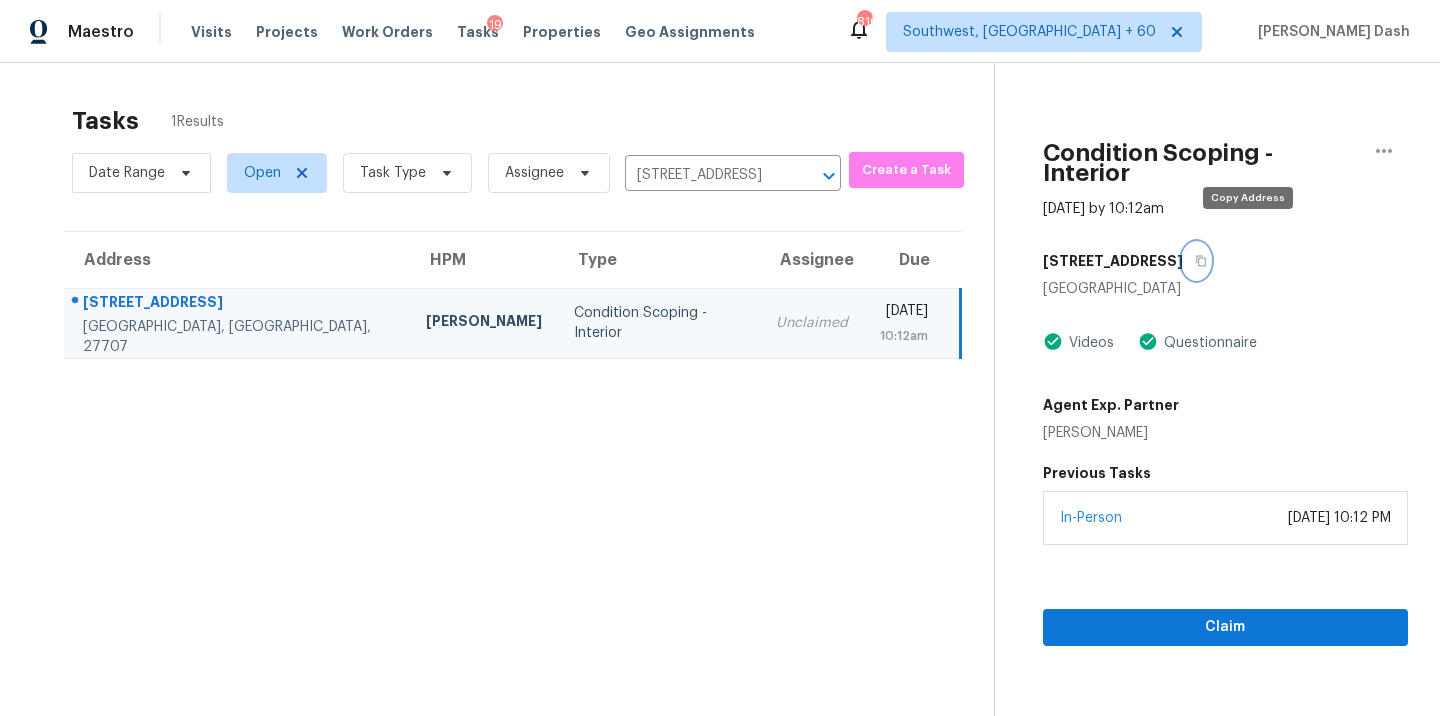 click 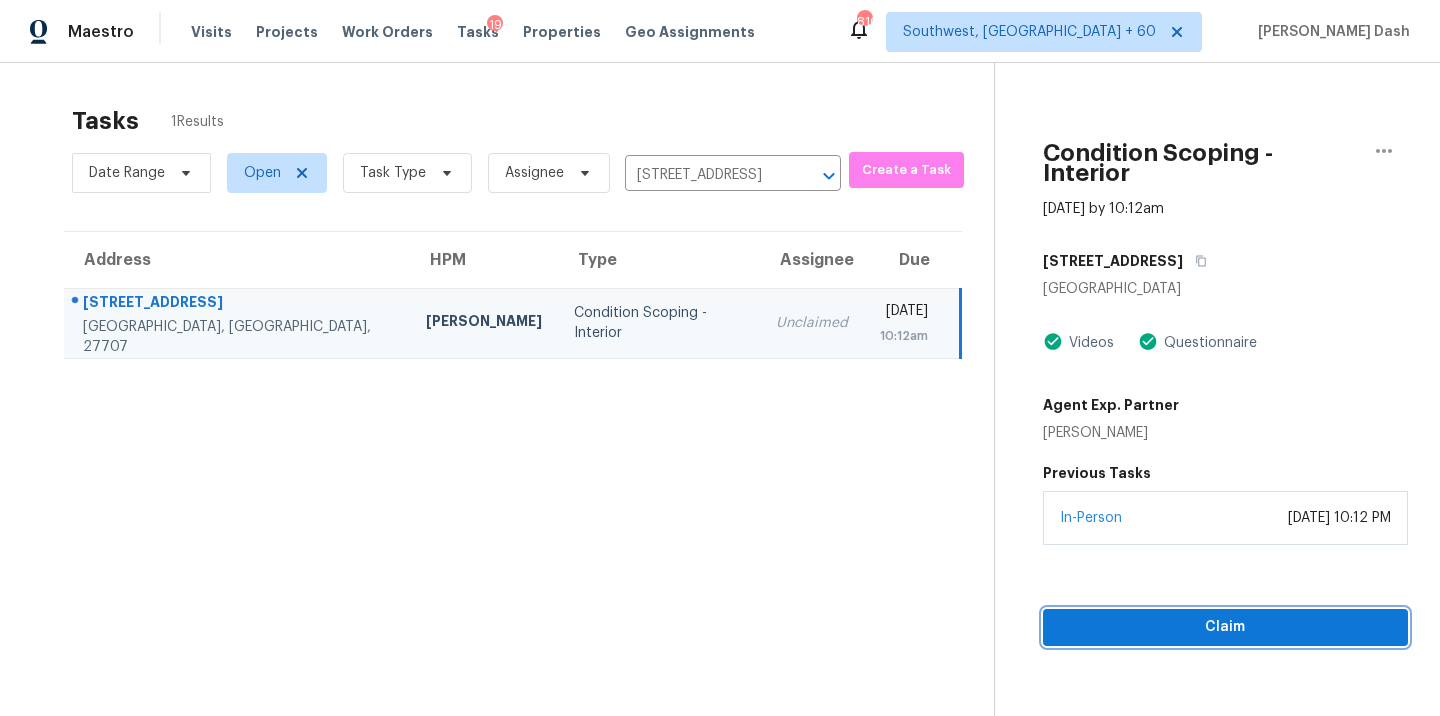 click on "Claim" at bounding box center (1225, 627) 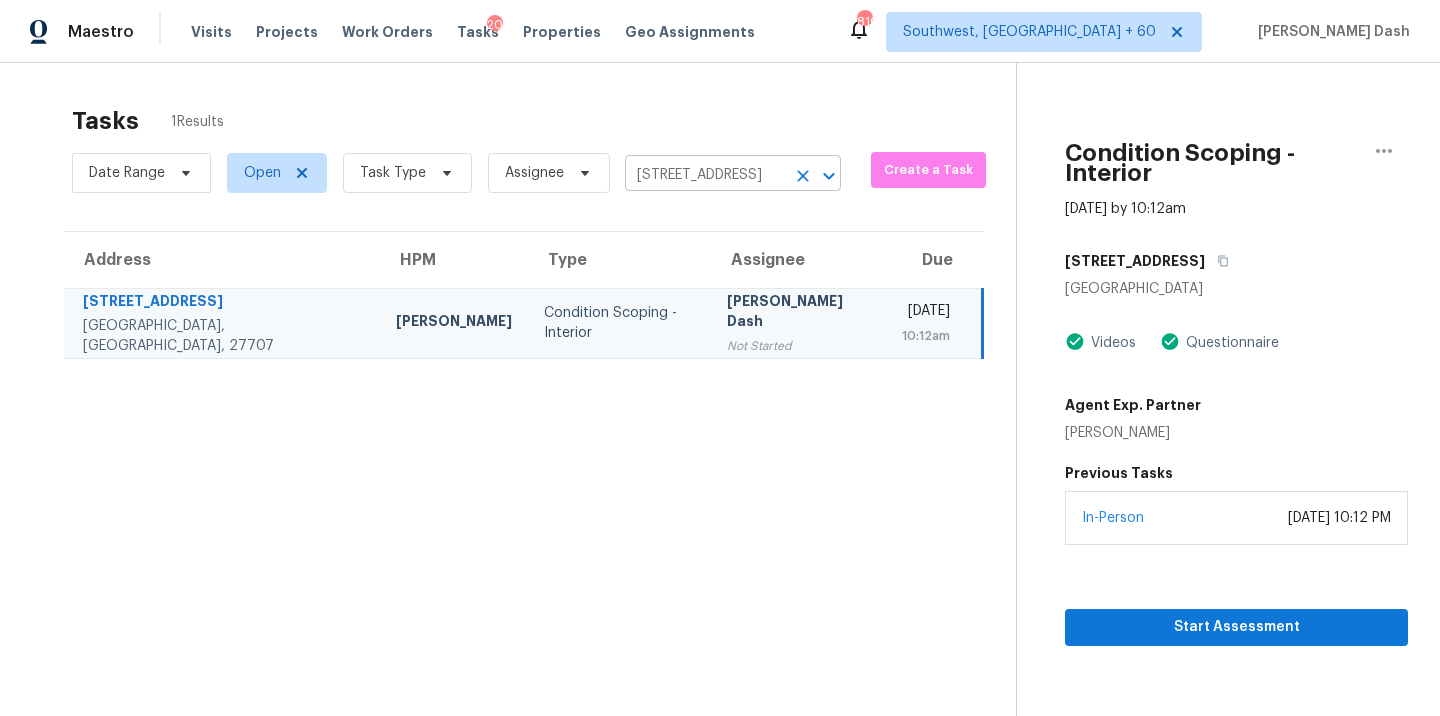 click on "4007 Southpoint Landing Way, Durham, NC 27707" at bounding box center (705, 175) 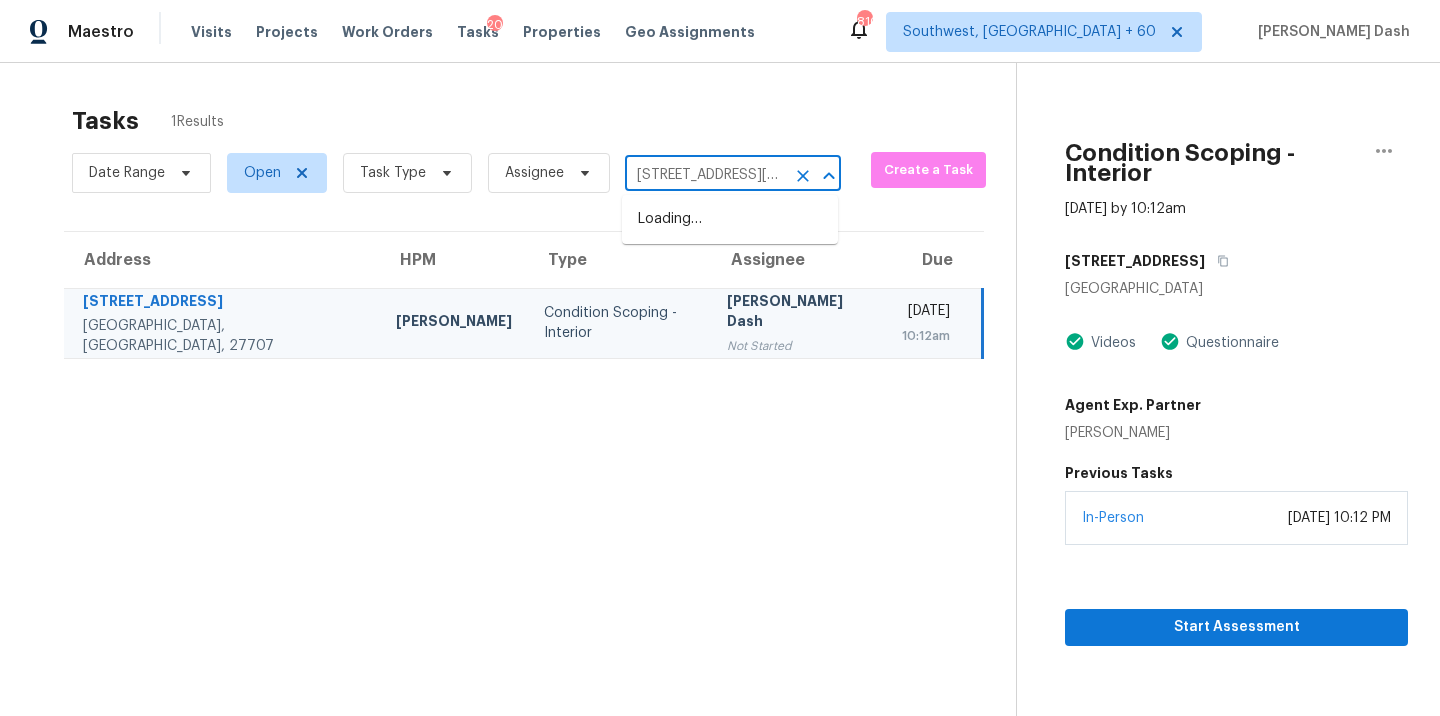 scroll, scrollTop: 0, scrollLeft: 119, axis: horizontal 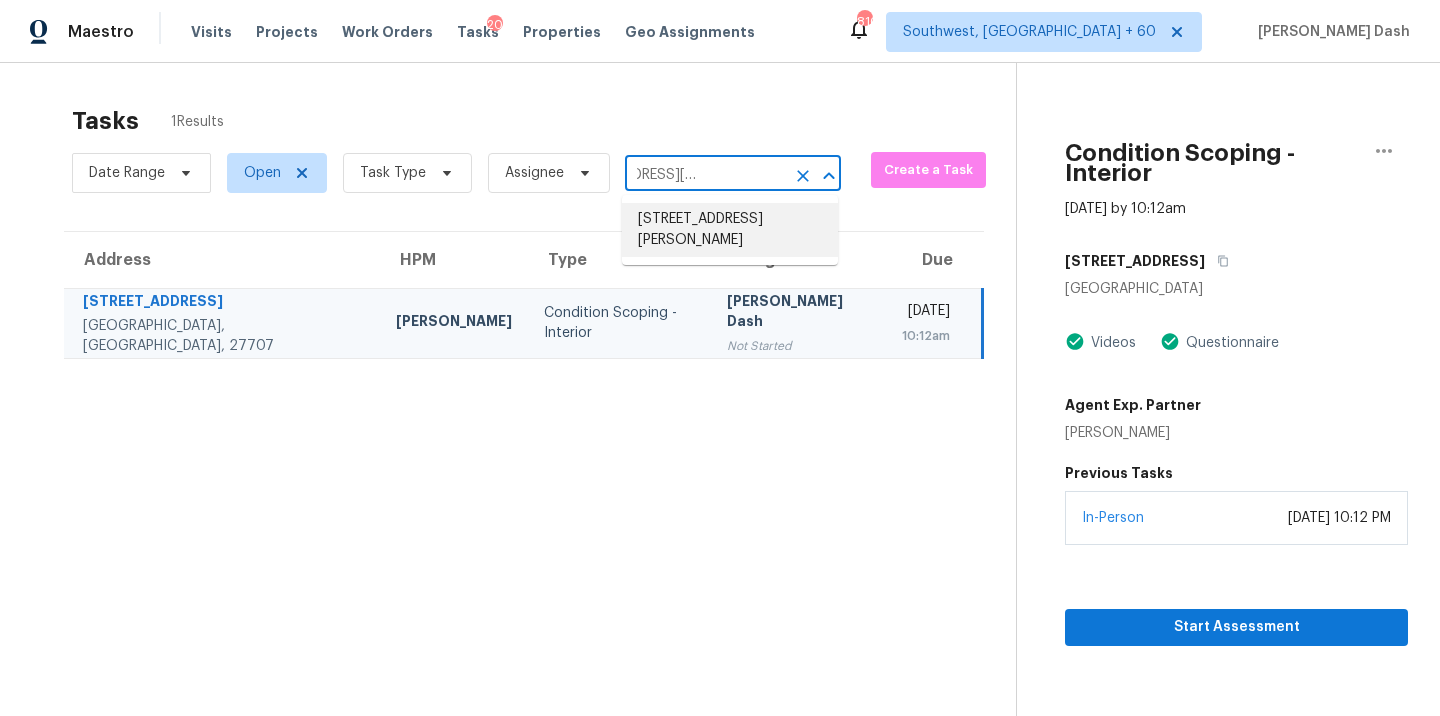 click on "22 Cottage Woods Ct, Durham, NC 27713" at bounding box center [730, 230] 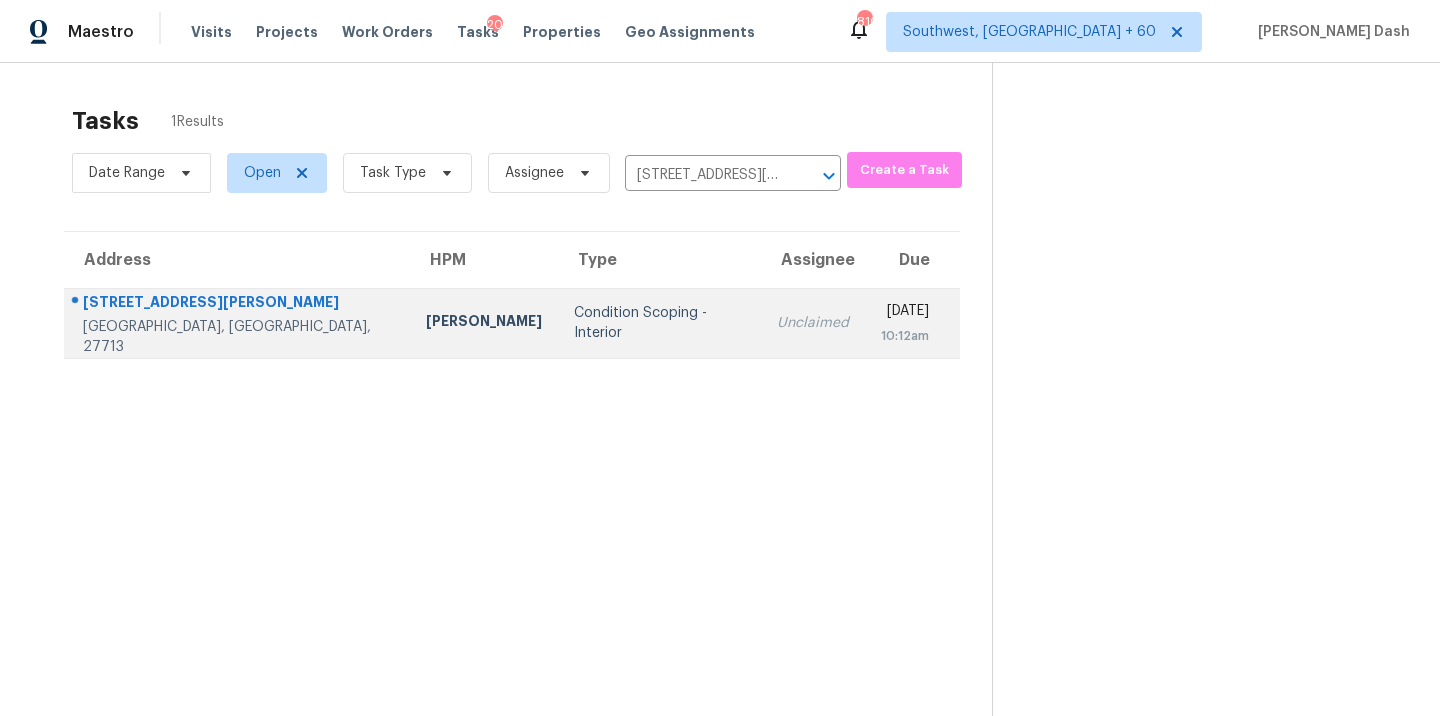 click on "Condition Scoping - Interior" at bounding box center (659, 323) 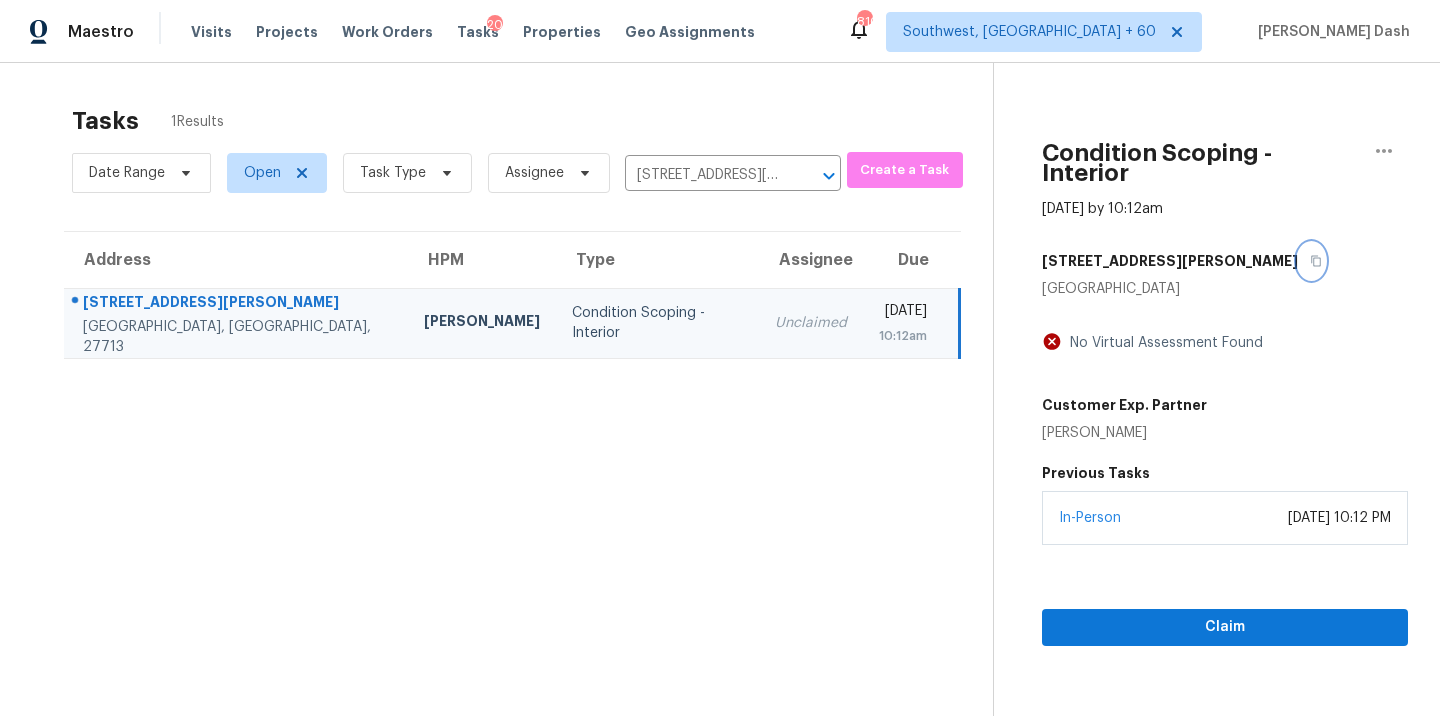 click at bounding box center [1311, 261] 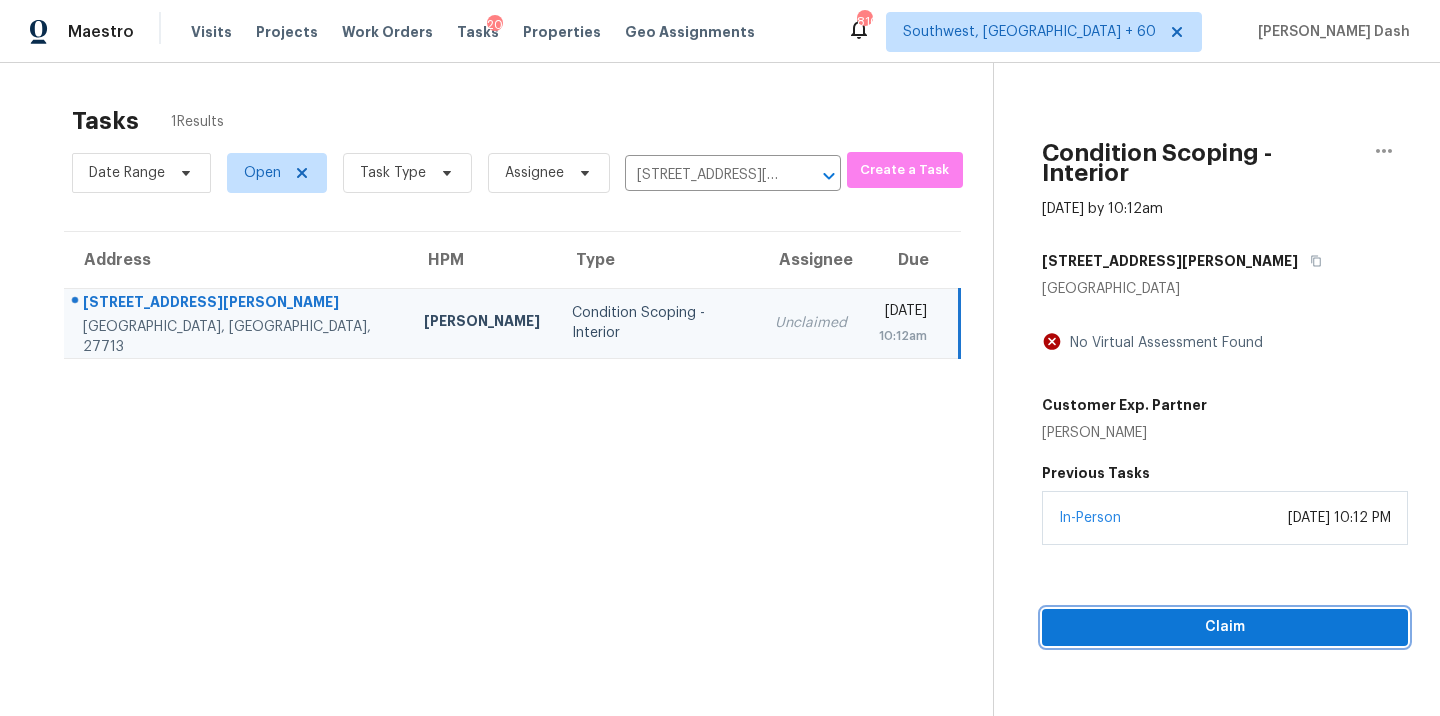 click on "Claim" at bounding box center [1225, 627] 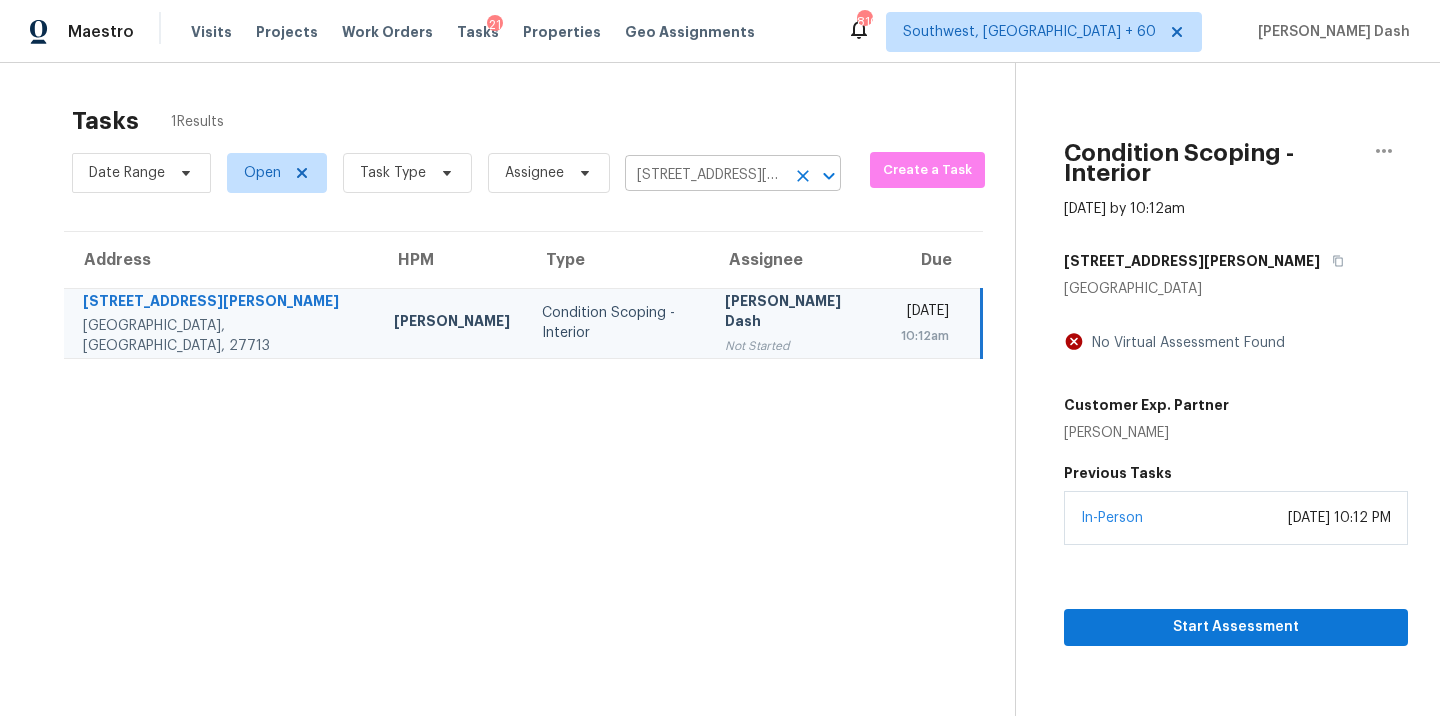 click on "22 Cottage Woods Ct, Durham, NC 27713" at bounding box center [705, 175] 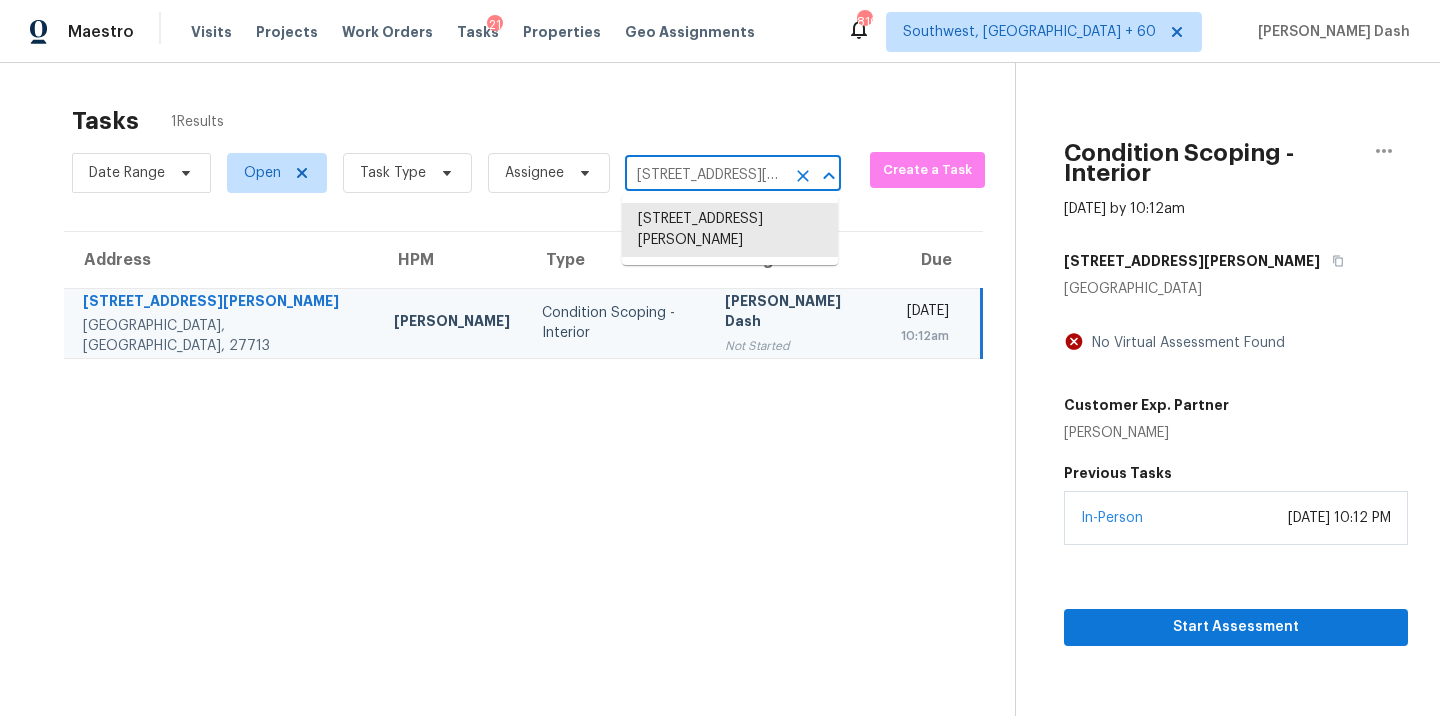 paste on "1009 Fawn Ridge Dr, Lago Vista, TX 78645" 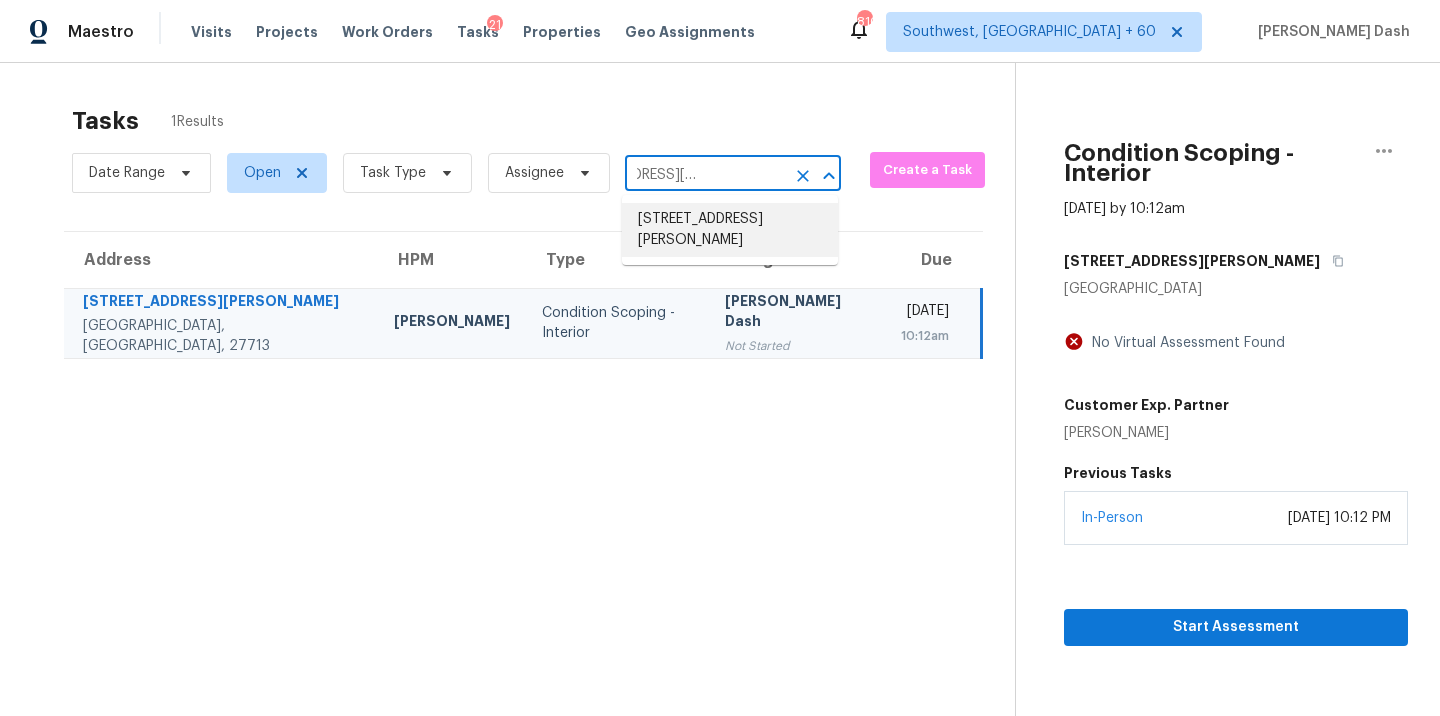click on "21009 Fawn Ridge Dr, Lago Vista, TX 78645" at bounding box center [730, 230] 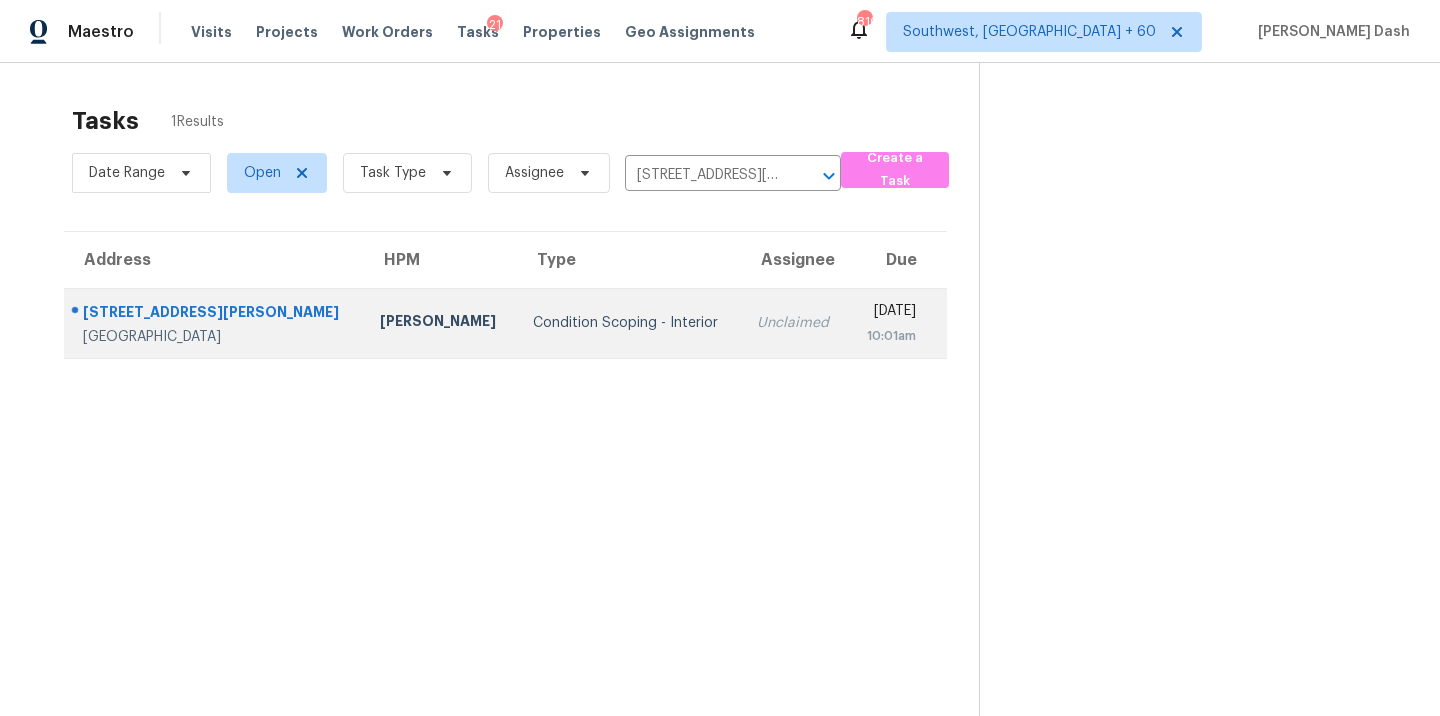 click on "Condition Scoping - Interior" at bounding box center (629, 323) 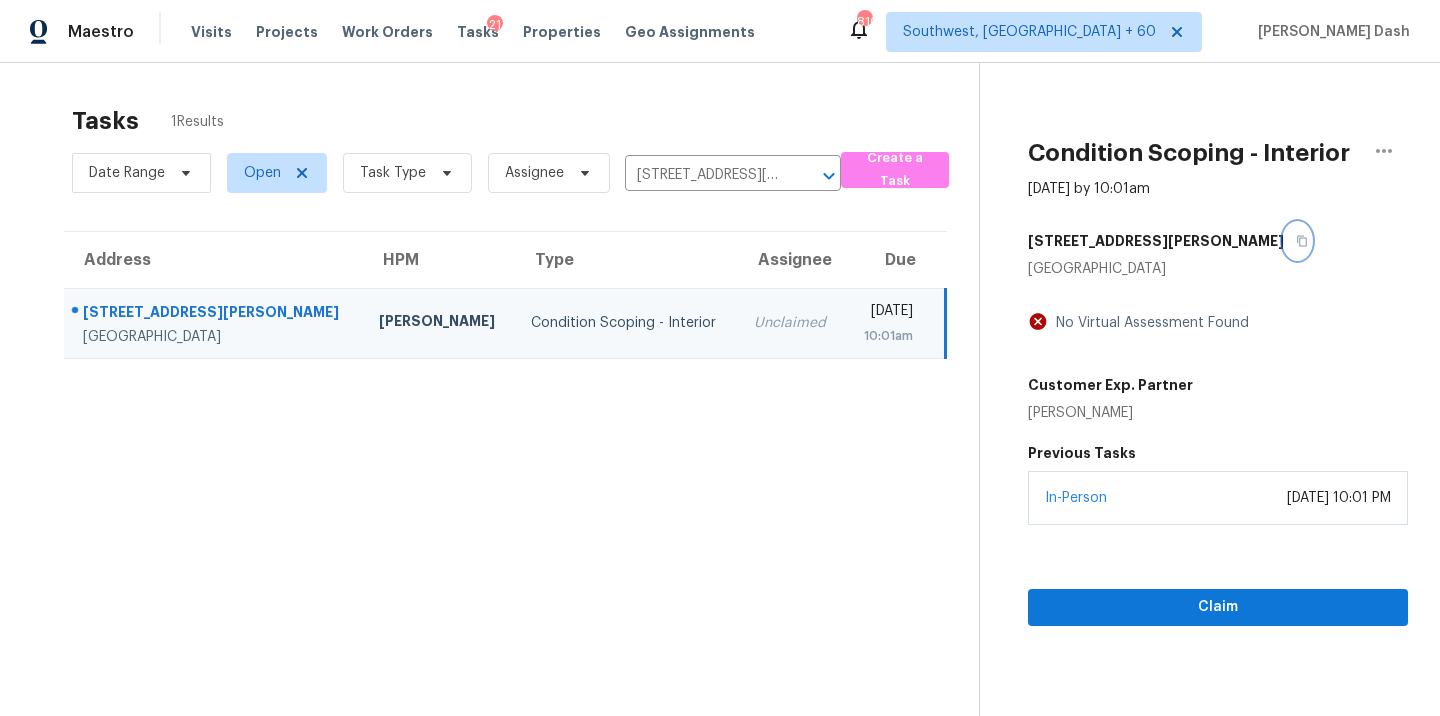 click at bounding box center [1297, 241] 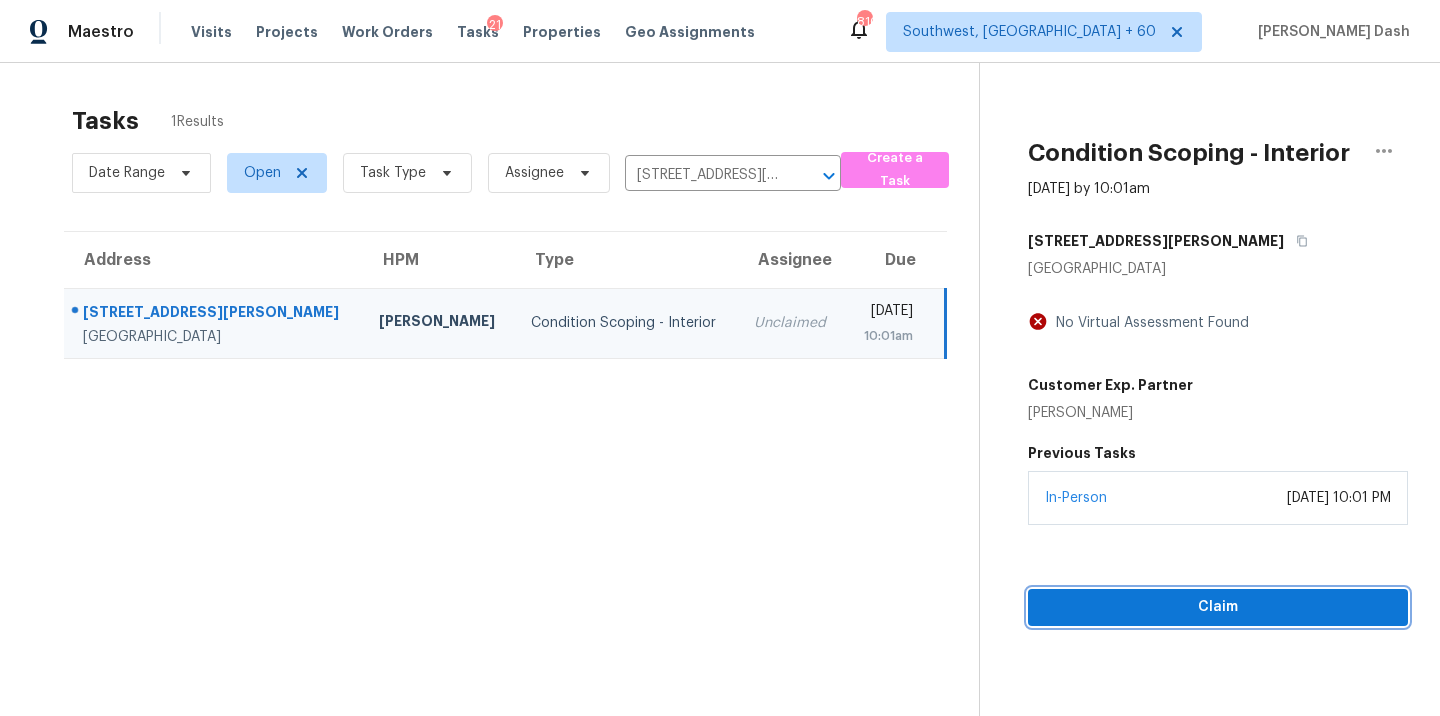 click on "Claim" at bounding box center [1218, 607] 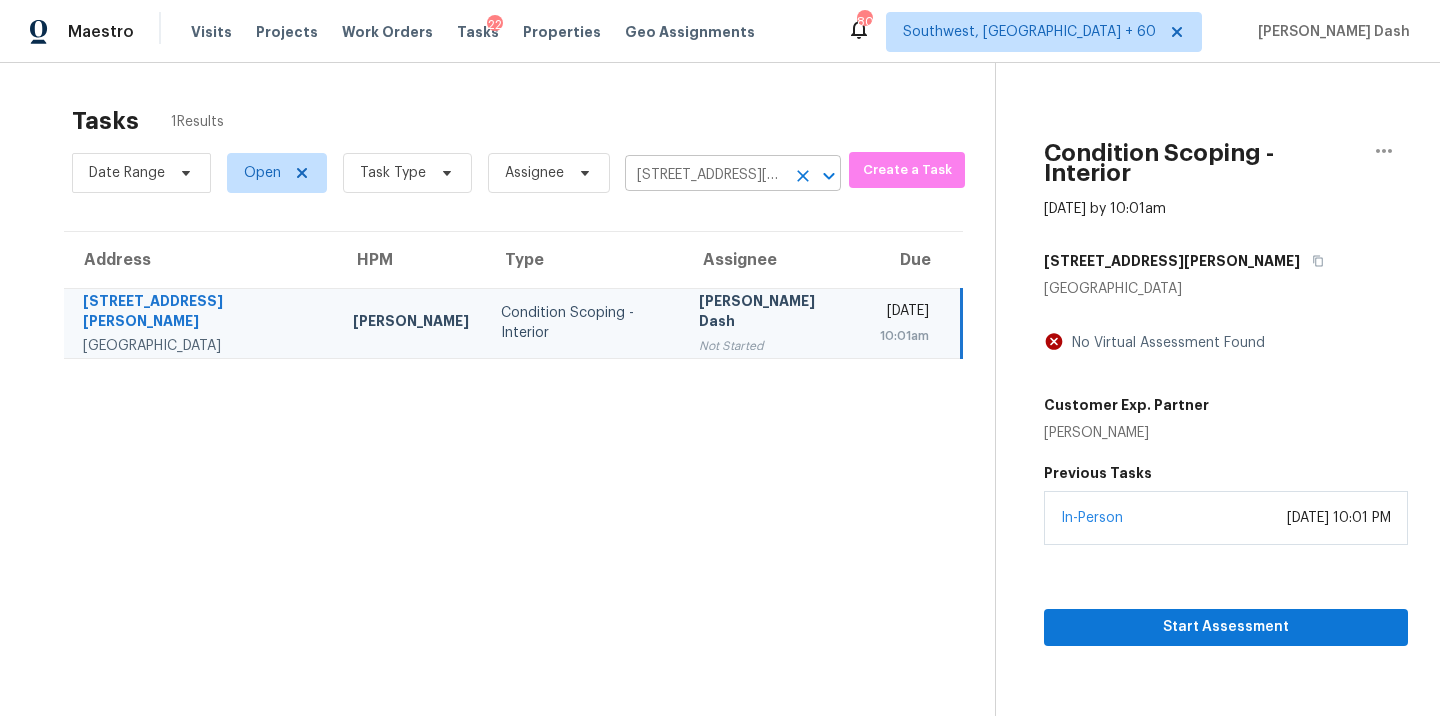 click on "21009 Fawn Ridge Dr, Lago Vista, TX 78645" at bounding box center [705, 175] 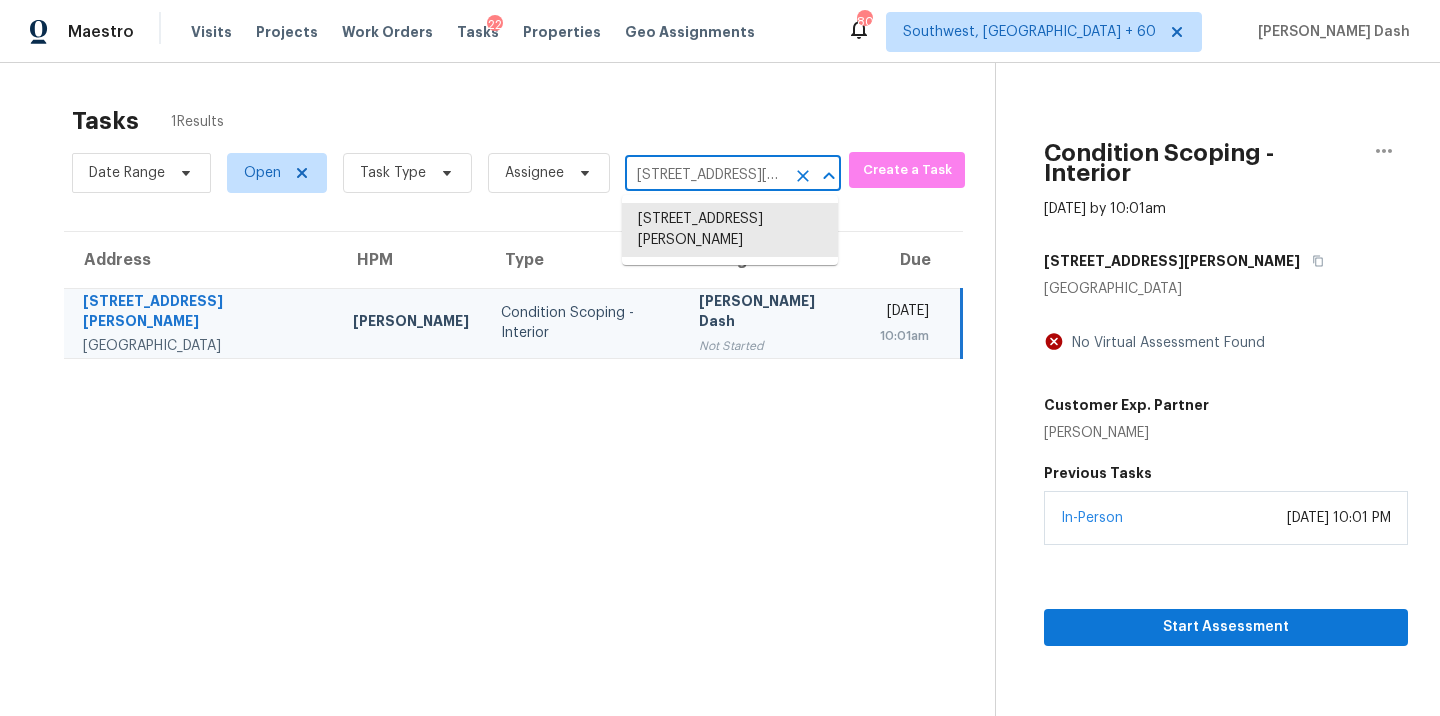 paste on "739 Florin Cv, Round Rock, TX 7866" 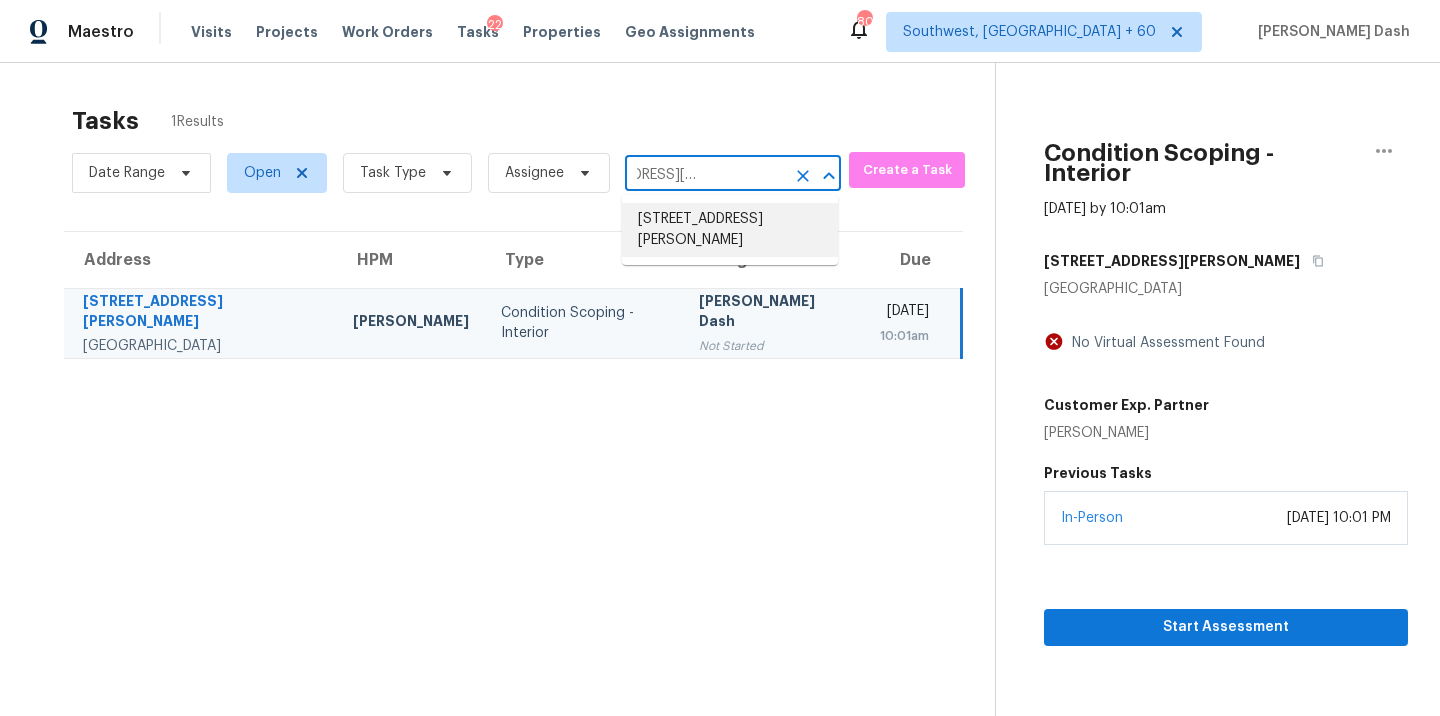 click on "2739 Florin Cv, Round Rock, TX 78665" at bounding box center [730, 230] 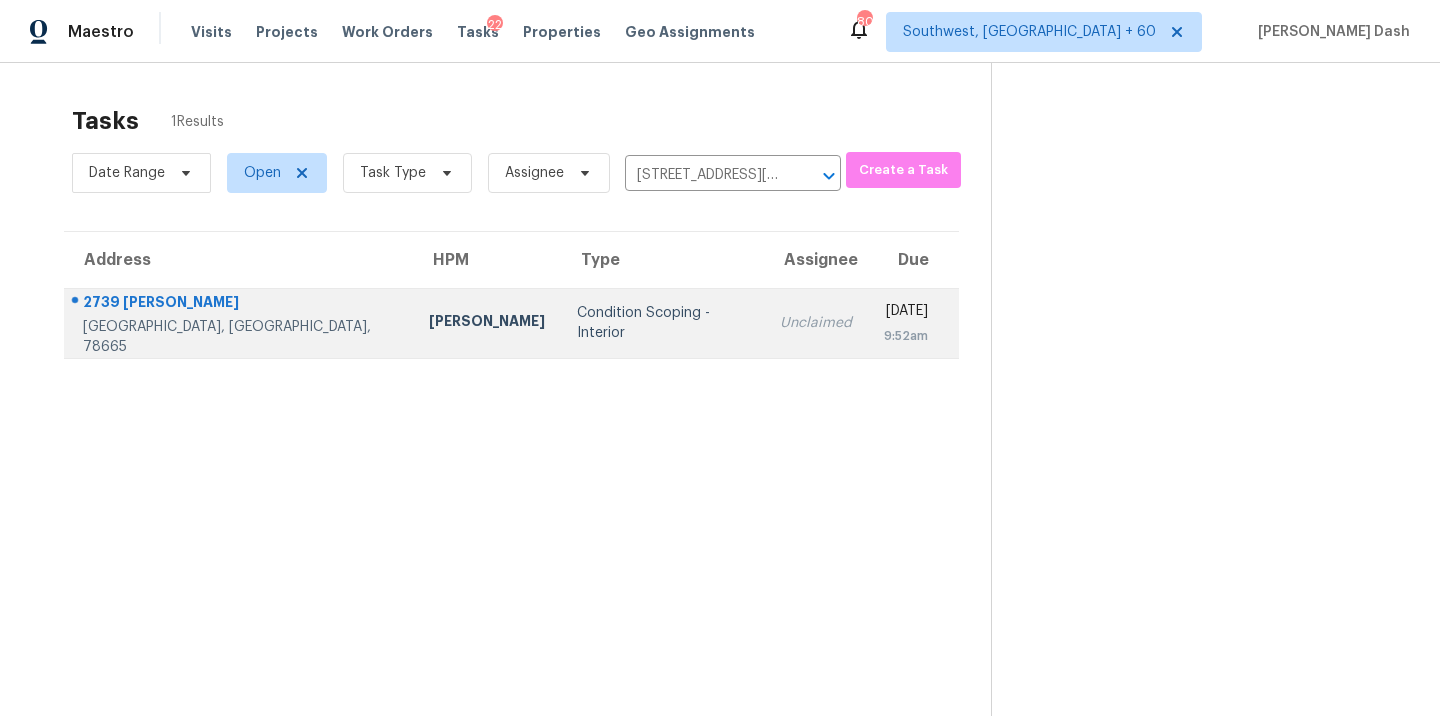 click on "Condition Scoping - Interior" at bounding box center [662, 323] 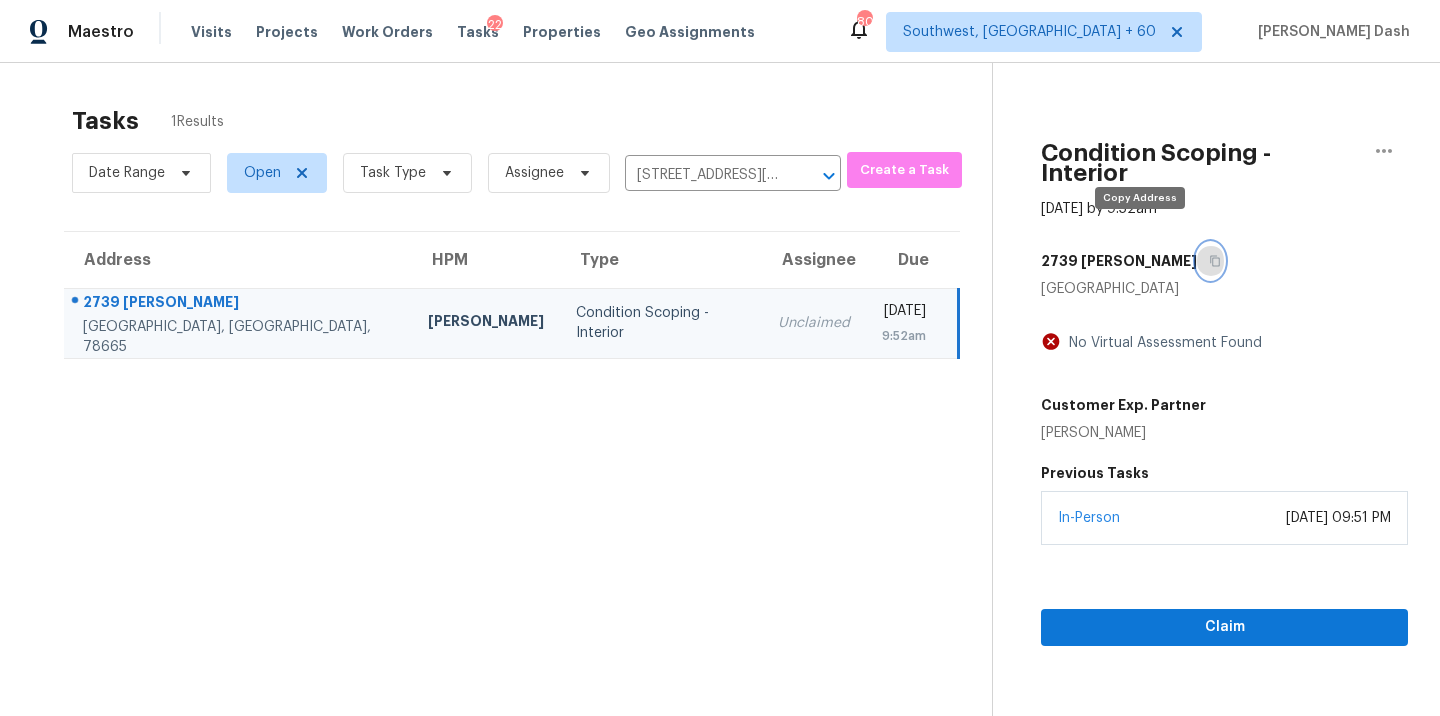 click at bounding box center (1210, 261) 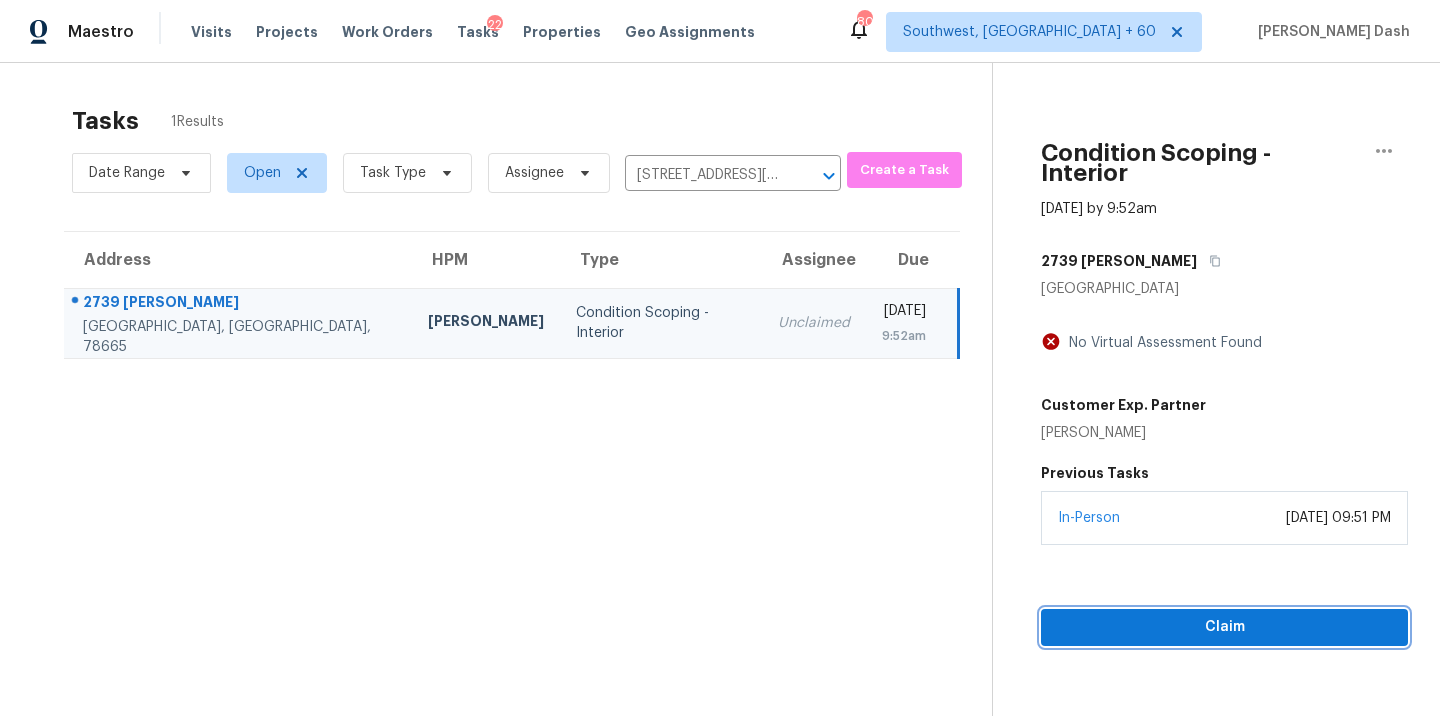 click on "Claim" at bounding box center [1224, 627] 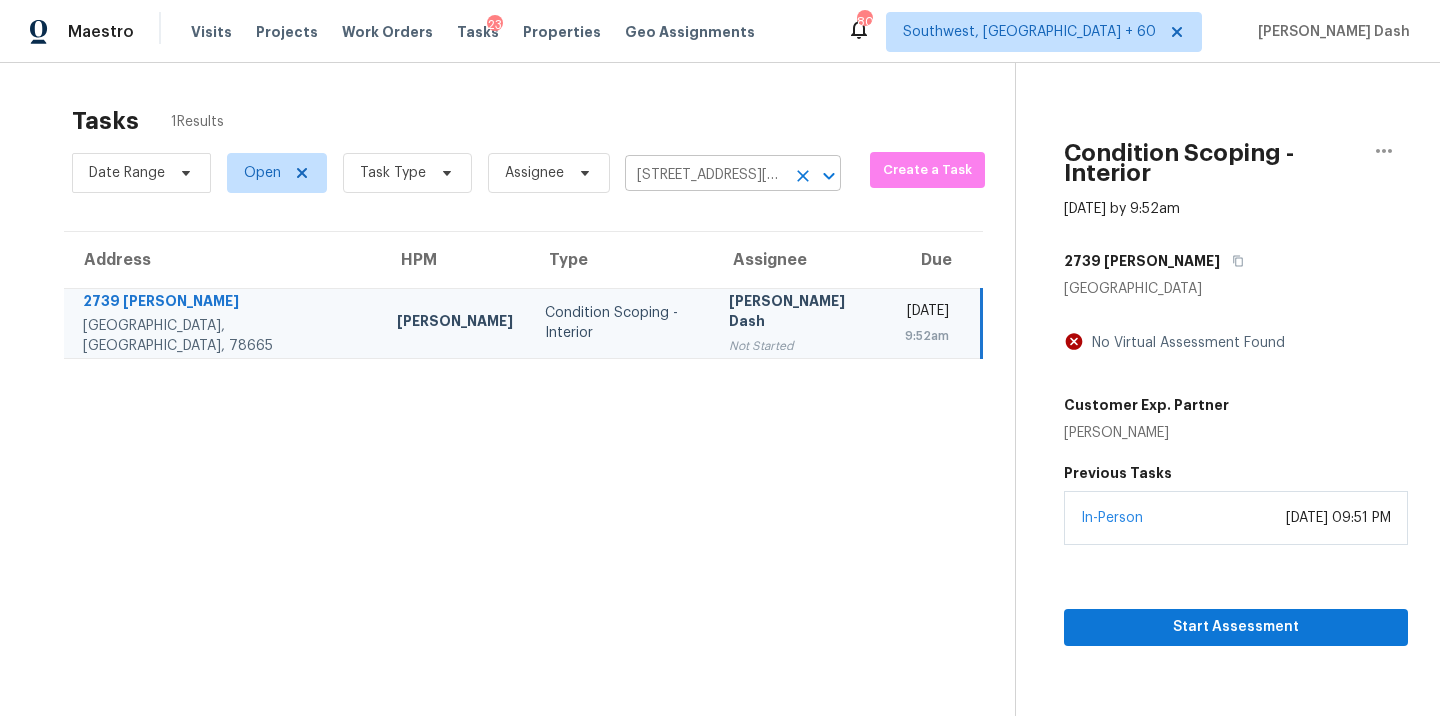 click on "2739 Florin Cv, Round Rock, TX 78665" at bounding box center (705, 175) 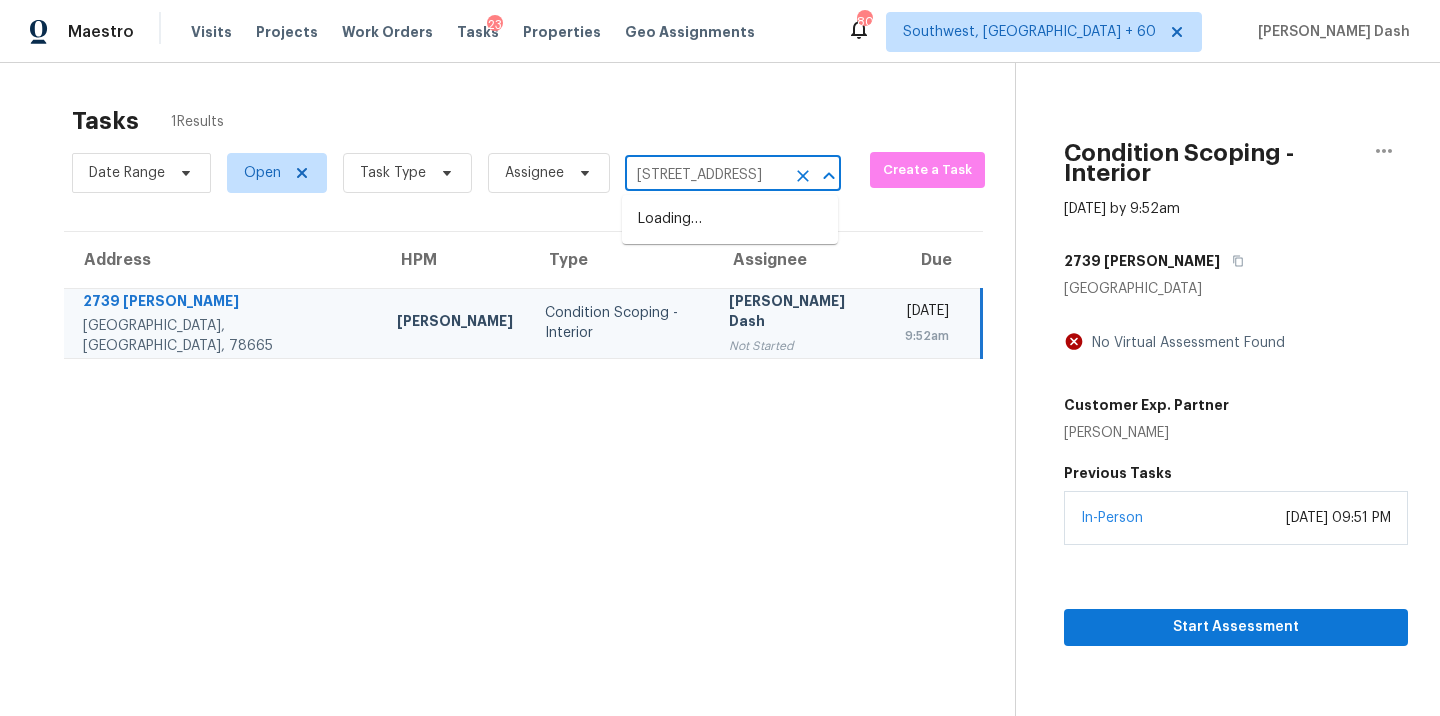 scroll, scrollTop: 0, scrollLeft: 34, axis: horizontal 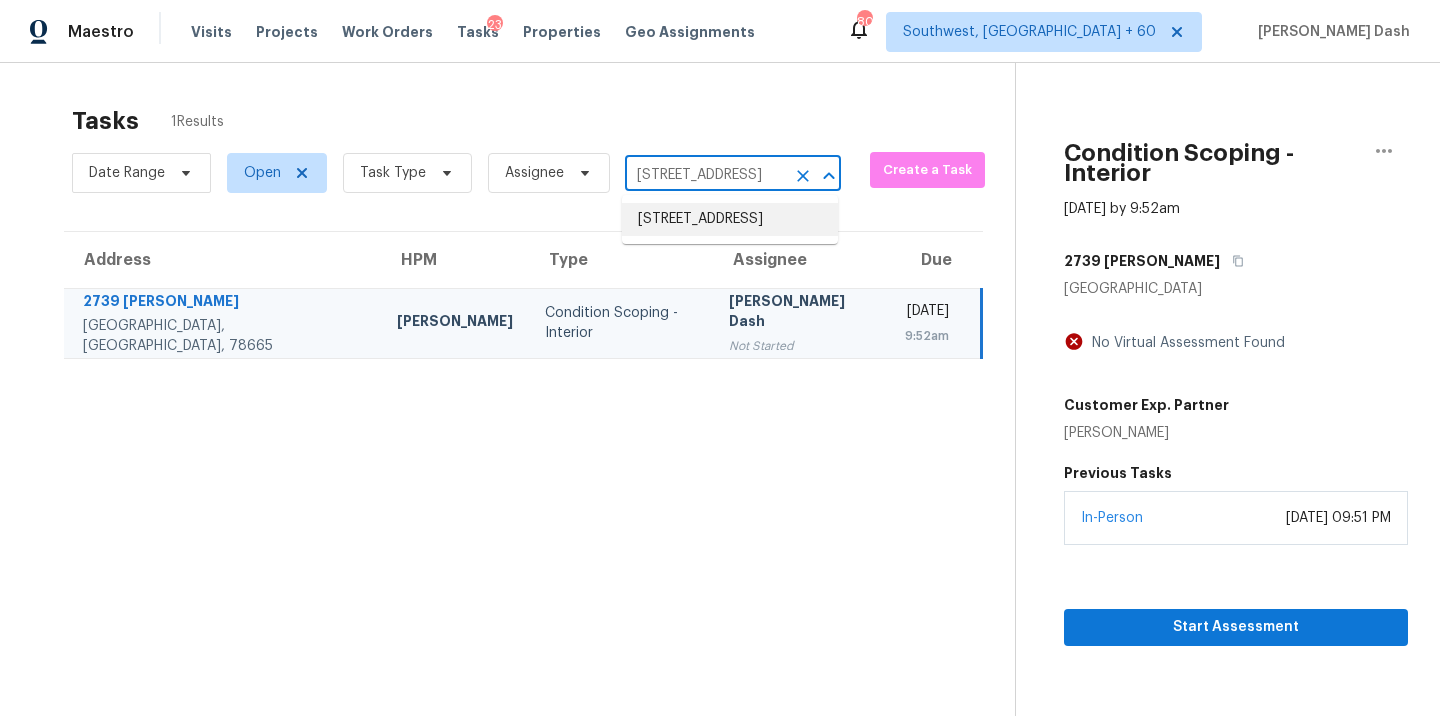 click on "113 E 11th St, Elgin, TX 78621" at bounding box center (730, 219) 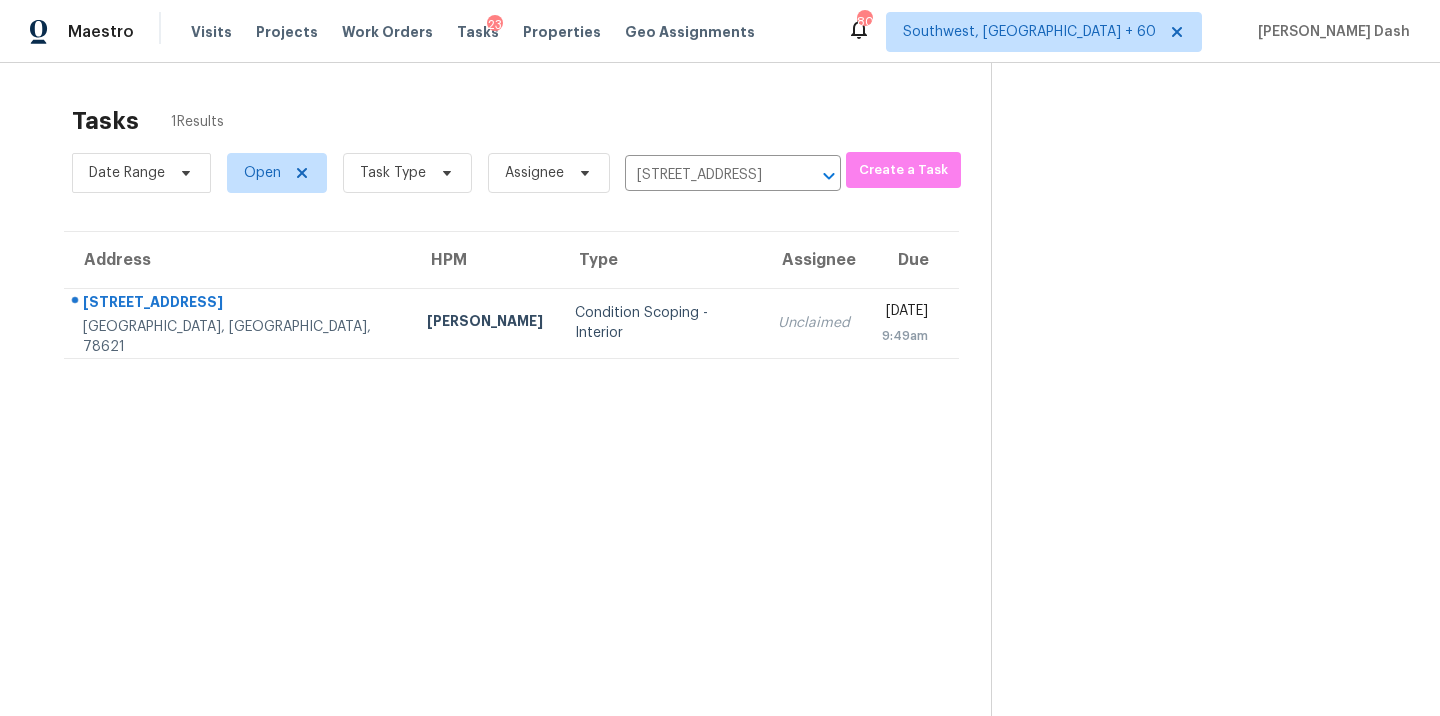 click on "Condition Scoping - Interior" at bounding box center [660, 323] 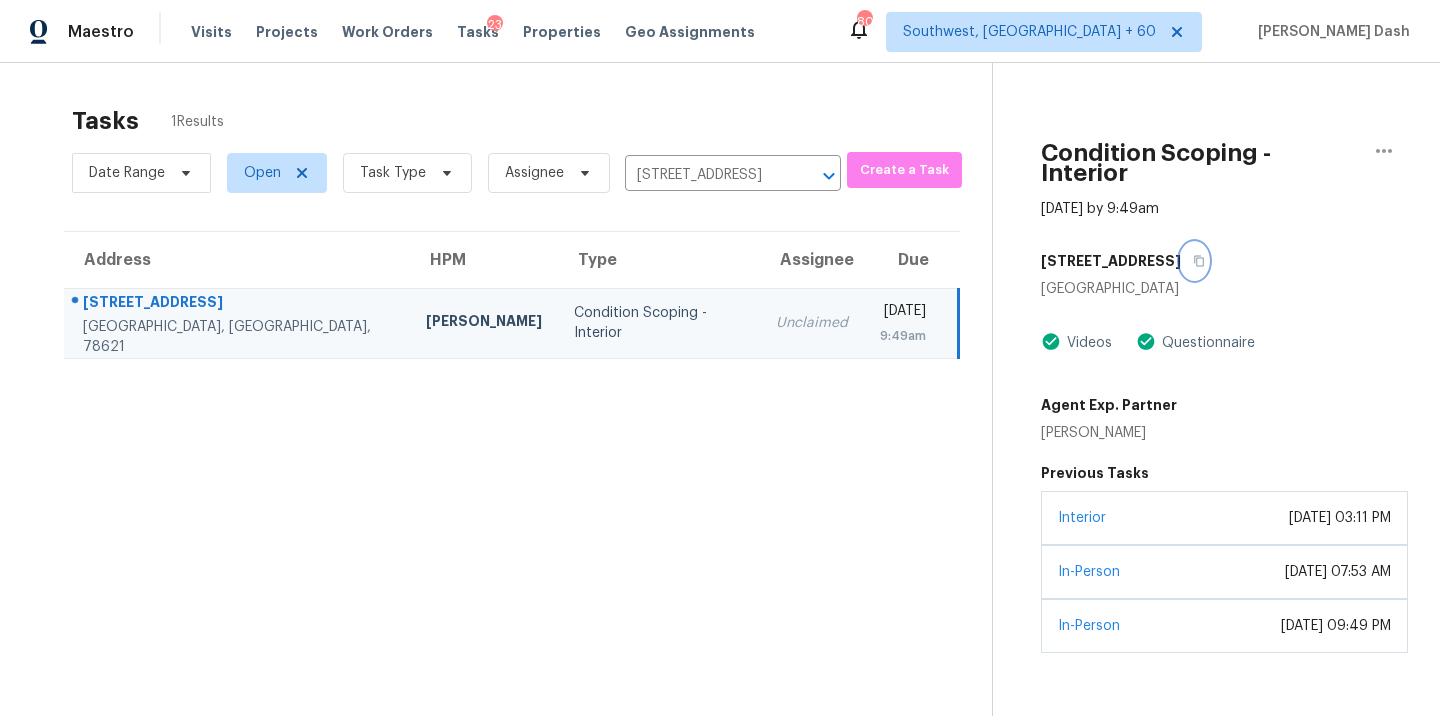 drag, startPoint x: 1125, startPoint y: 236, endPoint x: 1125, endPoint y: 298, distance: 62 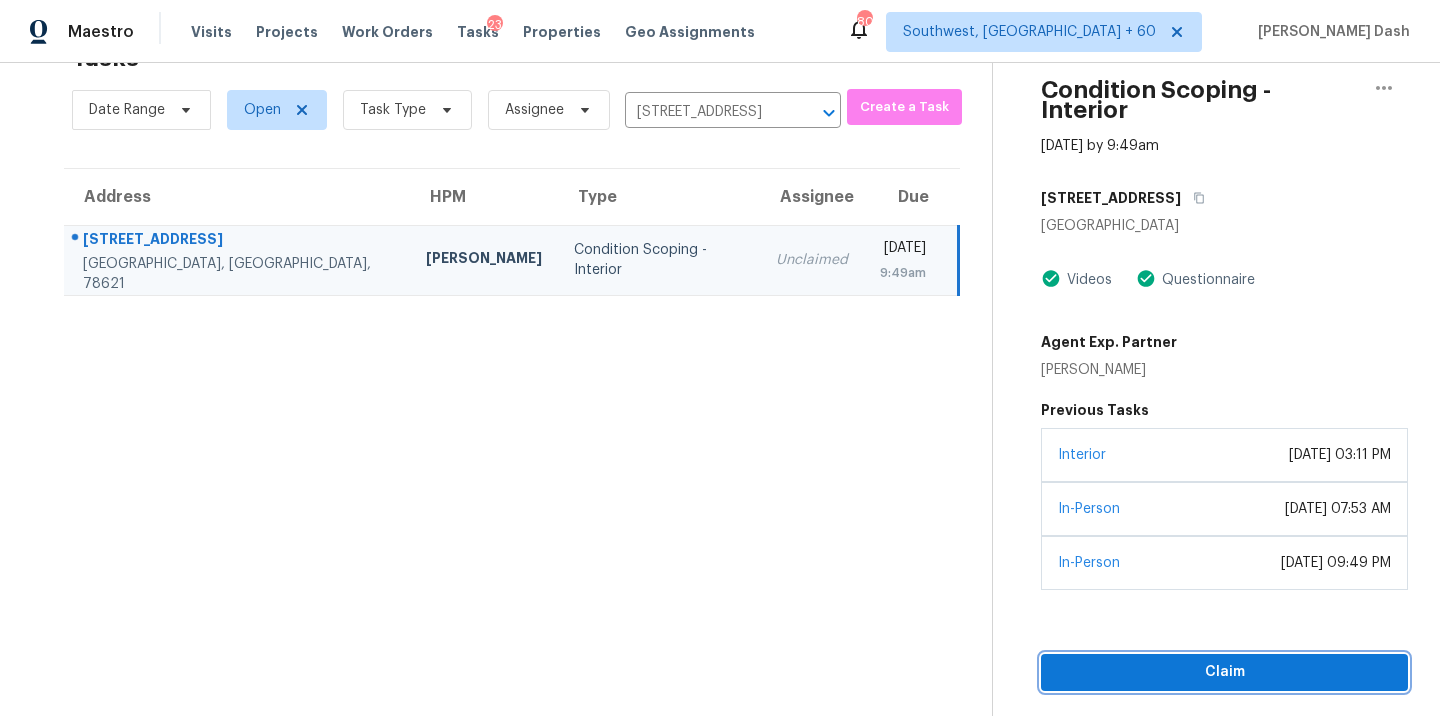 click on "Claim" at bounding box center (1224, 672) 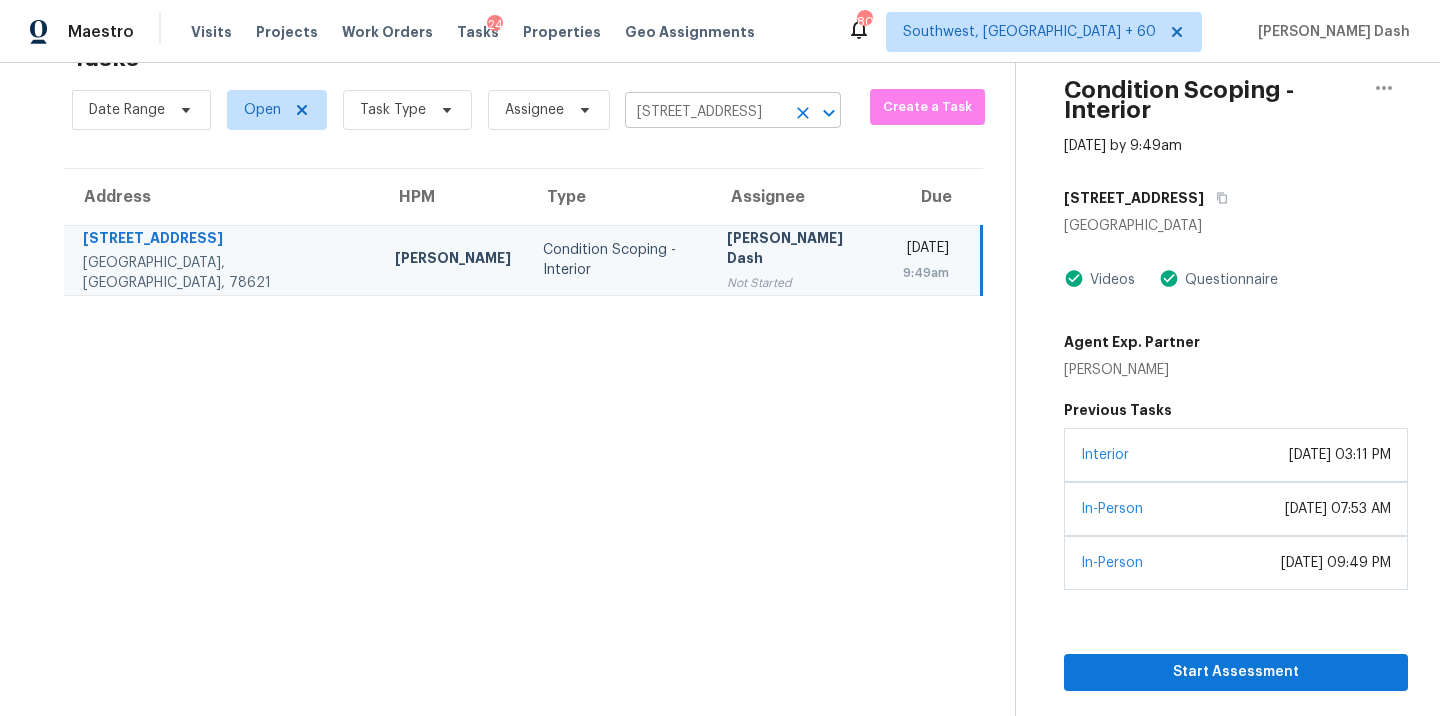 click on "Maestro Visits Projects Work Orders Tasks 24 Properties Geo Assignments 809 Southwest, FL + 60 Soumya Ranjan Dash Tasks 1  Results Date Range Open Task Type Assignee 113 E 11th St, Elgin, TX 78621 ​ Create a Task Address HPM Type Assignee Due 113 E 11th St   Elgin, TX, 78621 Sheila Cooksey Condition Scoping - Interior Soumya Ranjan Dash Not Started Tue, Jul 22nd 2025 9:49am Condition Scoping - Interior Jul 22nd 2025 by 9:49am 113 E 11th St Elgin, TX 78621 Videos Questionnaire Agent Exp. Partner Kim Schloz Previous Tasks Interior  July 13, 2021 at 03:11 PM In-Person  July 14, 2021 at 07:53 AM In-Person  July 21, 2025 at 09:49 PM Start Assessment" at bounding box center [720, 358] 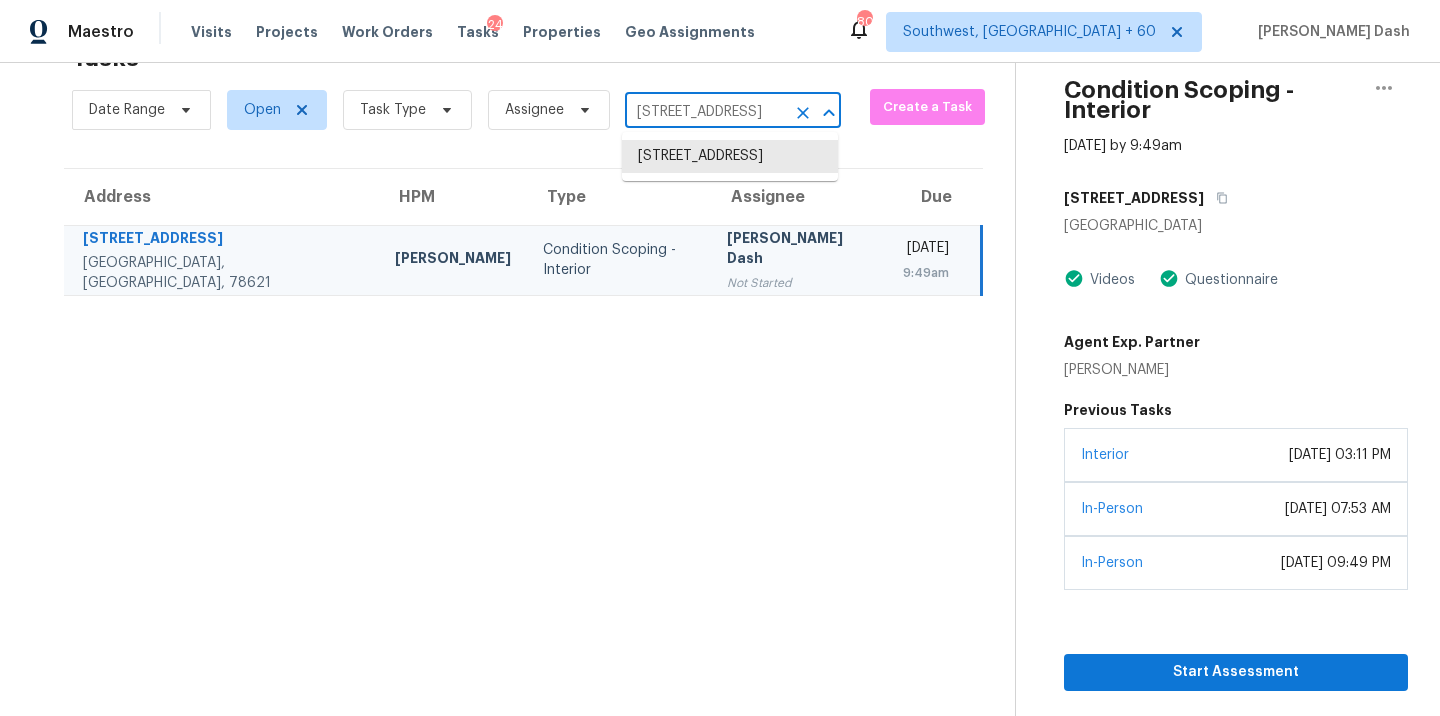 click on "113 E 11th St, Elgin, TX 78621" at bounding box center (705, 112) 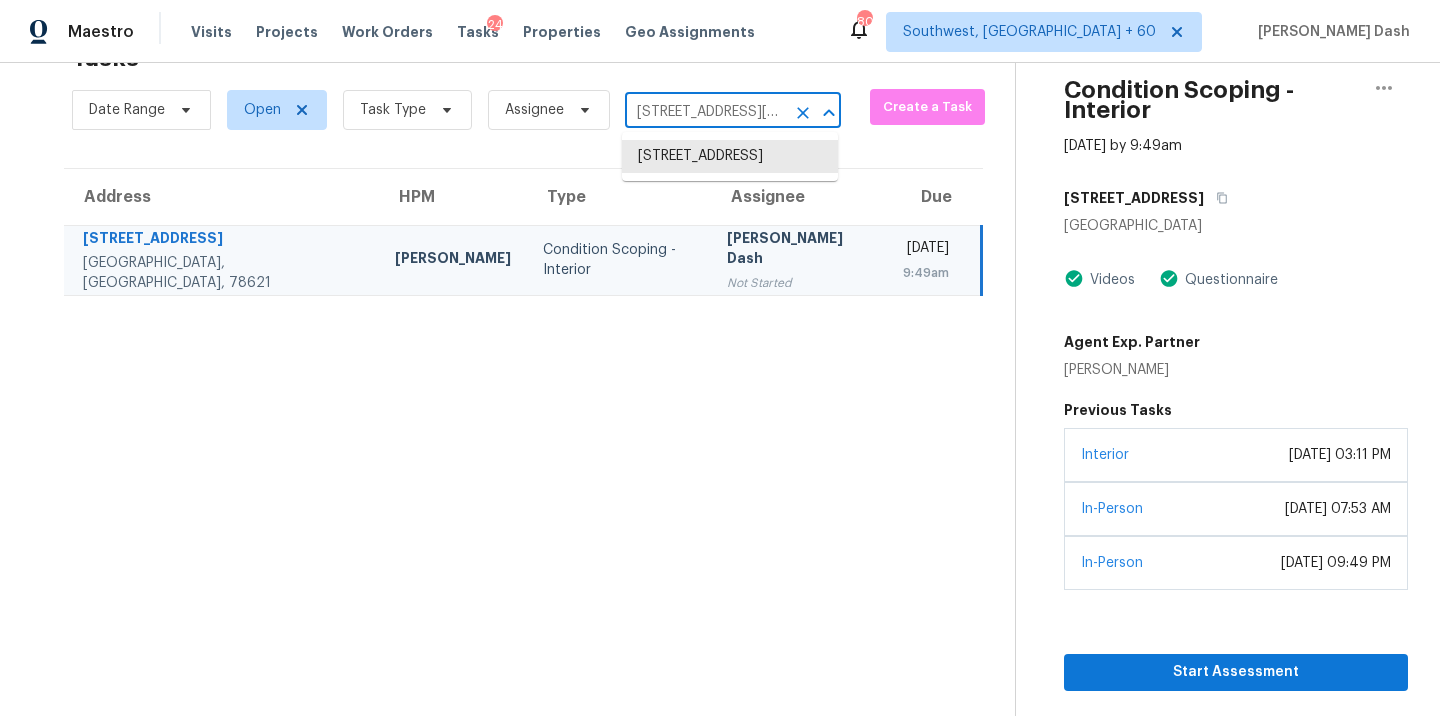 scroll, scrollTop: 0, scrollLeft: 107, axis: horizontal 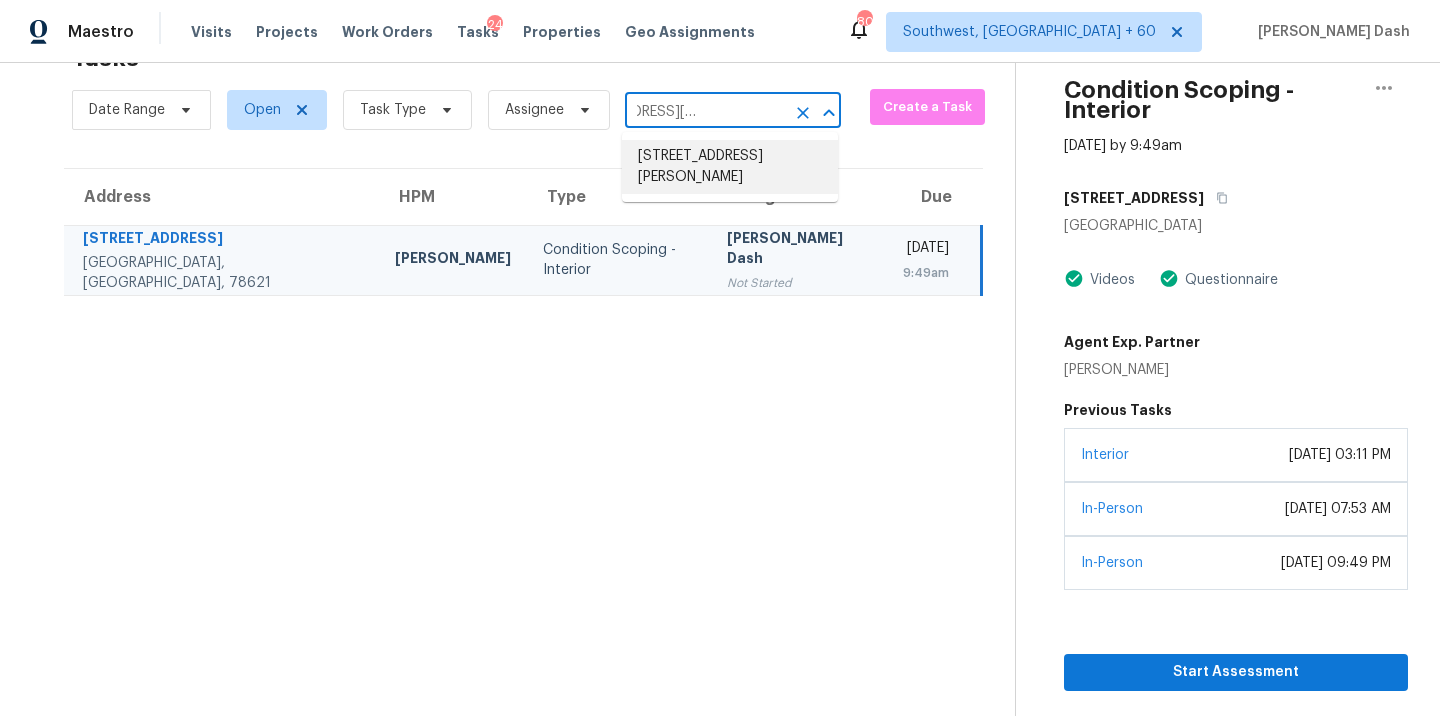 click on "1230 Arden Dr SW, Marietta, GA 30008" at bounding box center (730, 167) 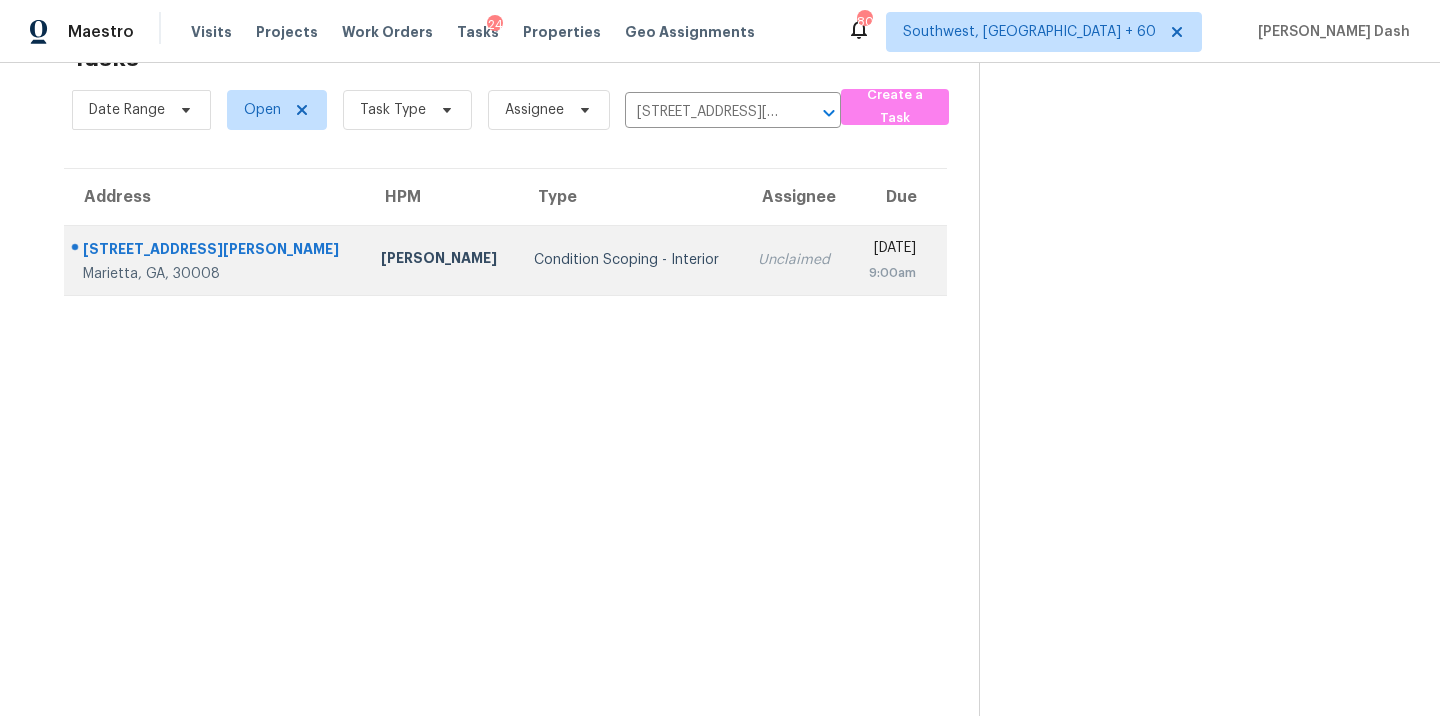 click on "Condition Scoping - Interior" at bounding box center (630, 260) 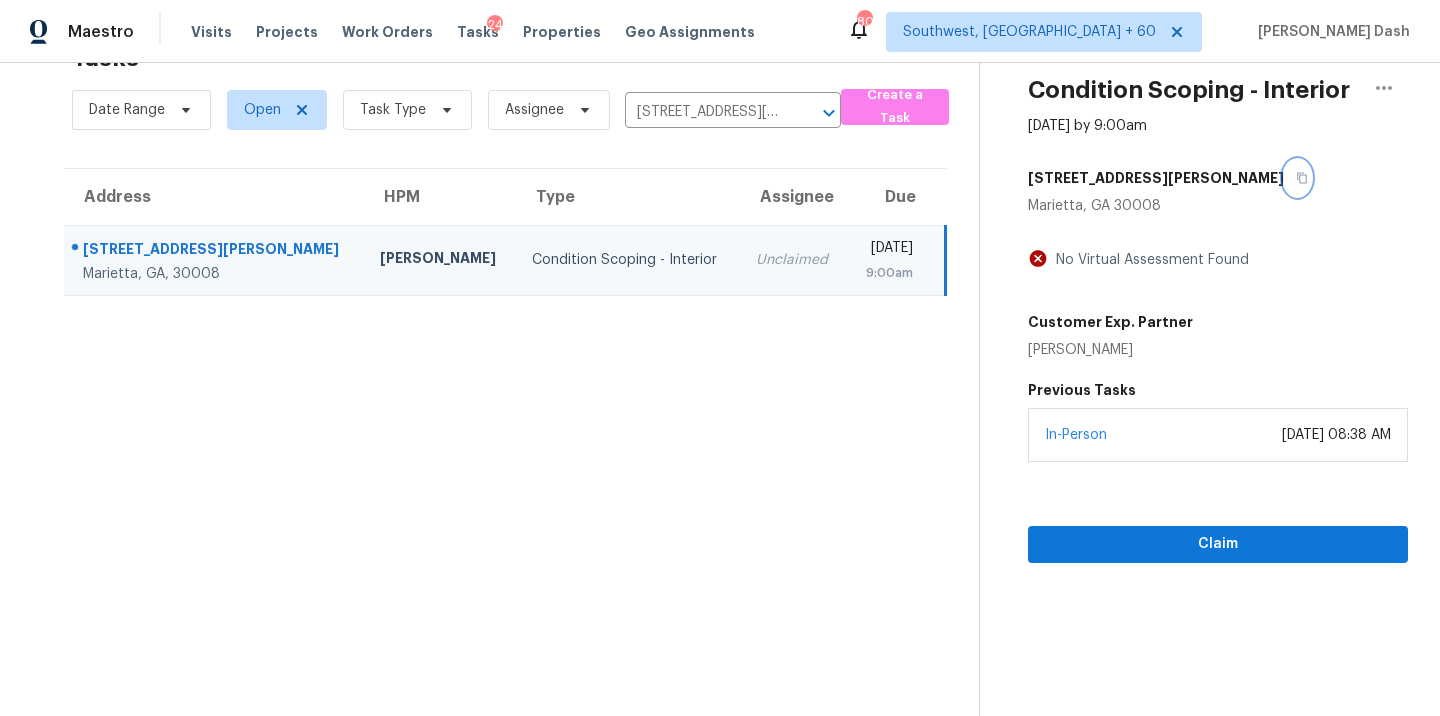 click 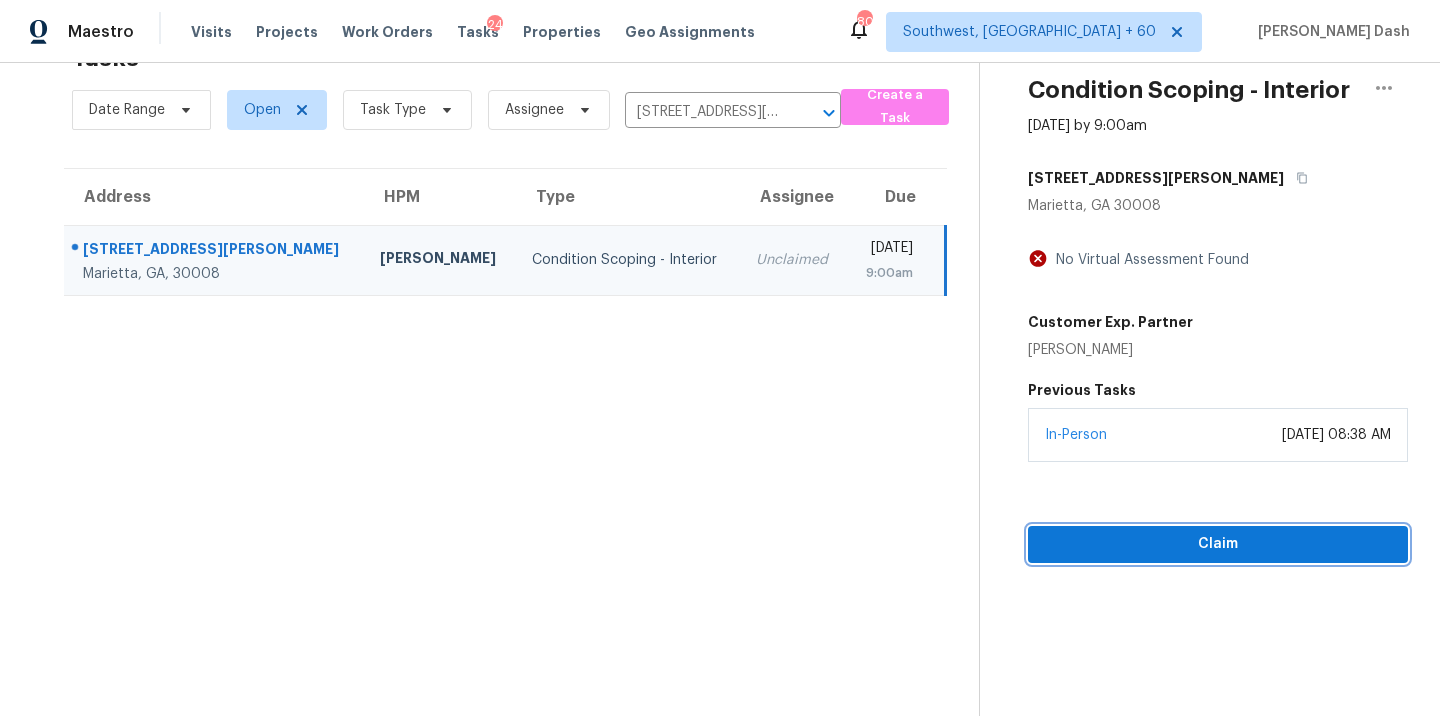 click on "Claim" at bounding box center (1218, 544) 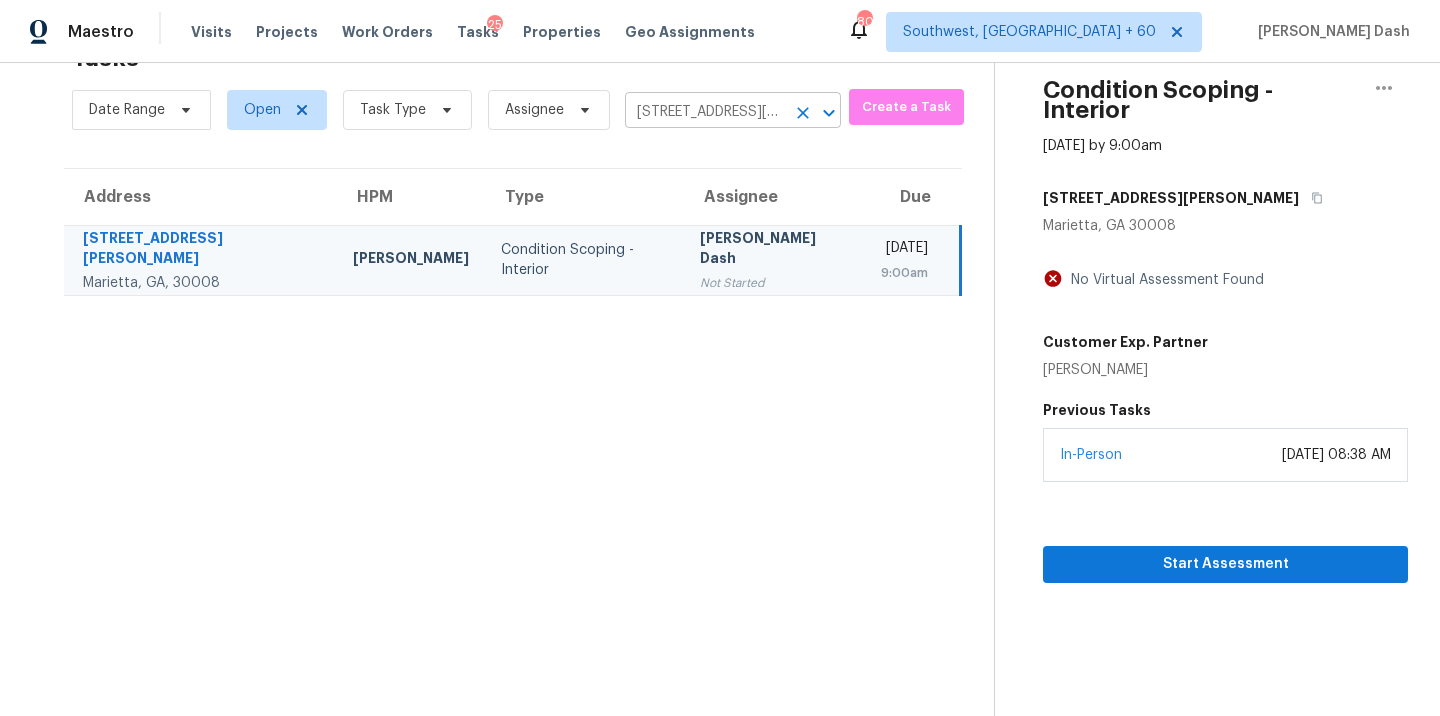 click on "1230 Arden Dr SW, Marietta, GA 30008" at bounding box center (705, 112) 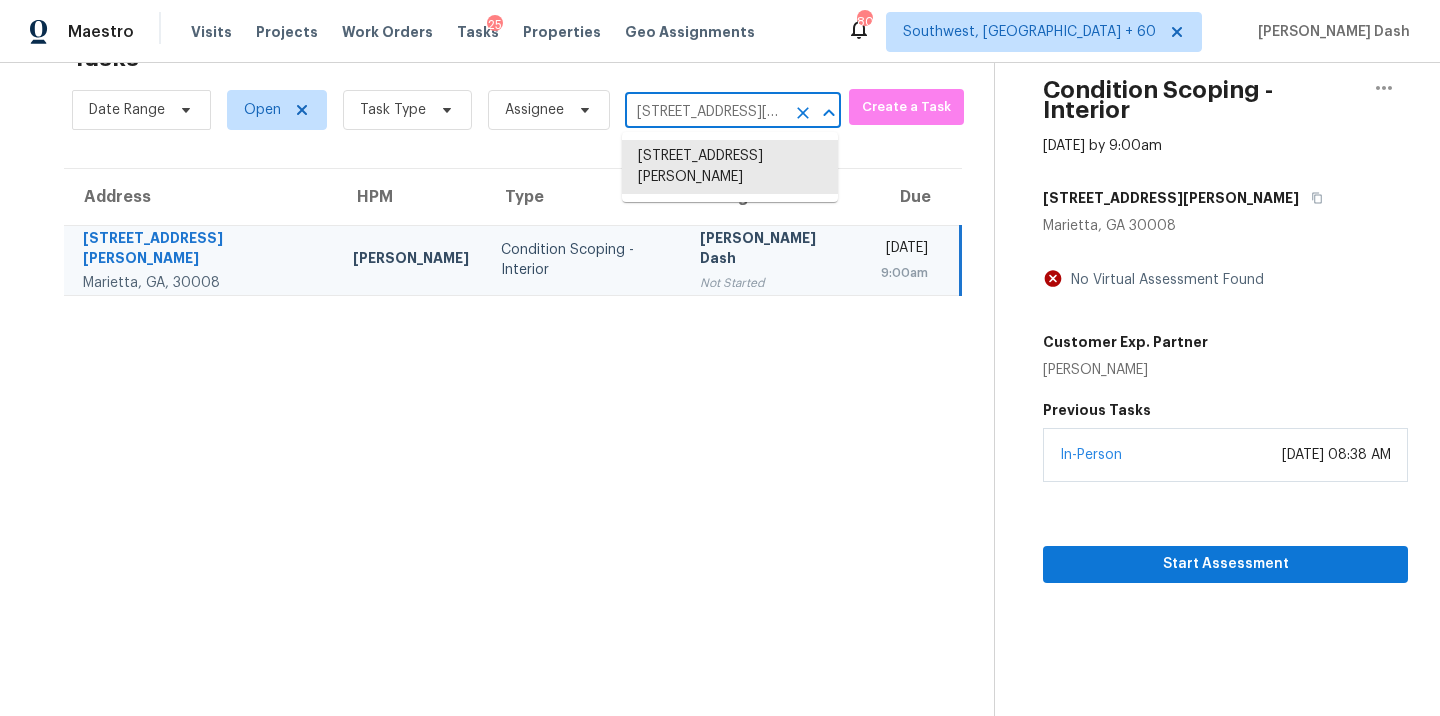 paste on "704 Ridgemere Ct, Hermitage, TN 37076" 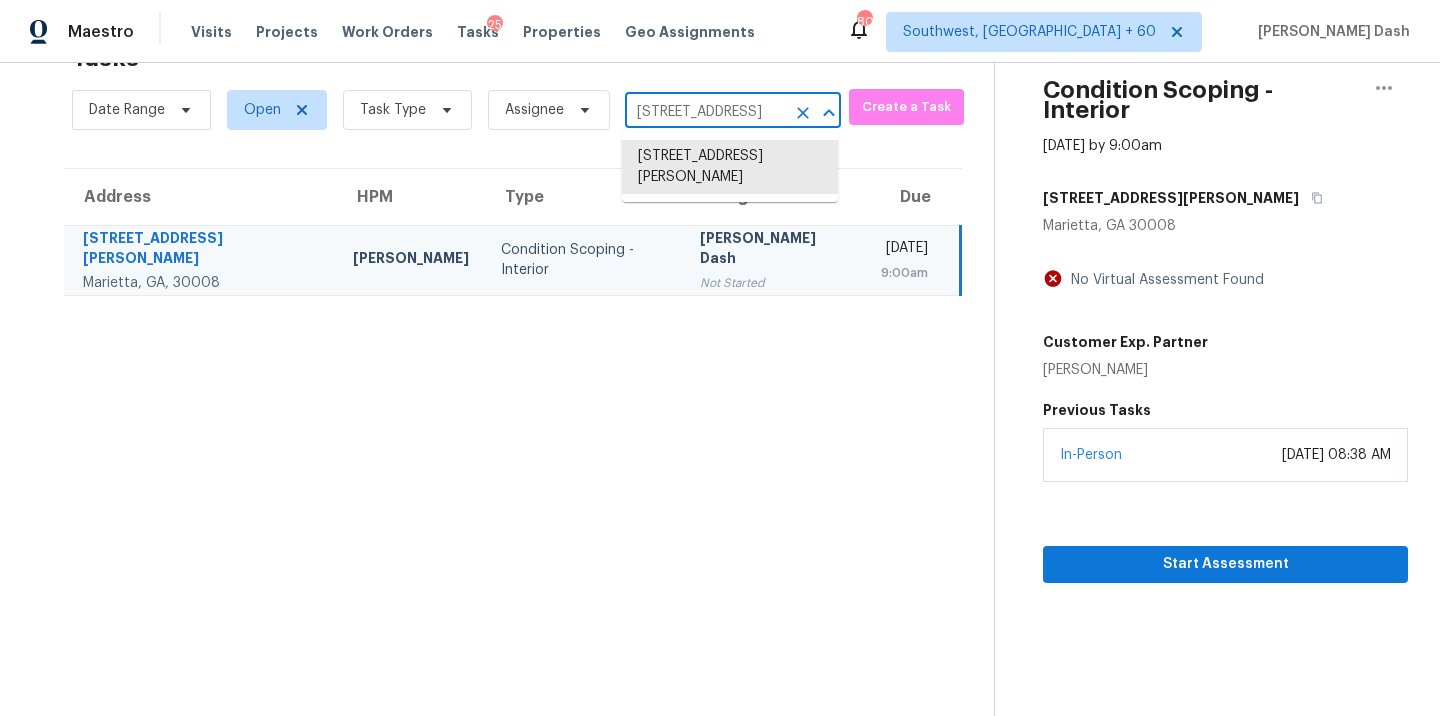 scroll, scrollTop: 0, scrollLeft: 123, axis: horizontal 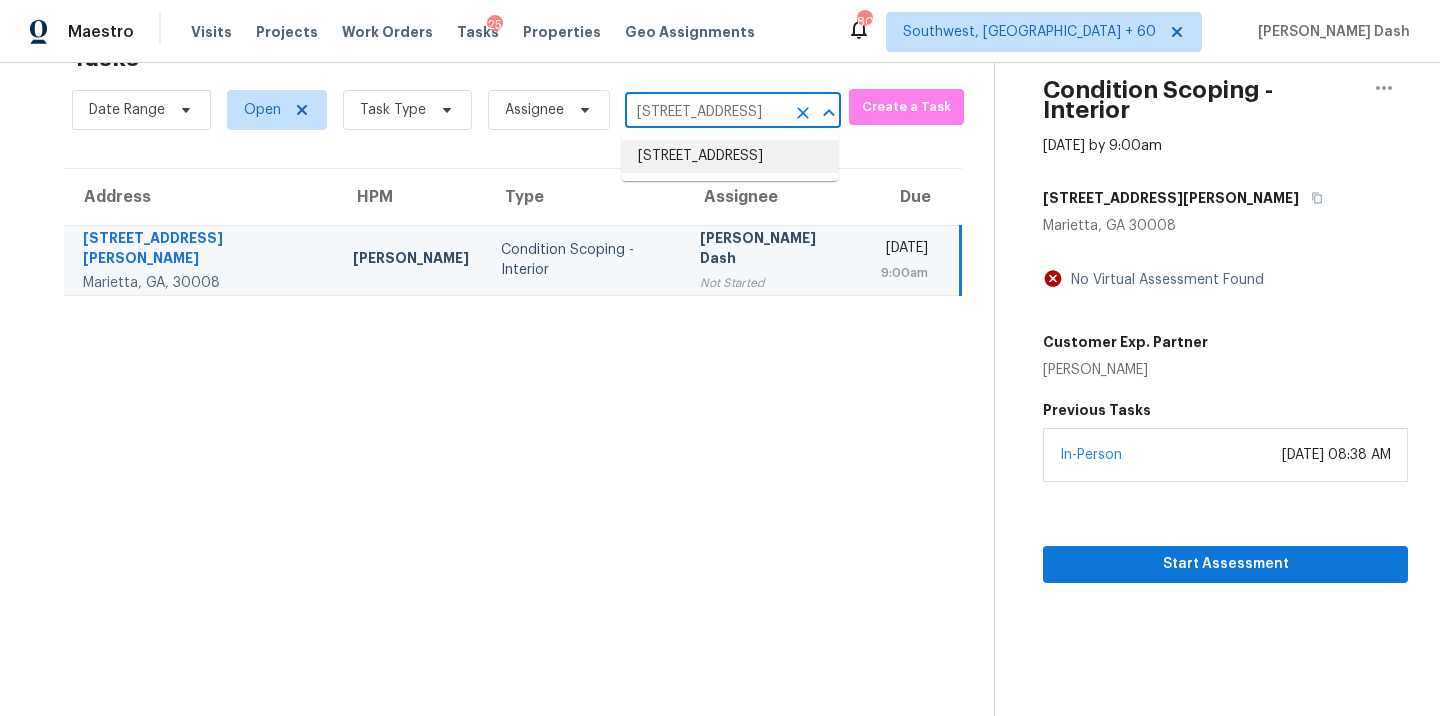 click on "1704 Ridgemere Ct, Hermitage, TN 37076" at bounding box center (730, 156) 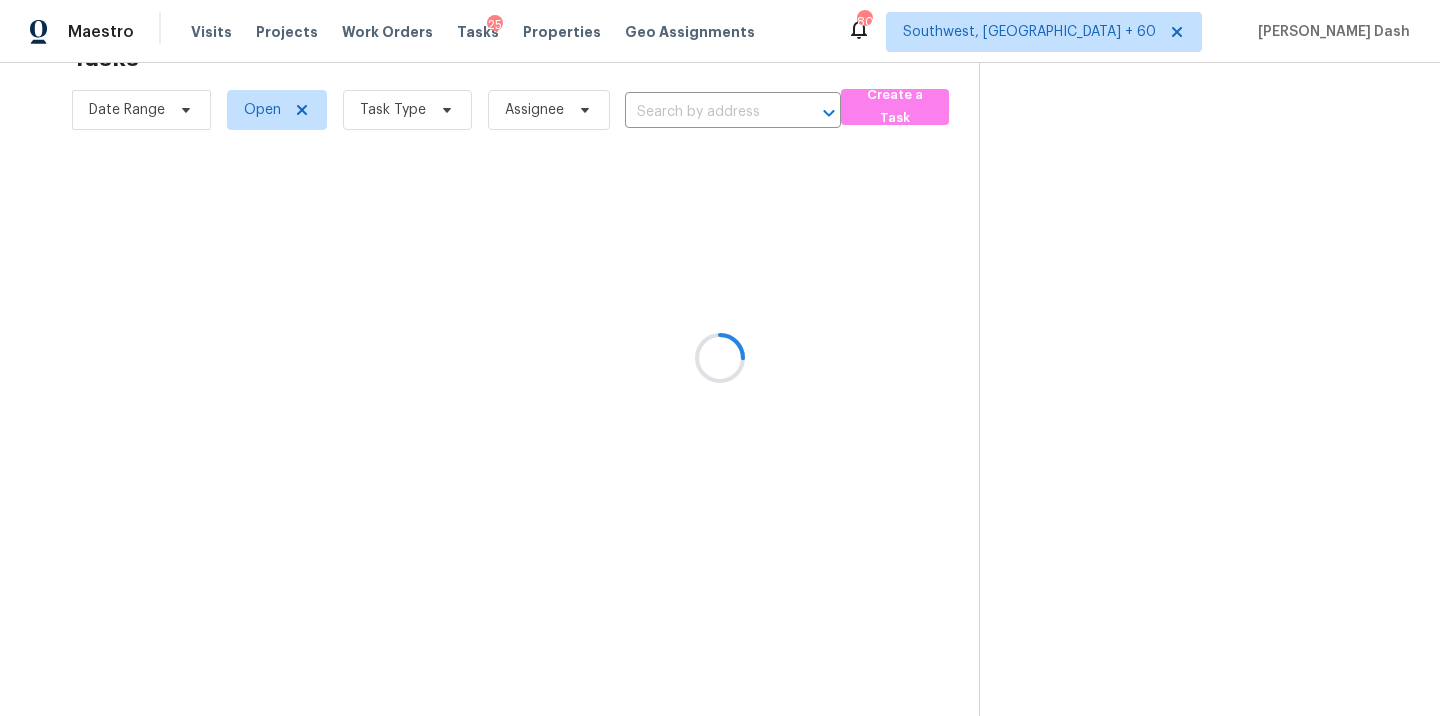 type on "1704 Ridgemere Ct, Hermitage, TN 37076" 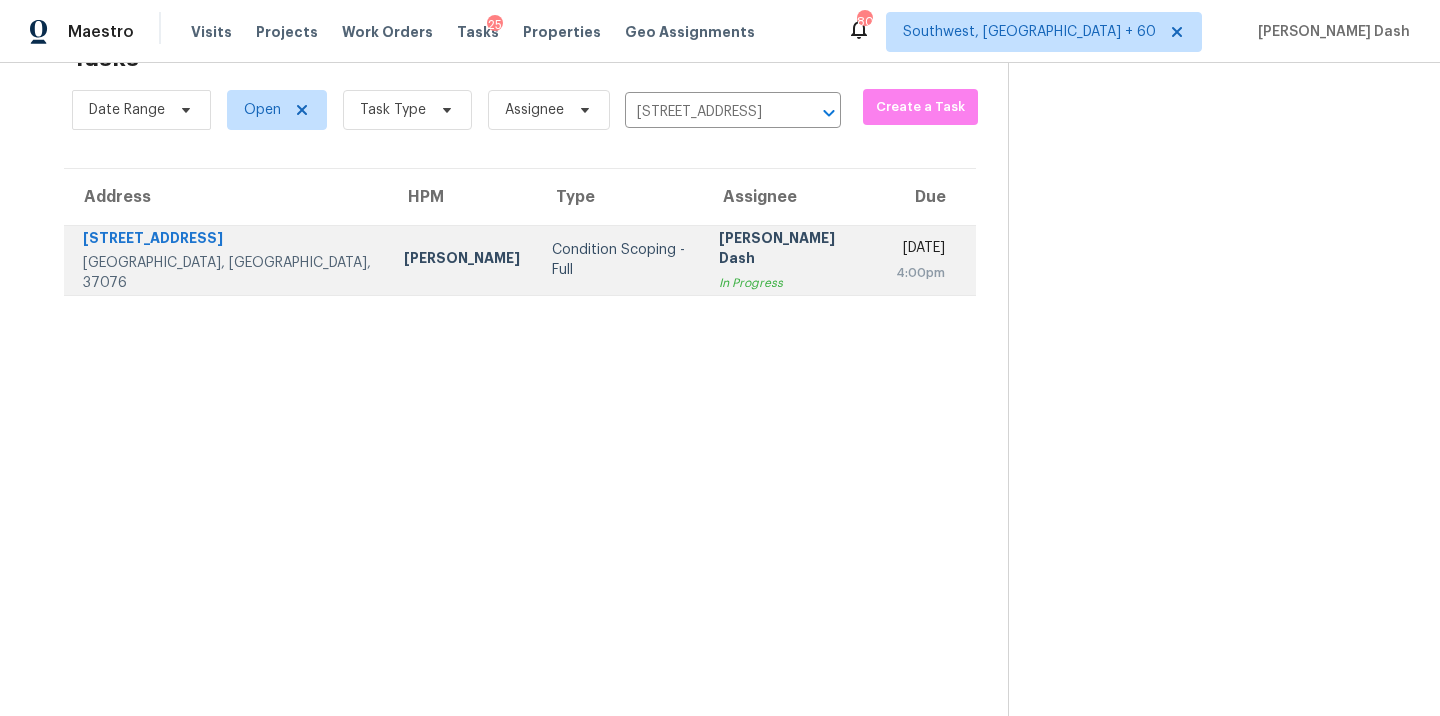 click on "Soumya Ranjan Dash In Progress" at bounding box center (791, 260) 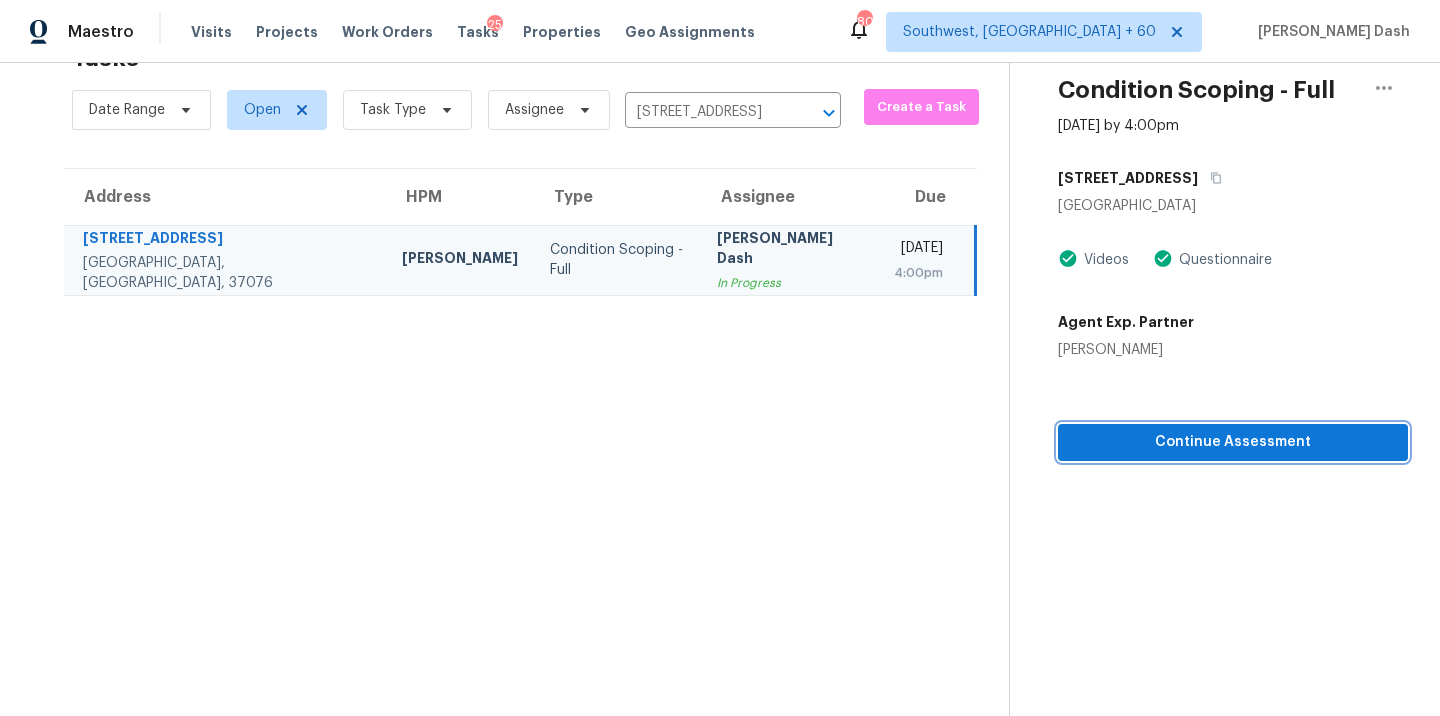 click on "Continue Assessment" at bounding box center [1233, 442] 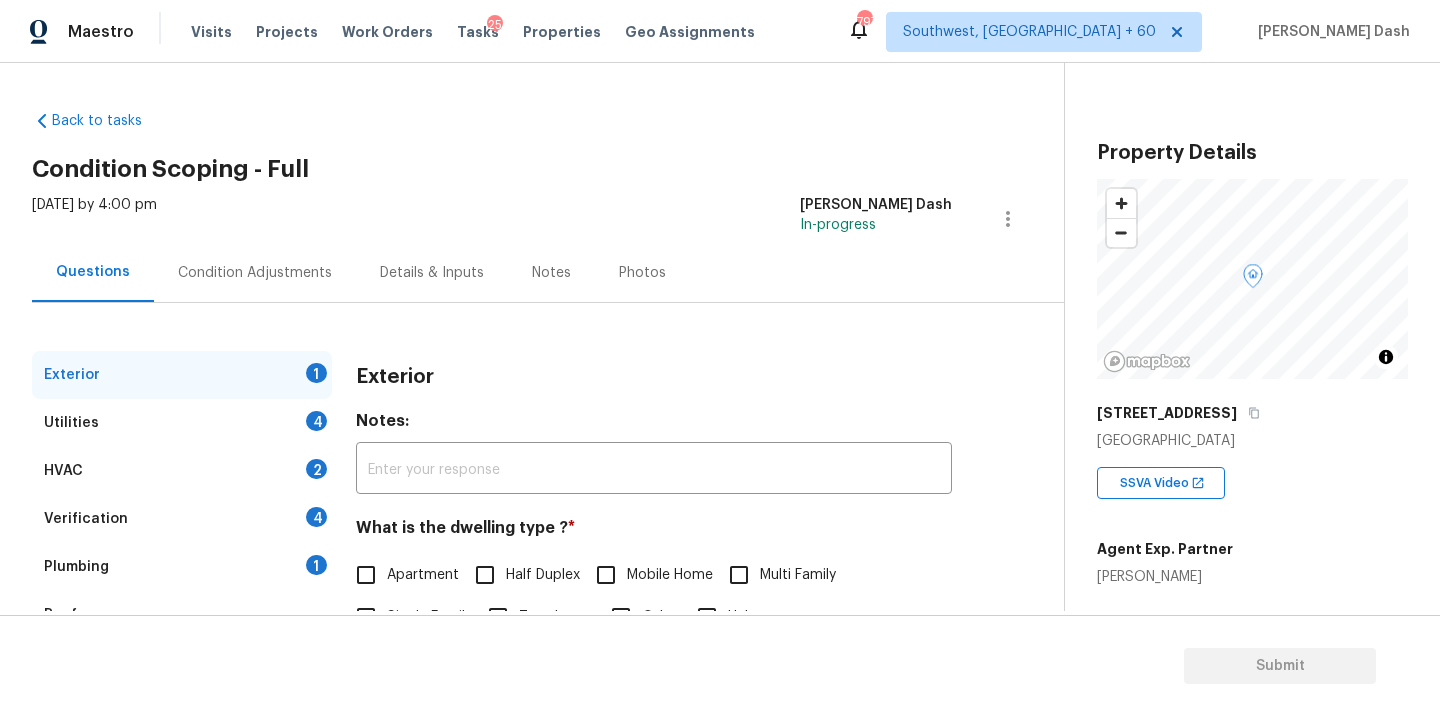 click on "Verification" at bounding box center [86, 519] 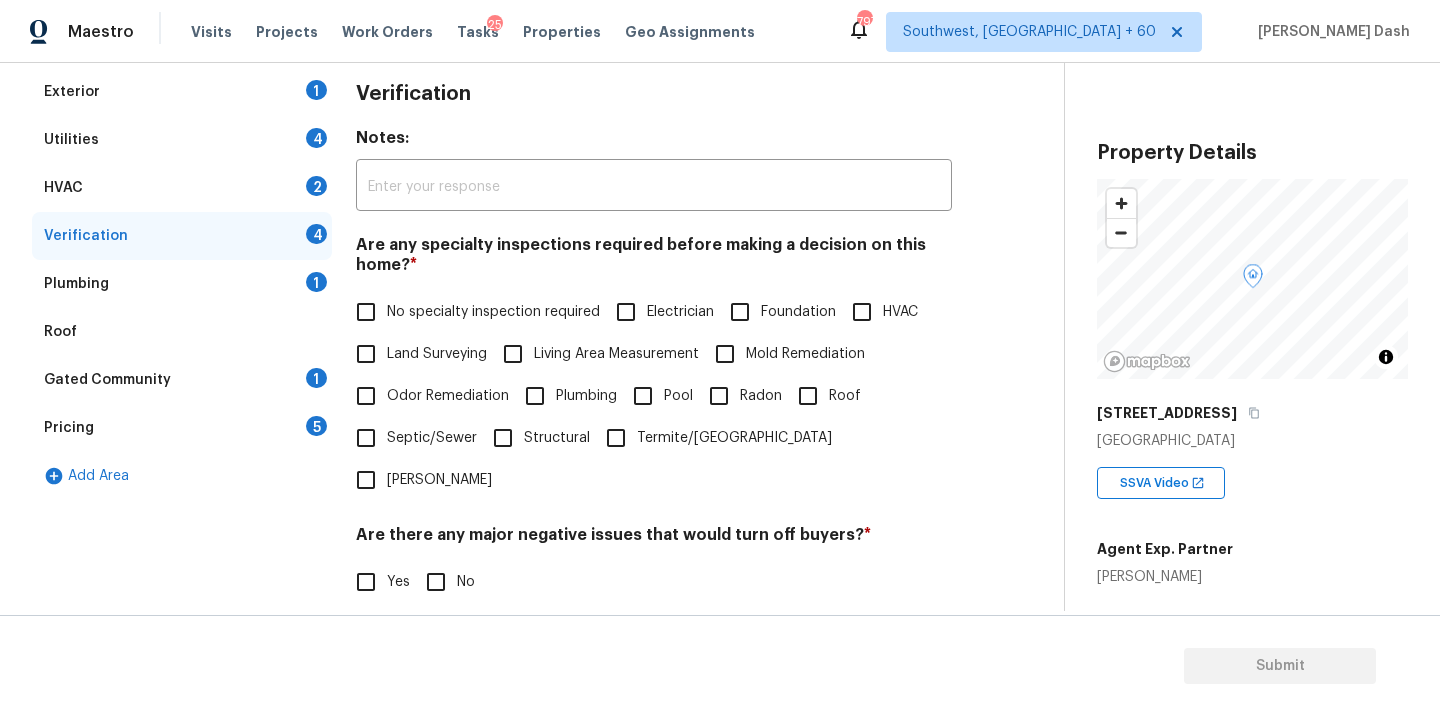 scroll, scrollTop: 443, scrollLeft: 0, axis: vertical 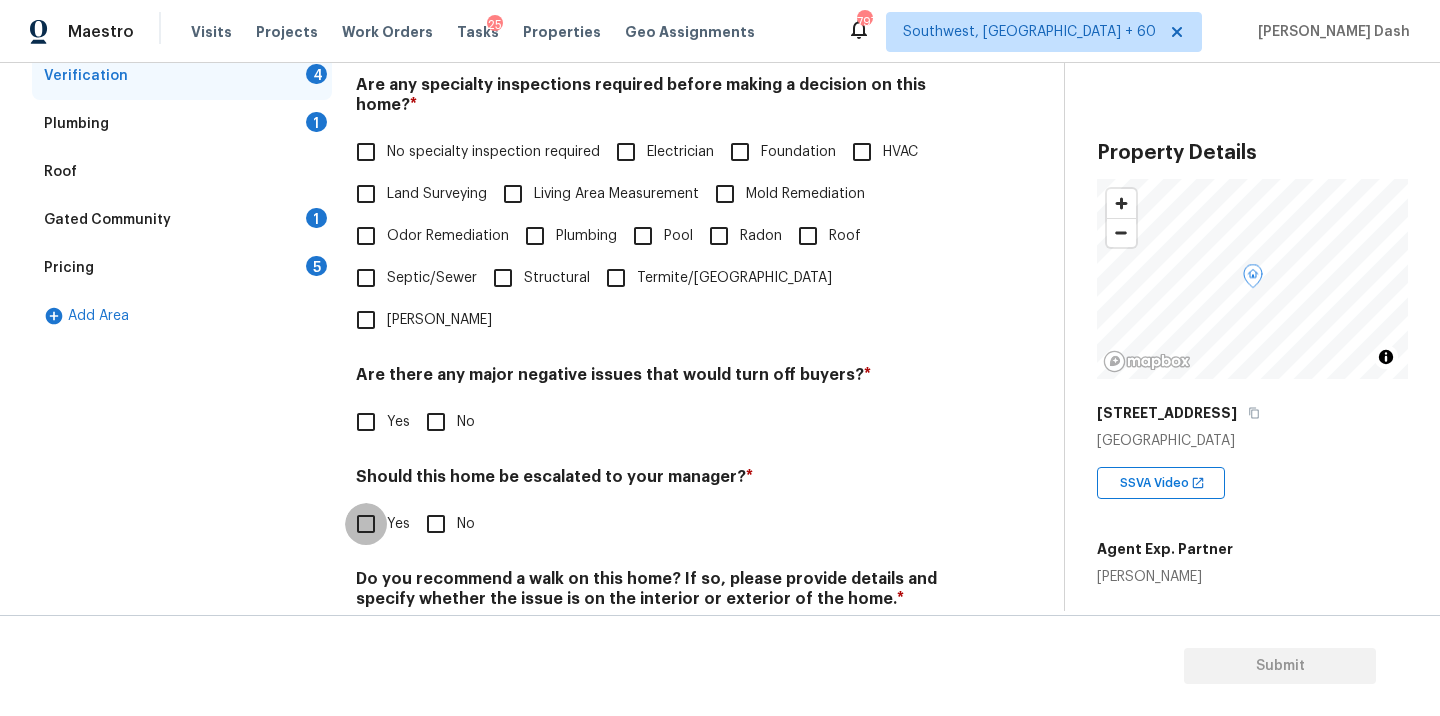 click on "Yes" at bounding box center (366, 524) 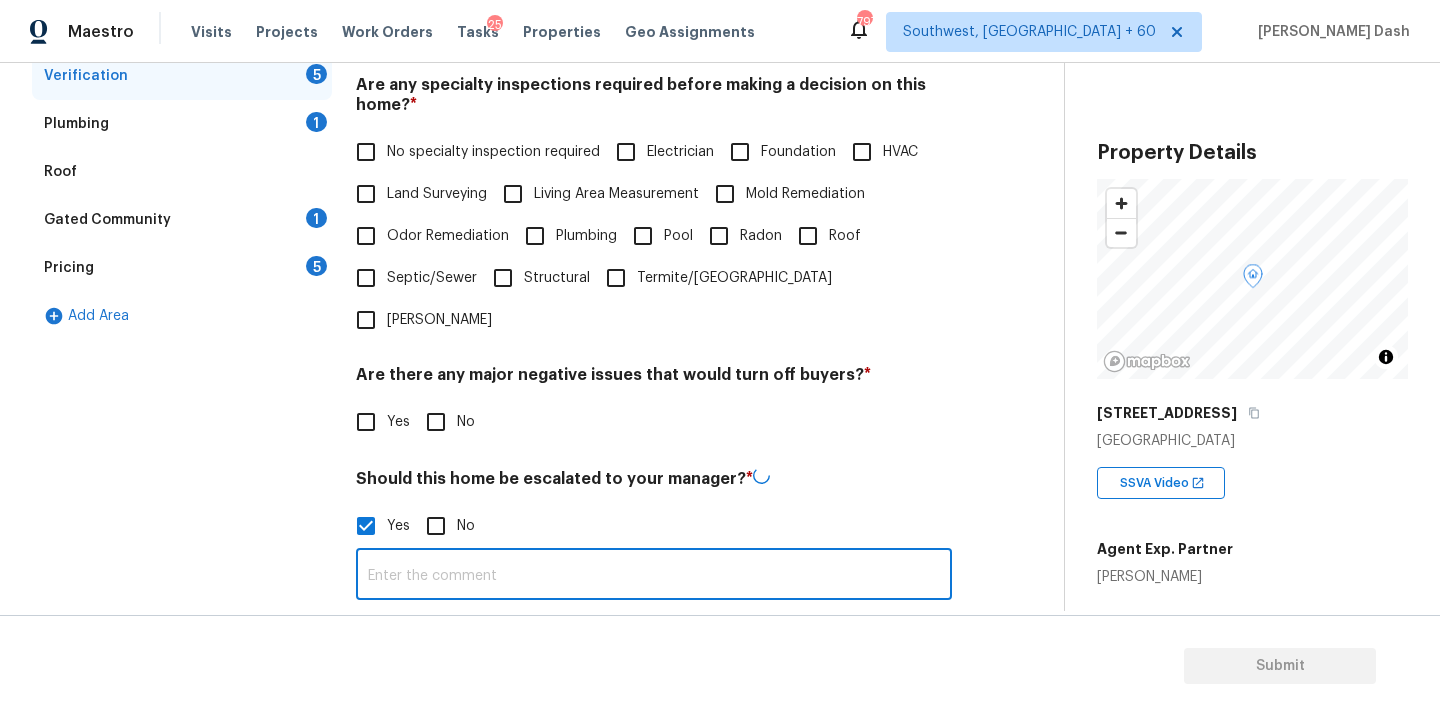 click at bounding box center (654, 576) 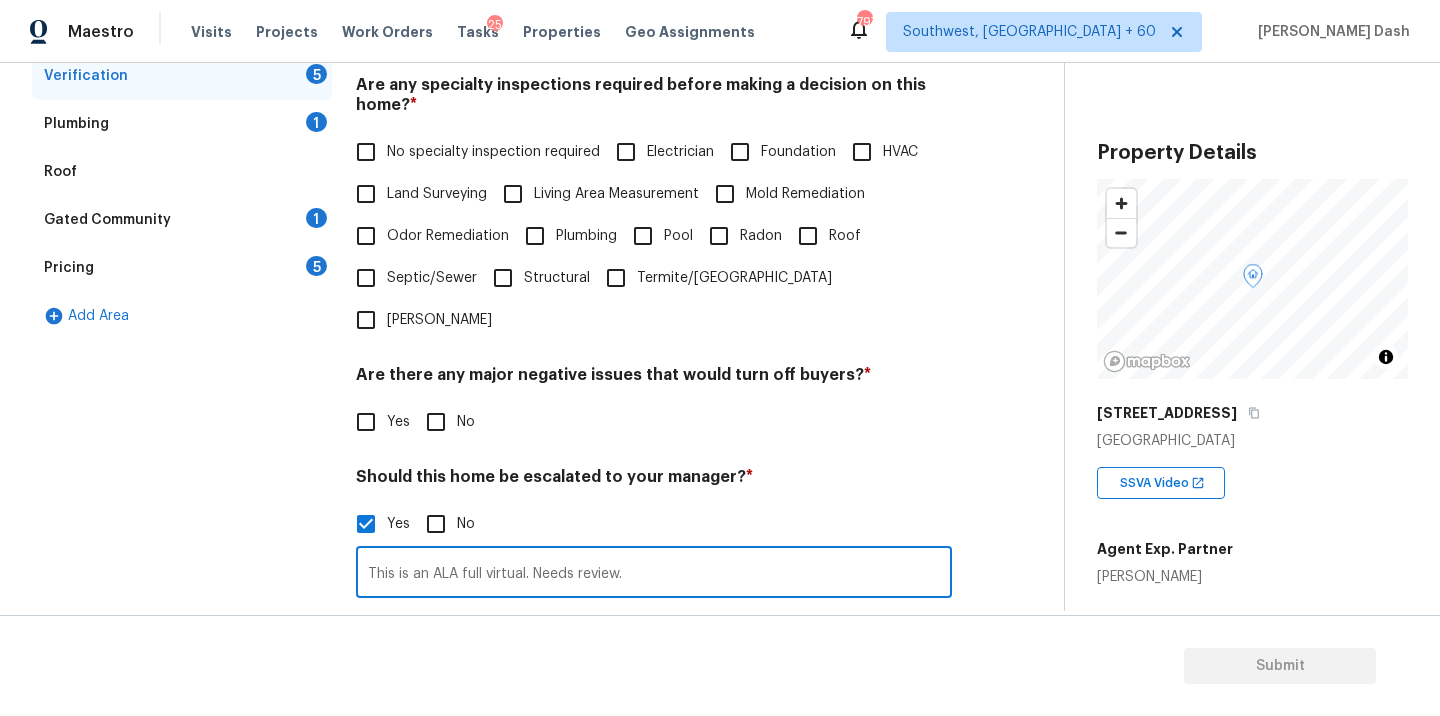 scroll, scrollTop: 598, scrollLeft: 0, axis: vertical 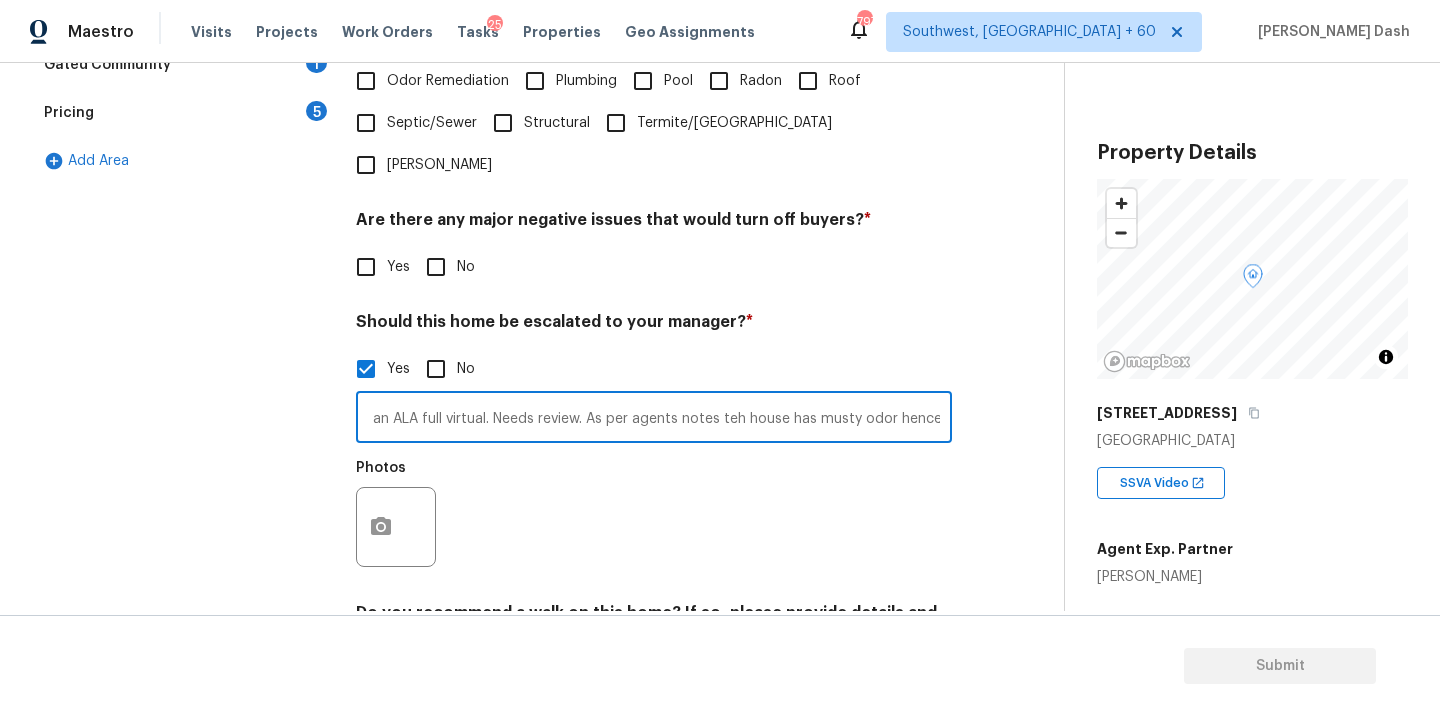 click on "This is an ALA full virtual. Needs review. As per agents notes teh house has musty odor hence" at bounding box center (654, 419) 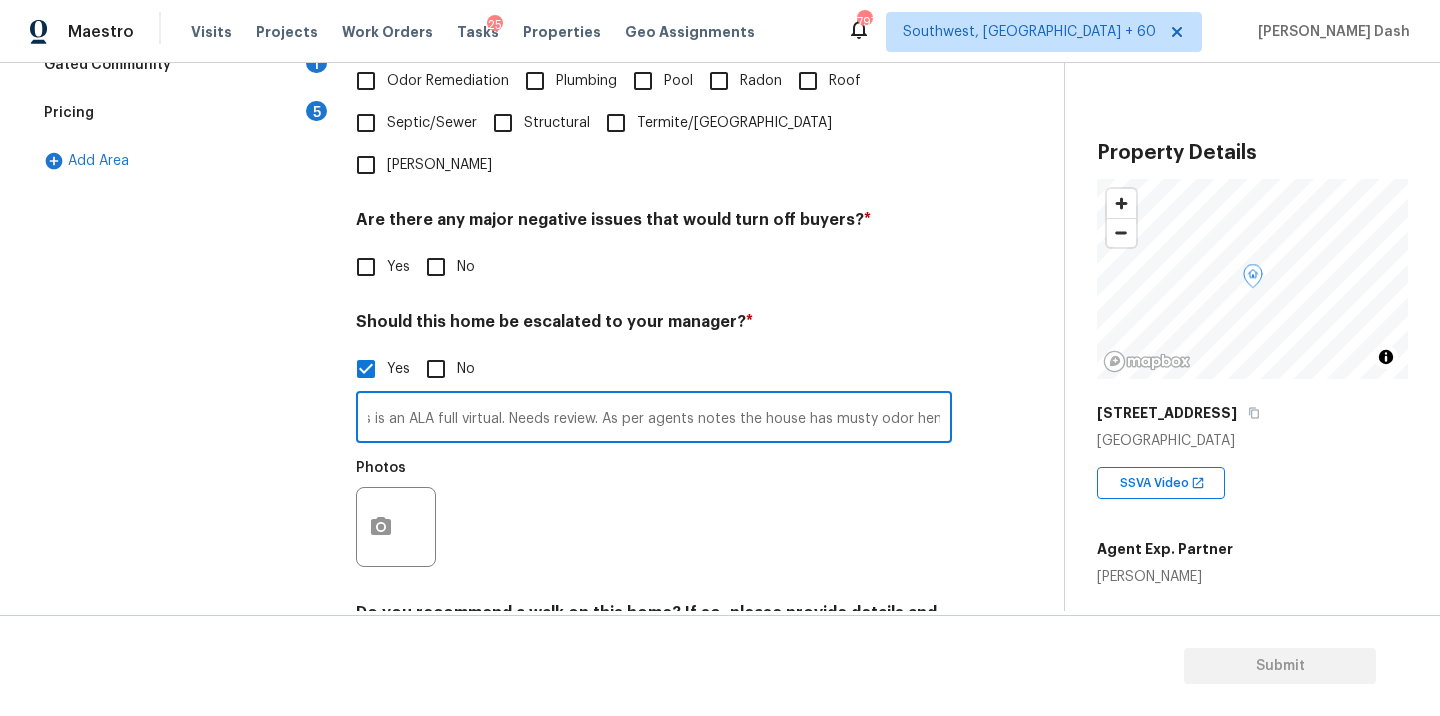 scroll, scrollTop: 0, scrollLeft: 41, axis: horizontal 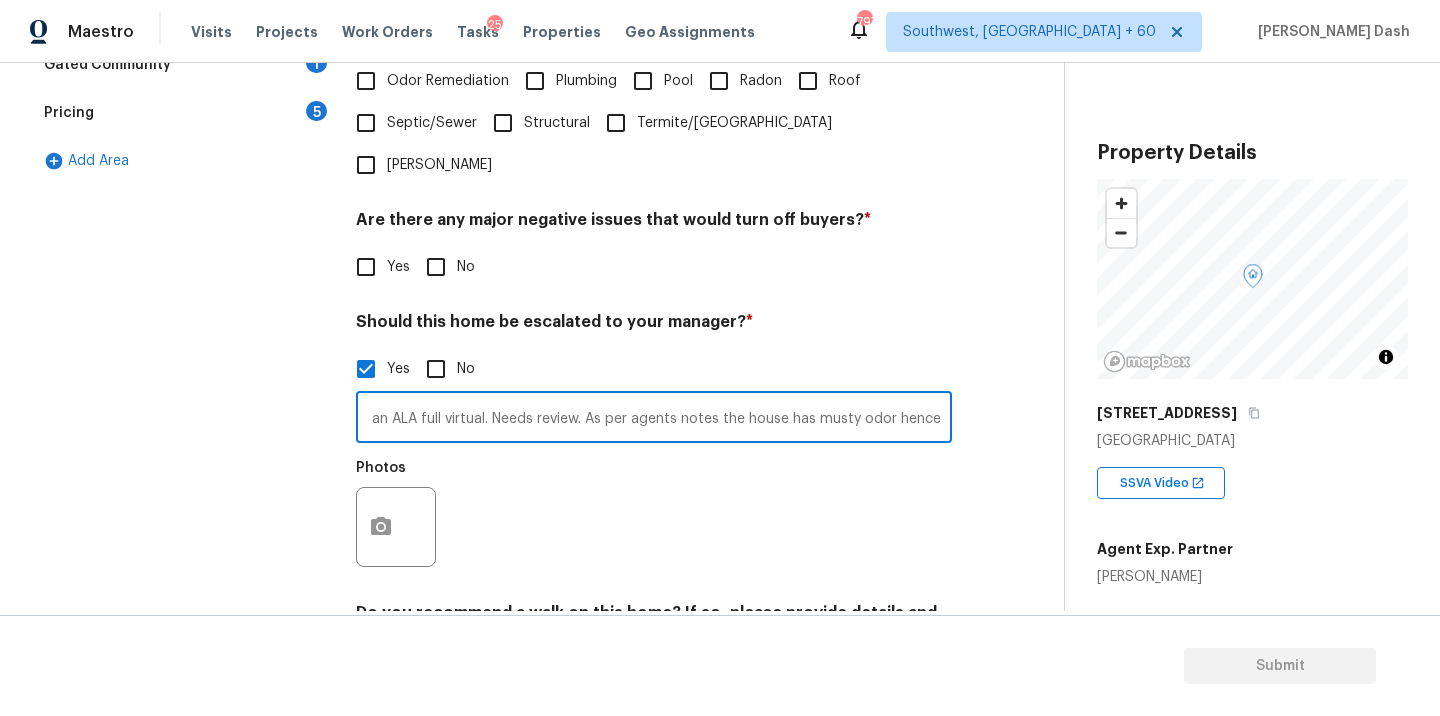 click on "This is an ALA full virtual. Needs review. As per agents notes the house has musty odor hence" at bounding box center (654, 419) 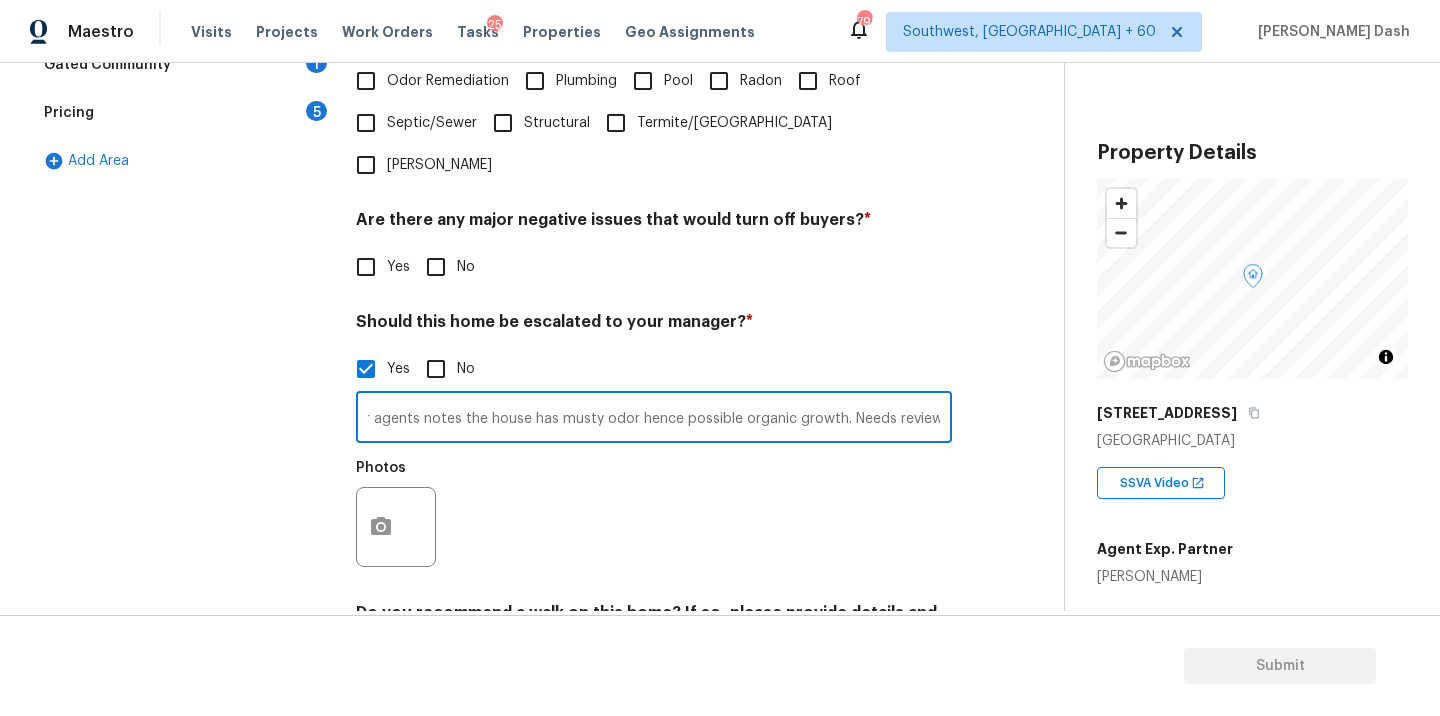 scroll, scrollTop: 0, scrollLeft: 301, axis: horizontal 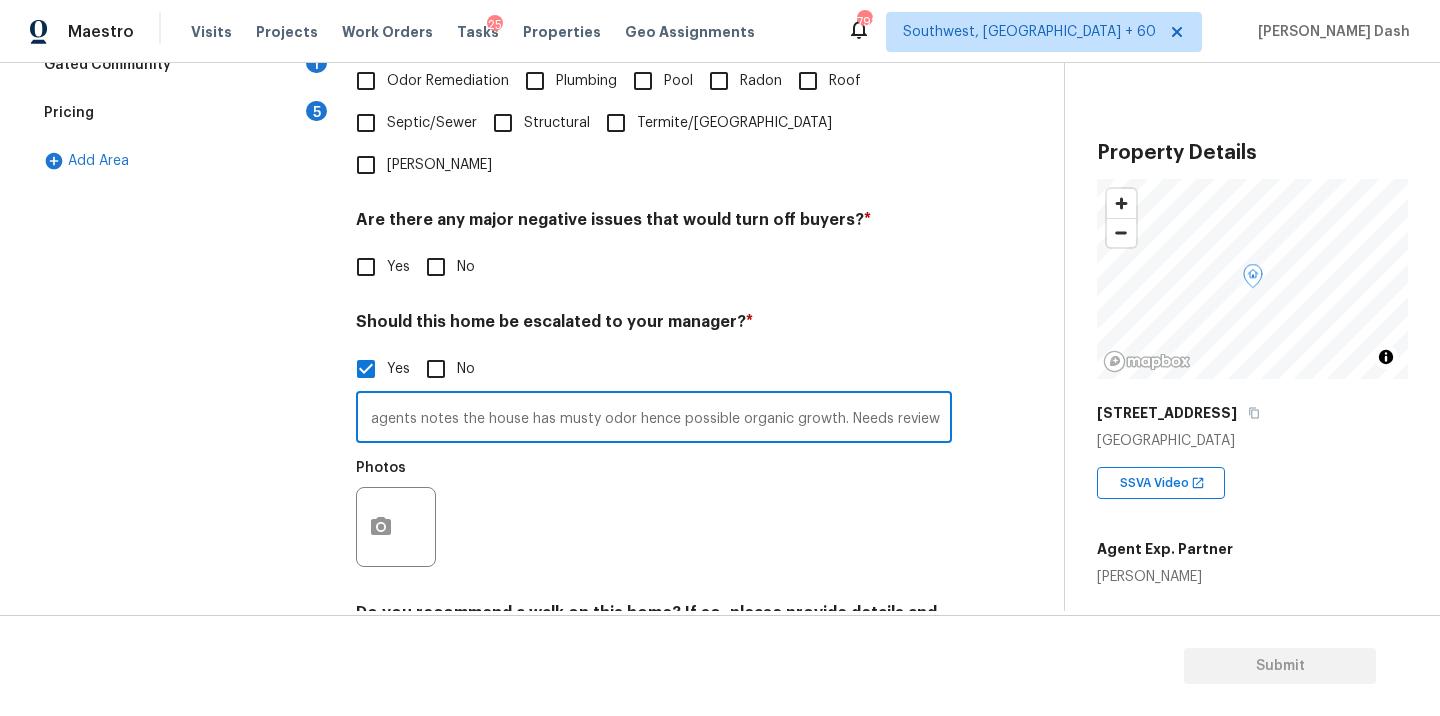 type on "This is an ALA full virtual. Needs review. As per agents notes the house has musty odor hence possible organic growth. Needs review." 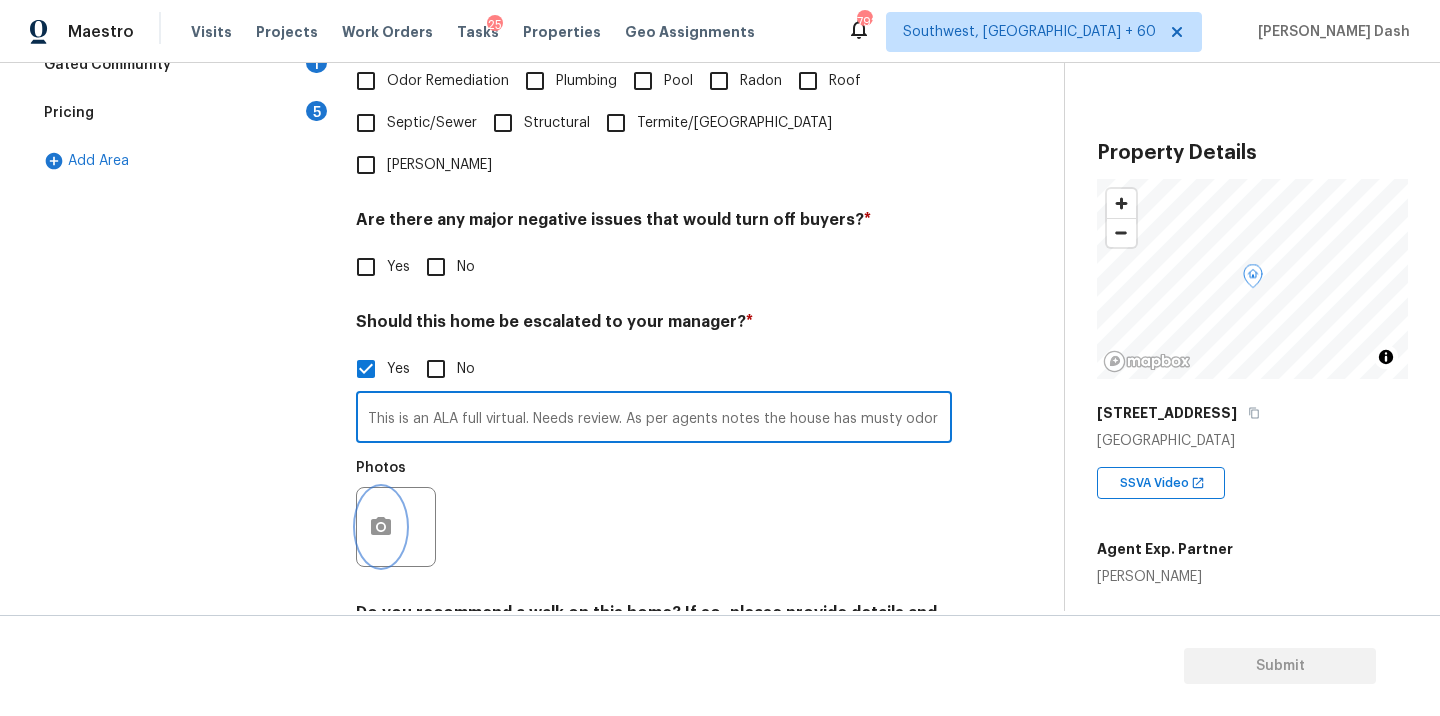 click at bounding box center (381, 527) 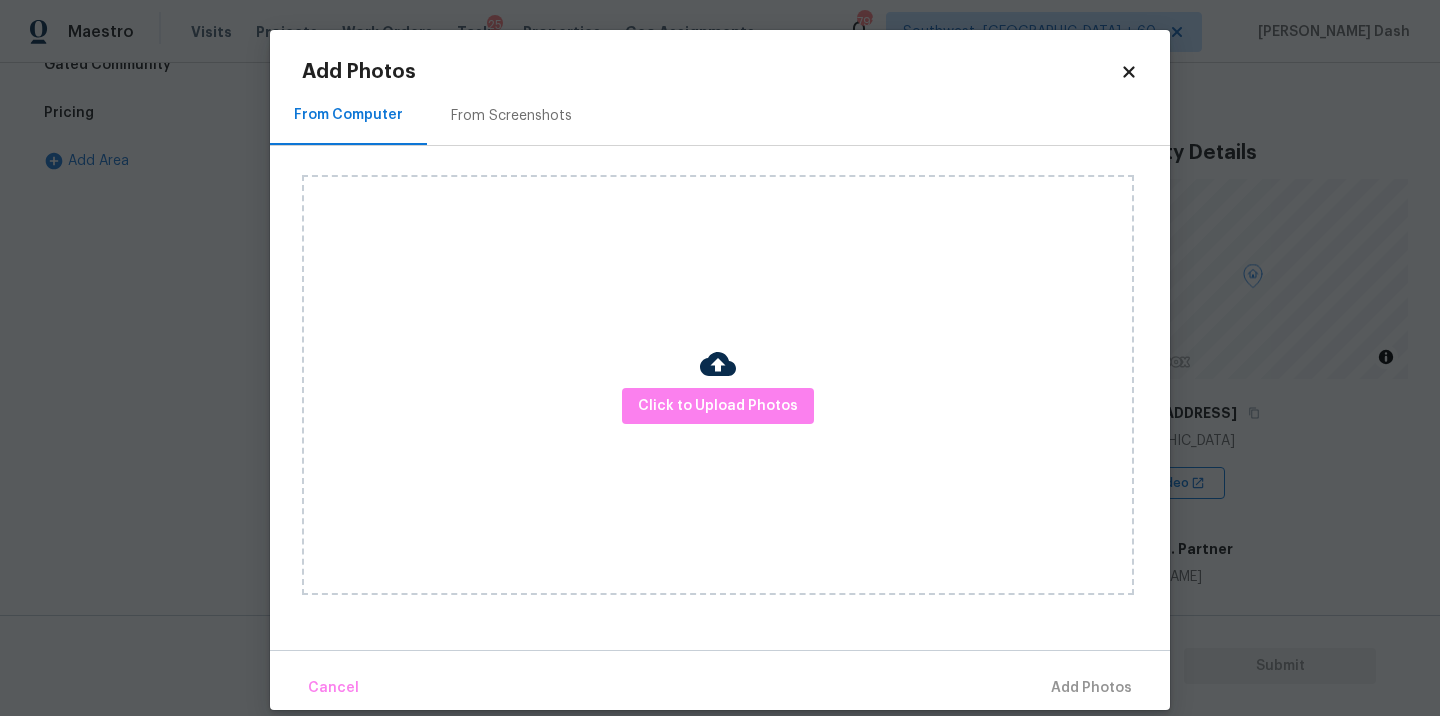 click on "Click to Upload Photos" at bounding box center (718, 385) 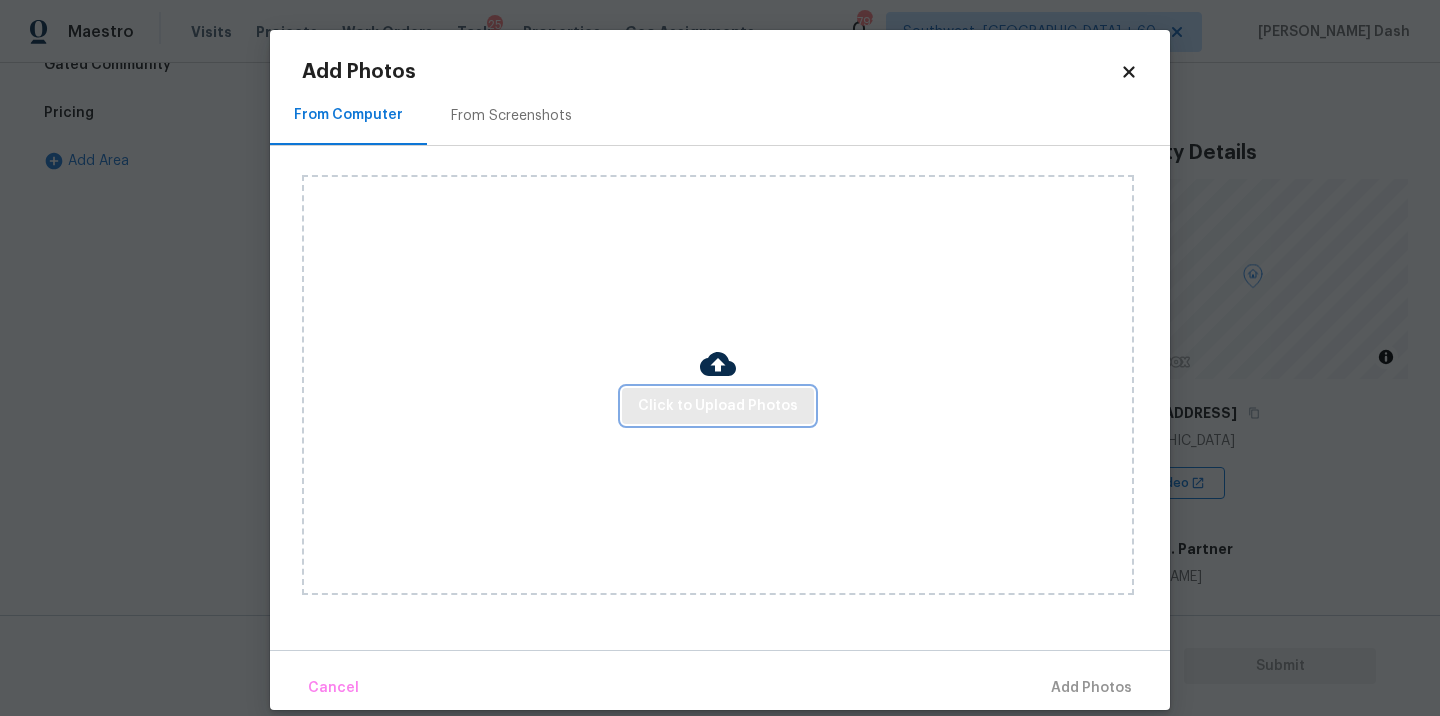 click on "Click to Upload Photos" at bounding box center [718, 406] 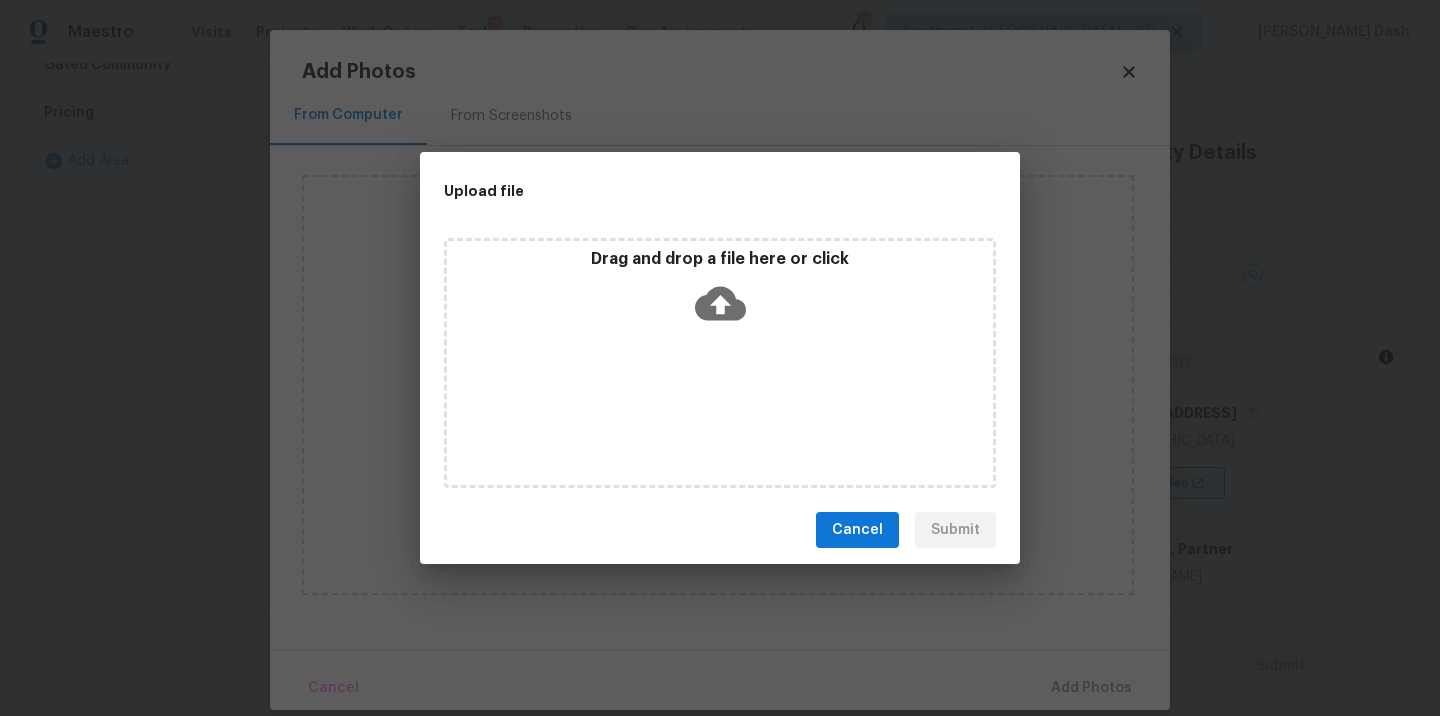 click on "Drag and drop a file here or click" at bounding box center [720, 363] 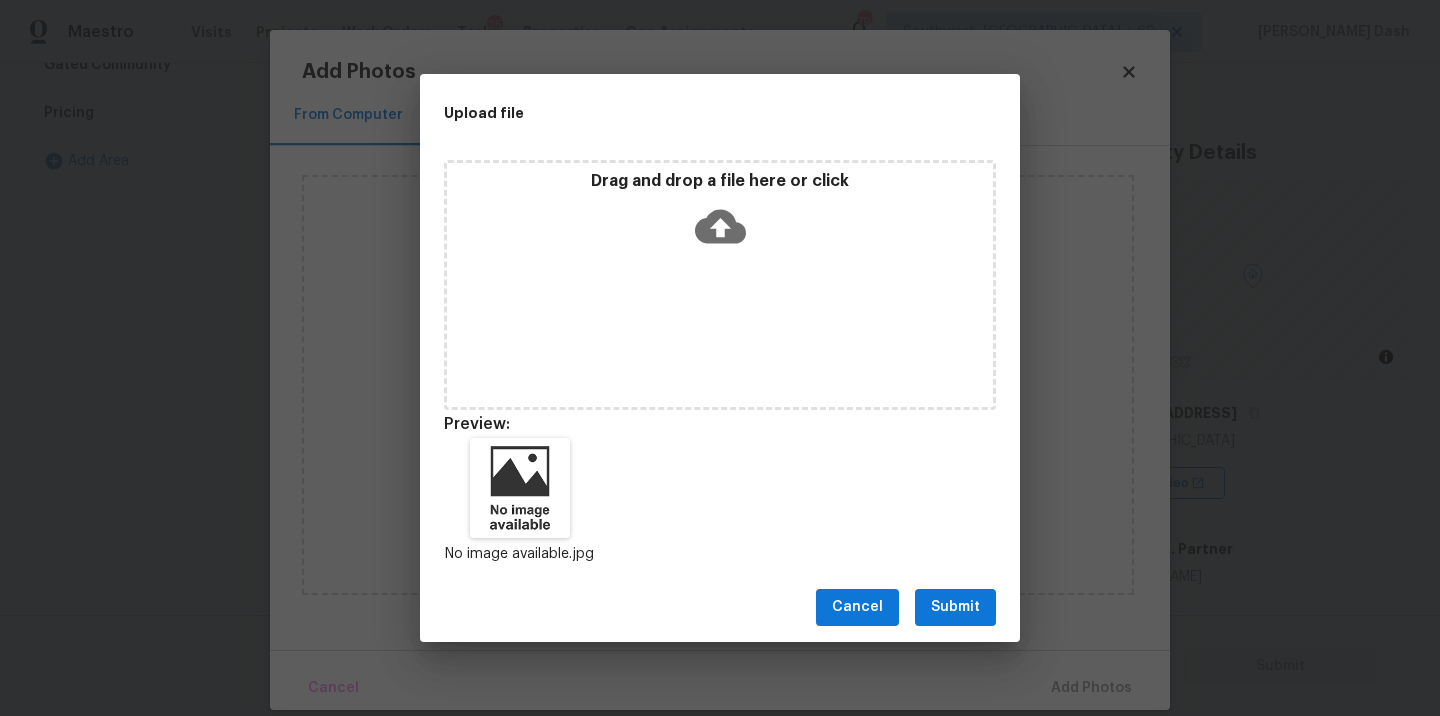 click on "Submit" at bounding box center [955, 607] 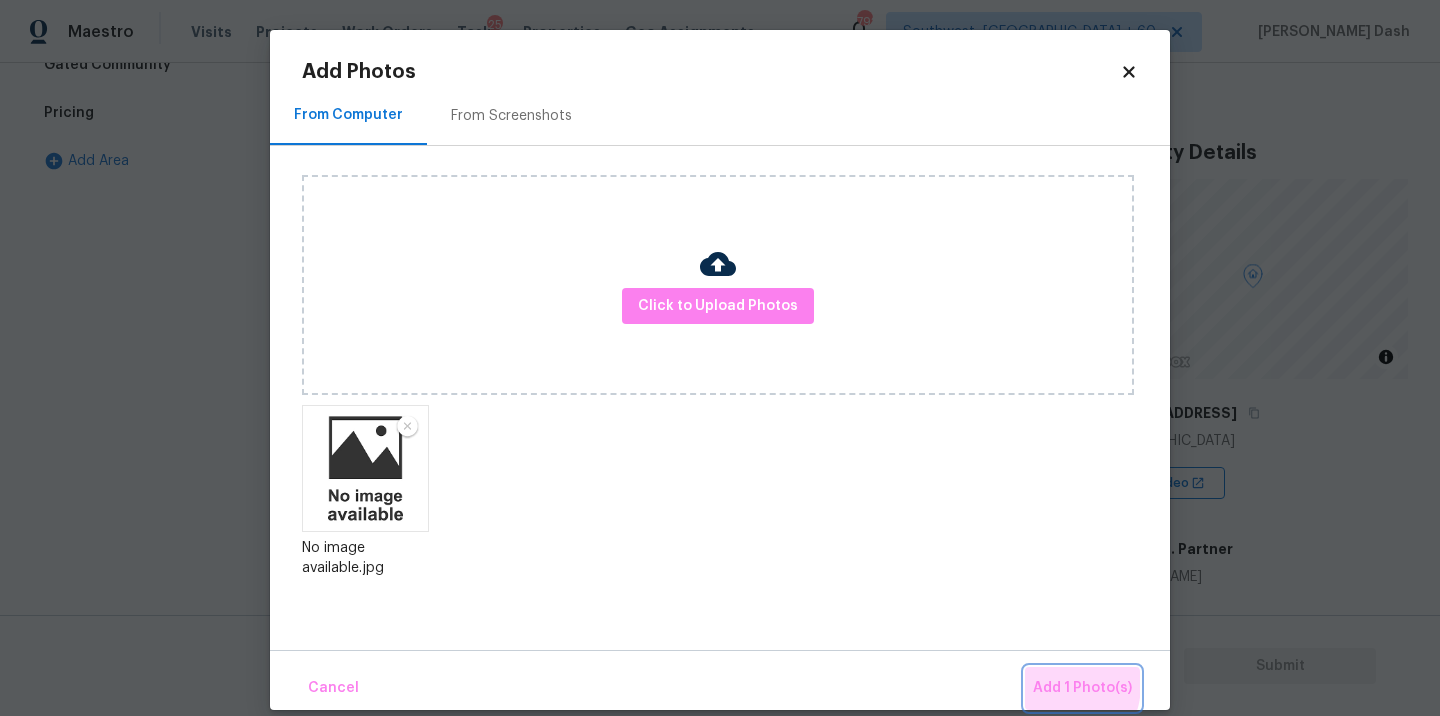 click on "Add 1 Photo(s)" at bounding box center [1082, 688] 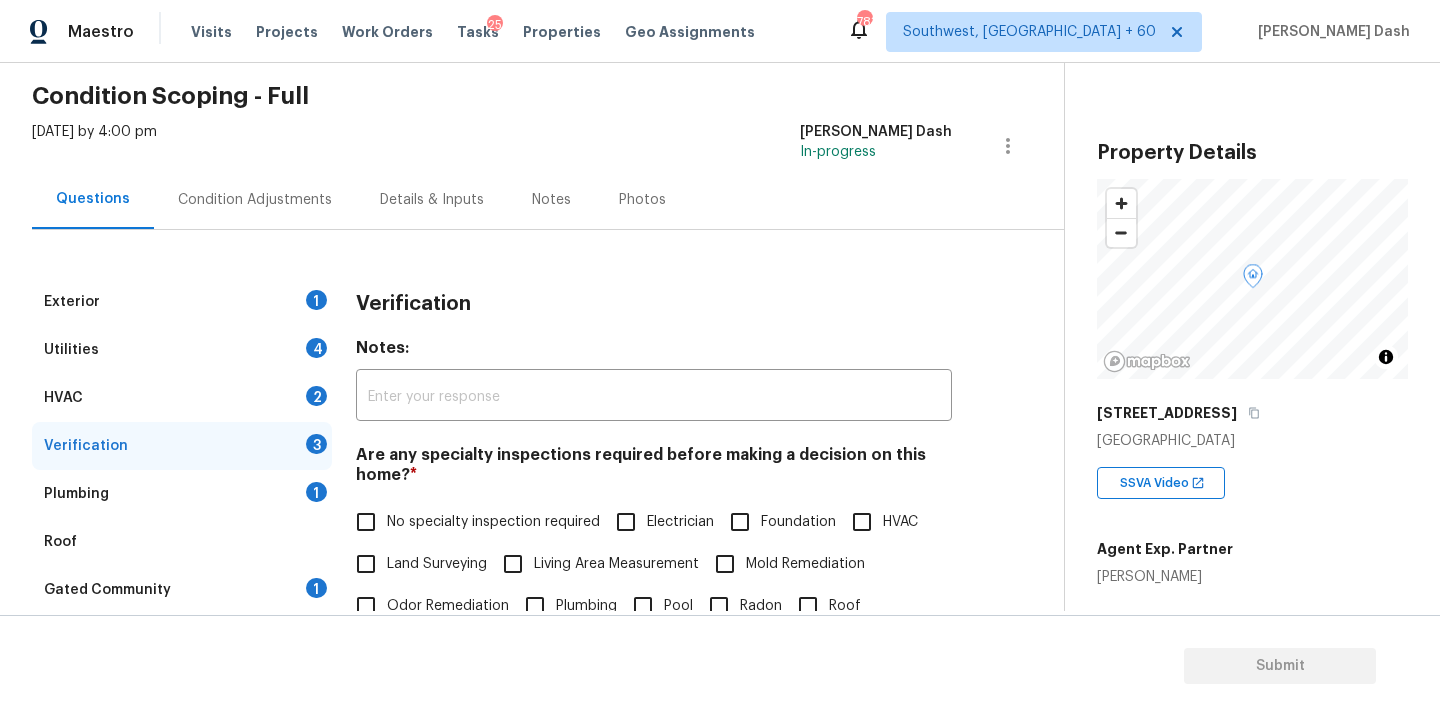 click on "Exterior 1" at bounding box center [182, 302] 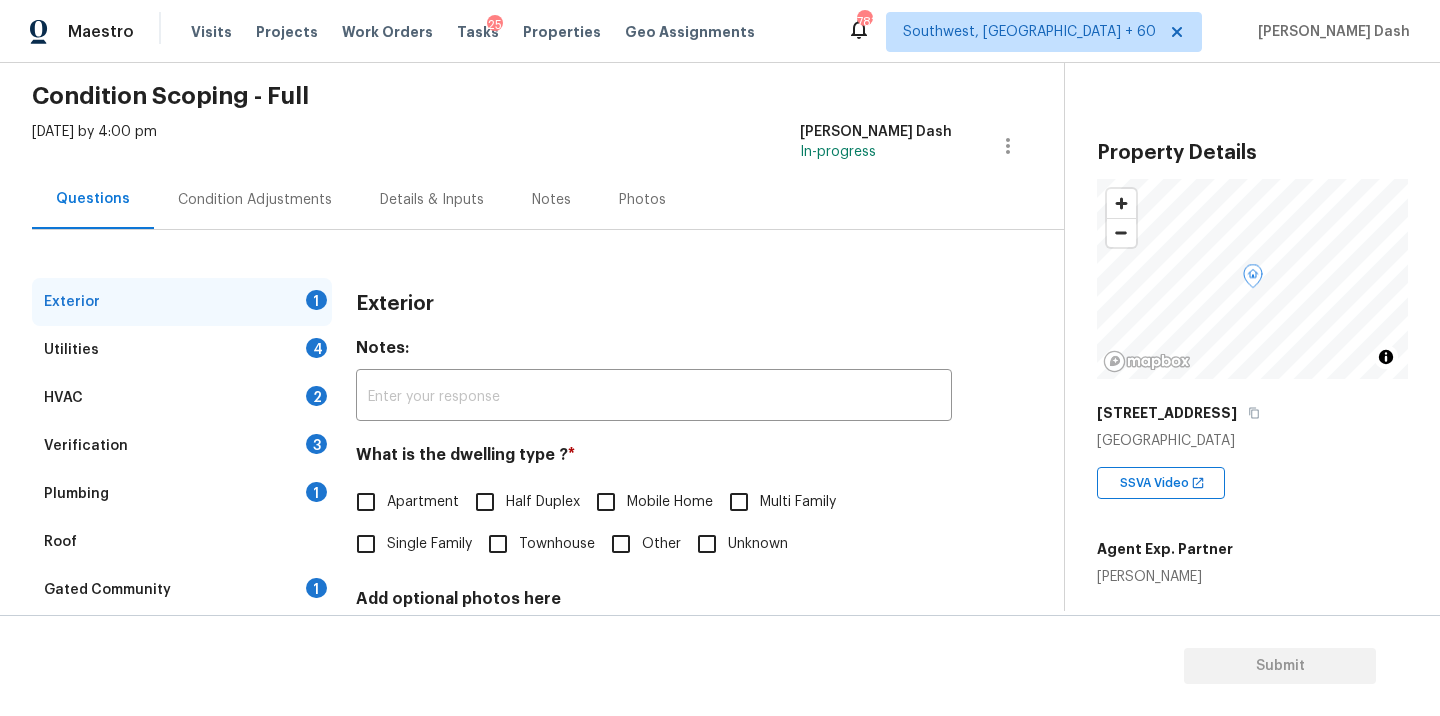 scroll, scrollTop: 247, scrollLeft: 0, axis: vertical 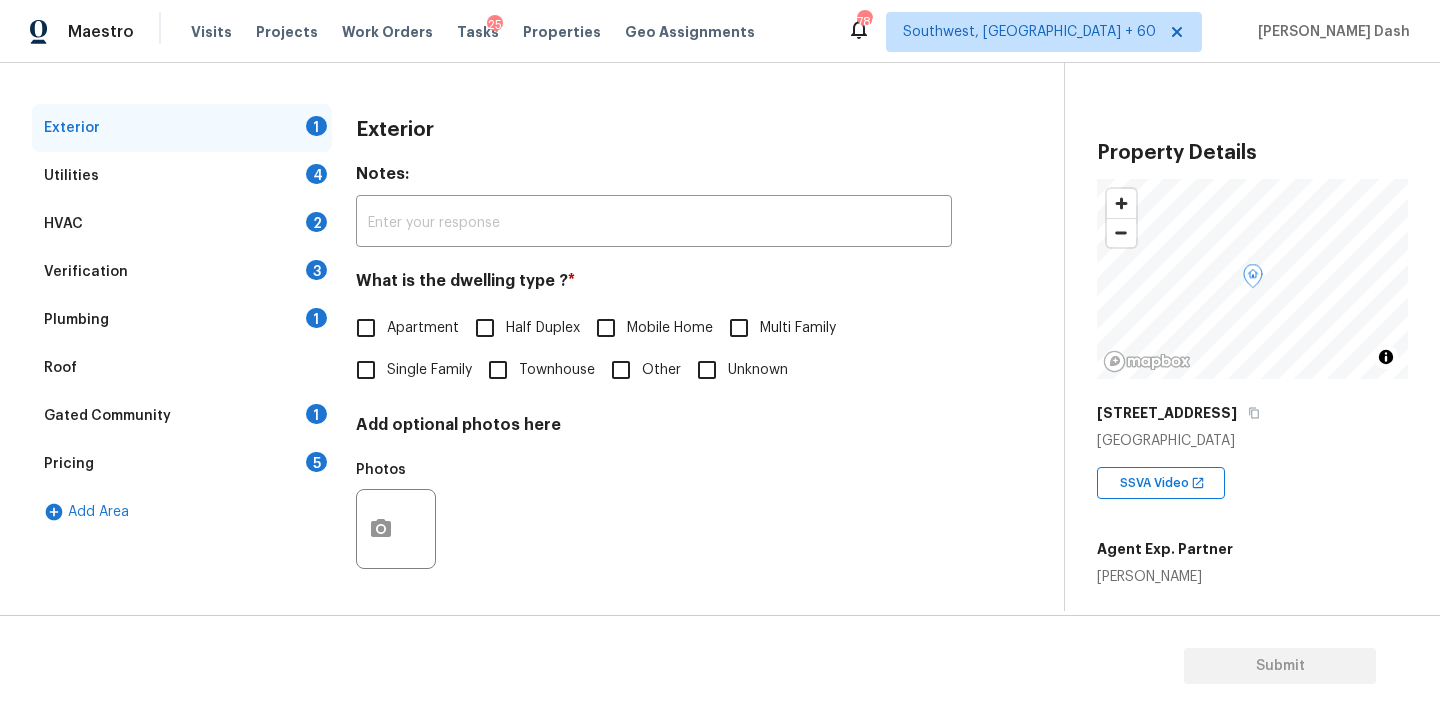 click on "Single Family" at bounding box center (429, 370) 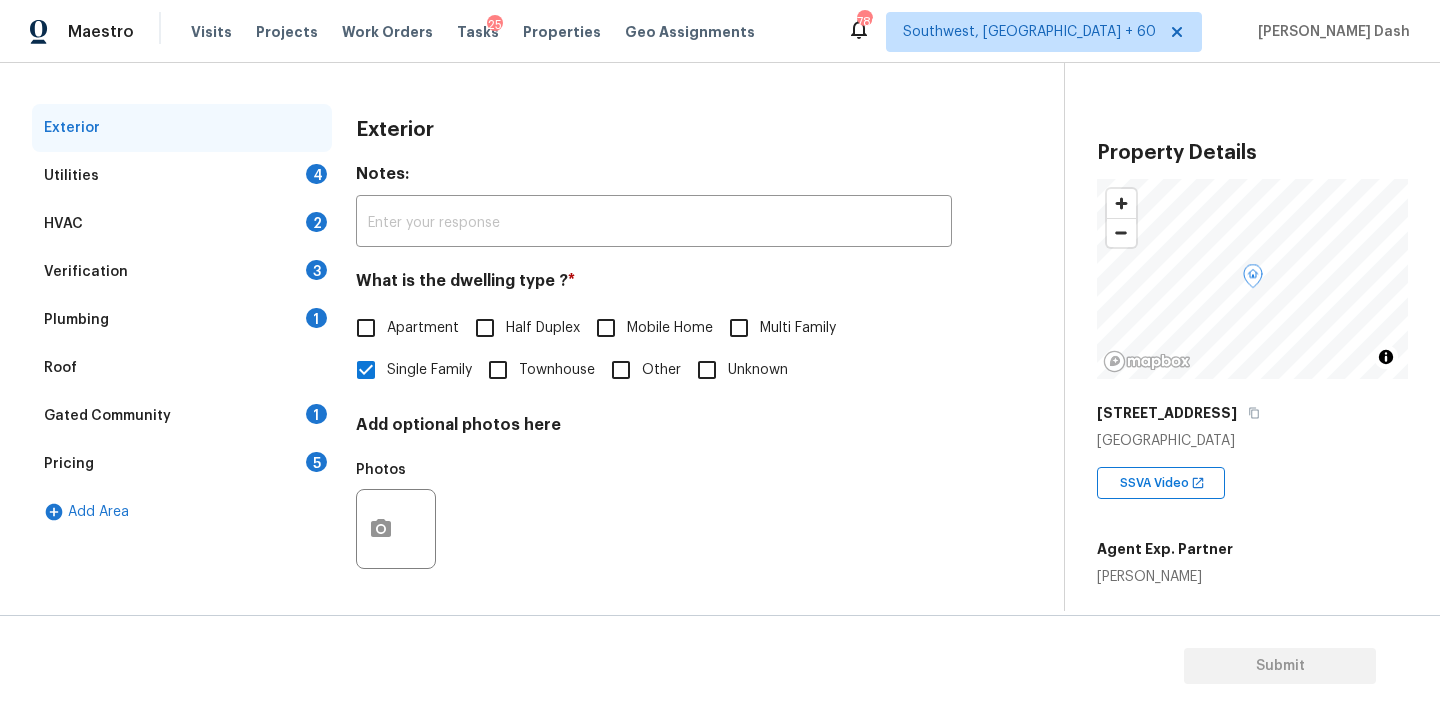 click on "Utilities 4" at bounding box center (182, 176) 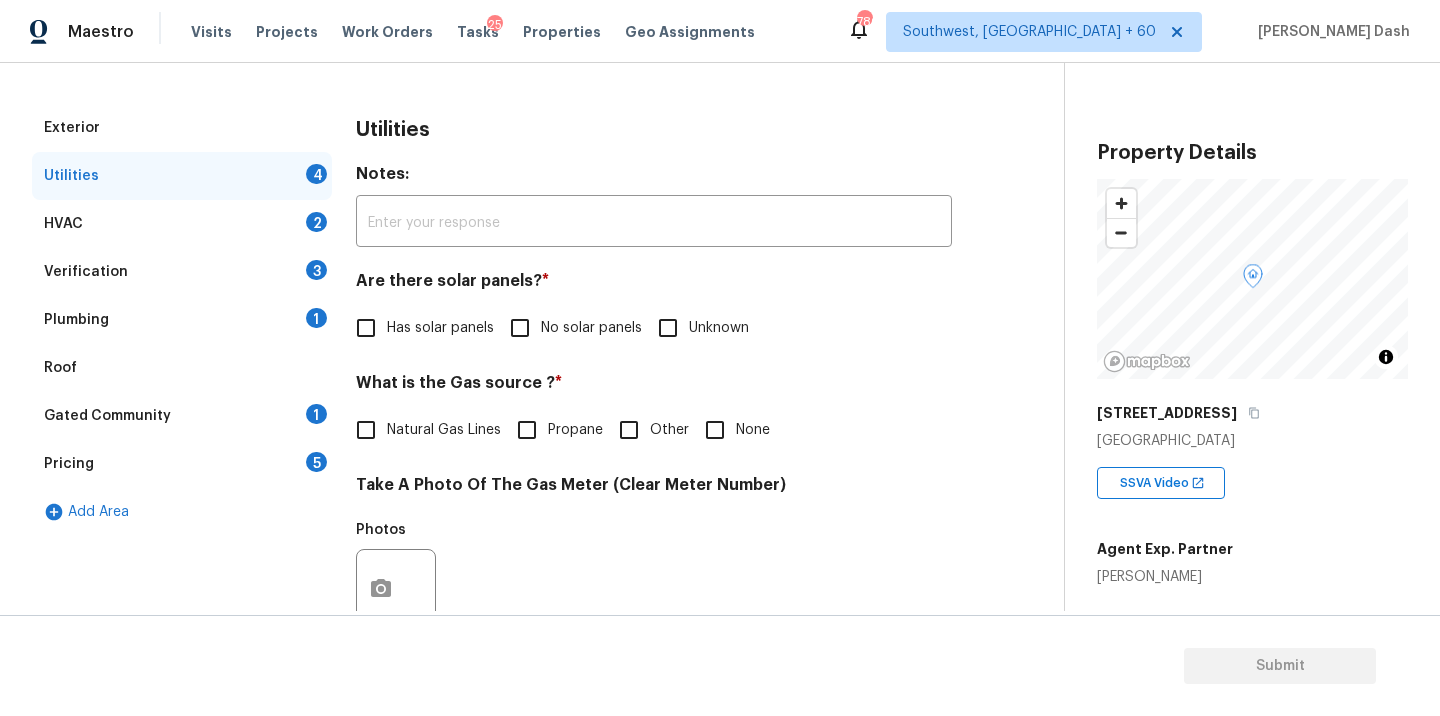 click on "No solar panels" at bounding box center (520, 328) 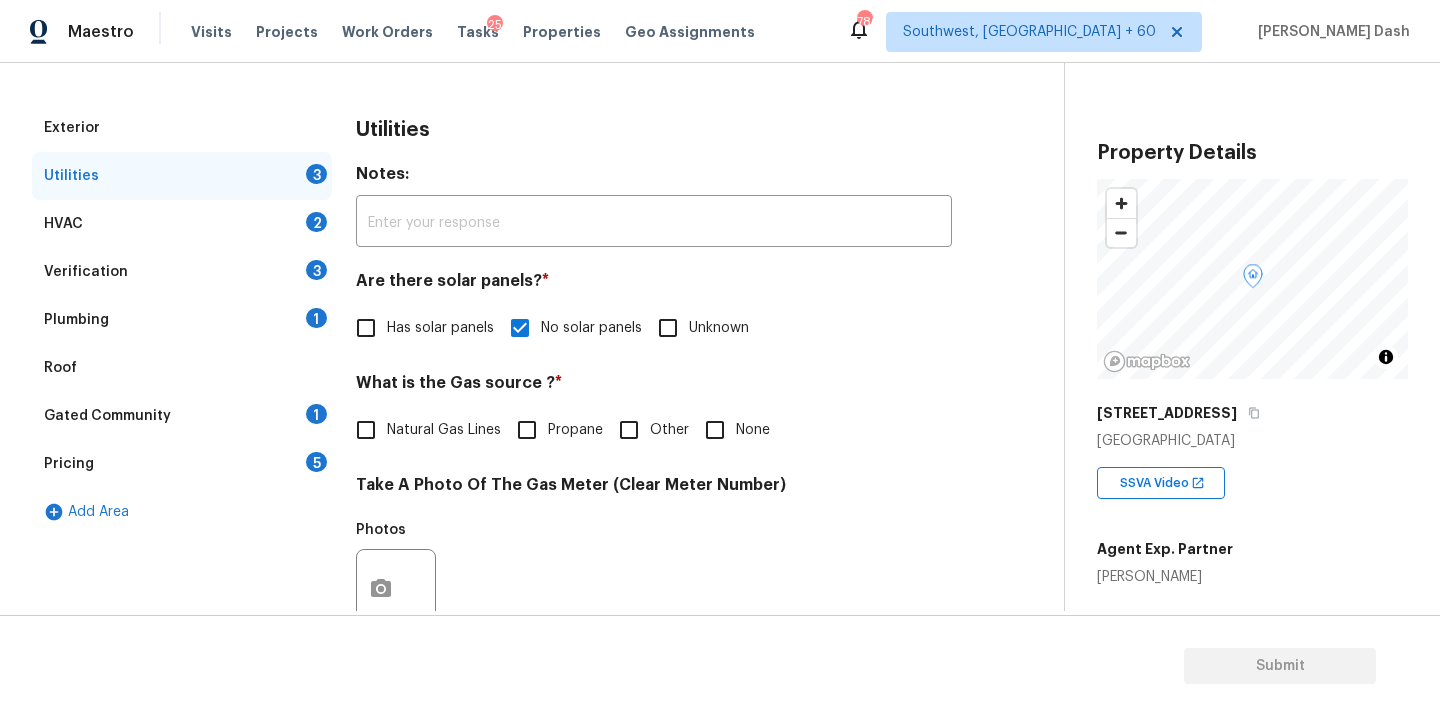 click on "Natural Gas Lines" at bounding box center [444, 430] 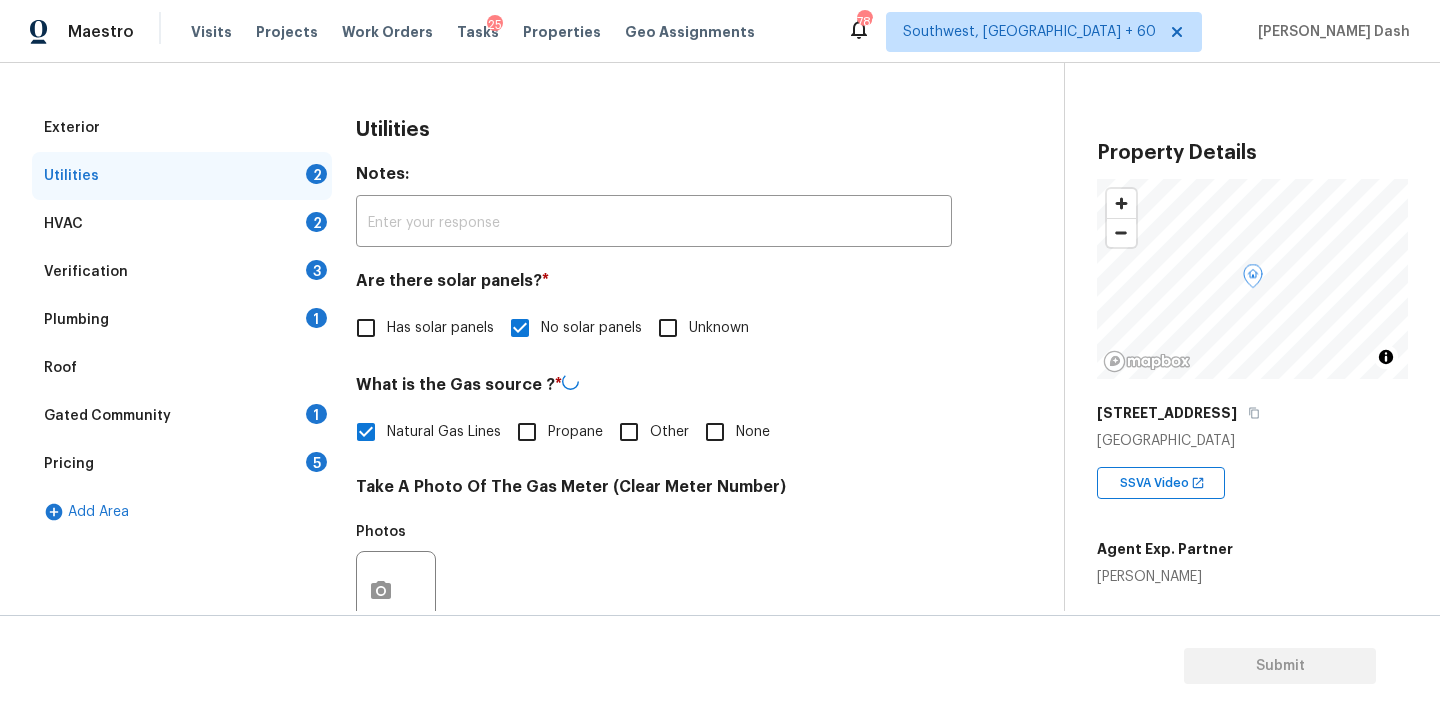 scroll, scrollTop: 498, scrollLeft: 0, axis: vertical 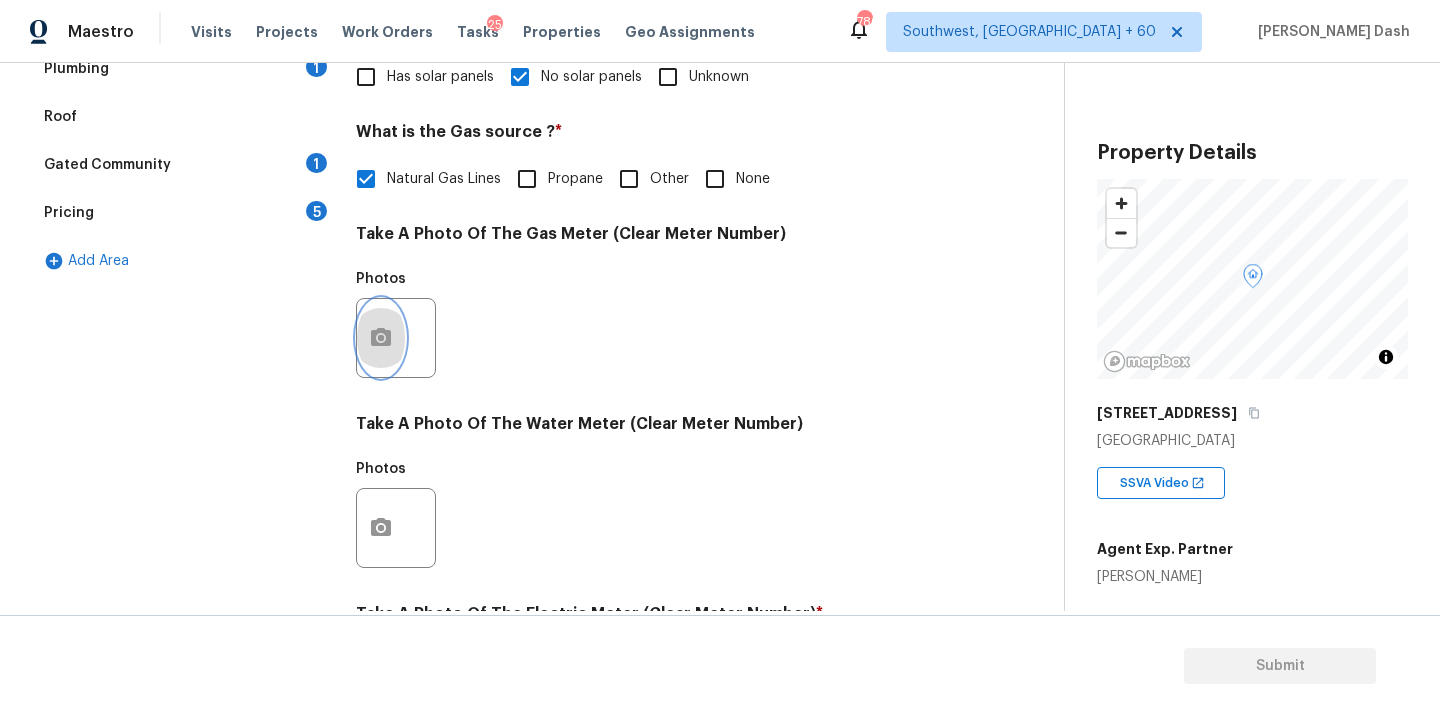 click at bounding box center [381, 338] 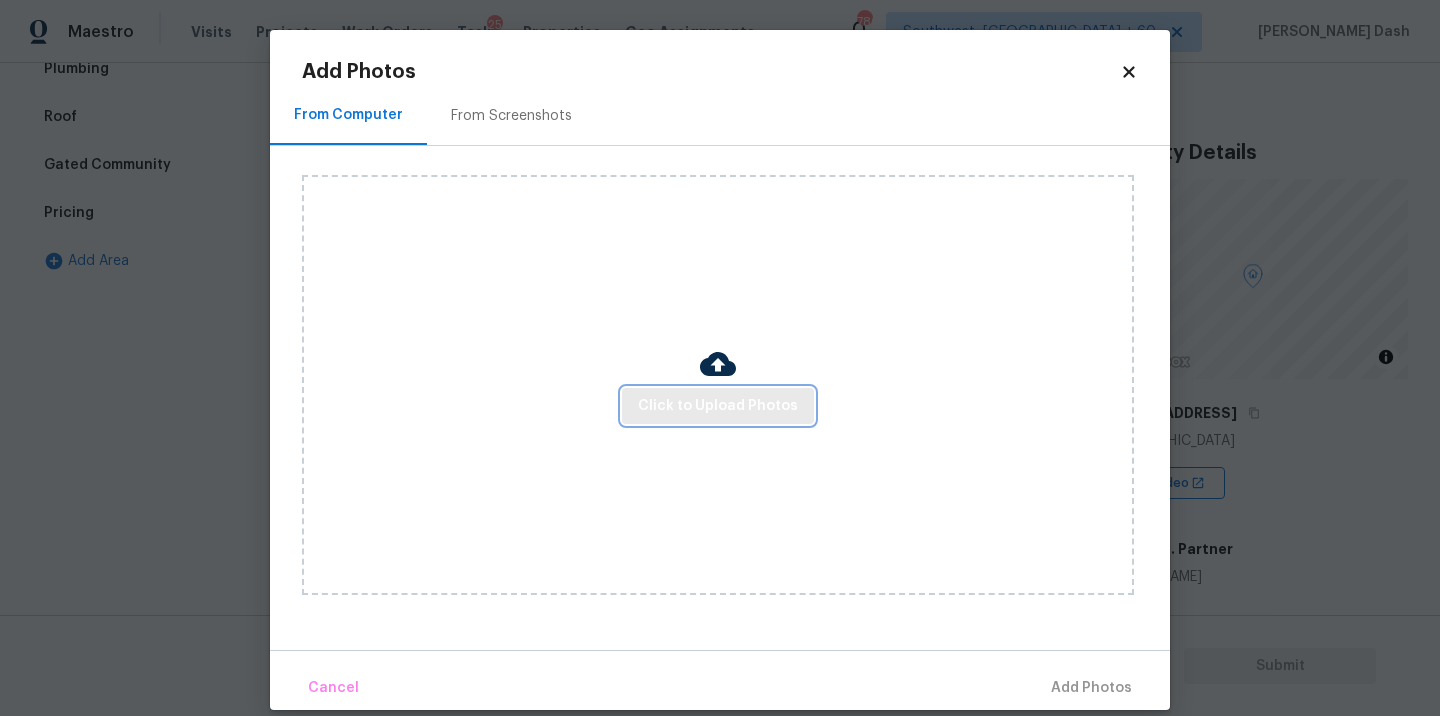 click on "Click to Upload Photos" at bounding box center [718, 406] 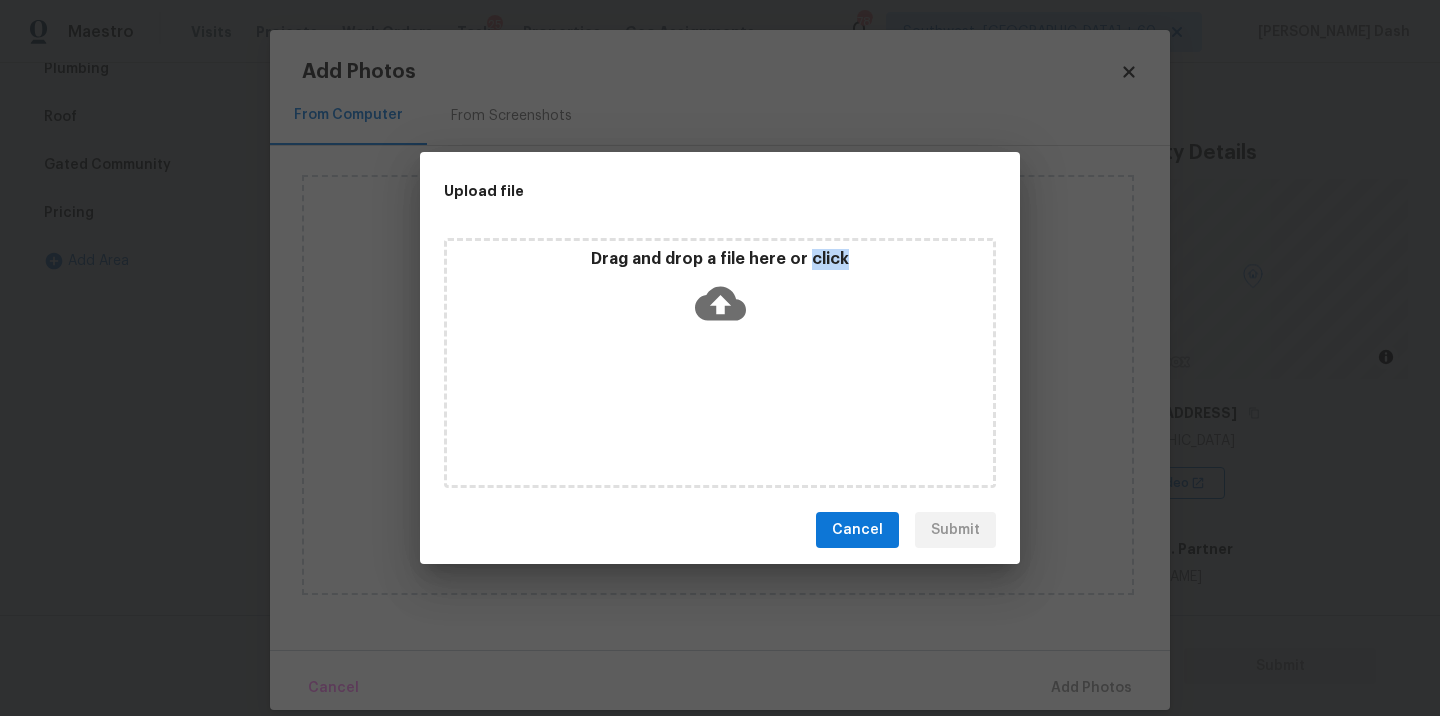 click on "Drag and drop a file here or click" at bounding box center [720, 363] 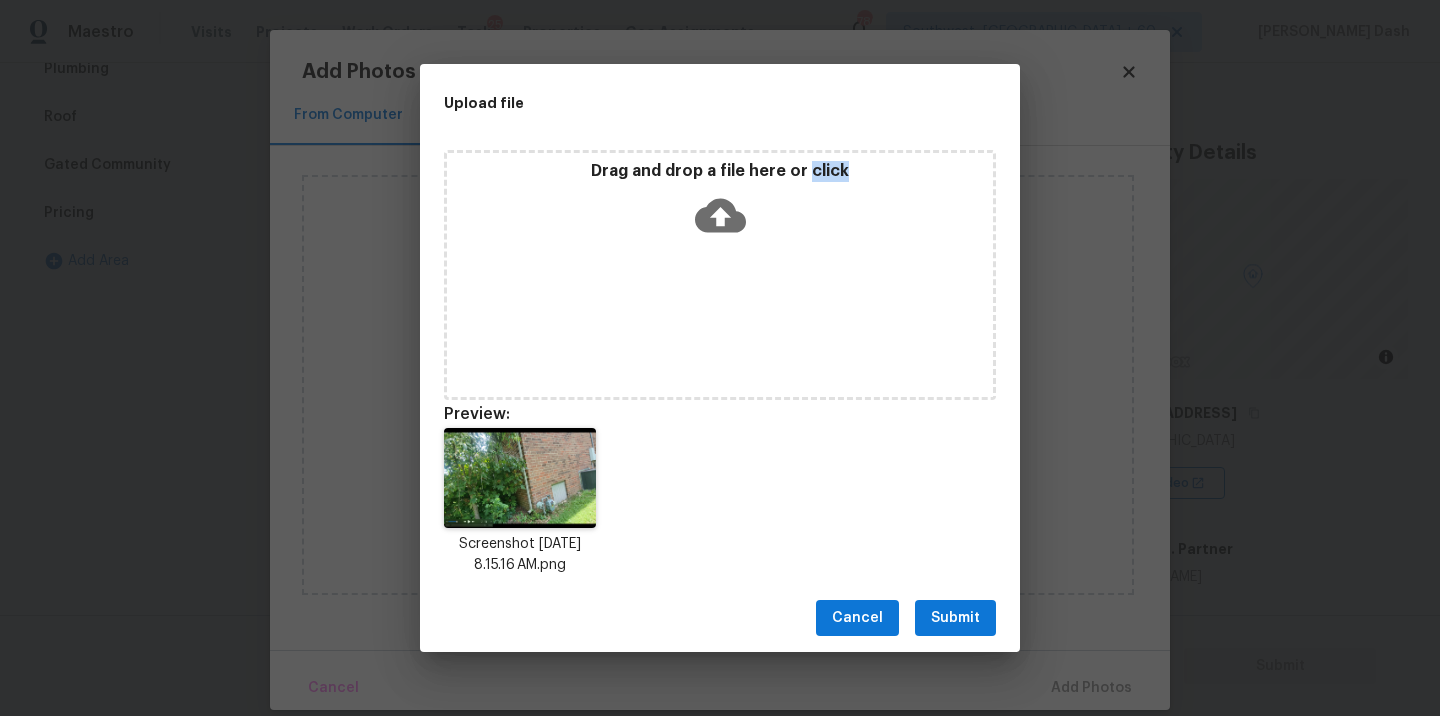 click on "Submit" at bounding box center [955, 618] 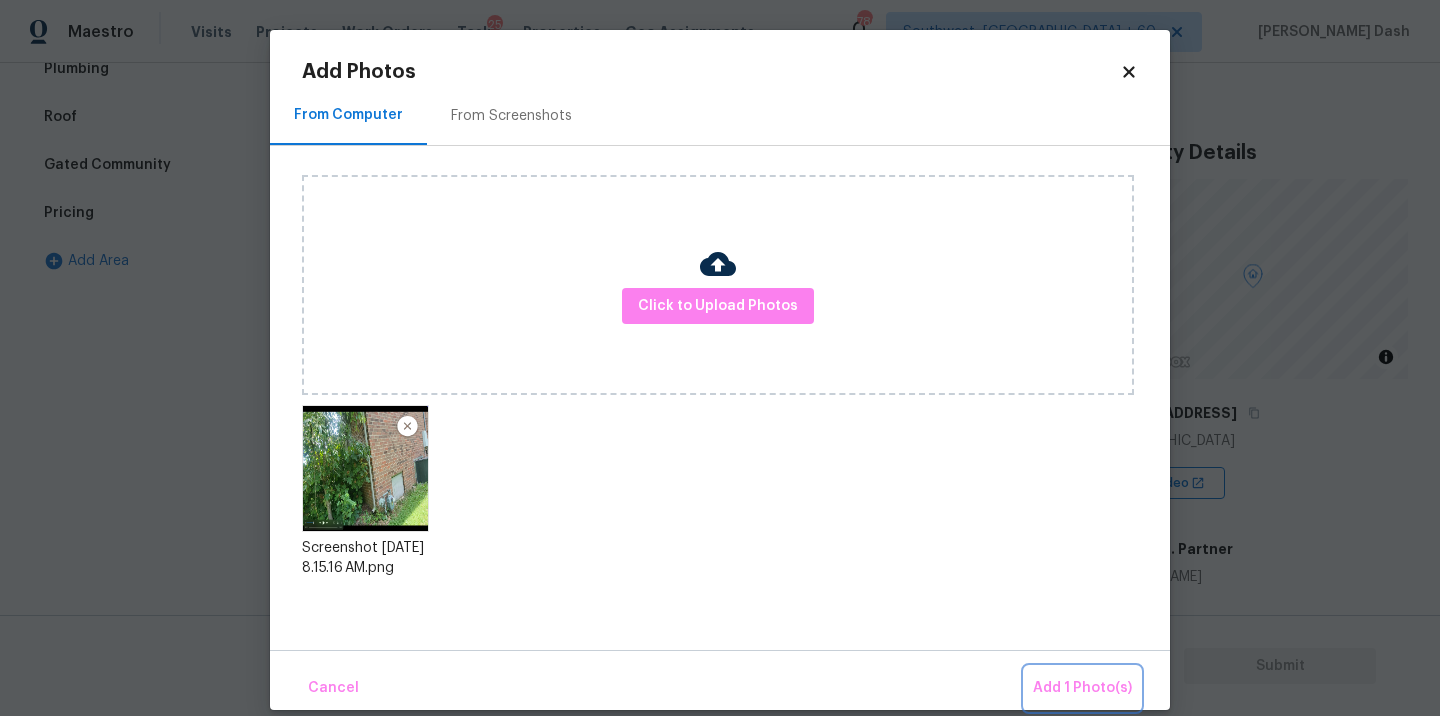 click on "Add 1 Photo(s)" at bounding box center (1082, 688) 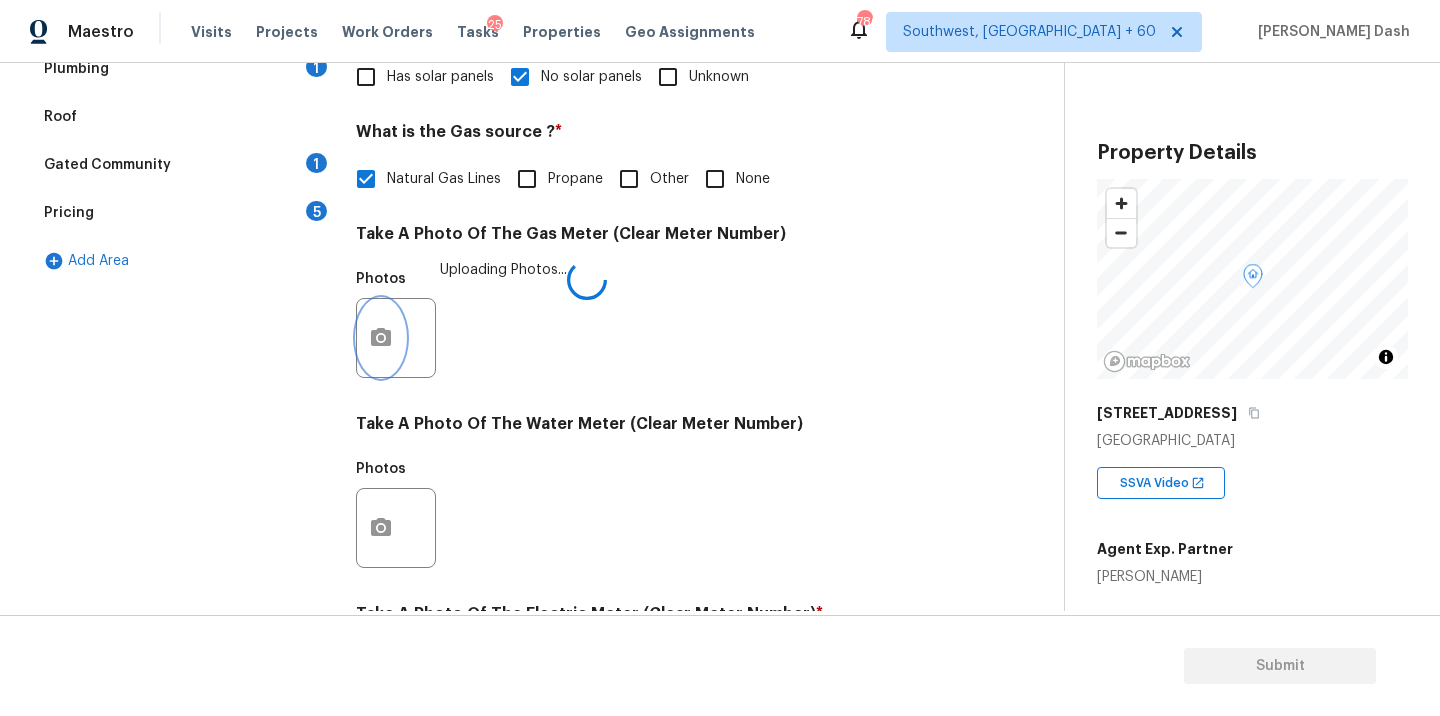 scroll, scrollTop: 767, scrollLeft: 0, axis: vertical 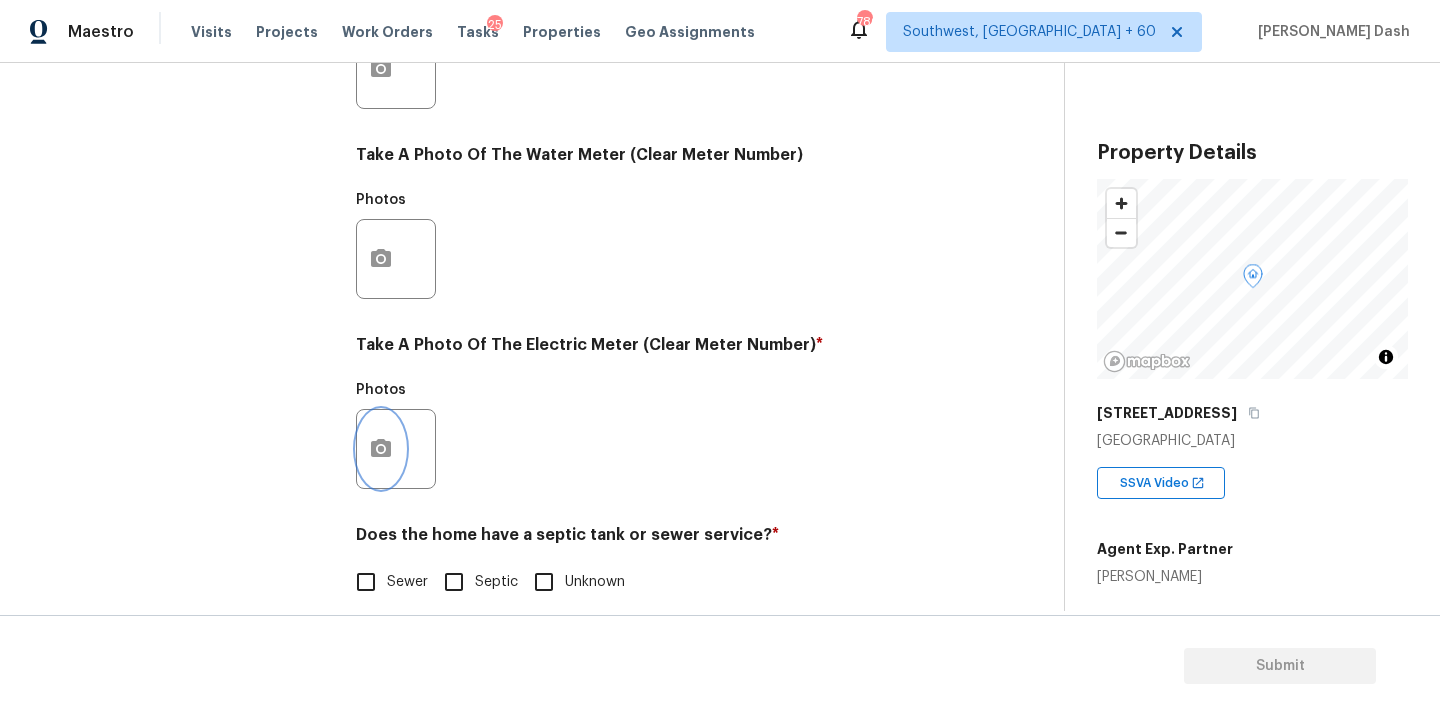 click at bounding box center [381, 449] 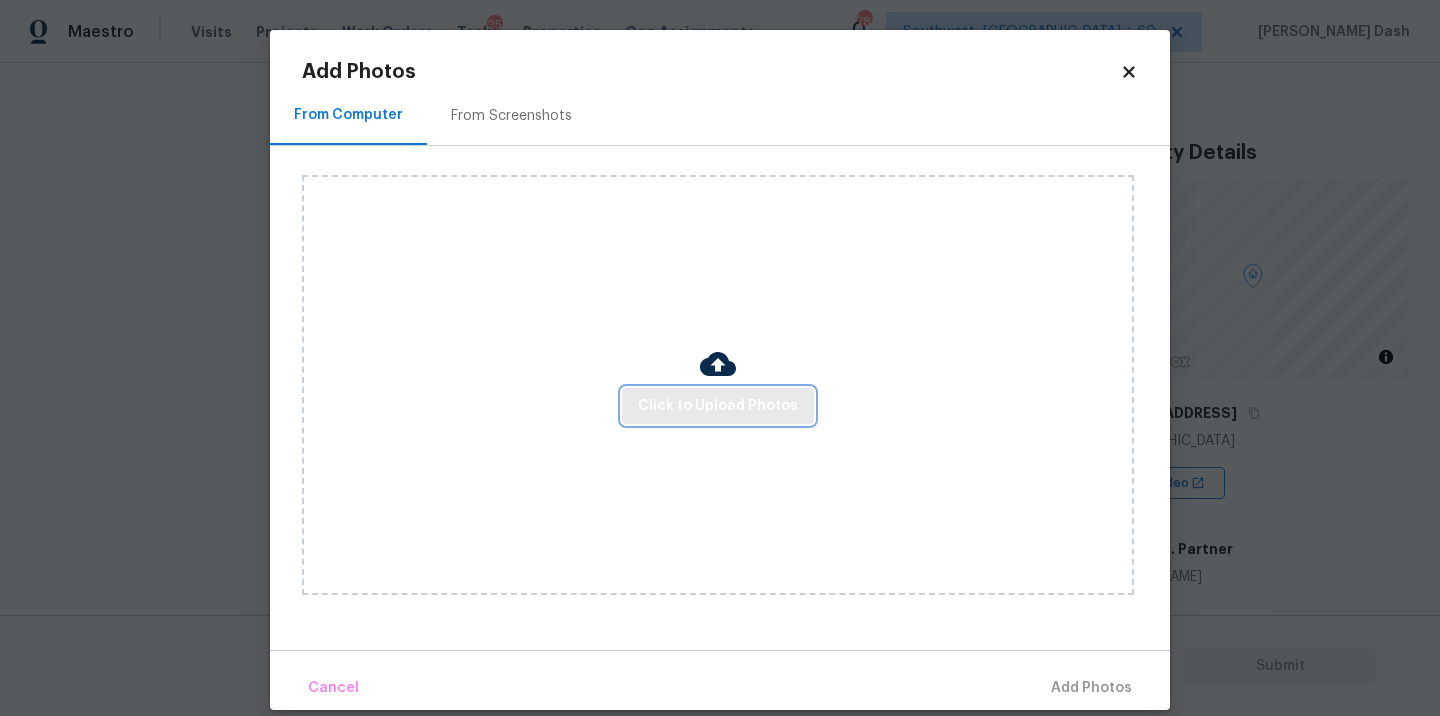 click on "Click to Upload Photos" at bounding box center (718, 406) 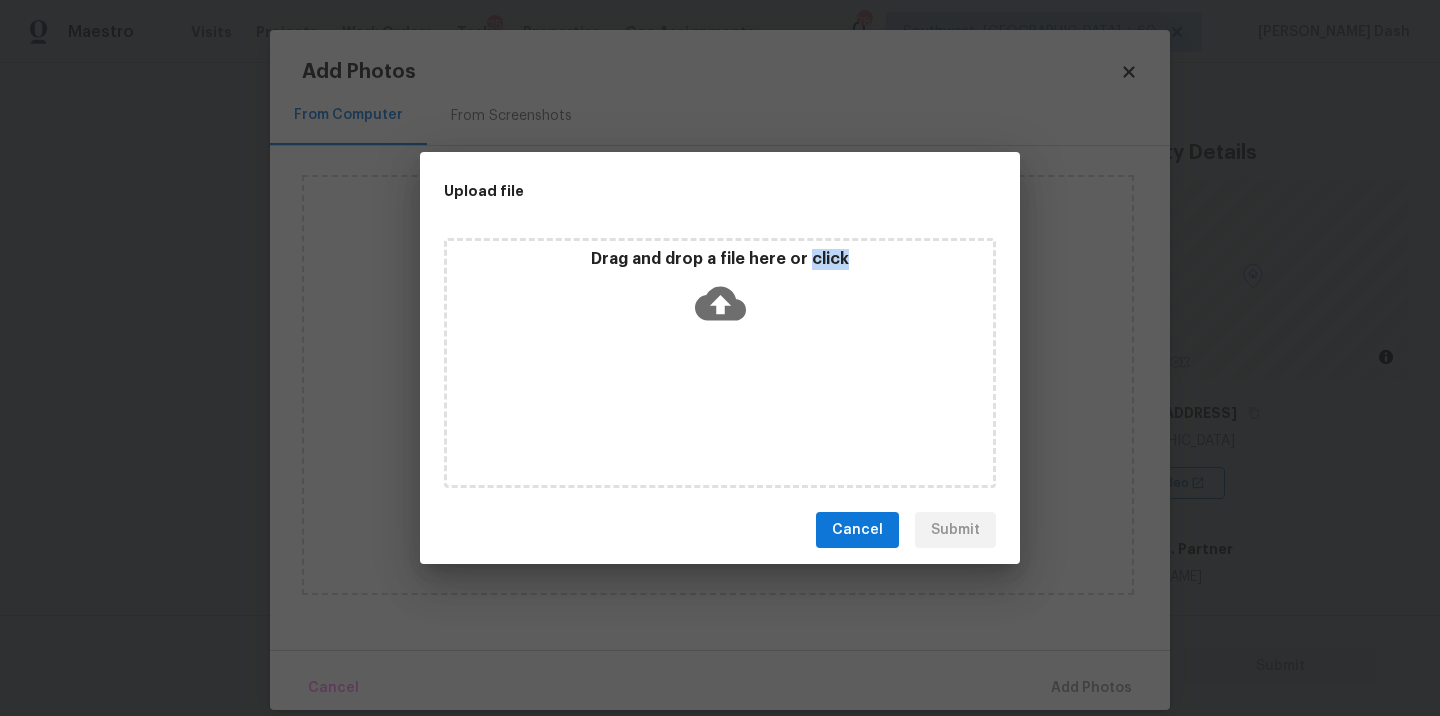 click on "Drag and drop a file here or click" at bounding box center (720, 363) 